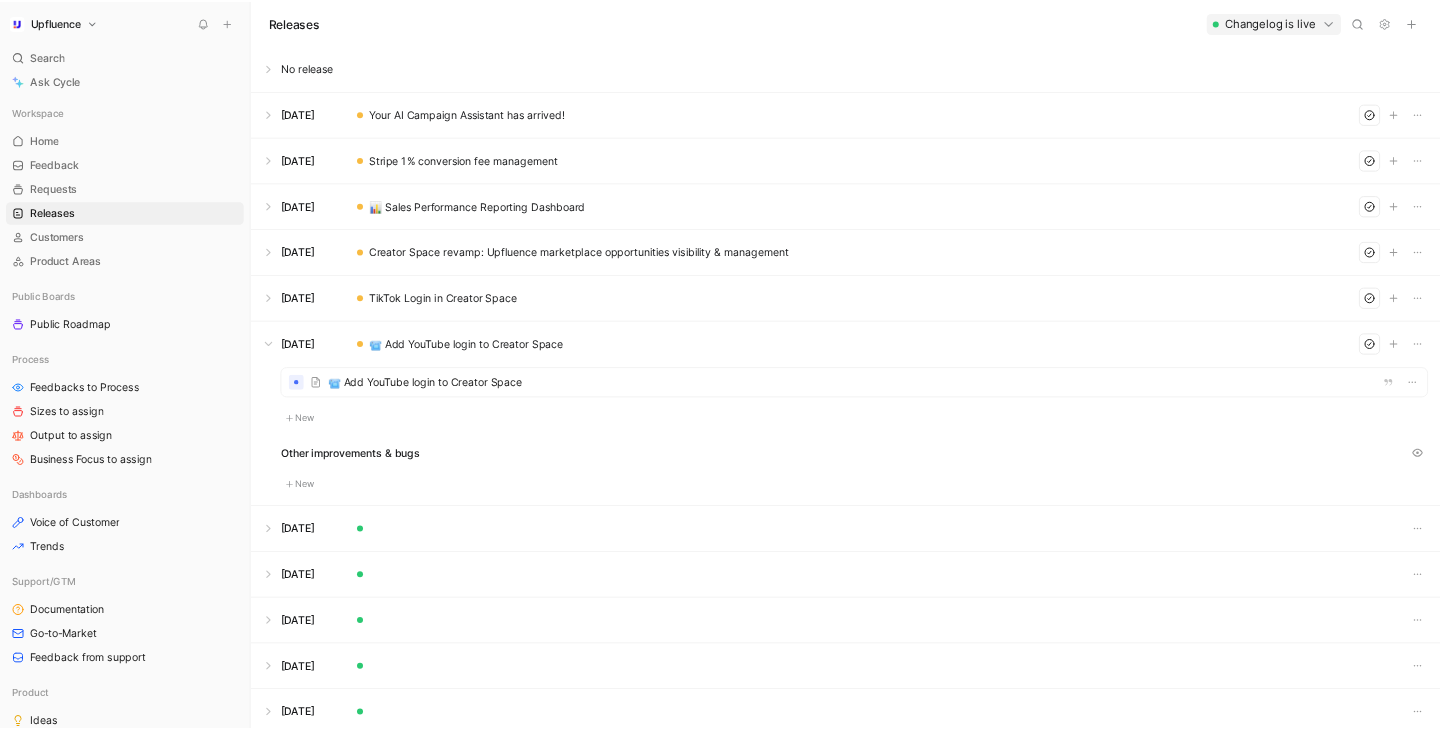 scroll, scrollTop: 0, scrollLeft: 0, axis: both 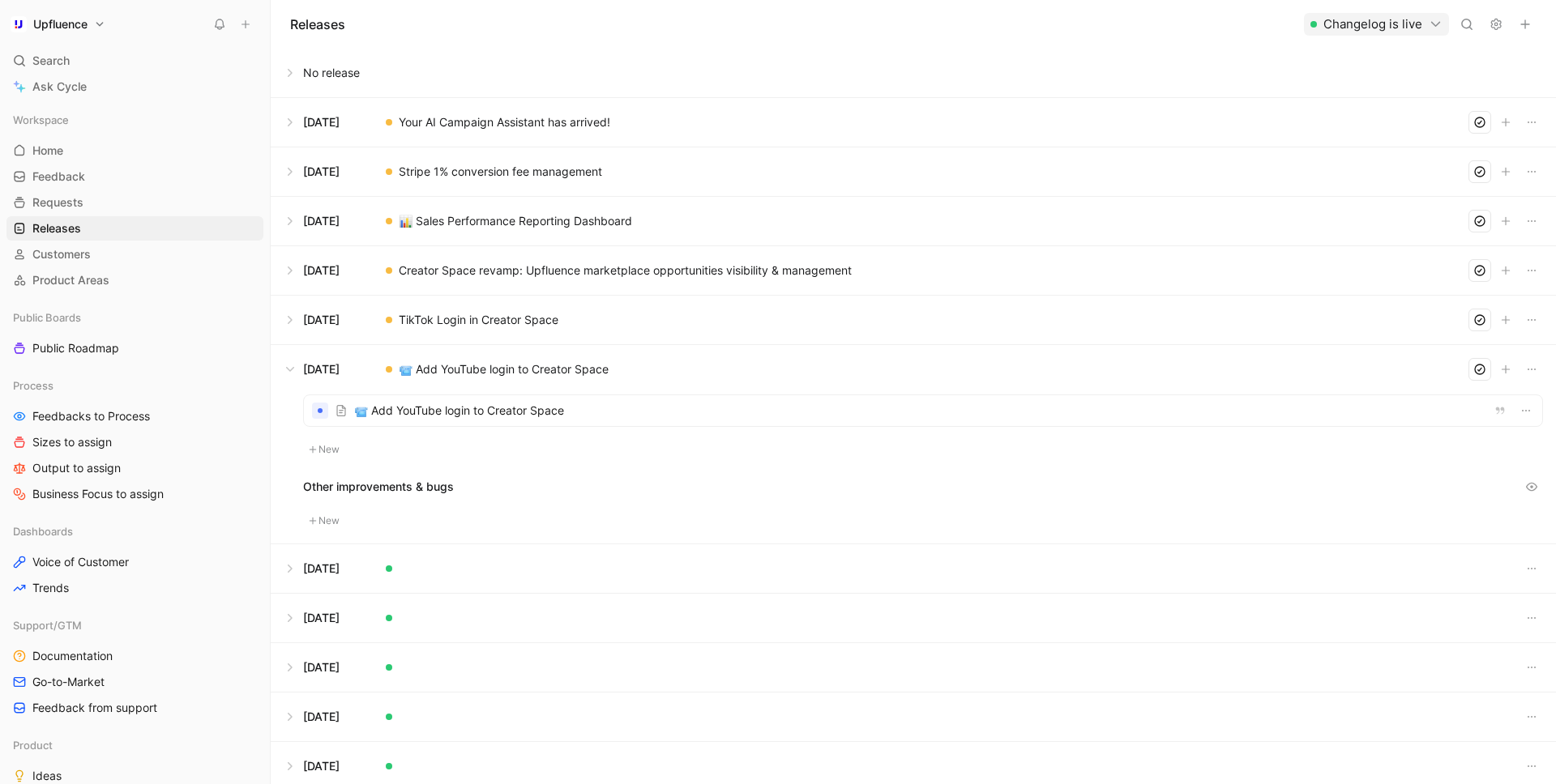 click at bounding box center [923, 411] 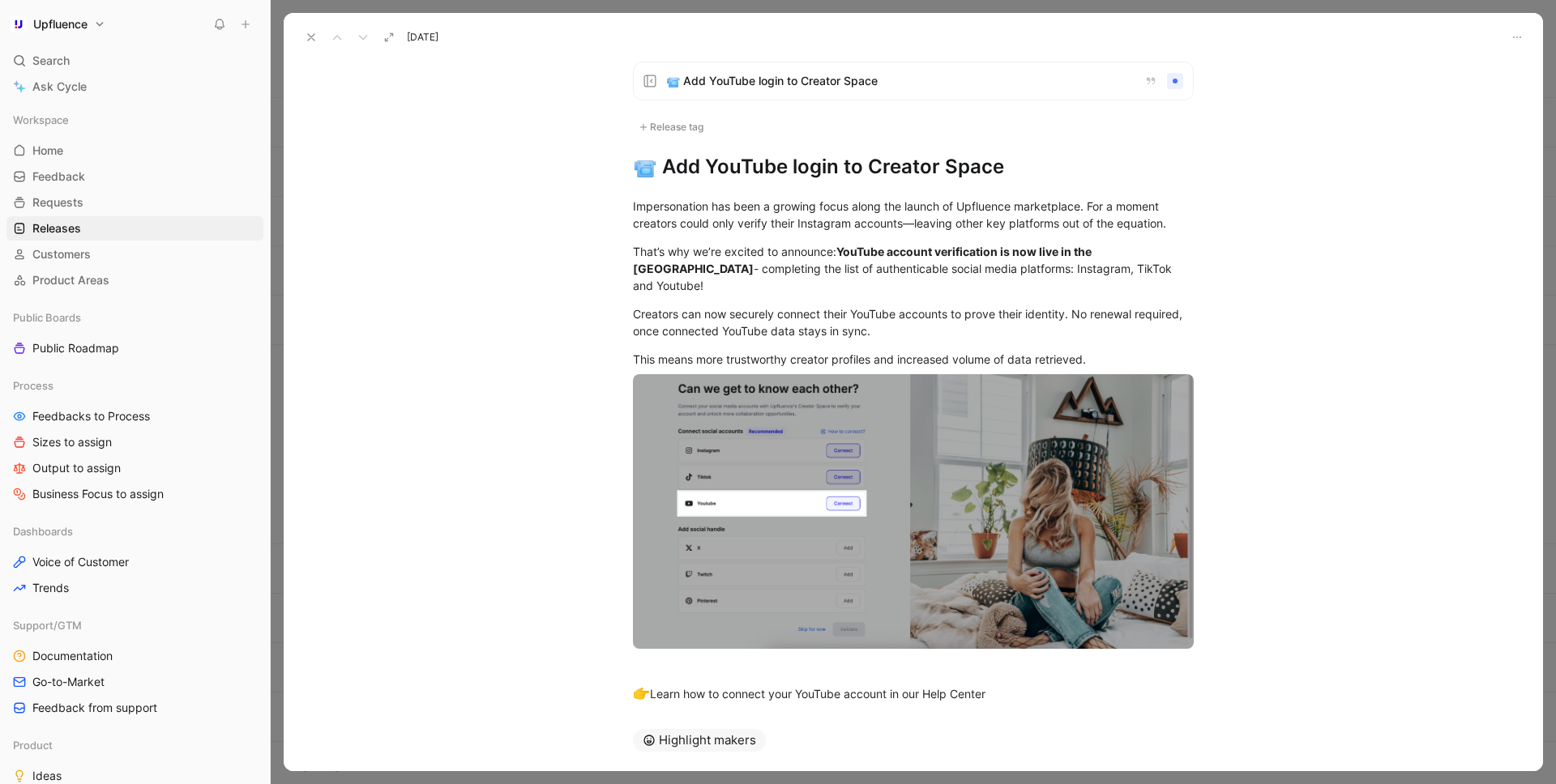 click 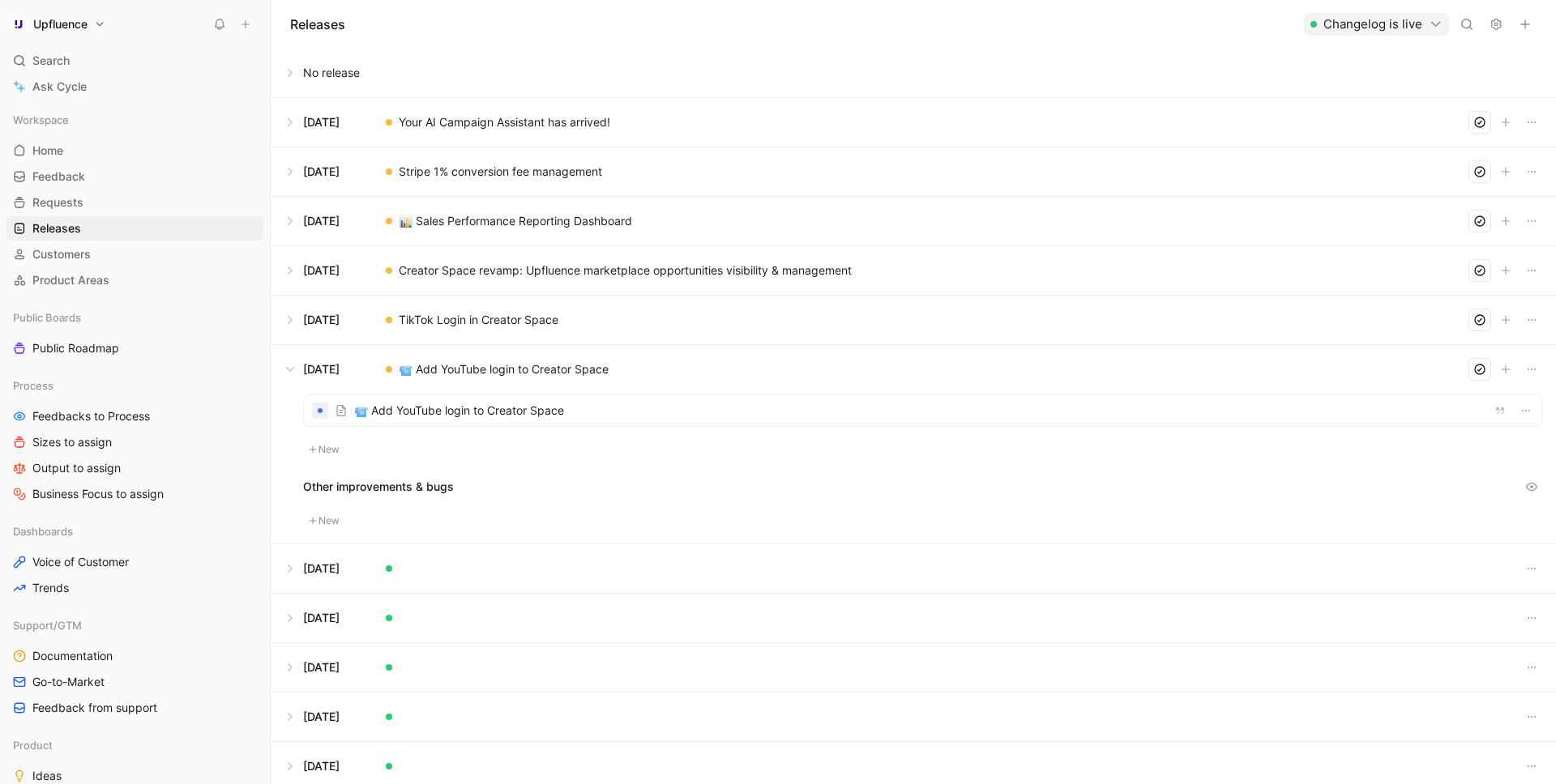 click at bounding box center (913, 320) 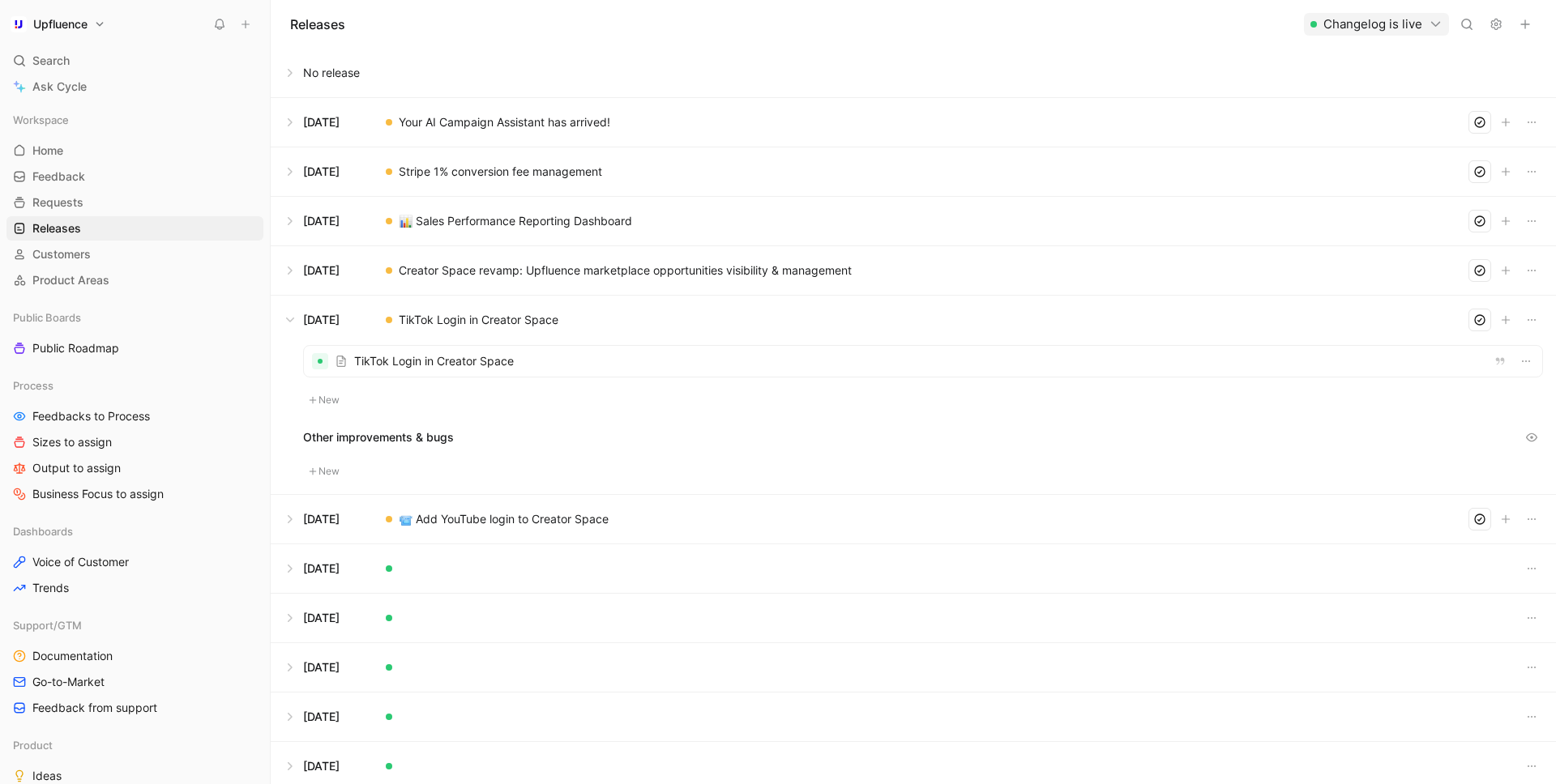 click at bounding box center (913, 519) 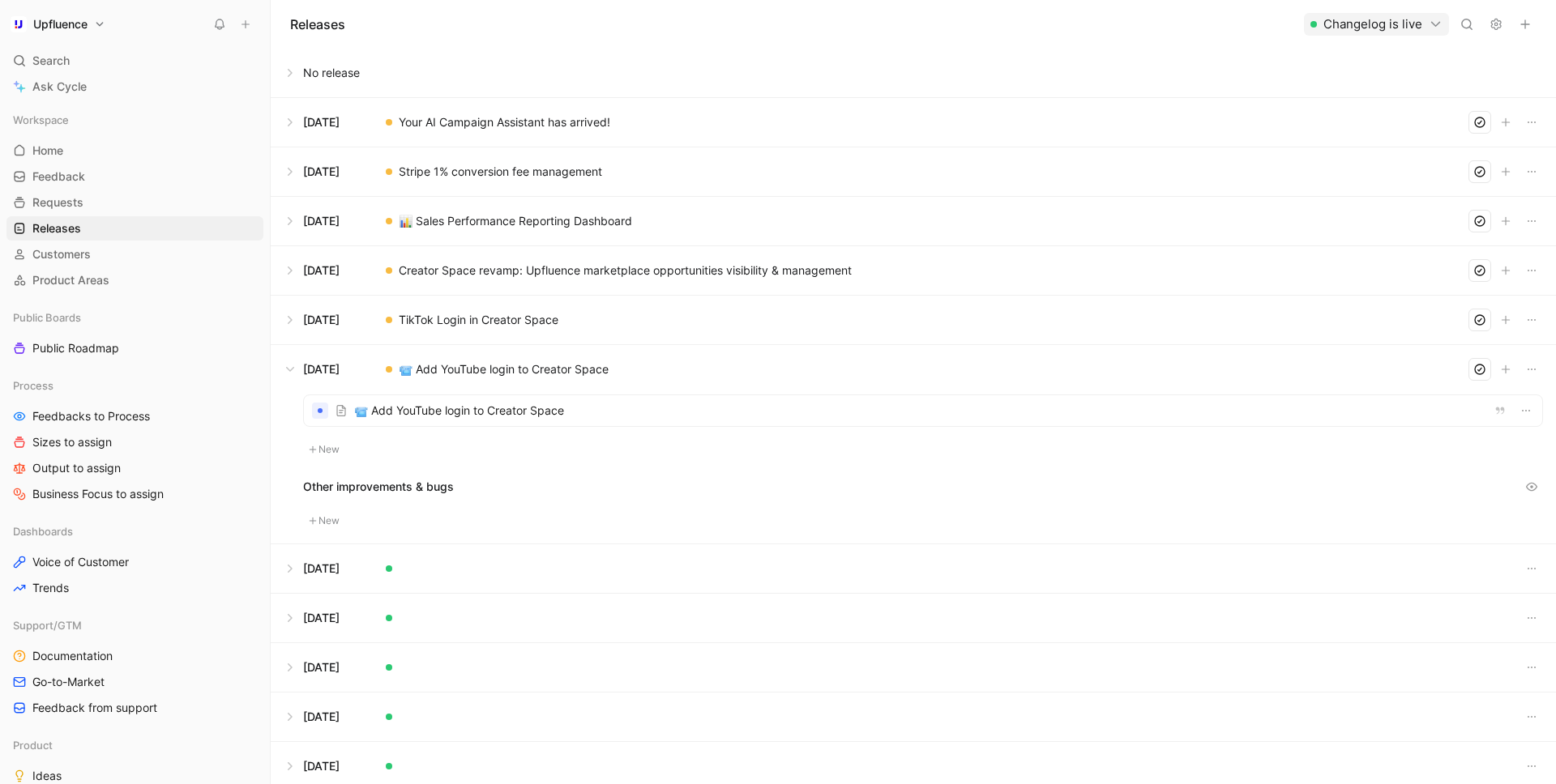 click at bounding box center [923, 411] 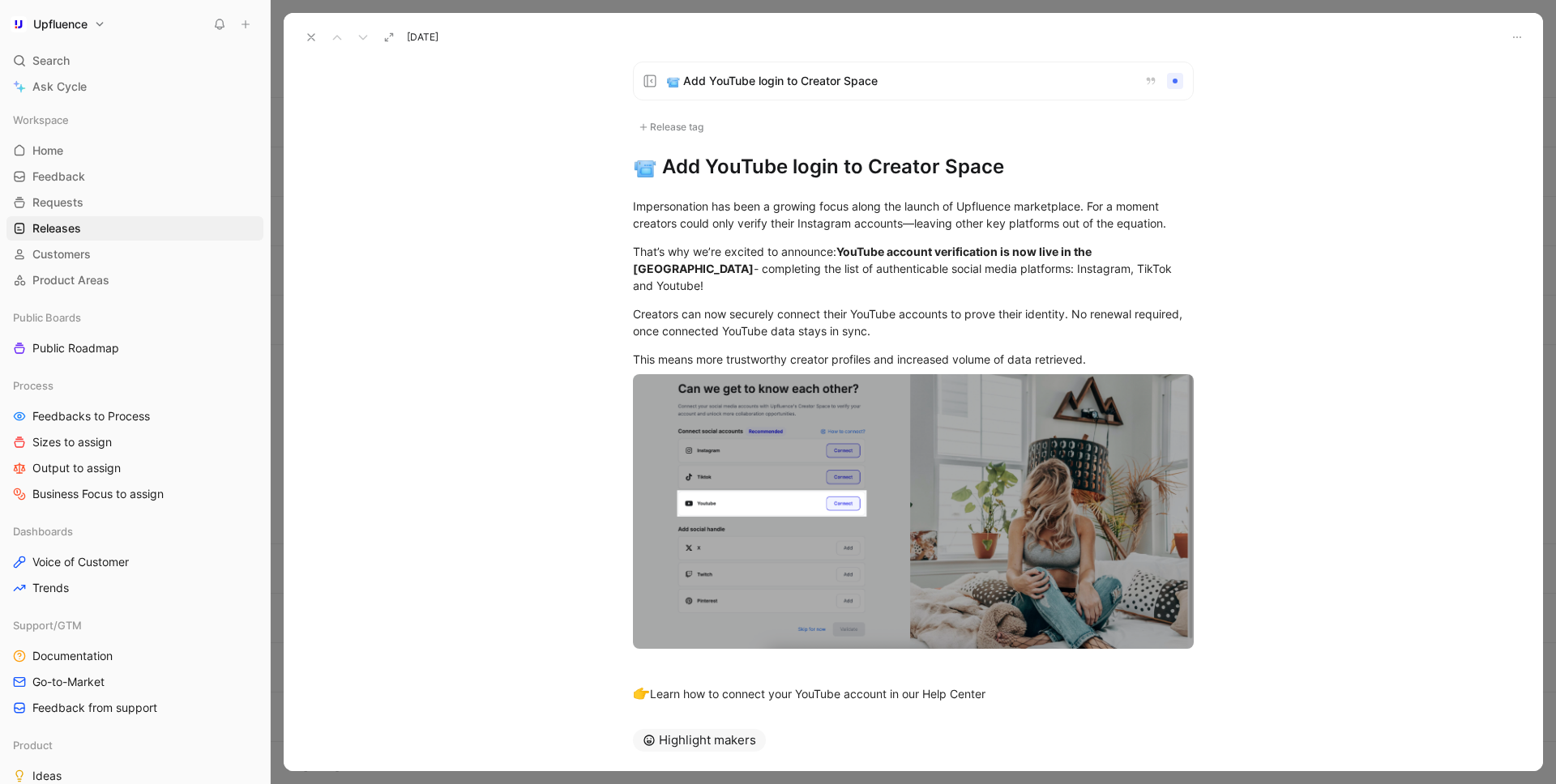 click 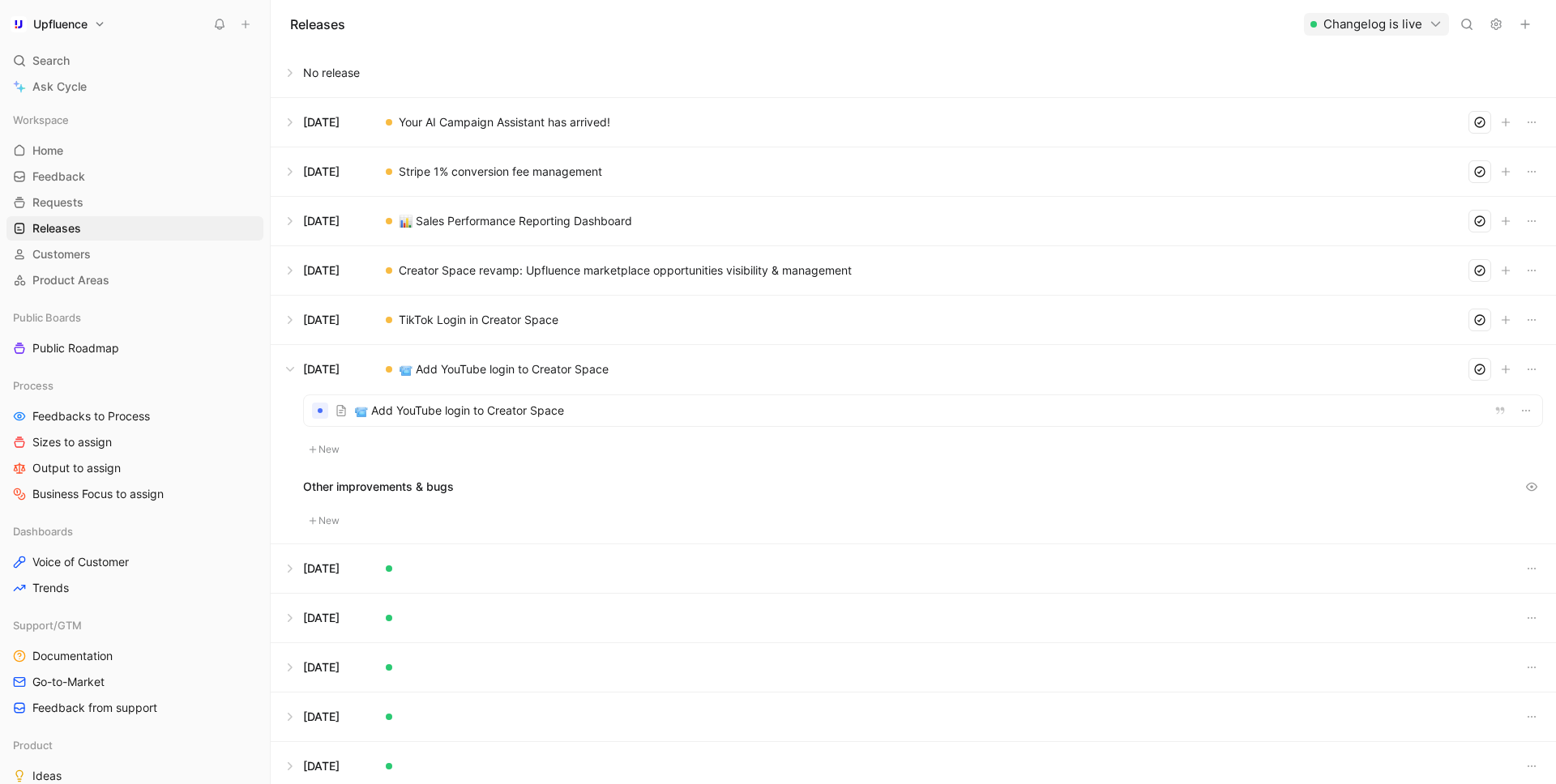 click at bounding box center [913, 320] 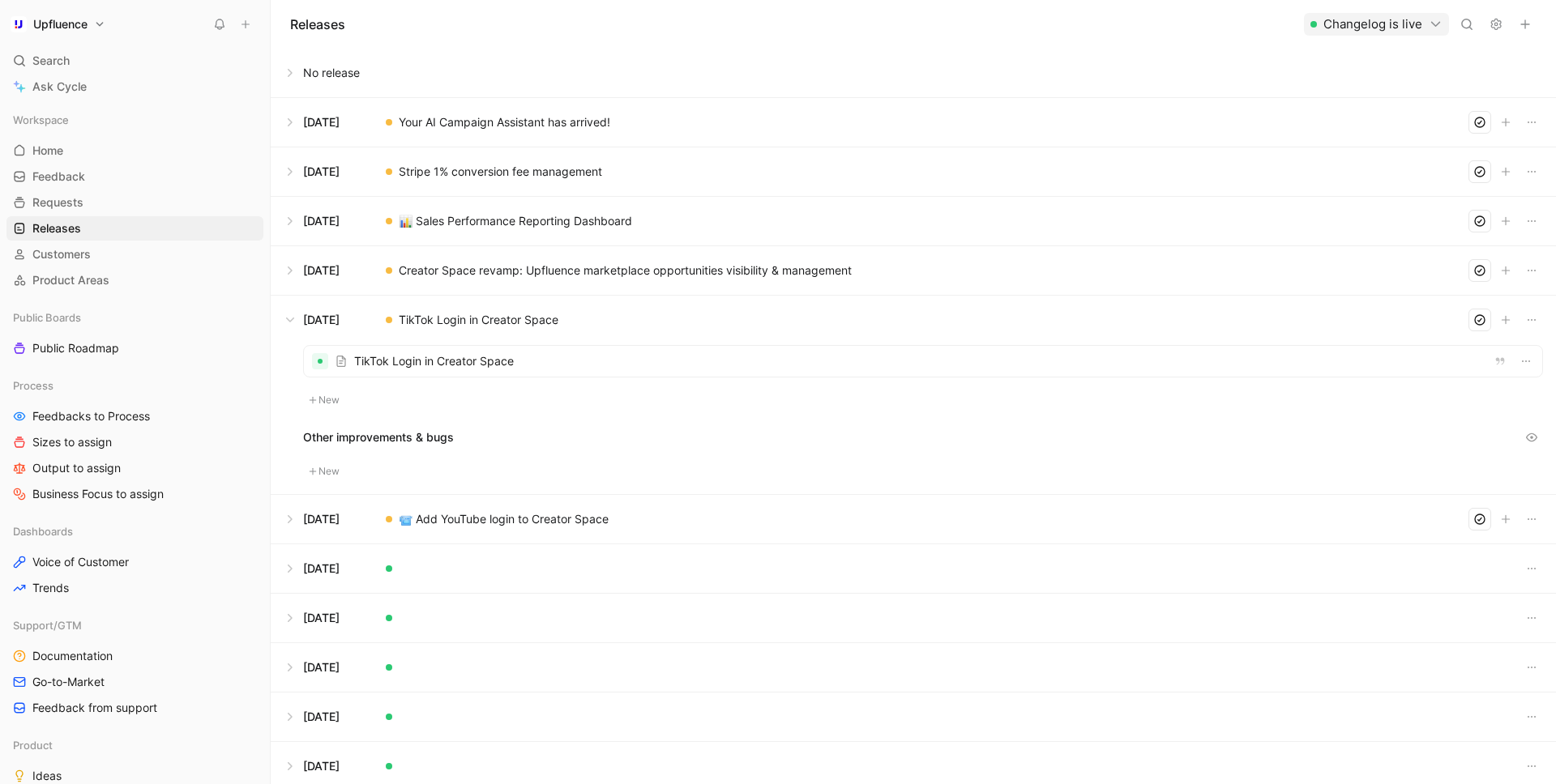 click at bounding box center [923, 361] 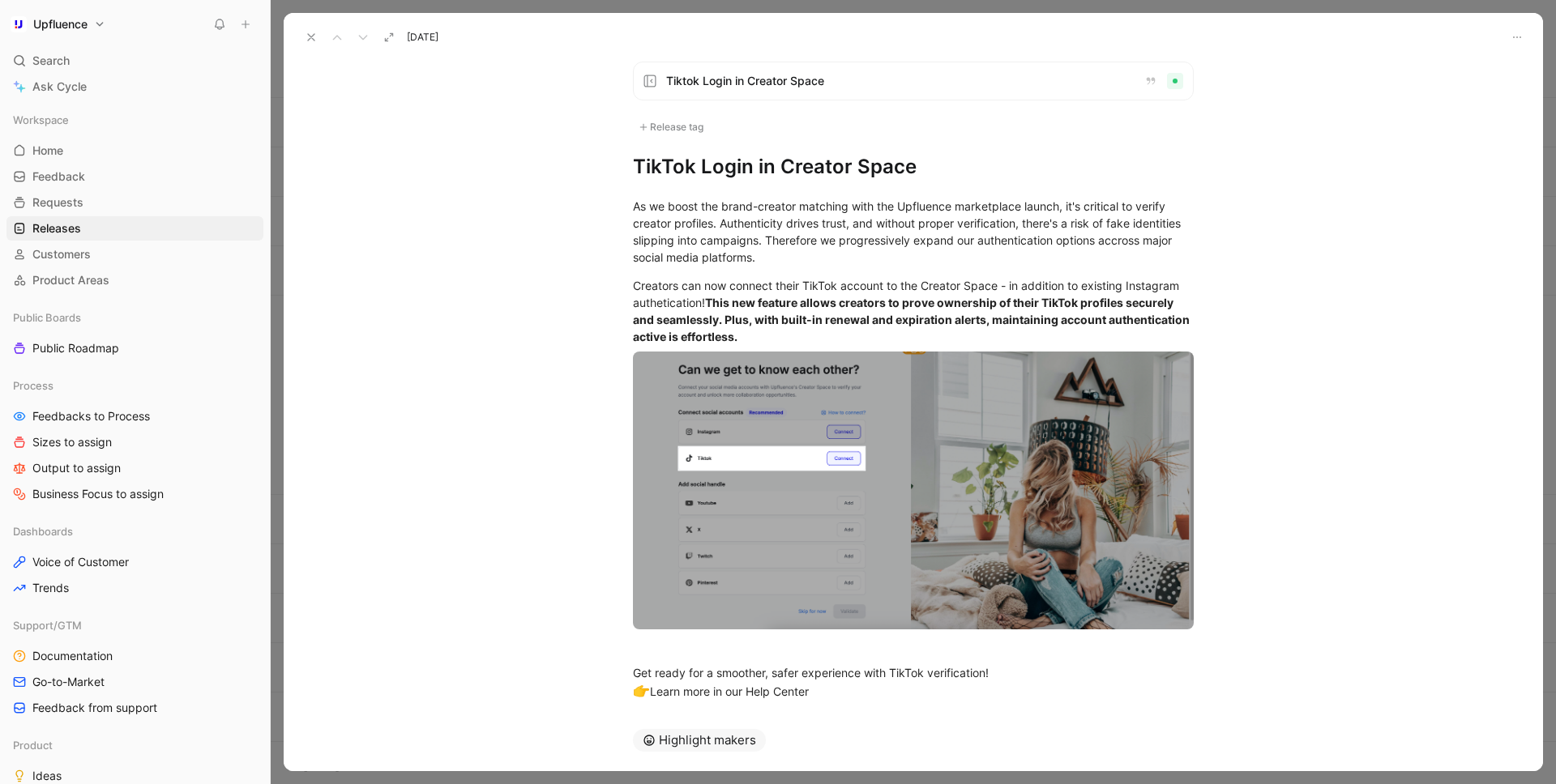 click 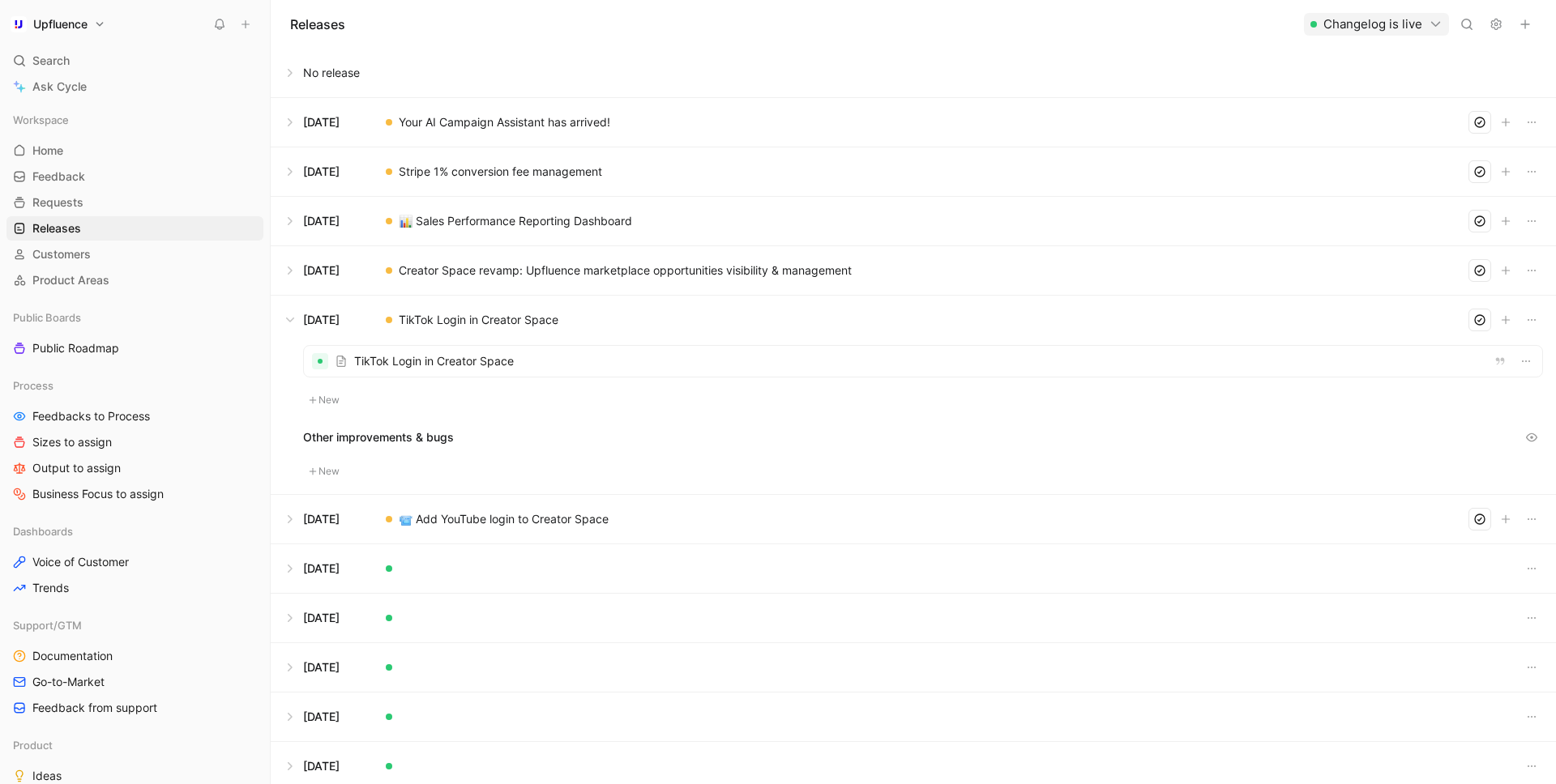 click at bounding box center [913, 320] 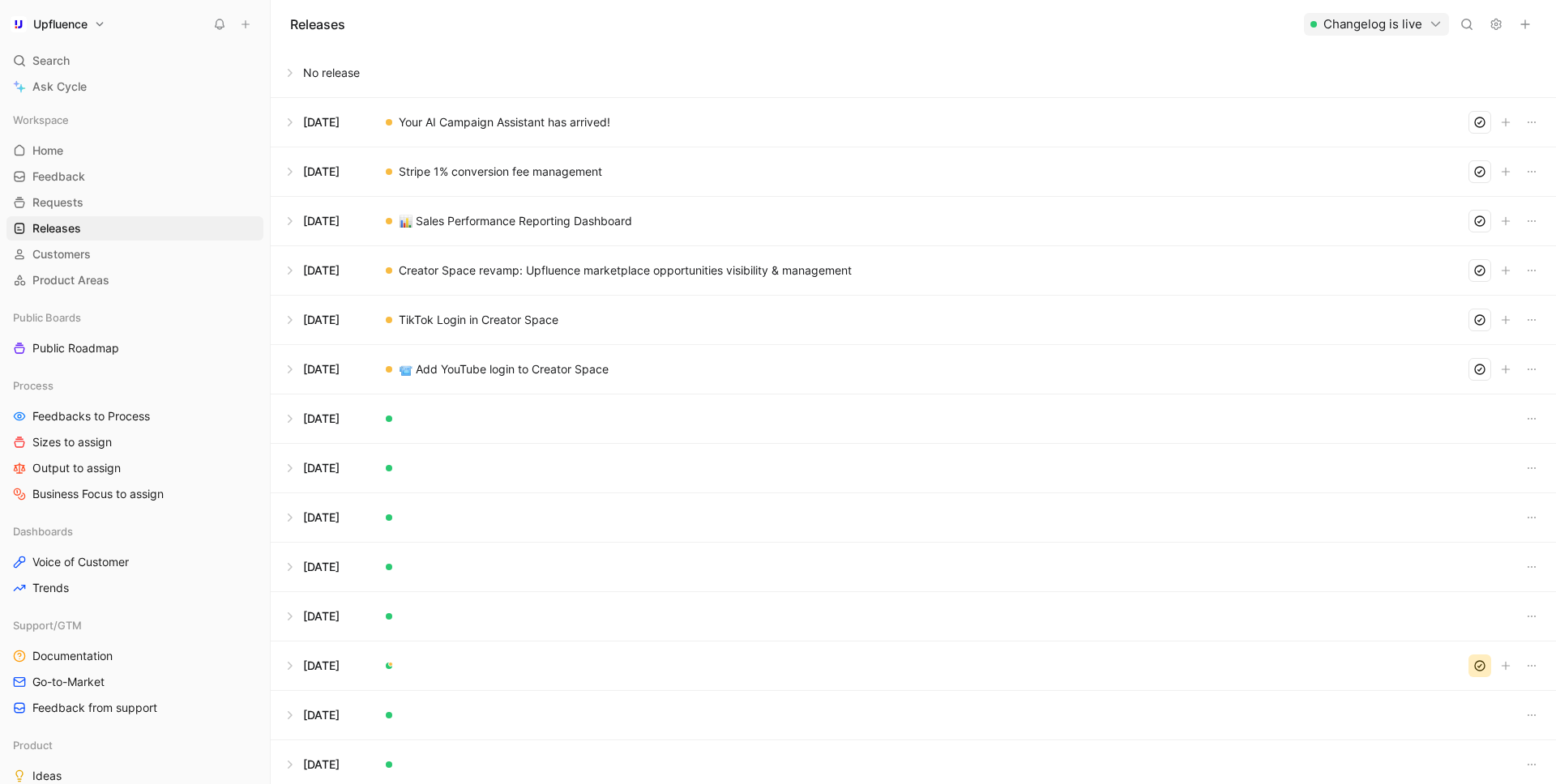 click at bounding box center (913, 369) 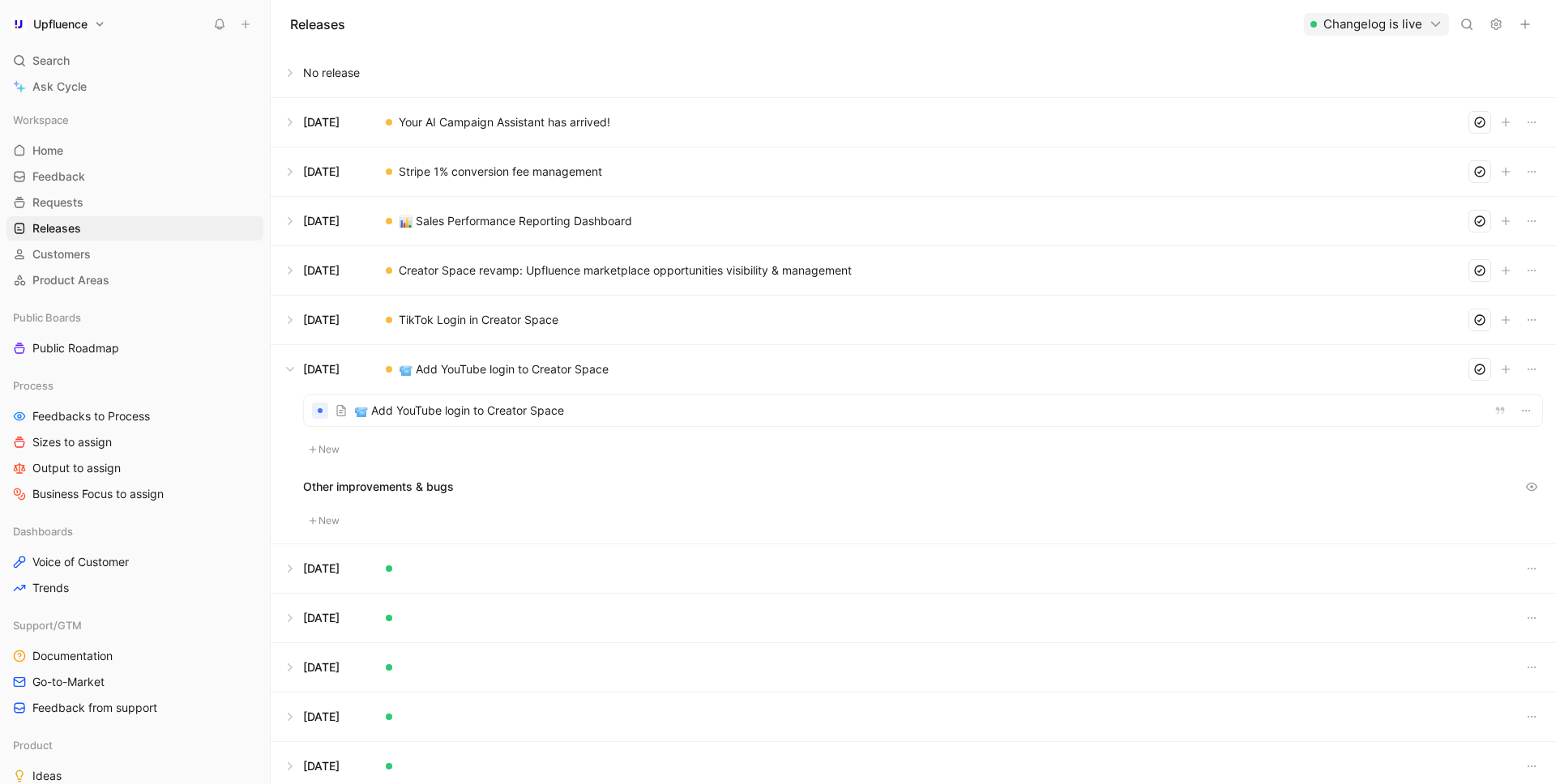 click at bounding box center [923, 411] 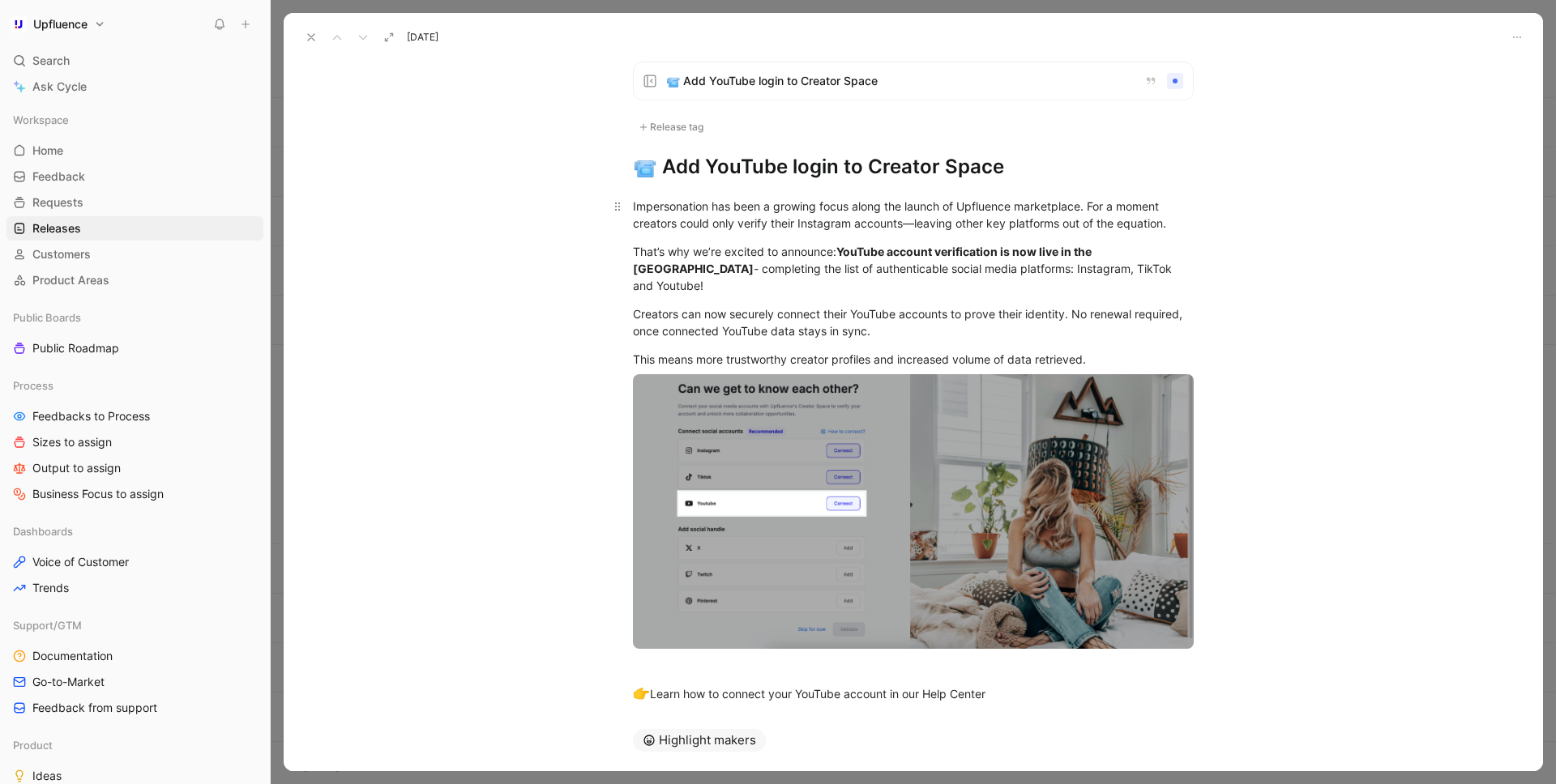 click on "Impersonation has been a growing focus along the launch of Upfluence marketplace. For a moment creators could only verify their Instagram accounts—leaving other key platforms out of the equation." at bounding box center (913, 215) 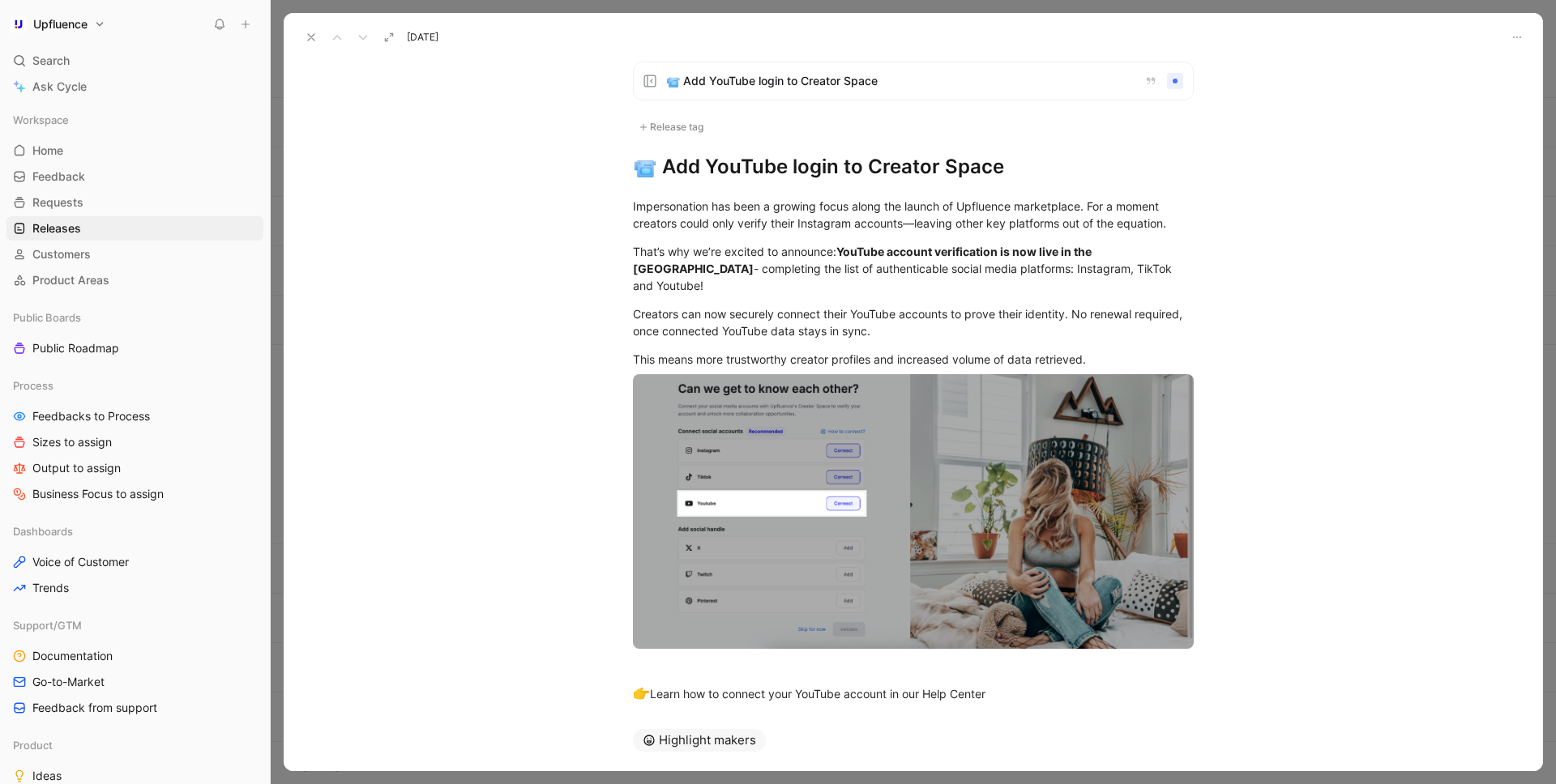 click 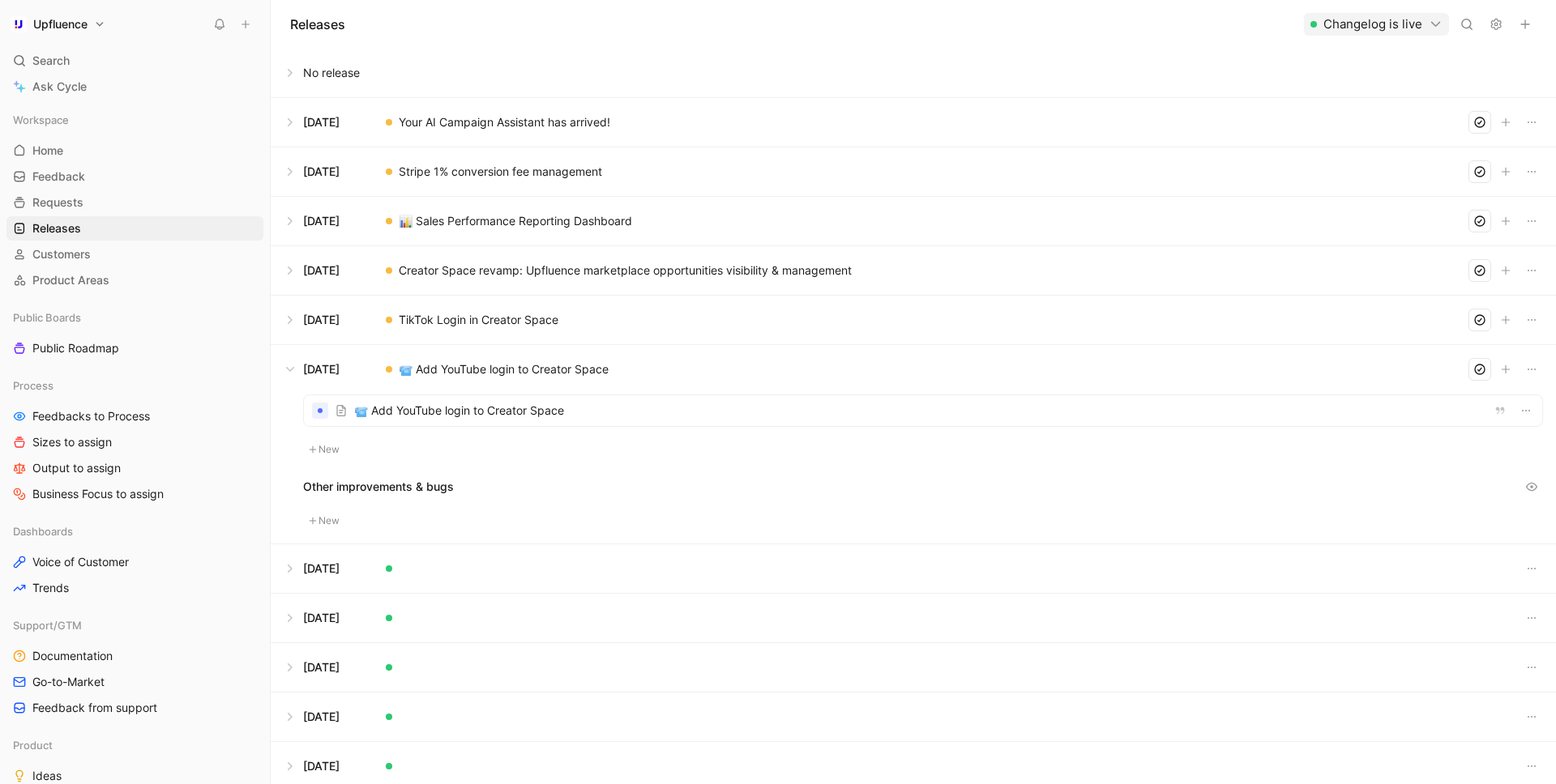 click at bounding box center [913, 320] 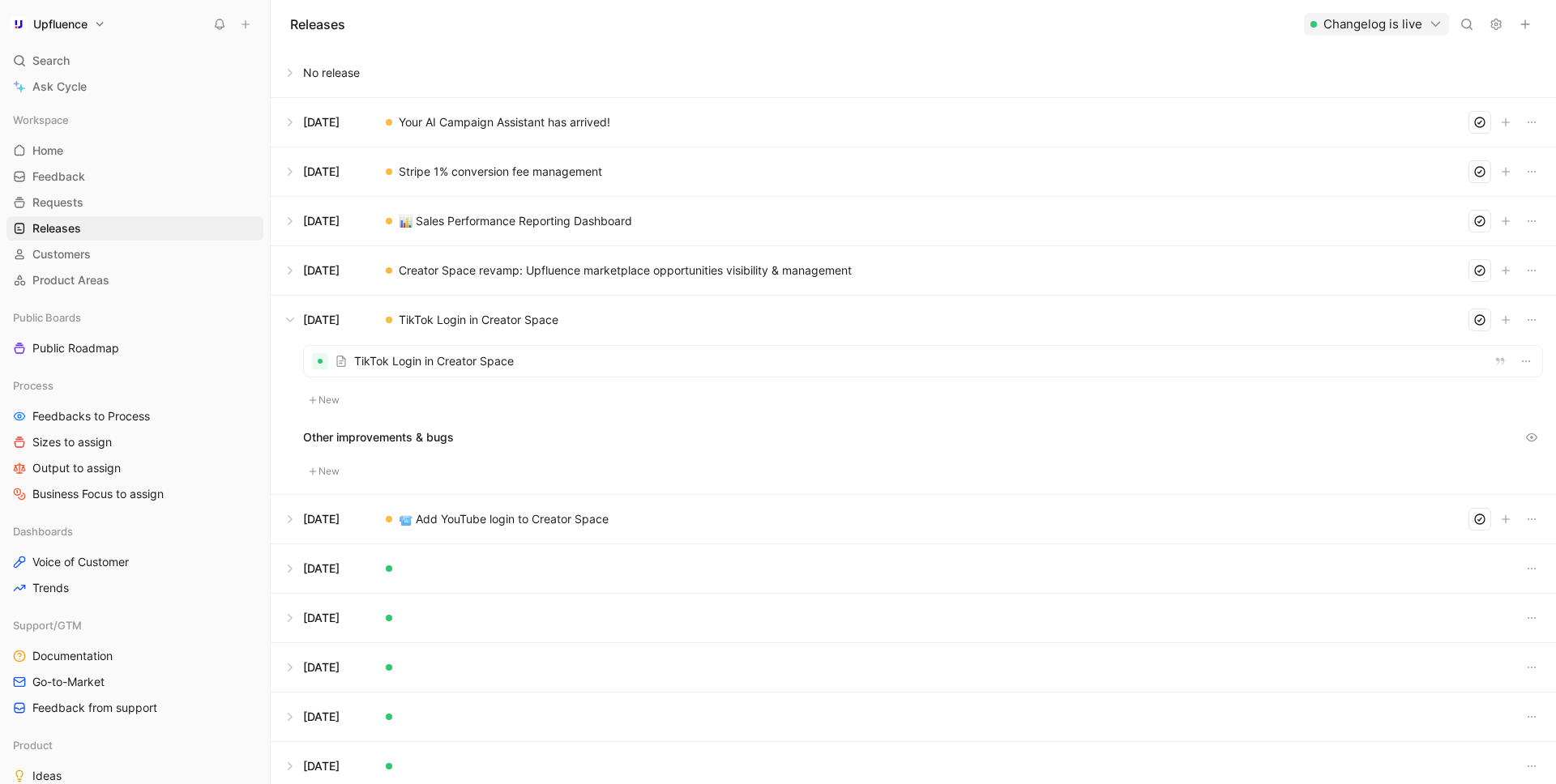 click at bounding box center (923, 361) 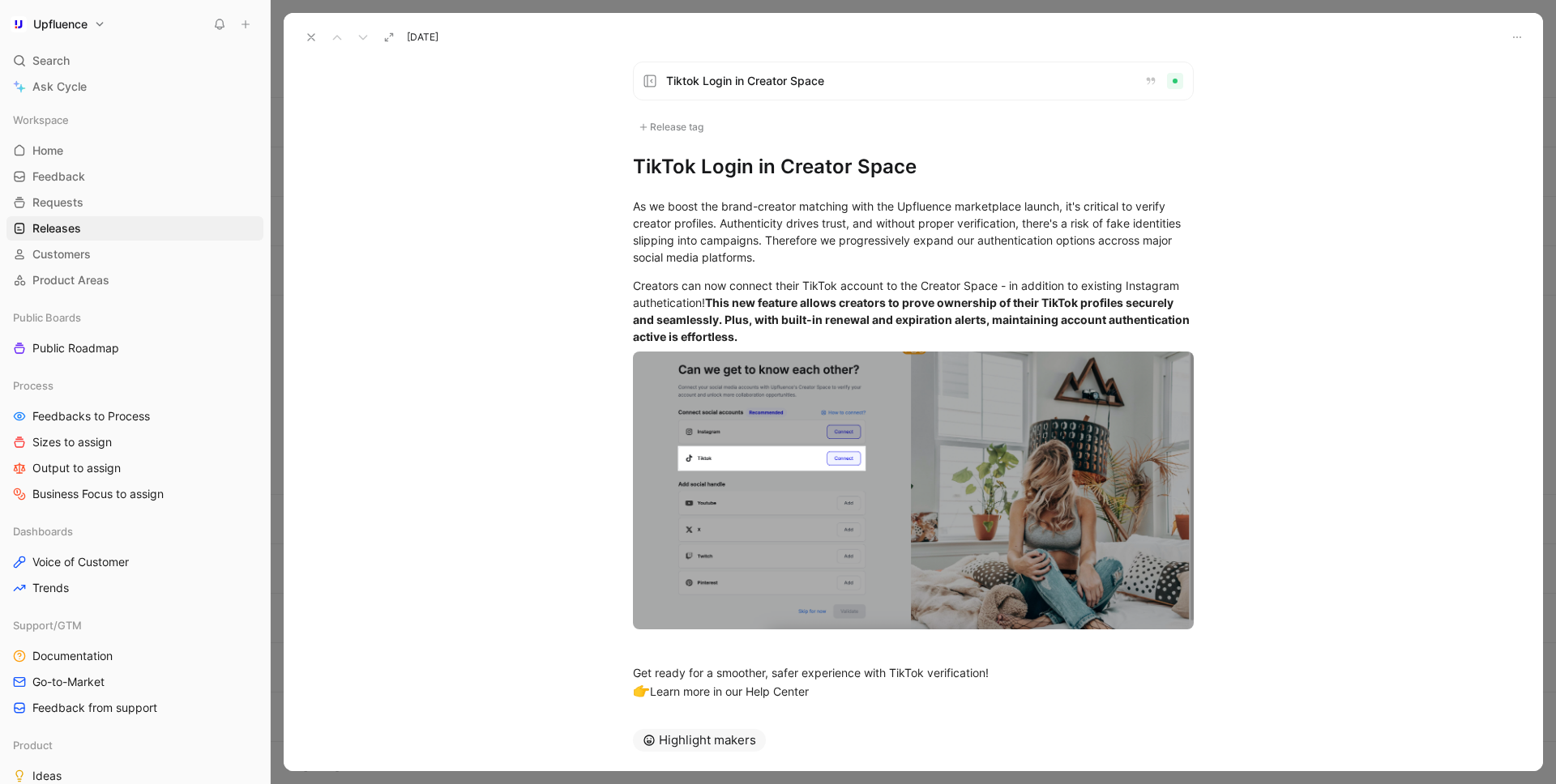 click 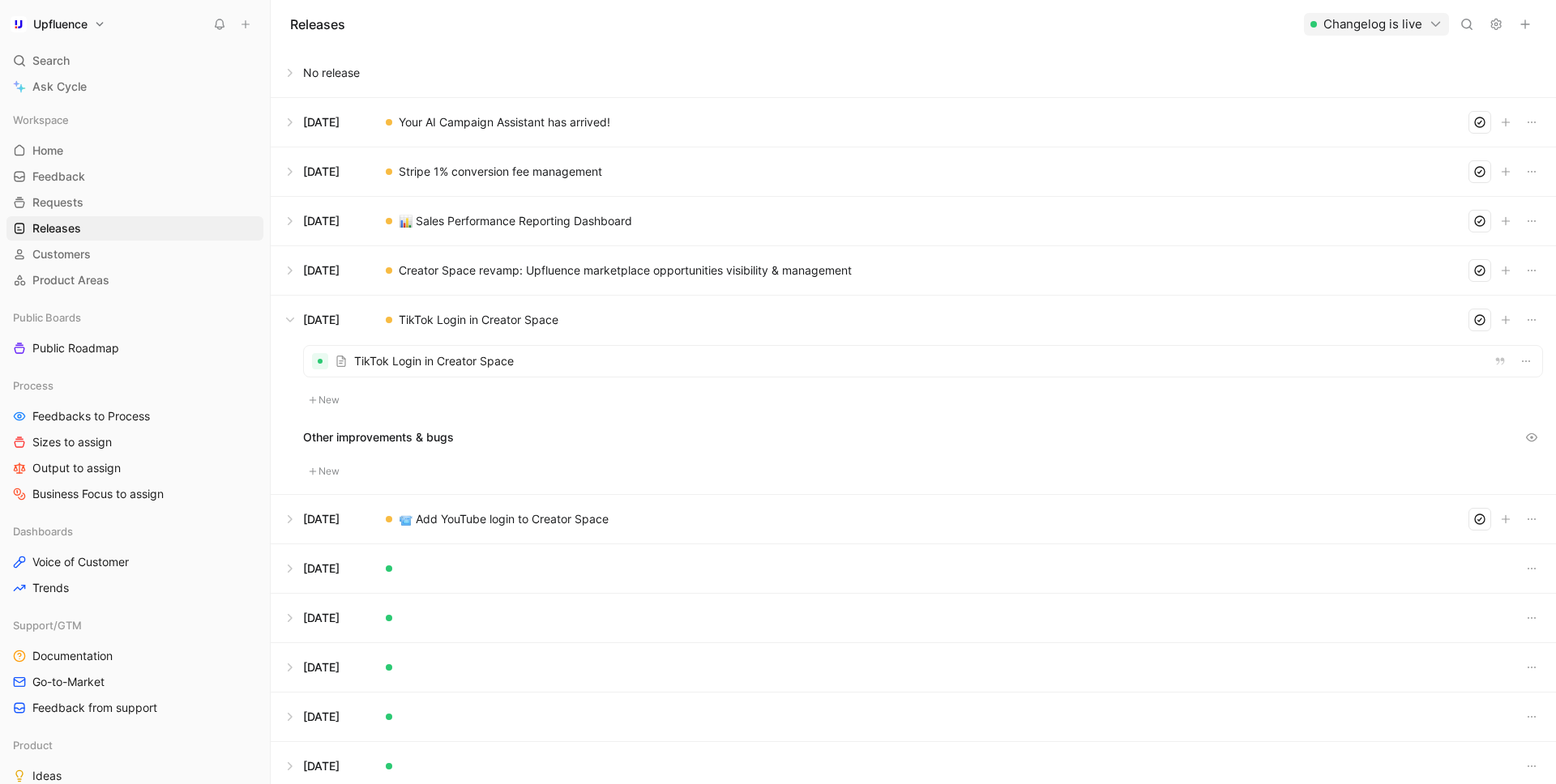 click at bounding box center [913, 519] 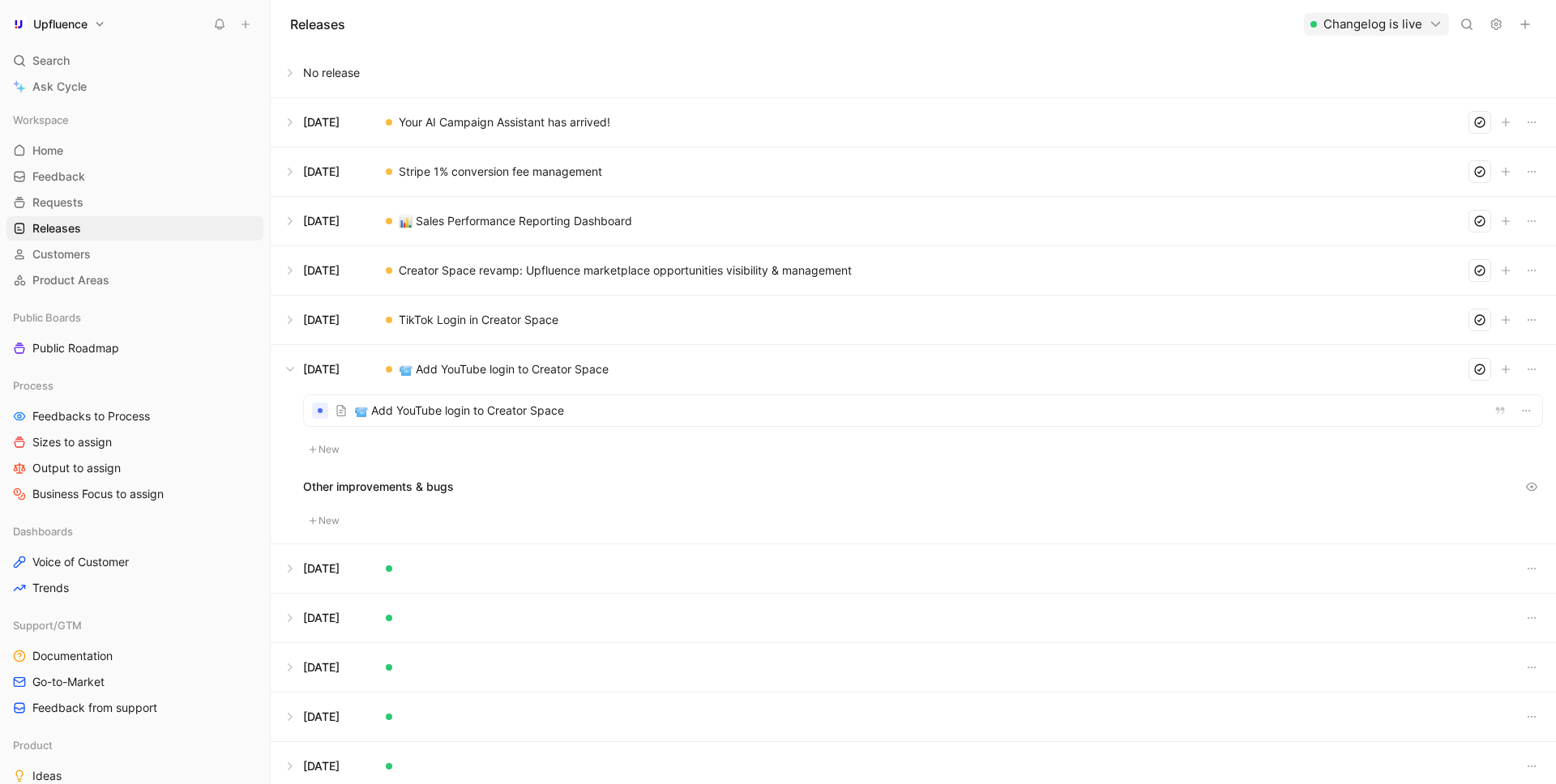 click at bounding box center (923, 411) 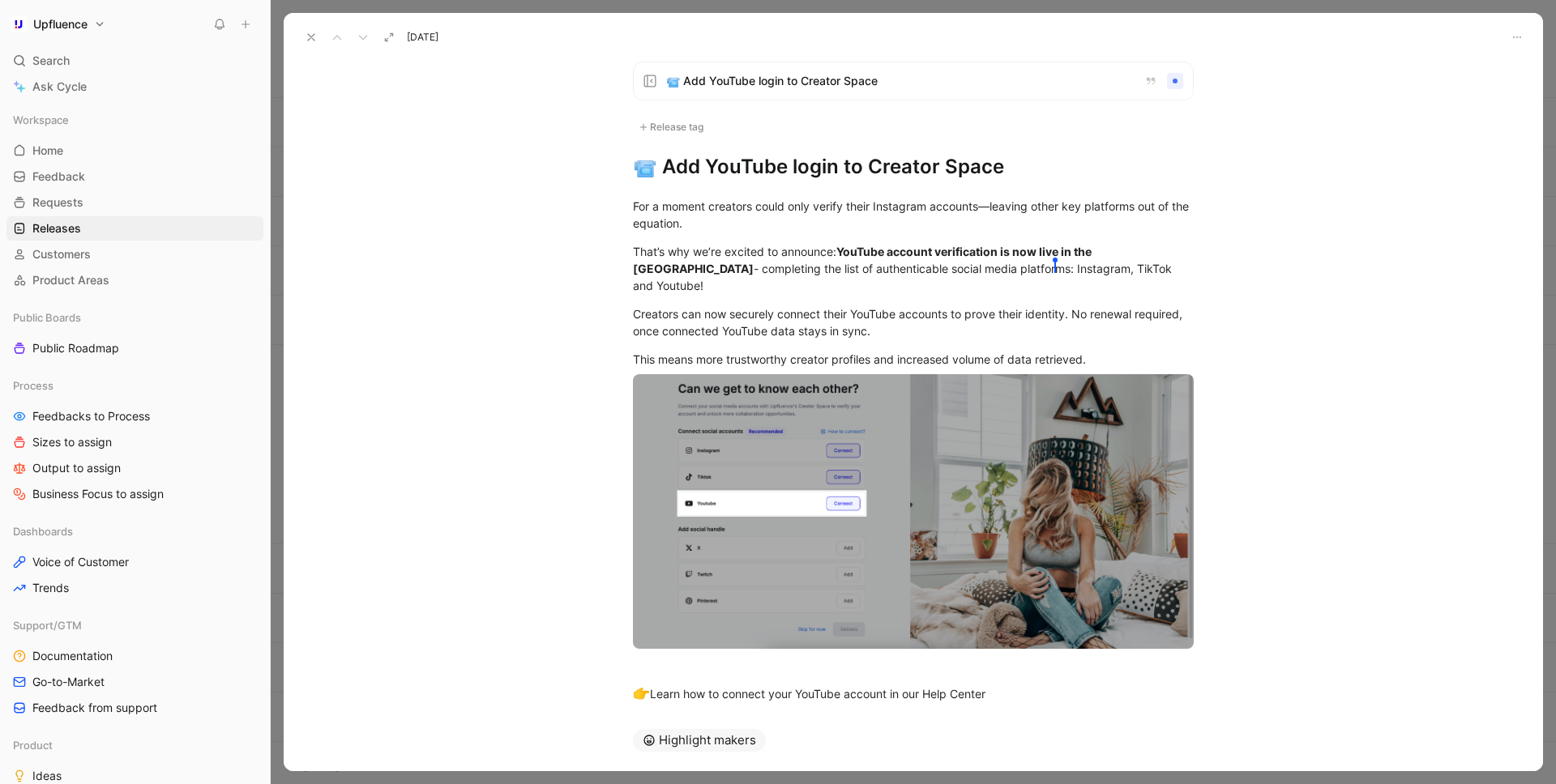 click 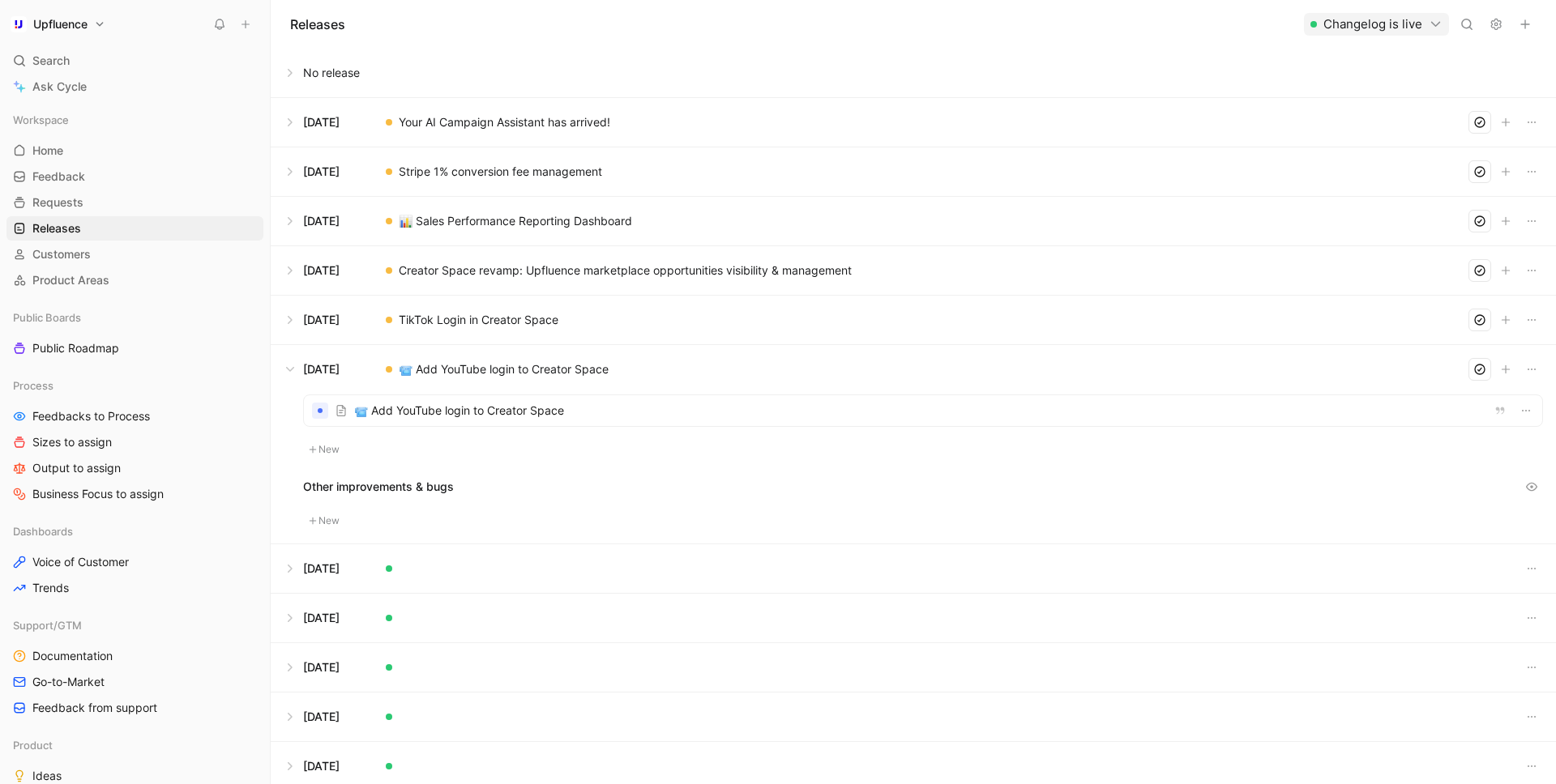 click at bounding box center (923, 411) 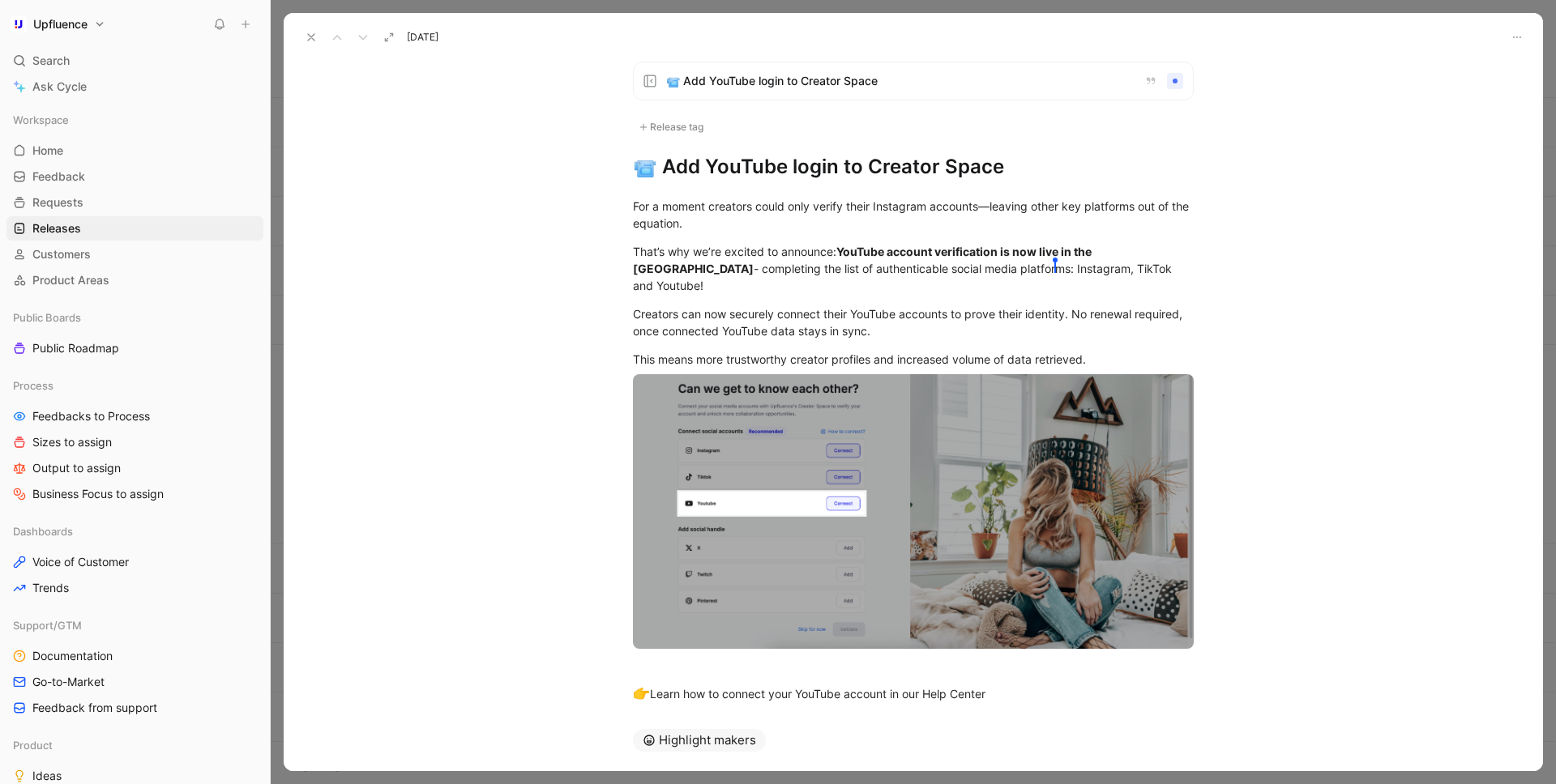 click 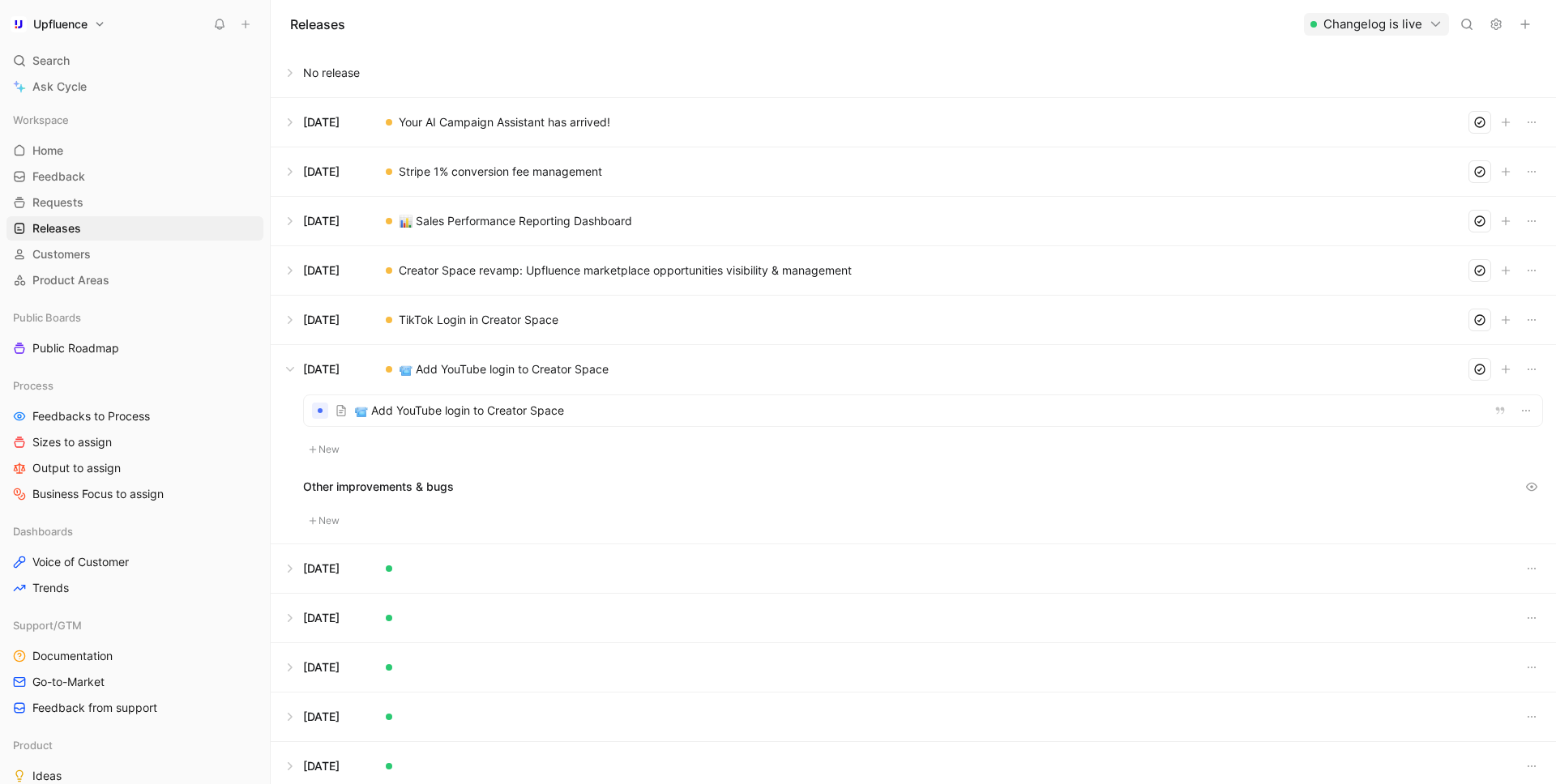 click at bounding box center (913, 320) 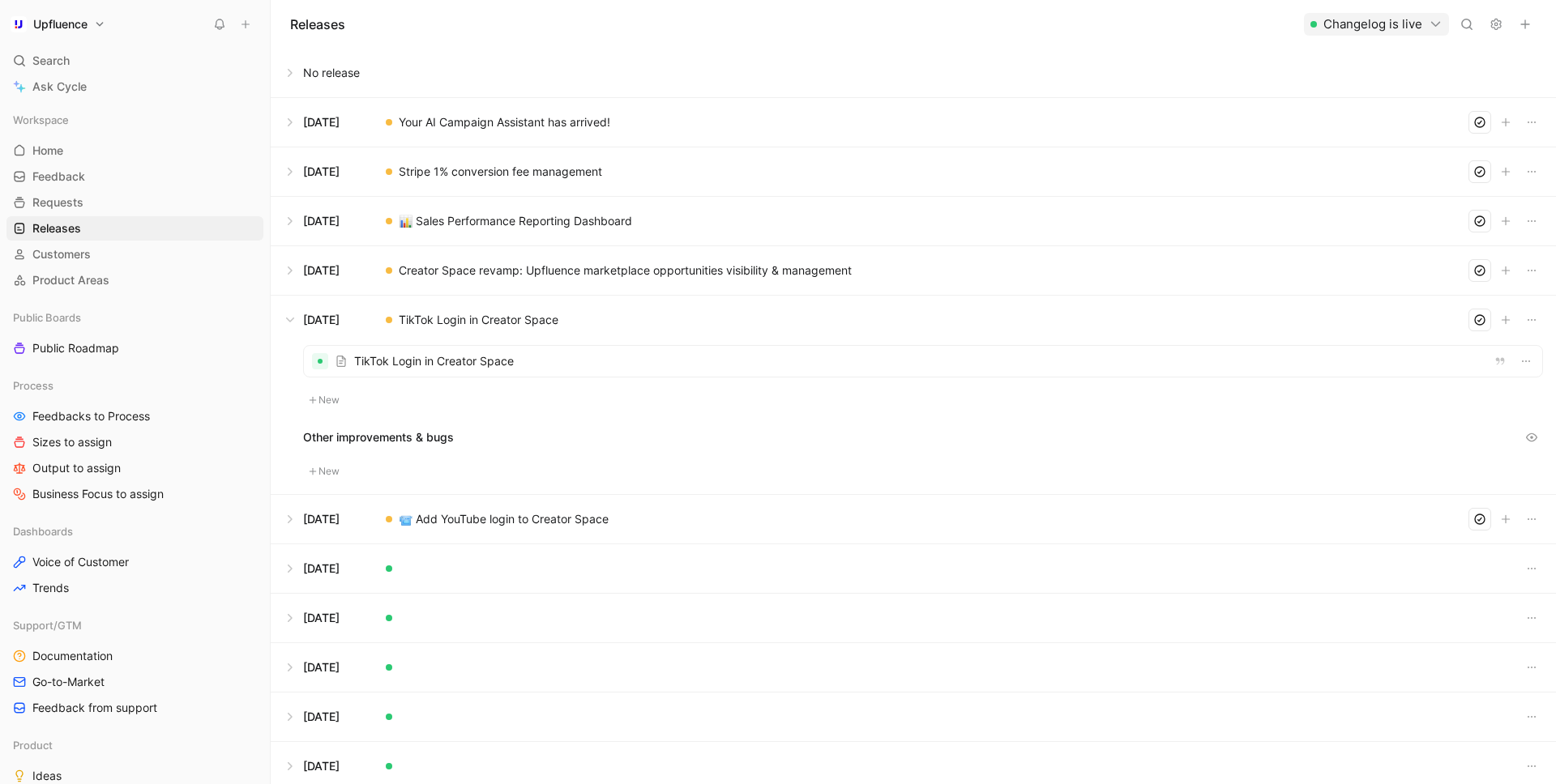 click at bounding box center [923, 361] 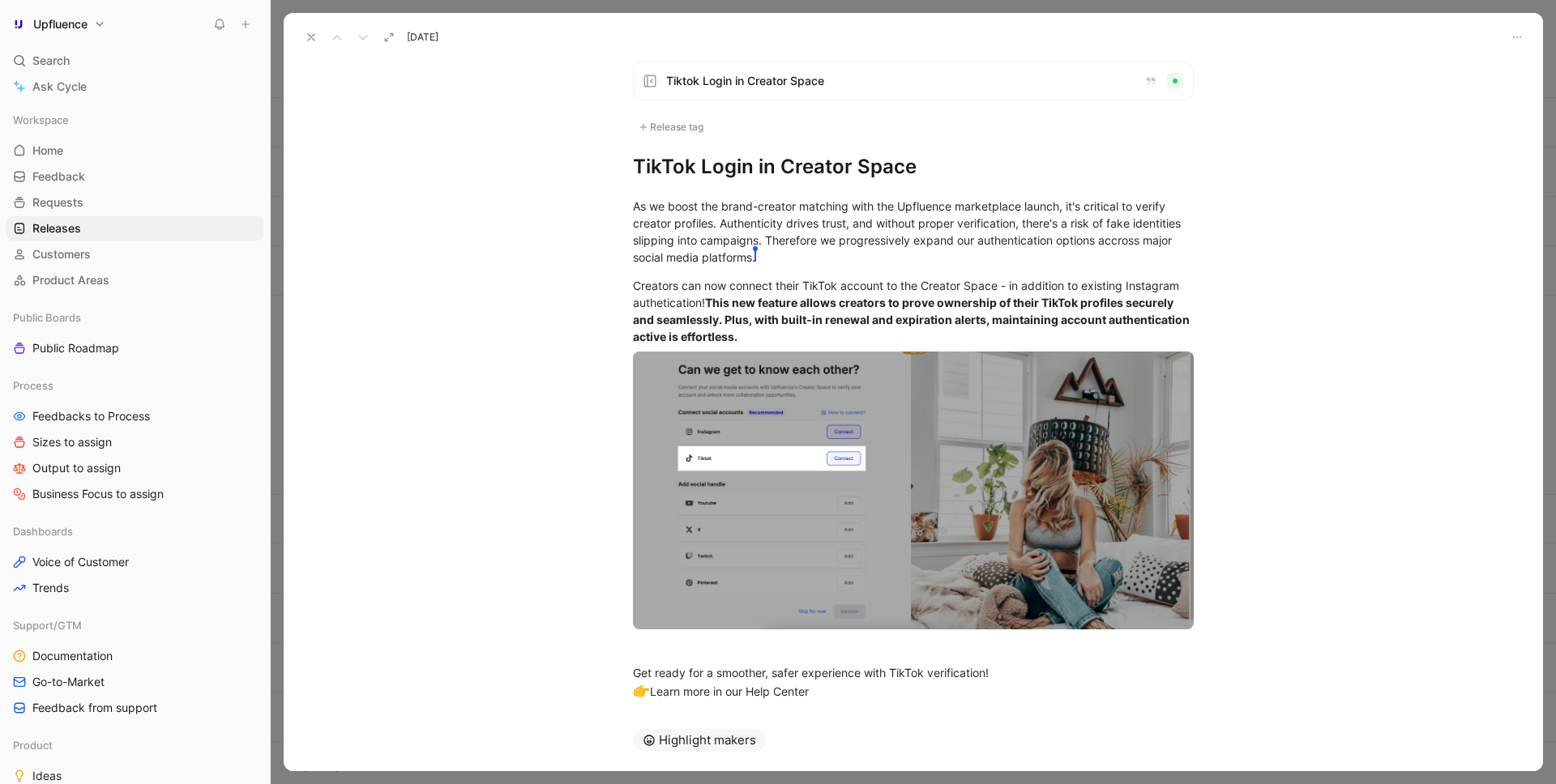 click 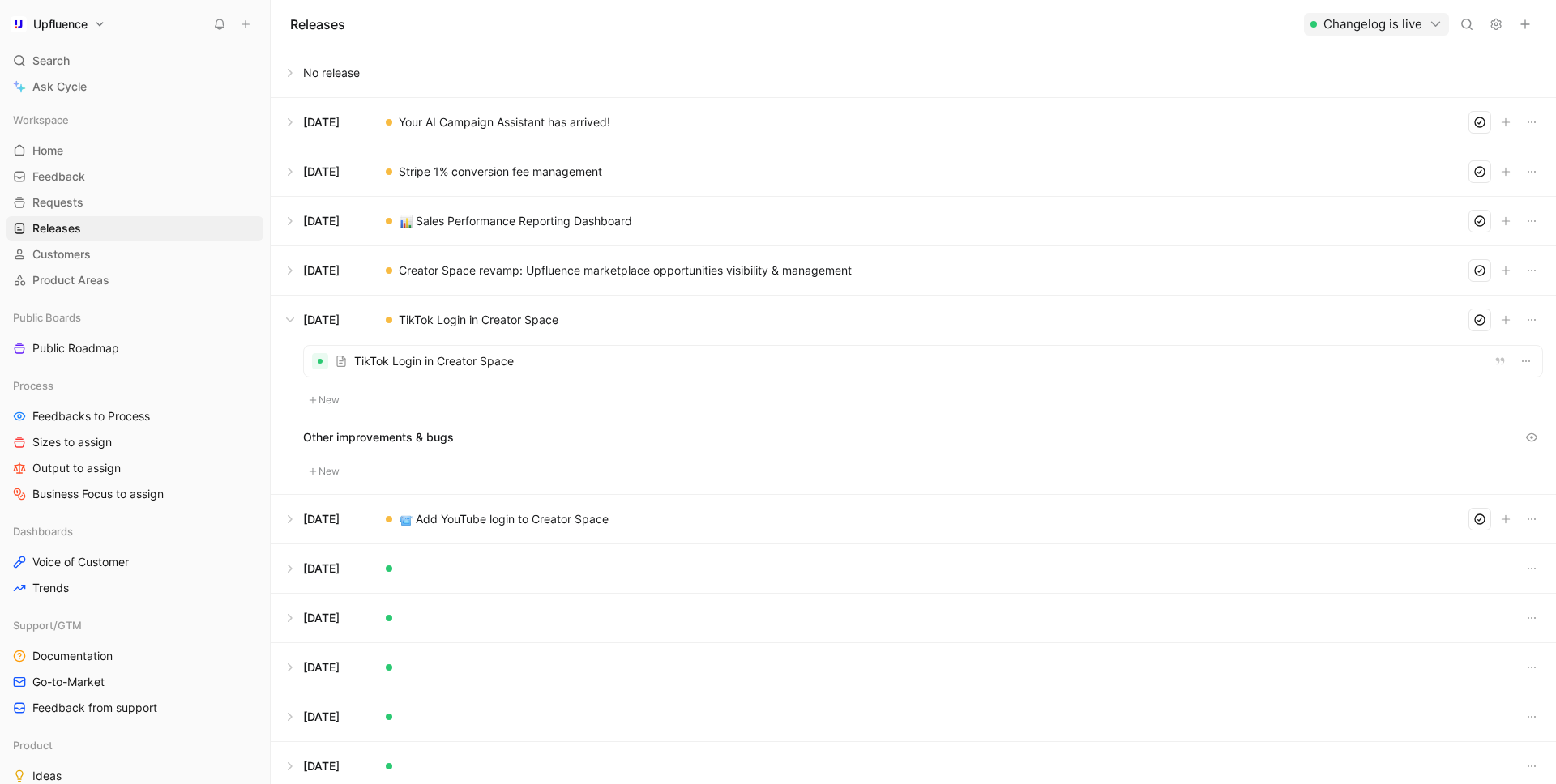 click at bounding box center (923, 361) 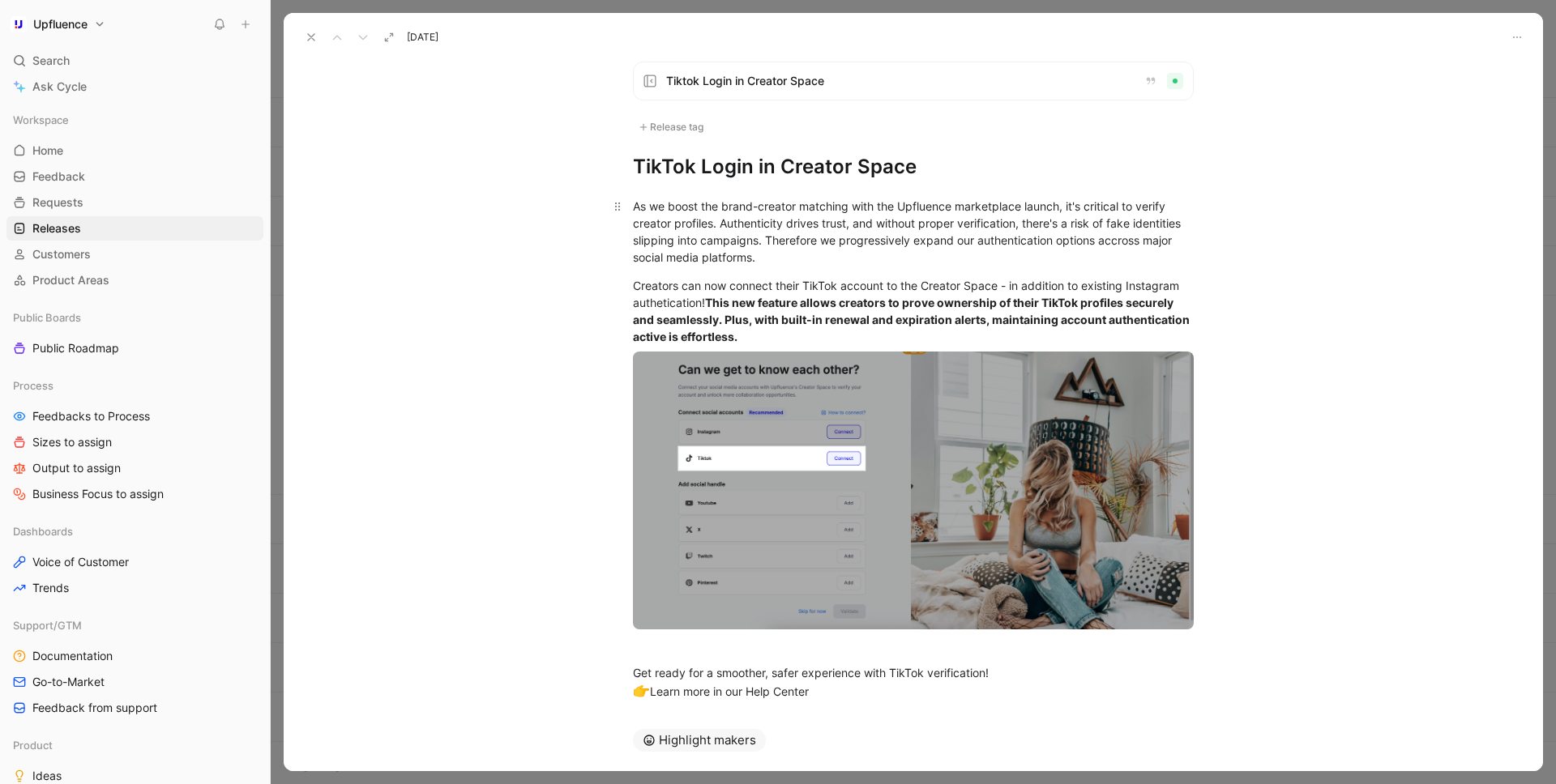 click on "As we boost the brand-creator matching with the Upfluence marketplace launch, it's critical to verify creator profiles. Authenticity drives trust, and without proper verification, there's a risk of fake identities slipping into campaigns. Therefore we progressively expand our authentication options accross major social media platforms." at bounding box center (913, 232) 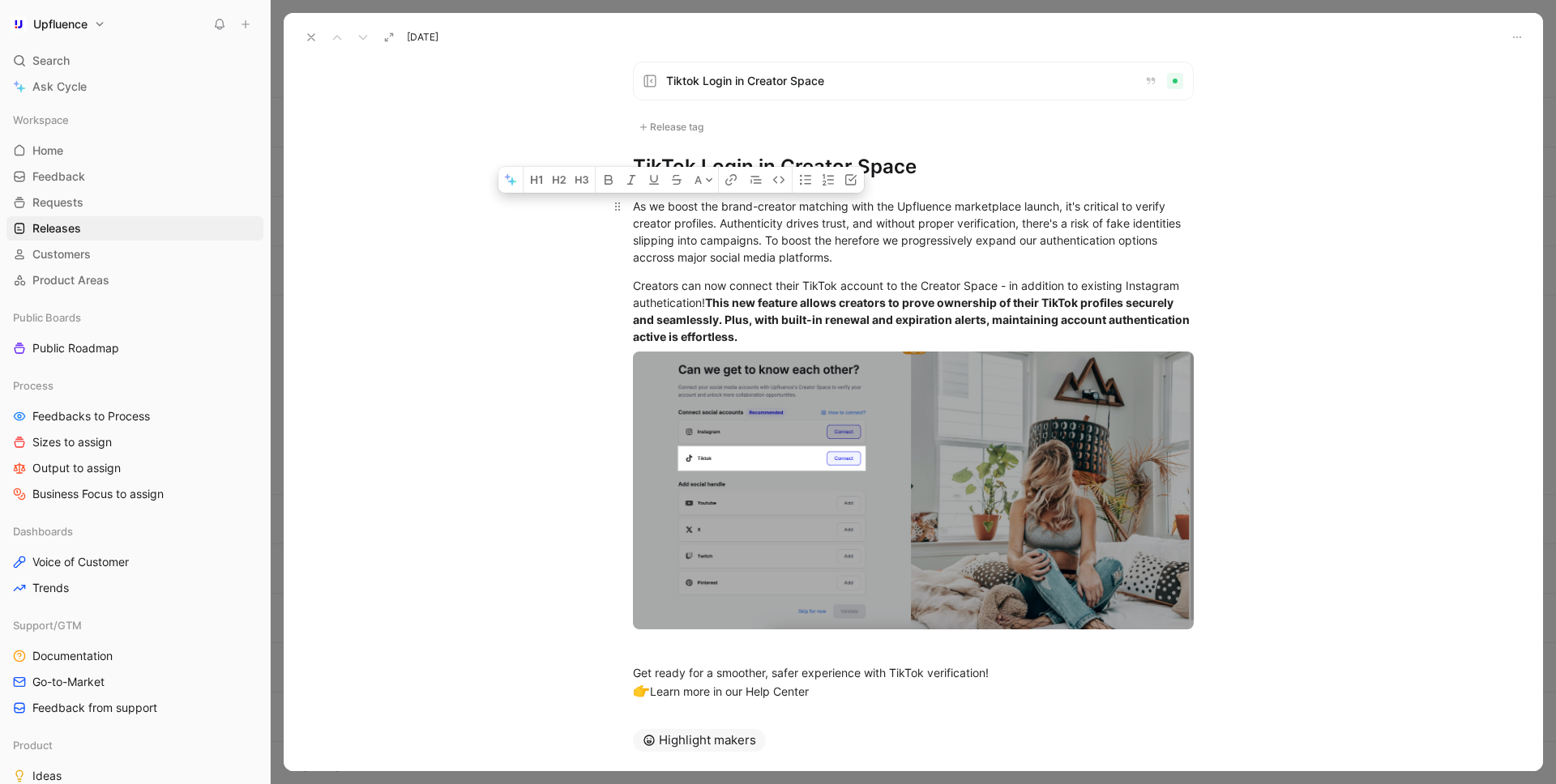 drag, startPoint x: 727, startPoint y: 206, endPoint x: 998, endPoint y: 196, distance: 271.18444 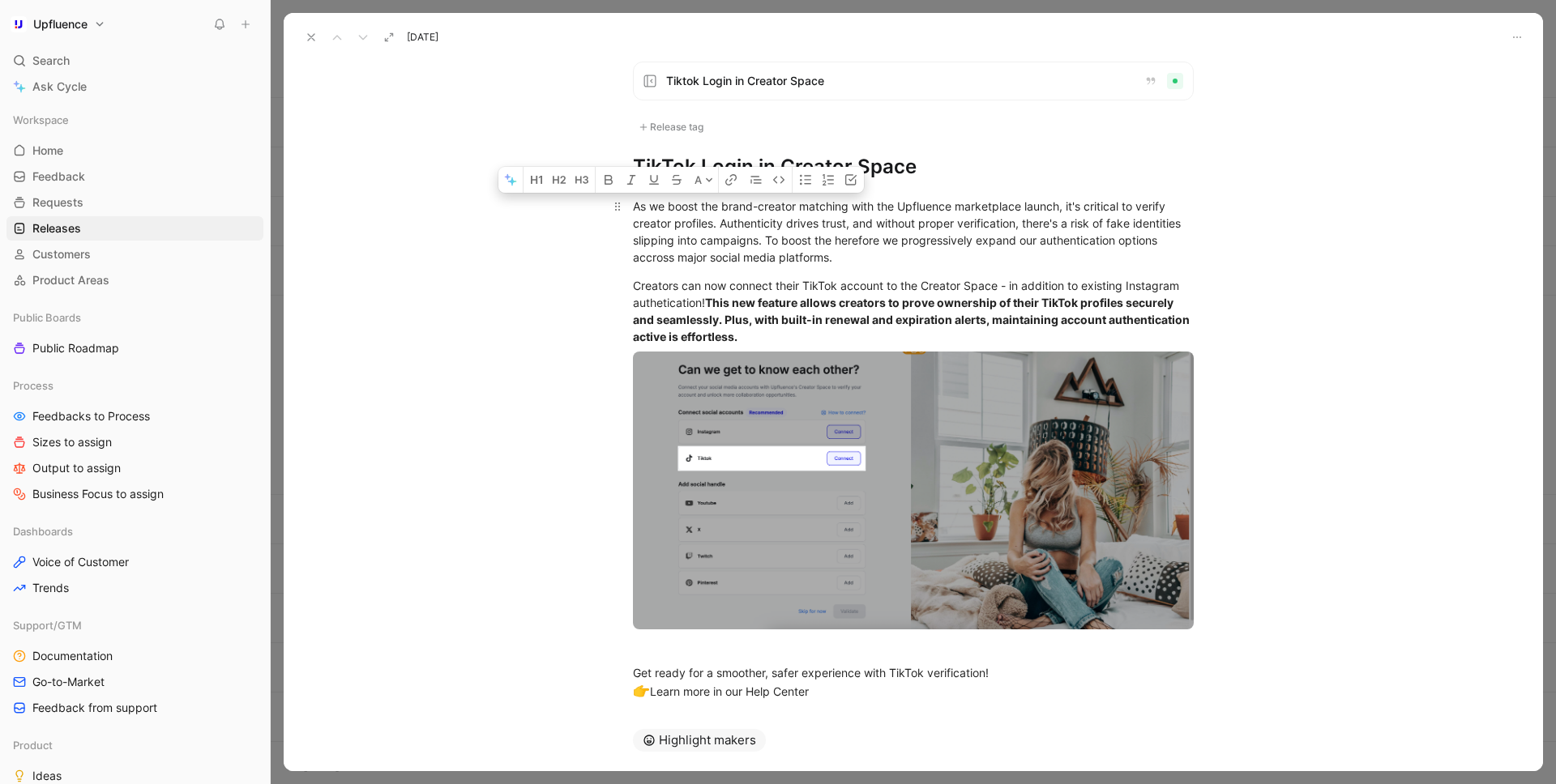 click on "As we boost the brand-creator matching with the Upfluence marketplace launch, it's critical to verify creator profiles. Authenticity drives trust, and without proper verification, there's a risk of fake identities slipping into campaigns. To boost the herefore we progressively expand our authentication options accross major social media platforms." at bounding box center (913, 232) 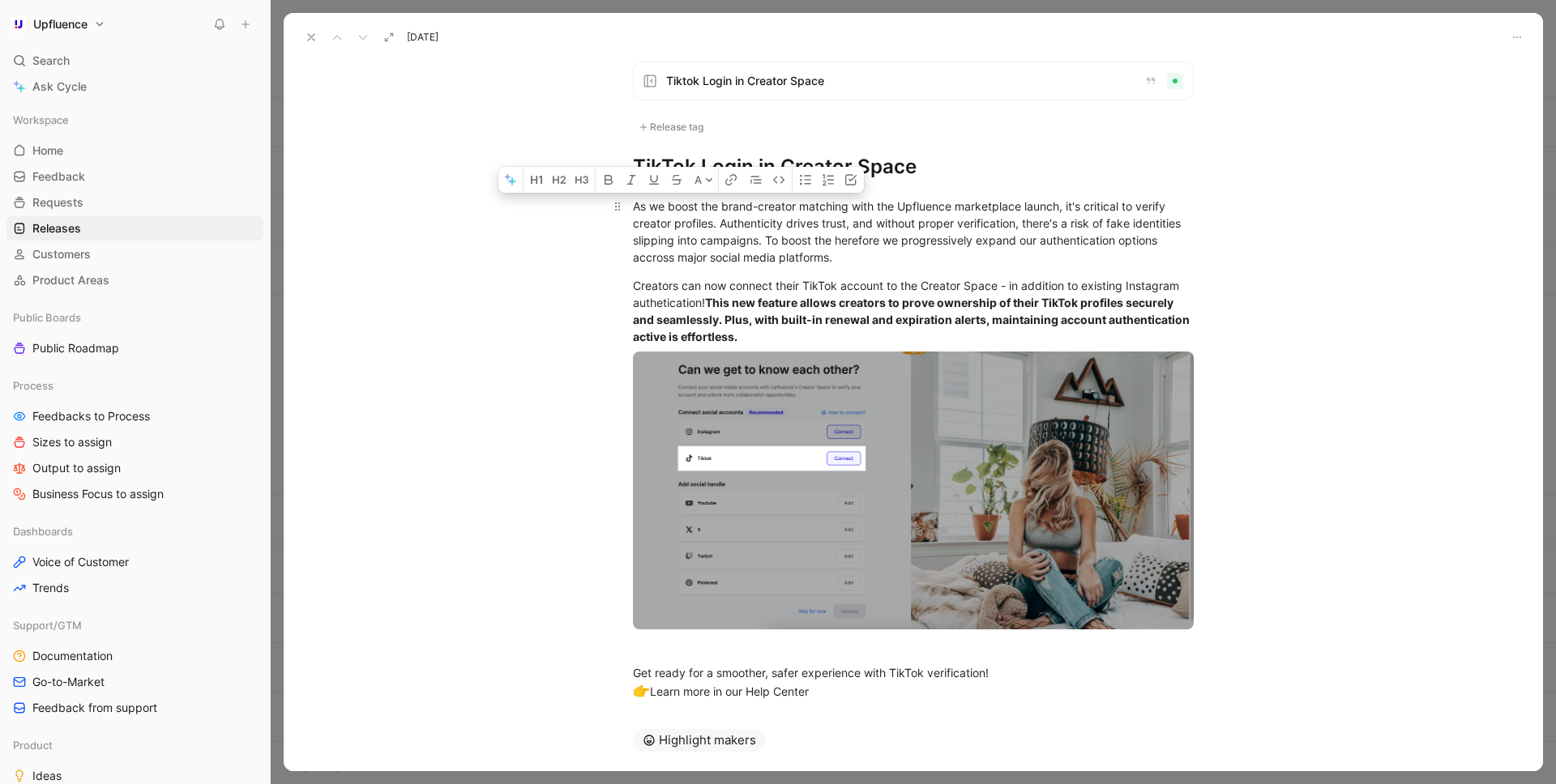 click on "As we boost the brand-creator matching with the Upfluence marketplace launch, it's critical to verify creator profiles. Authenticity drives trust, and without proper verification, there's a risk of fake identities slipping into campaigns. To boost the herefore we progressively expand our authentication options accross major social media platforms." at bounding box center [913, 232] 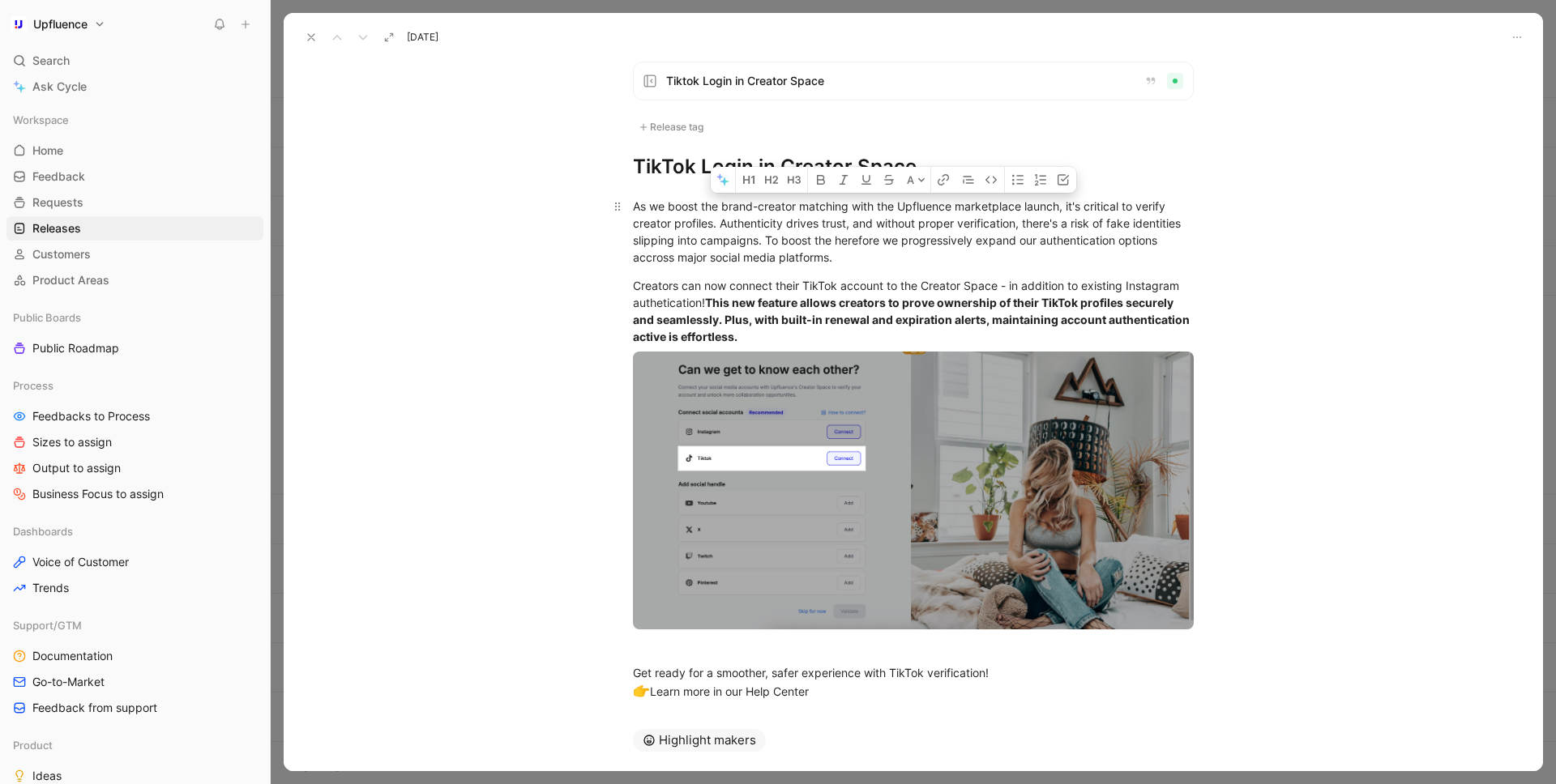 drag, startPoint x: 722, startPoint y: 209, endPoint x: 1063, endPoint y: 198, distance: 341.17737 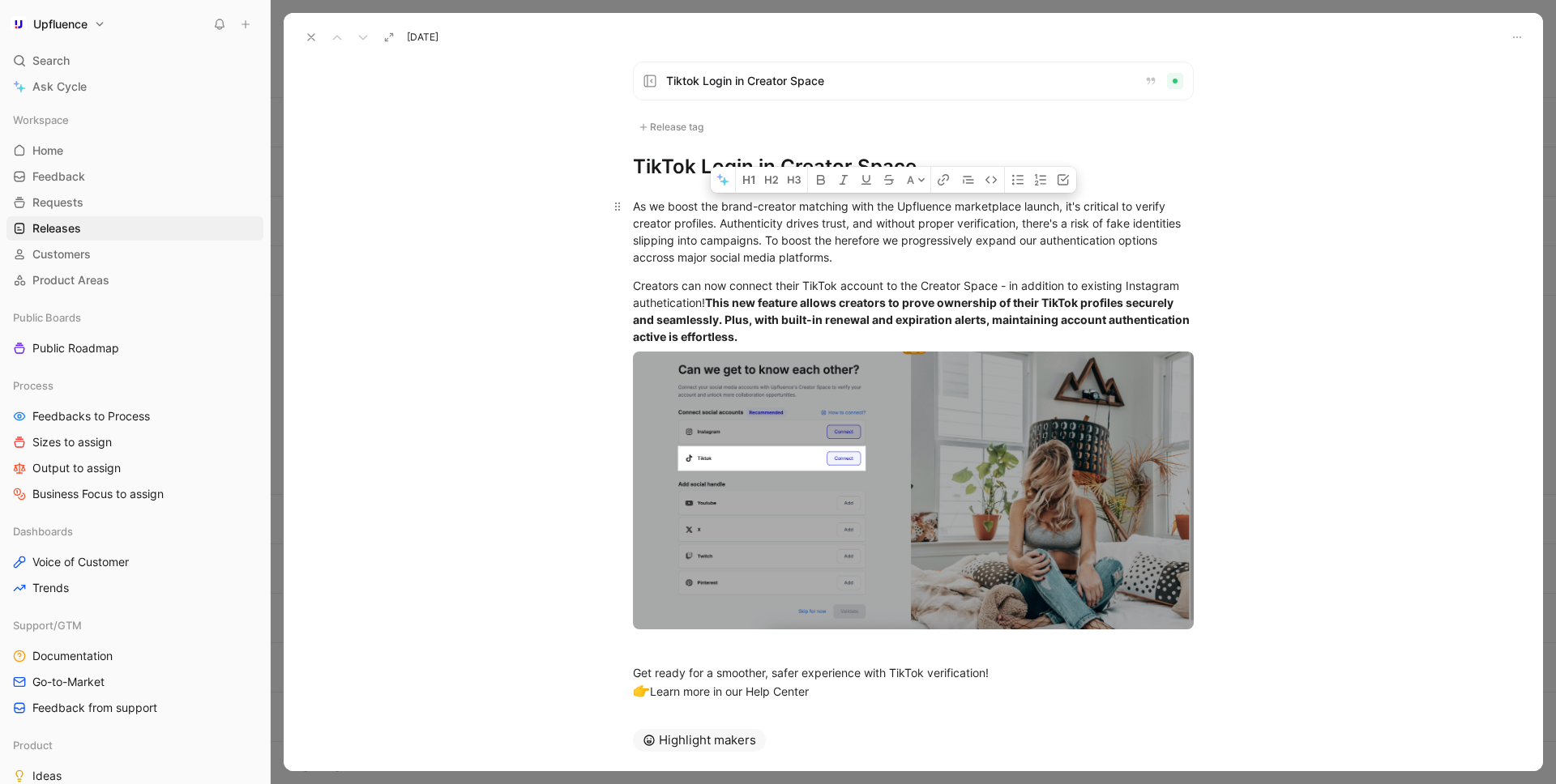 click on "As we boost the brand-creator matching with the Upfluence marketplace launch, it's critical to verify creator profiles. Authenticity drives trust, and without proper verification, there's a risk of fake identities slipping into campaigns. To boost the herefore we progressively expand our authentication options accross major social media platforms." at bounding box center [913, 232] 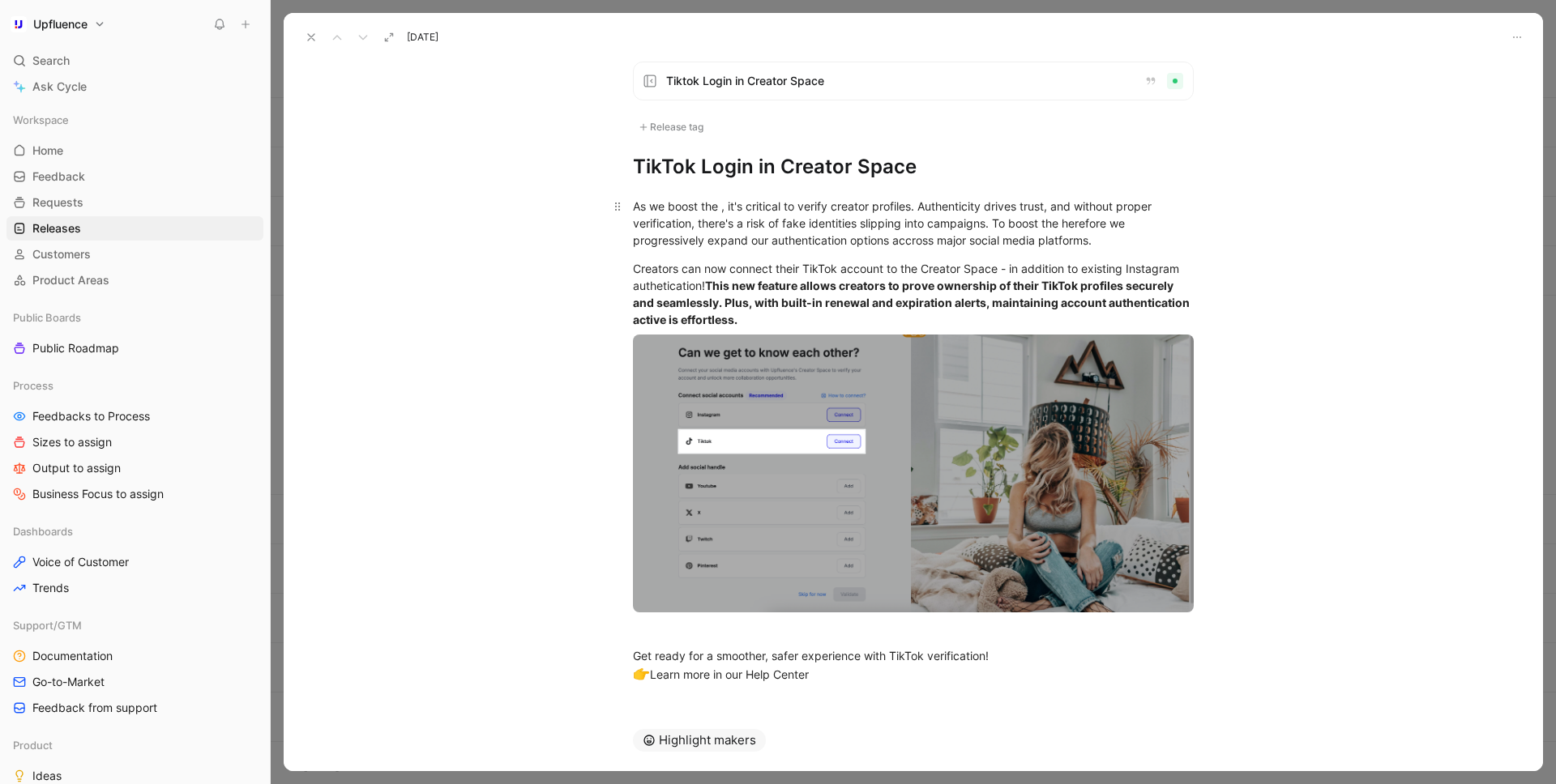 click on "As we boost the , it's critical to verify creator profiles. Authenticity drives trust, and without proper verification, there's a risk of fake identities slipping into campaigns. To boost the herefore we progressively expand our authentication options accross major social media platforms." at bounding box center [913, 223] 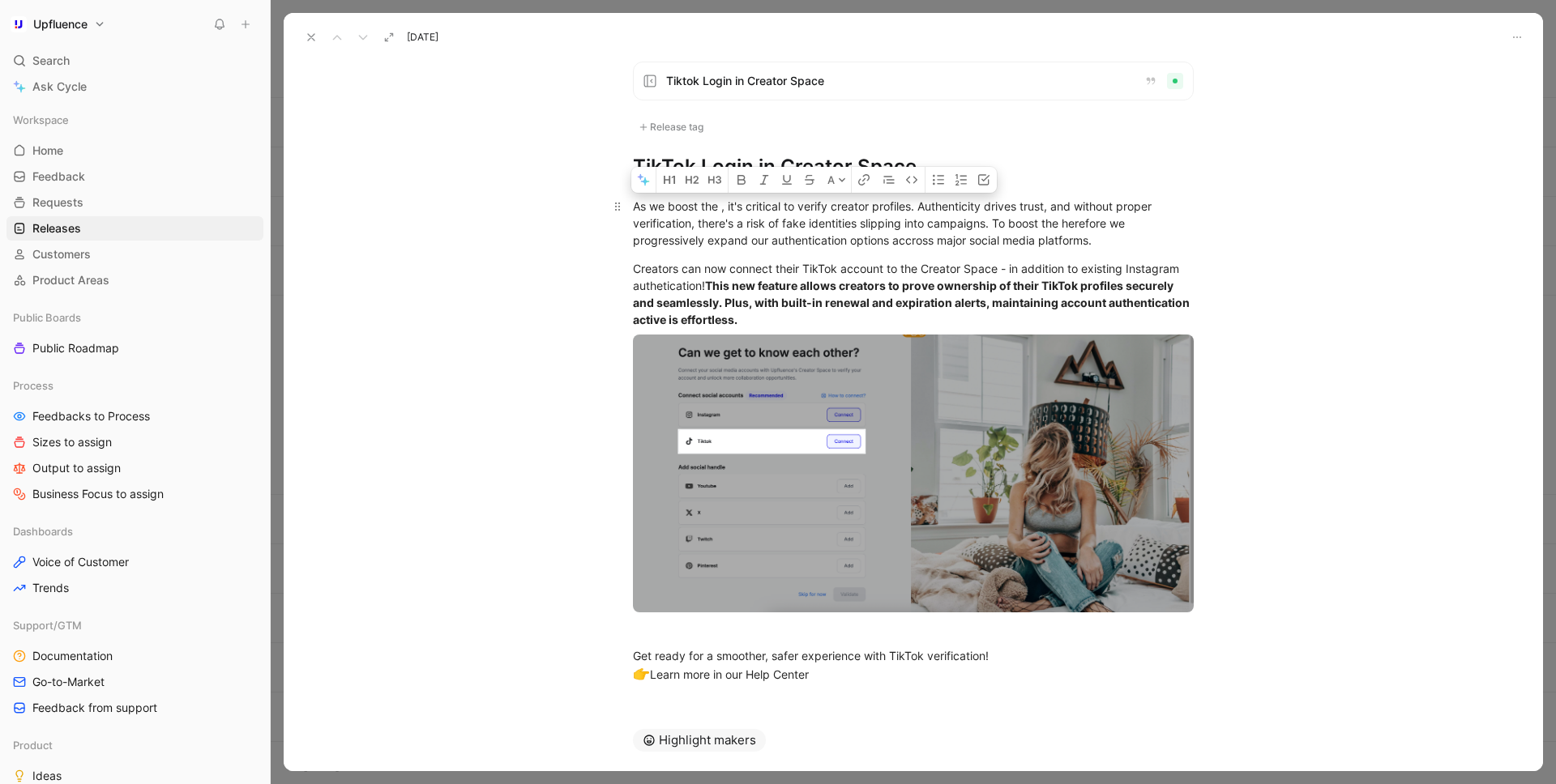 drag, startPoint x: 995, startPoint y: 226, endPoint x: 630, endPoint y: 208, distance: 365.44357 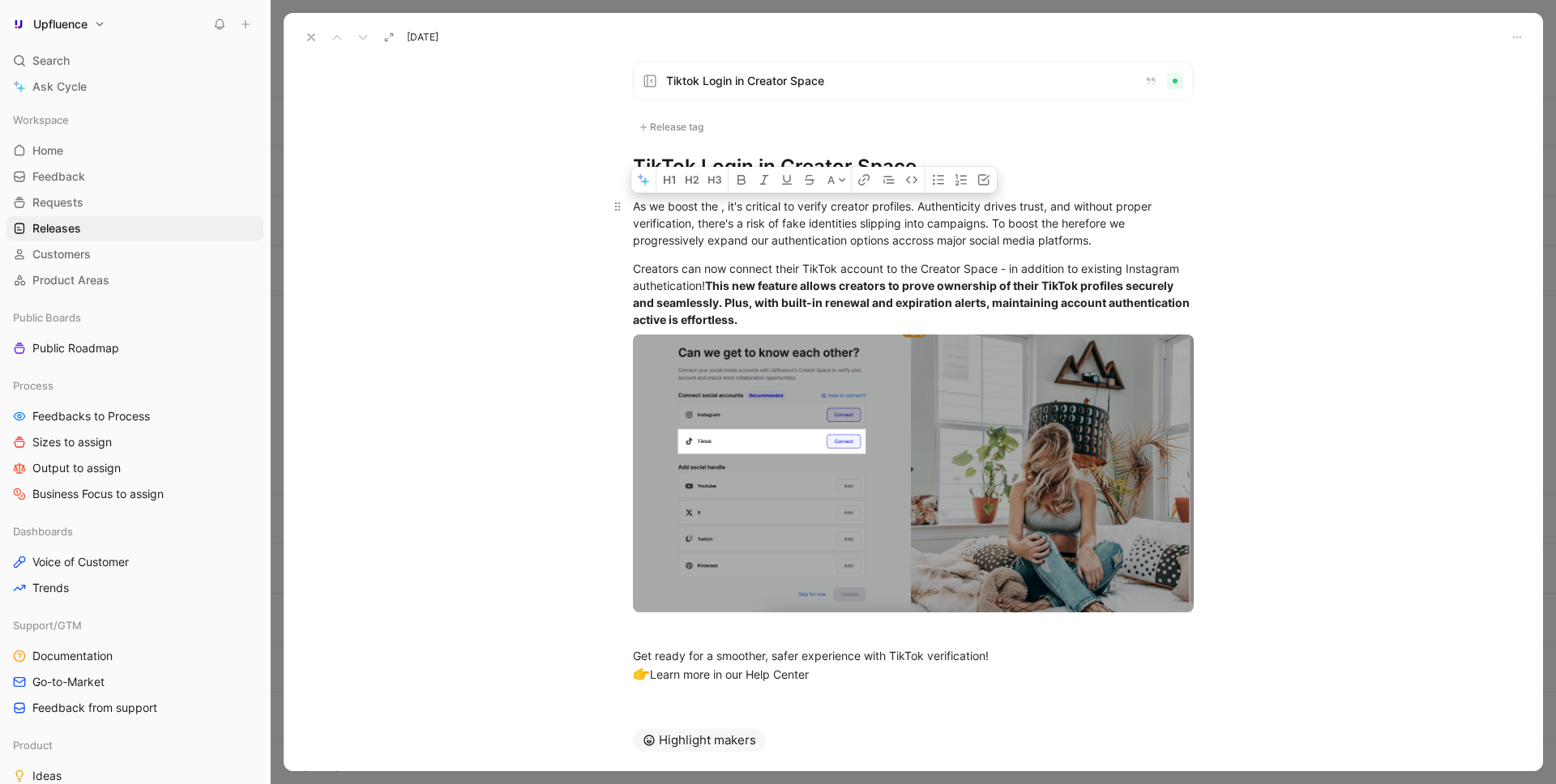 click on "As we boost the , it's critical to verify creator profiles. Authenticity drives trust, and without proper verification, there's a risk of fake identities slipping into campaigns. To boost the herefore we progressively expand our authentication options accross major social media platforms." at bounding box center [913, 223] 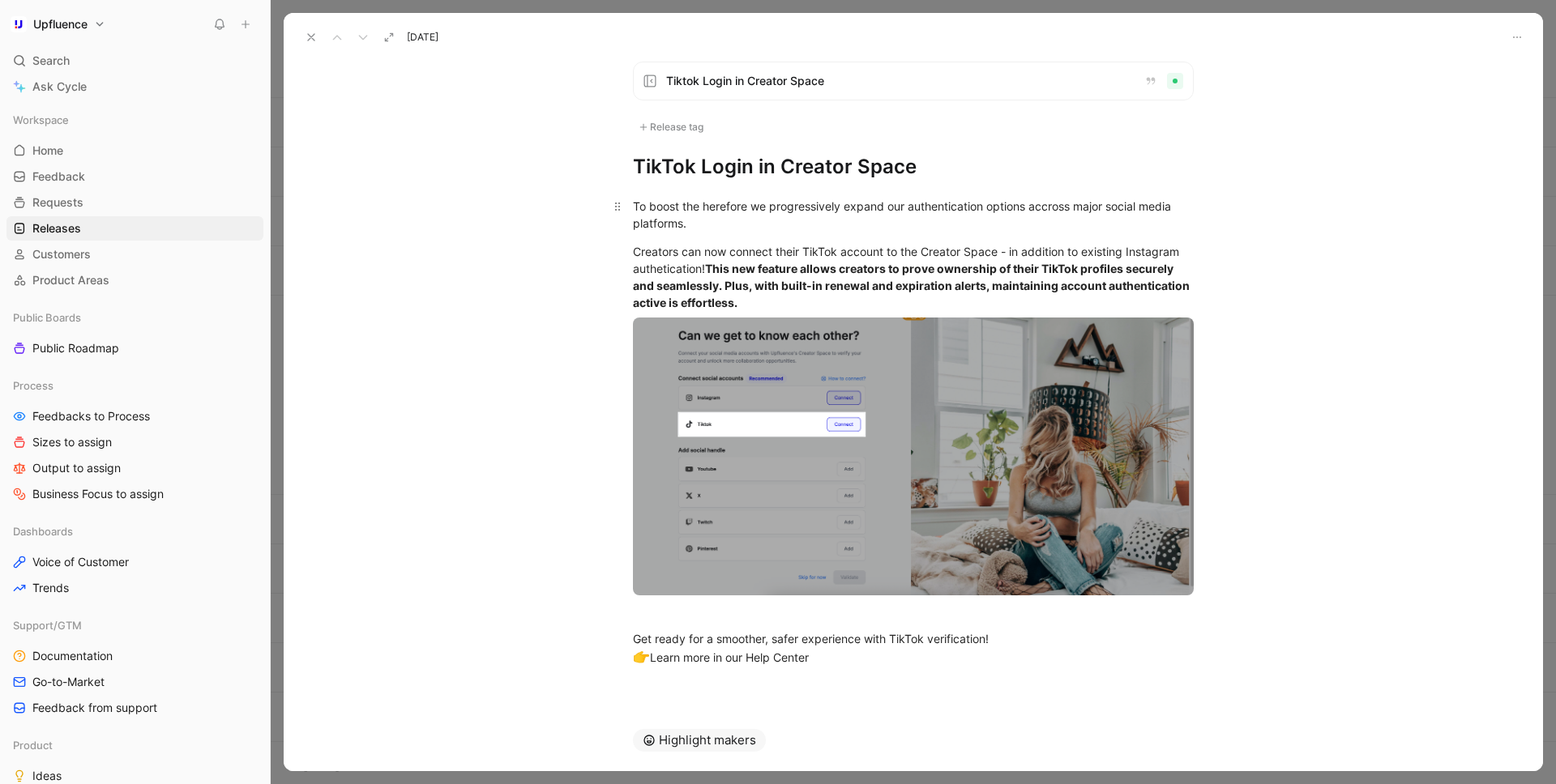click on "To boost the herefore we progressively expand our authentication options accross major social media platforms." at bounding box center (913, 215) 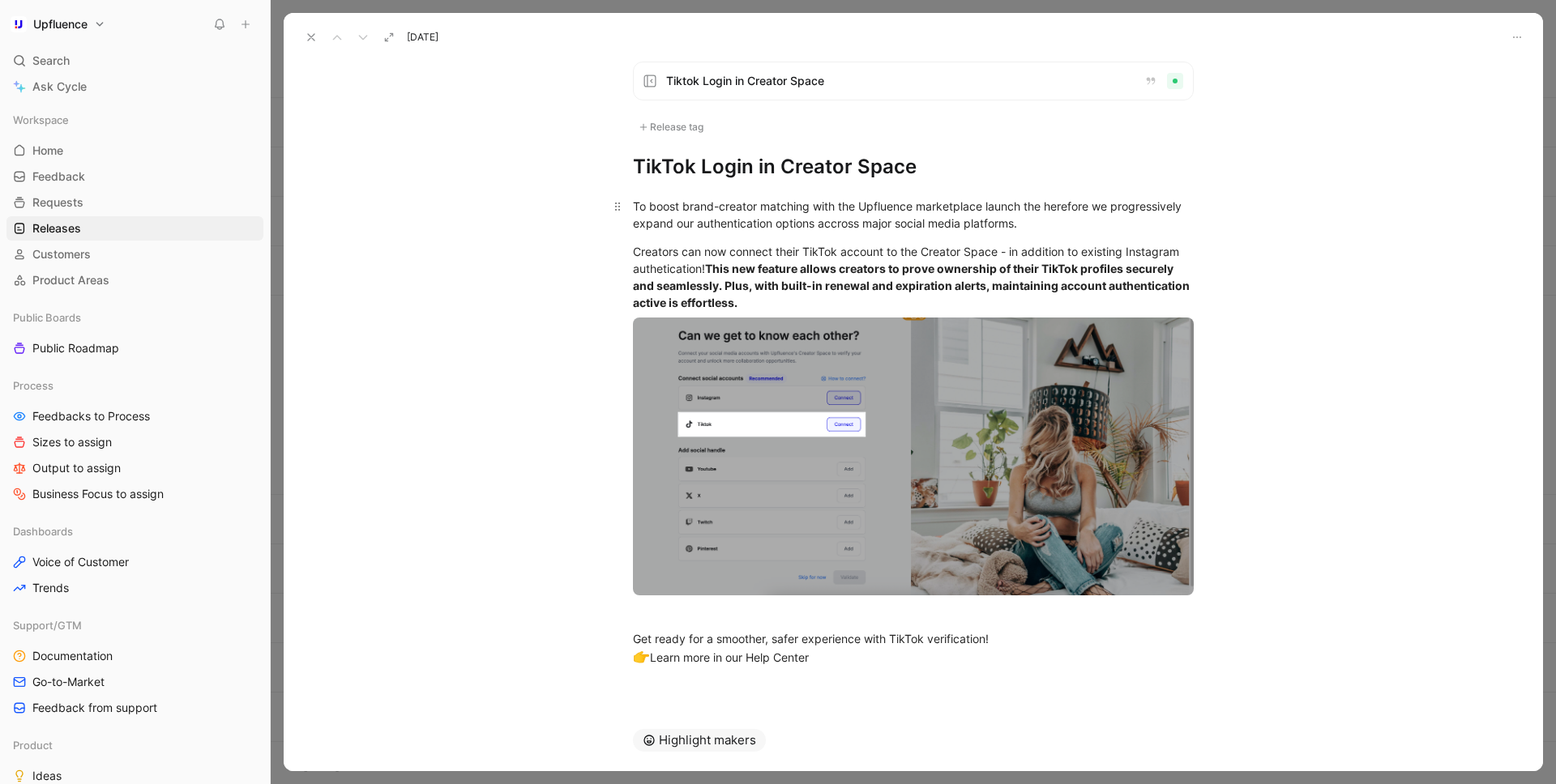 click on "To boost brand-creator matching with the Upfluence marketplace launch the herefore we progressively expand our authentication options accross major social media platforms." at bounding box center (913, 215) 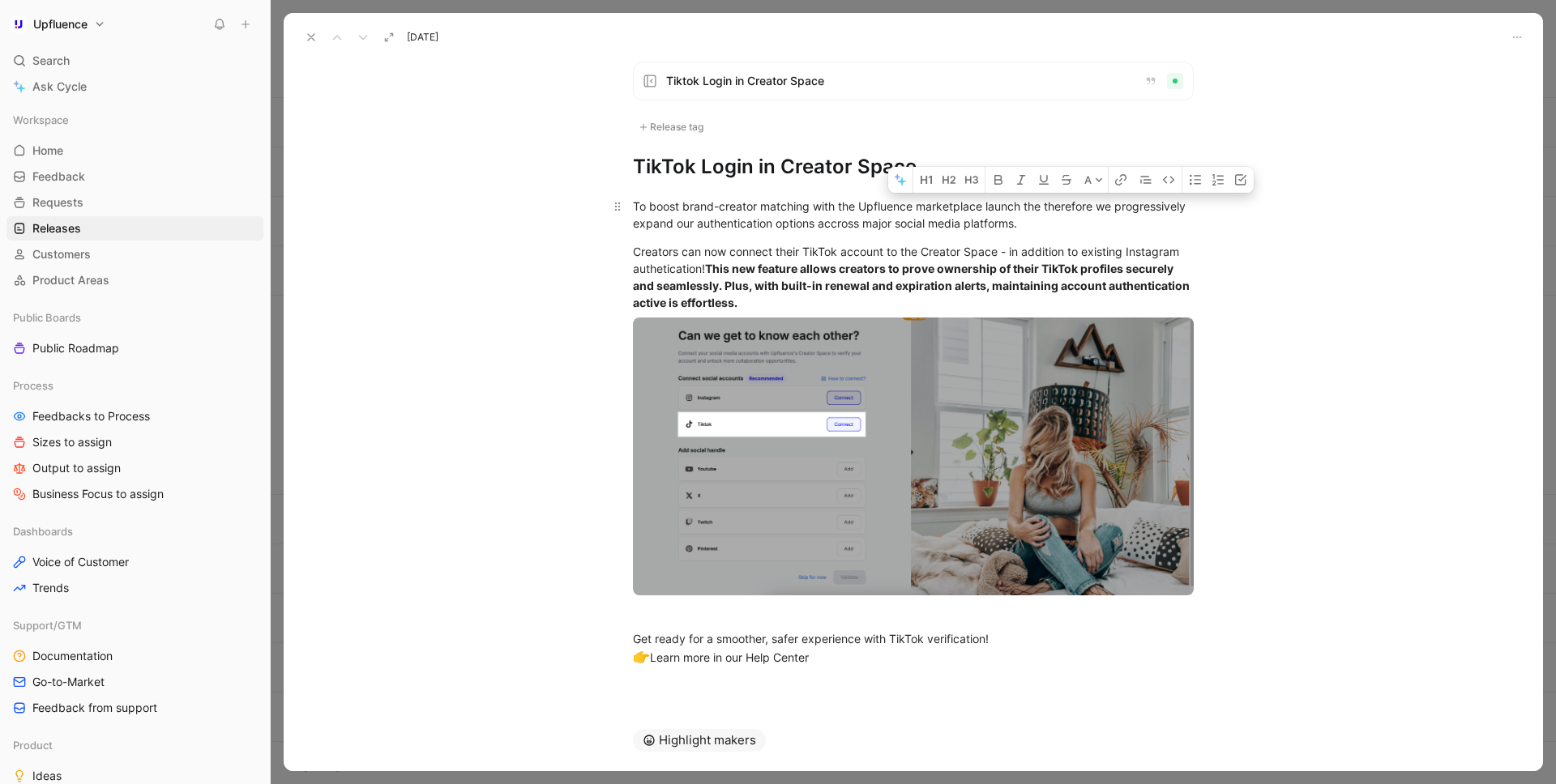 drag, startPoint x: 1045, startPoint y: 207, endPoint x: 1097, endPoint y: 207, distance: 52 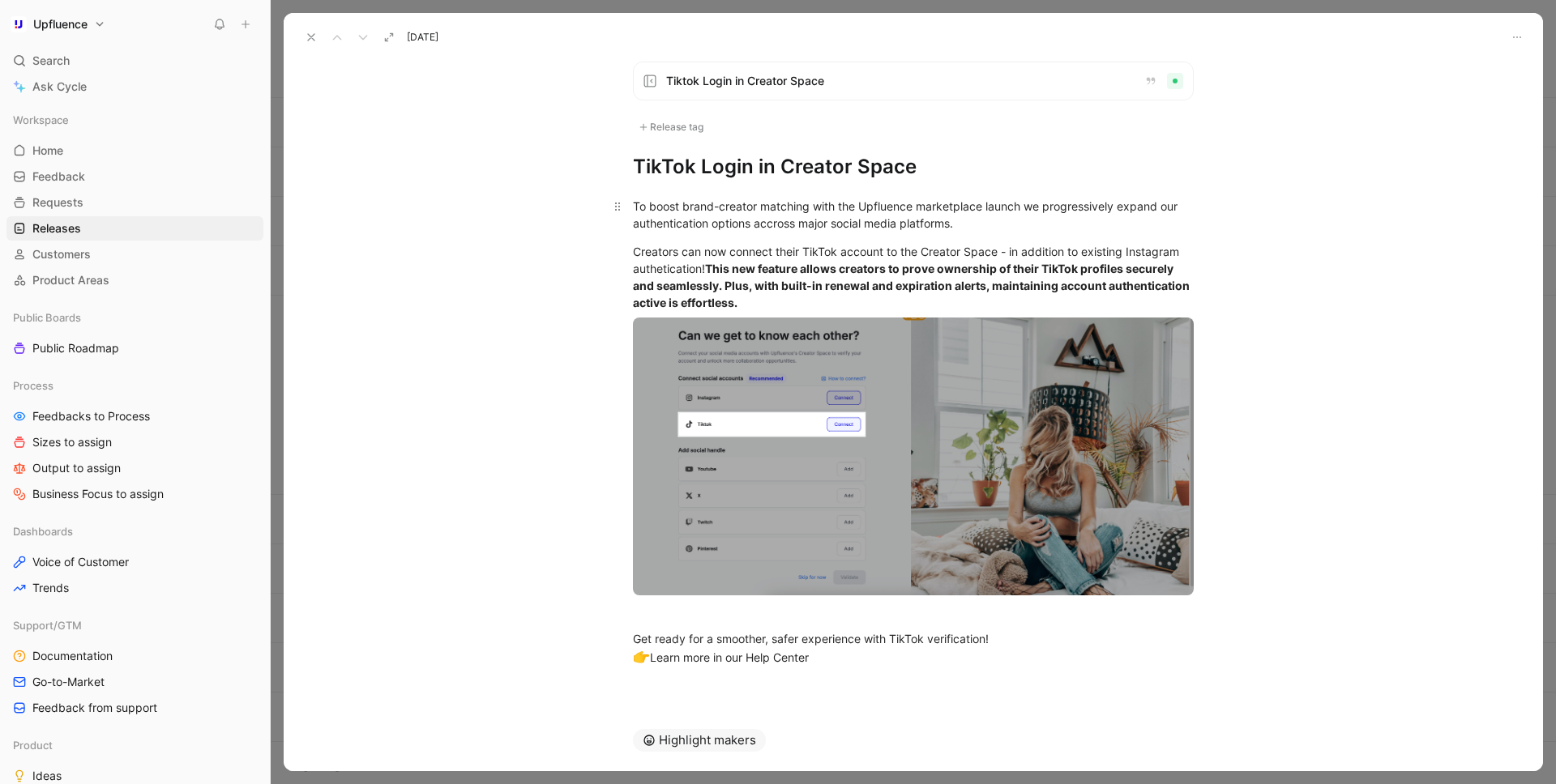 click on "To boost brand-creator matching with the Upfluence marketplace launch we progressively expand our authentication options accross major social media platforms." at bounding box center (913, 215) 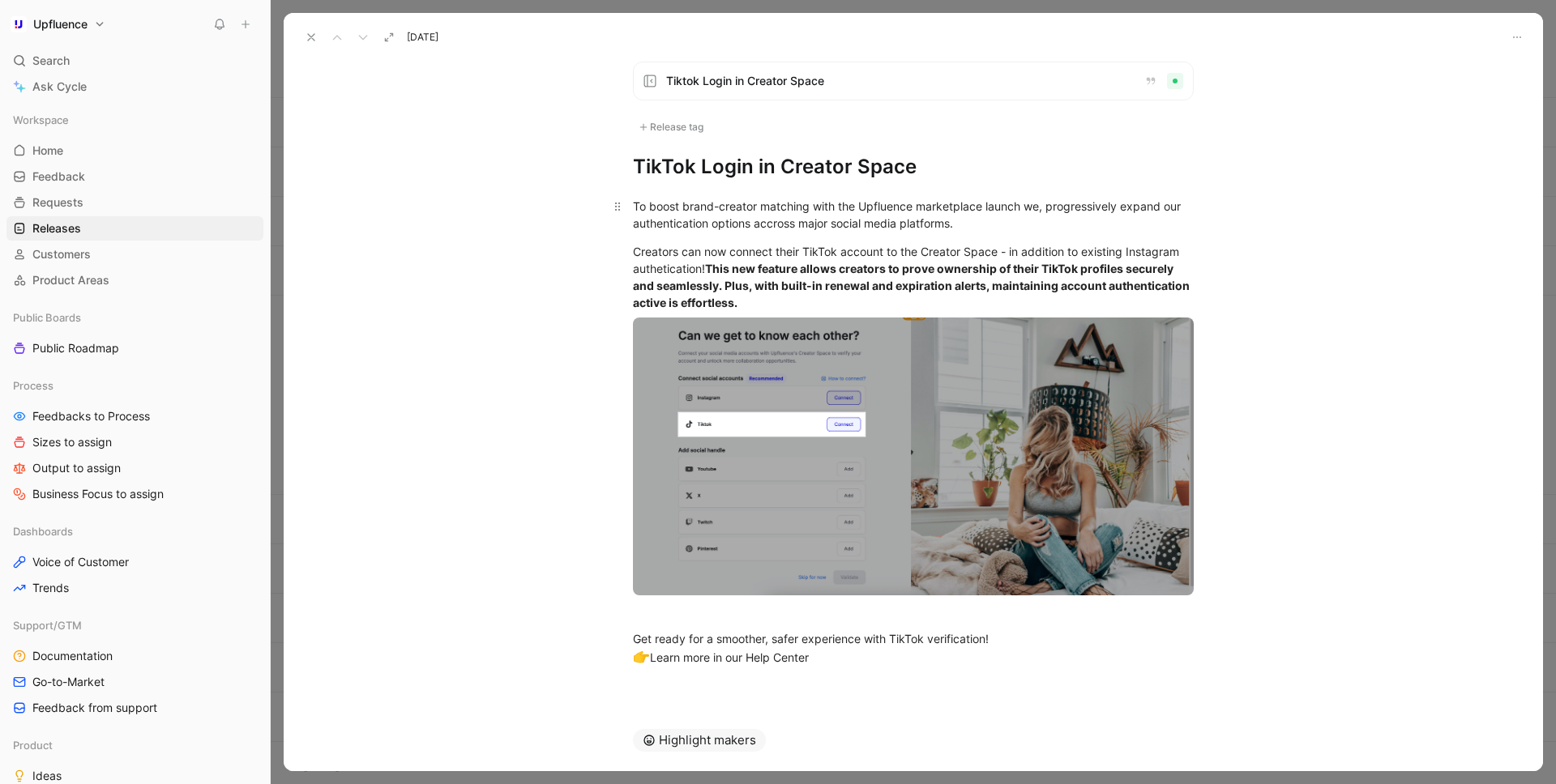 click on "To boost brand-creator matching with the Upfluence marketplace launch we, progressively expand our authentication options accross major social media platforms." at bounding box center [913, 215] 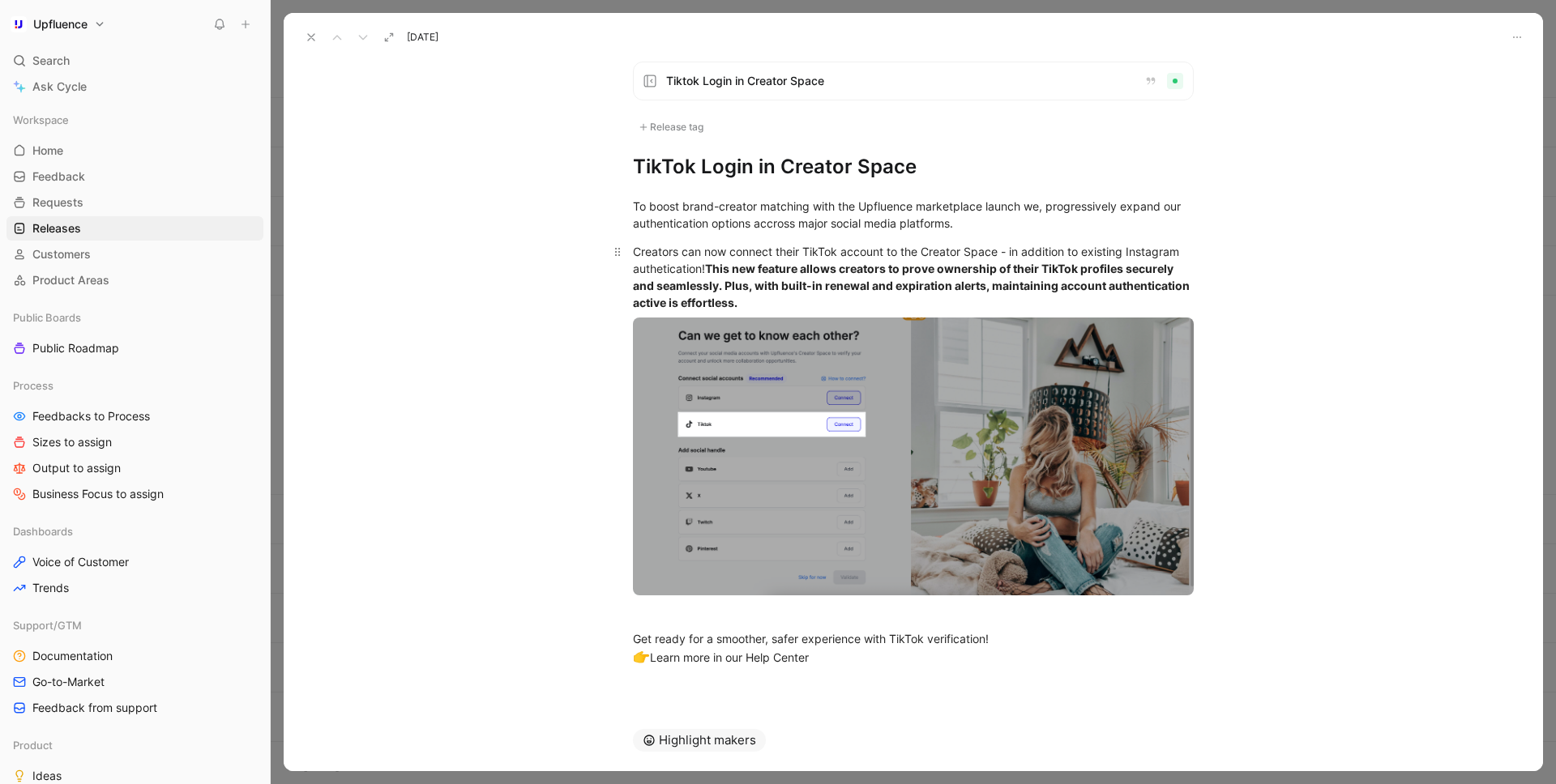 click on "Creators can now connect their TikTok account to the Creator Space - in addition to existing Instagram authetication!  This new feature allows creators to prove ownership of their TikTok profiles securely and seamlessly. Plus, with built-in renewal and expiration alerts, maintaining account authentication active is effortless." at bounding box center [913, 277] 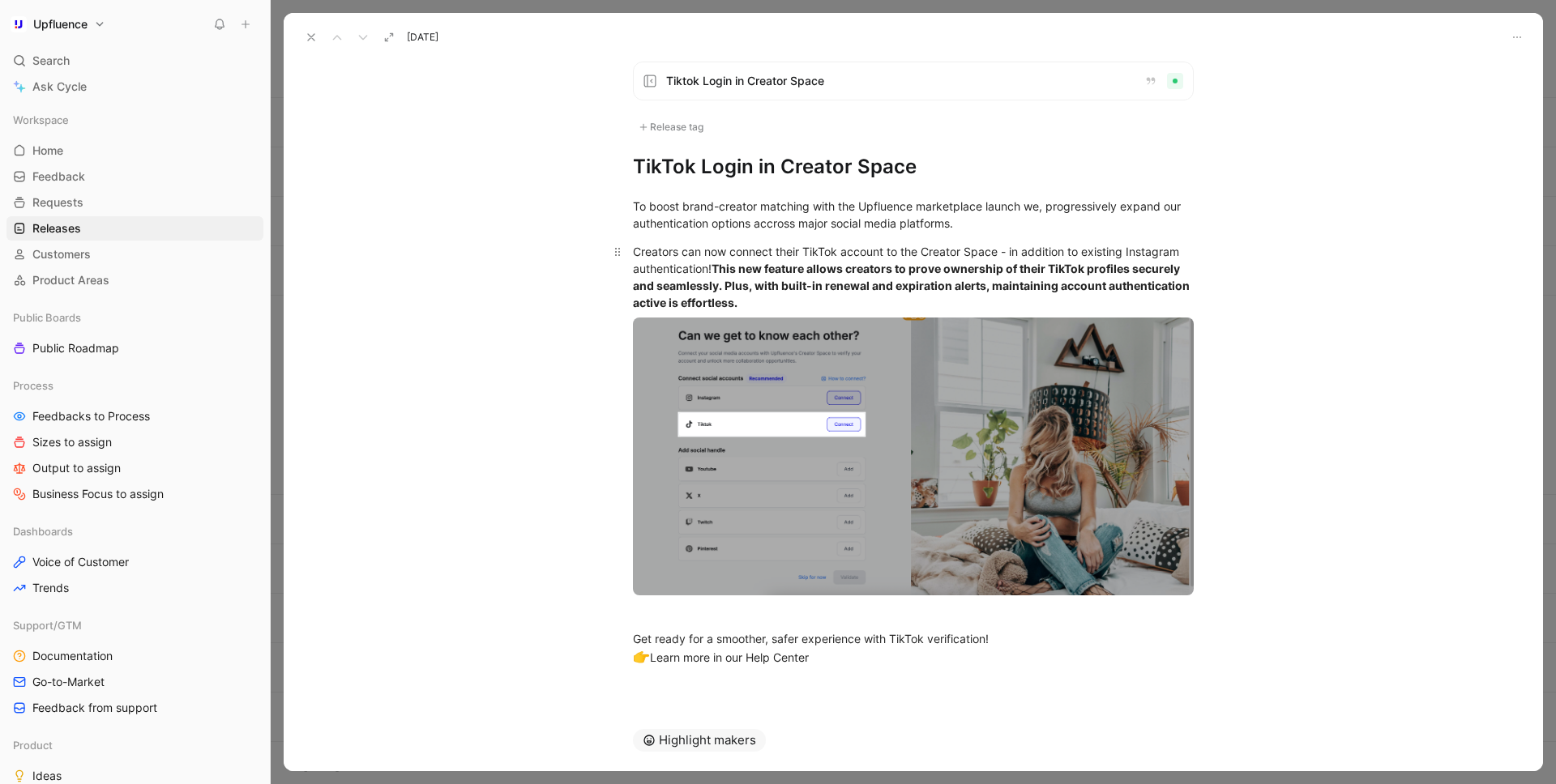 click on "Creators can now connect their TikTok account to the Creator Space - in addition to existing Instagram authentication!  This new feature allows creators to prove ownership of their TikTok profiles securely and seamlessly. Plus, with built-in renewal and expiration alerts, maintaining account authentication active is effortless." at bounding box center [913, 277] 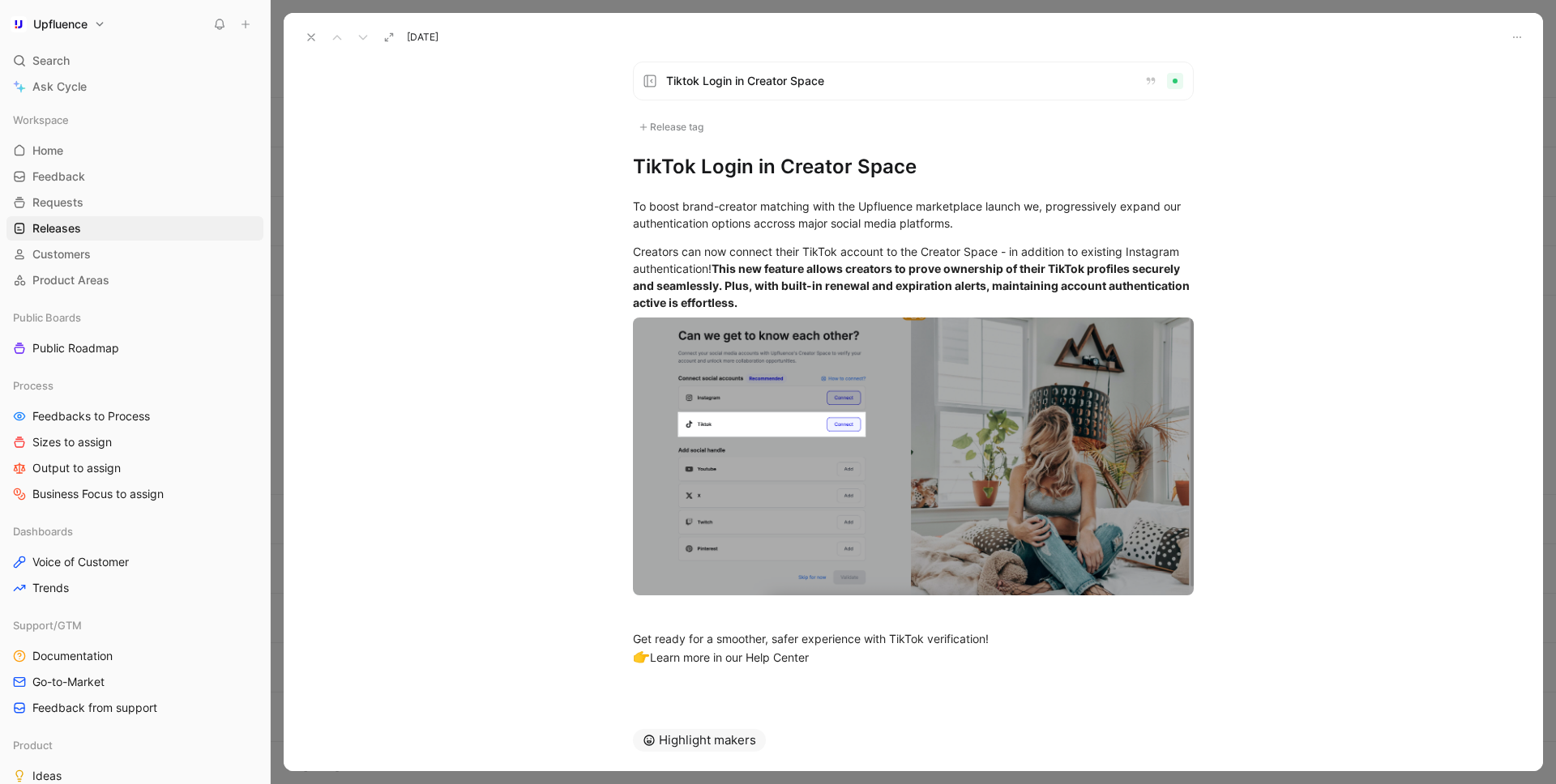 click 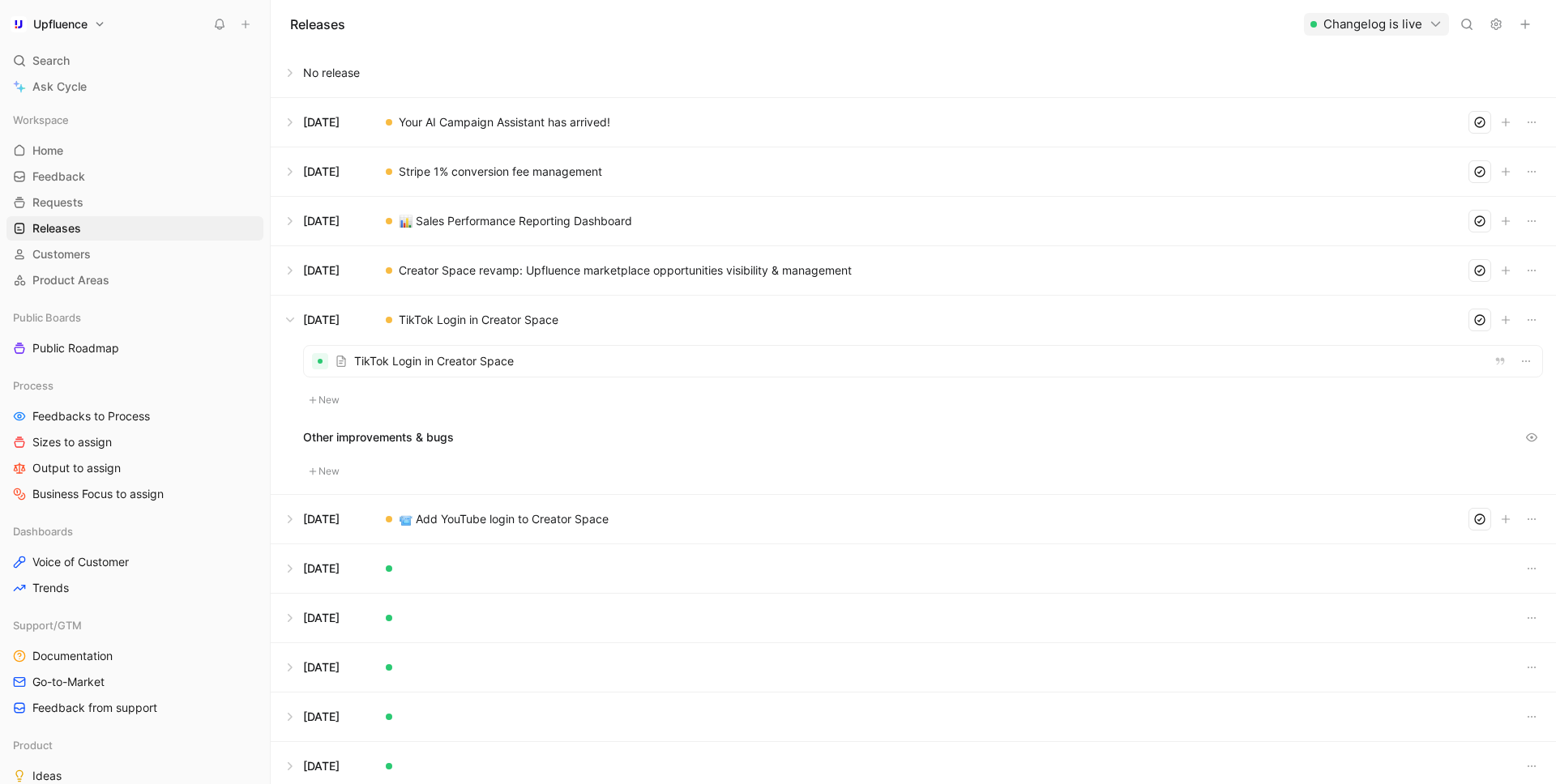 click at bounding box center [913, 519] 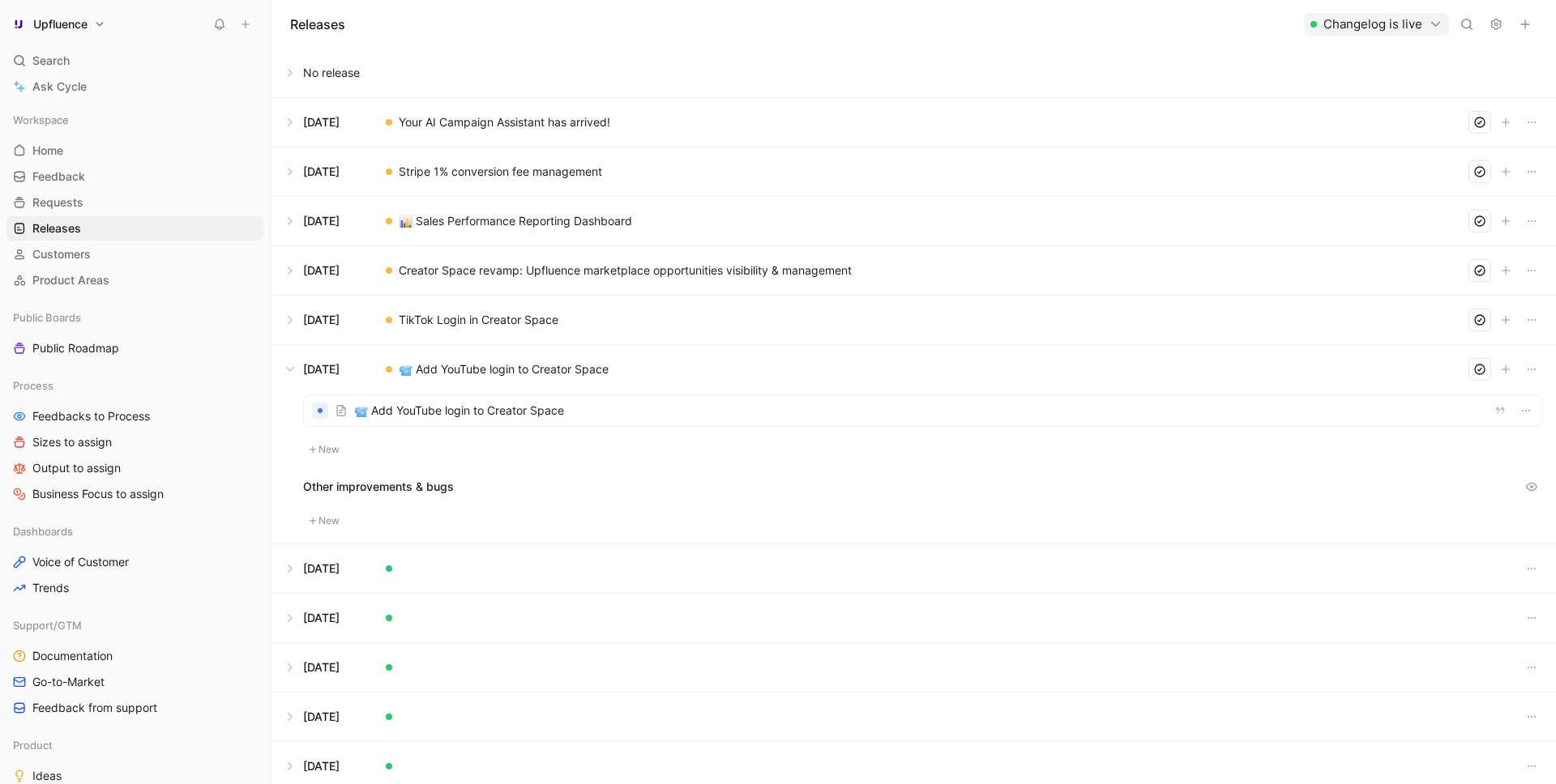 click at bounding box center (923, 411) 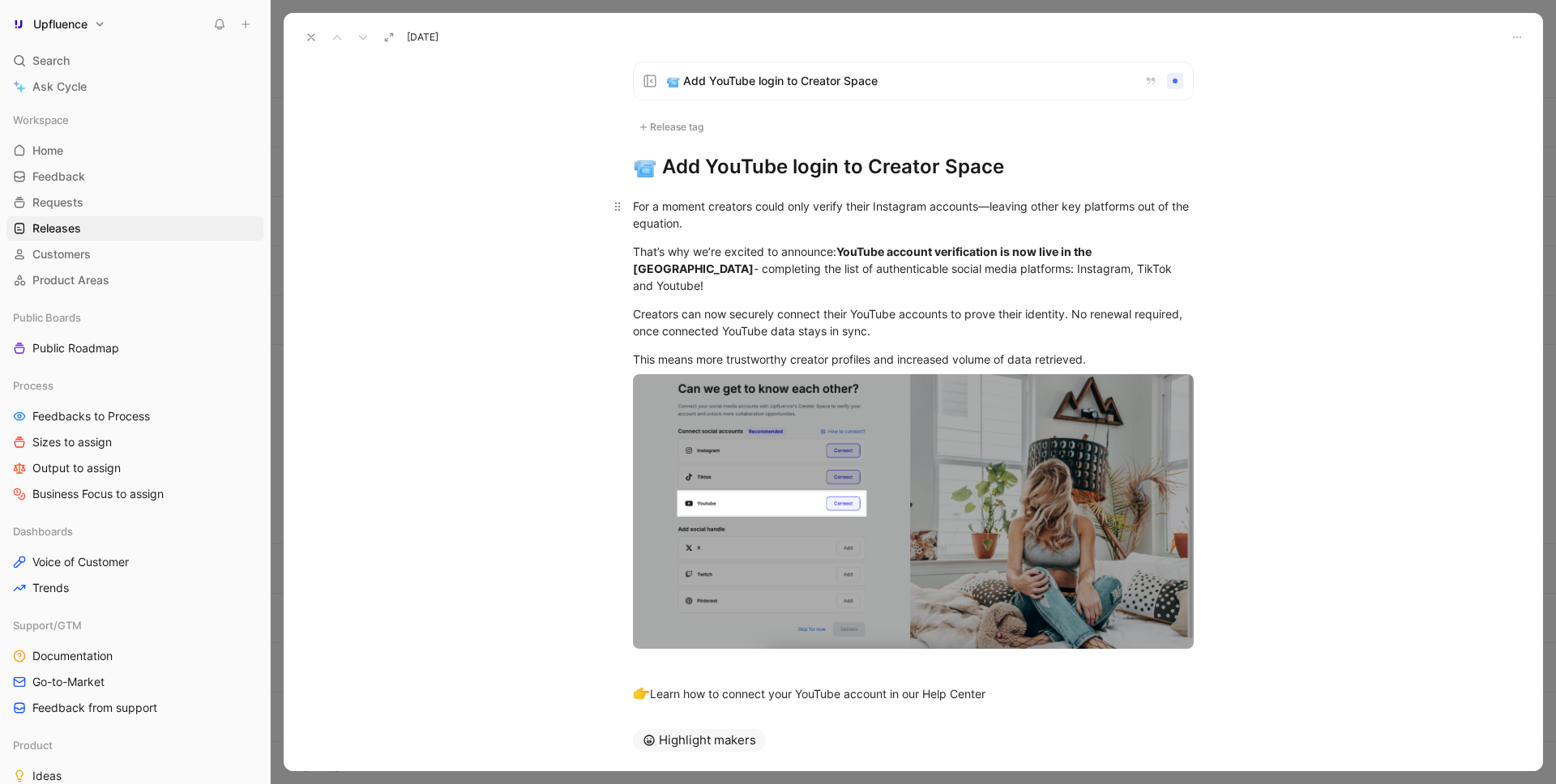 click on "For a moment creators could only verify their Instagram accounts—leaving other key platforms out of the equation." at bounding box center (913, 215) 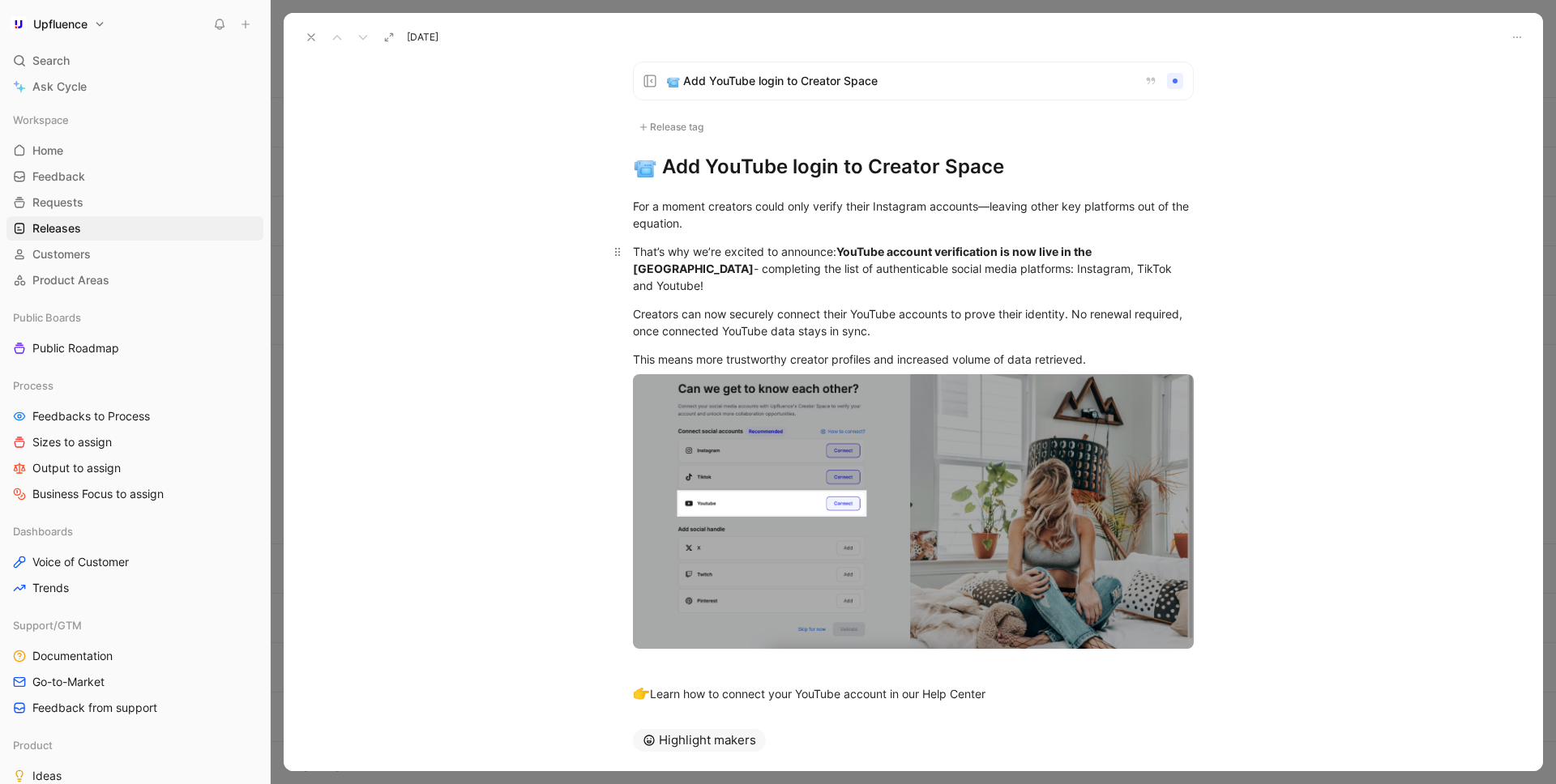 click on "That’s why we’re excited to announce:  YouTube account verification is now live in the Creator Space  - completing the list of authenticable social media platforms: Instagram, TikTok and Youtube!" at bounding box center [913, 268] 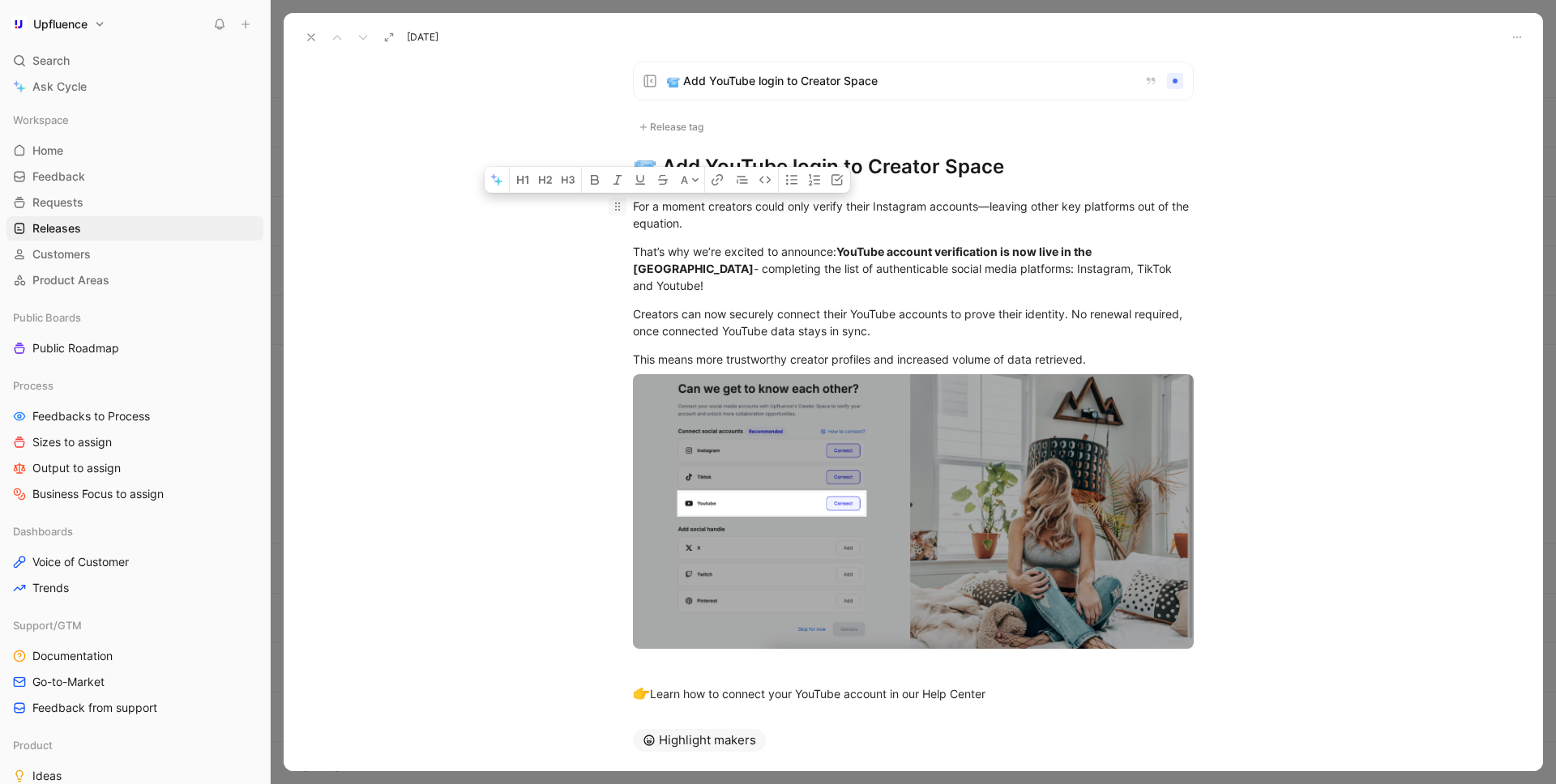 drag, startPoint x: 699, startPoint y: 254, endPoint x: 623, endPoint y: 211, distance: 87.321 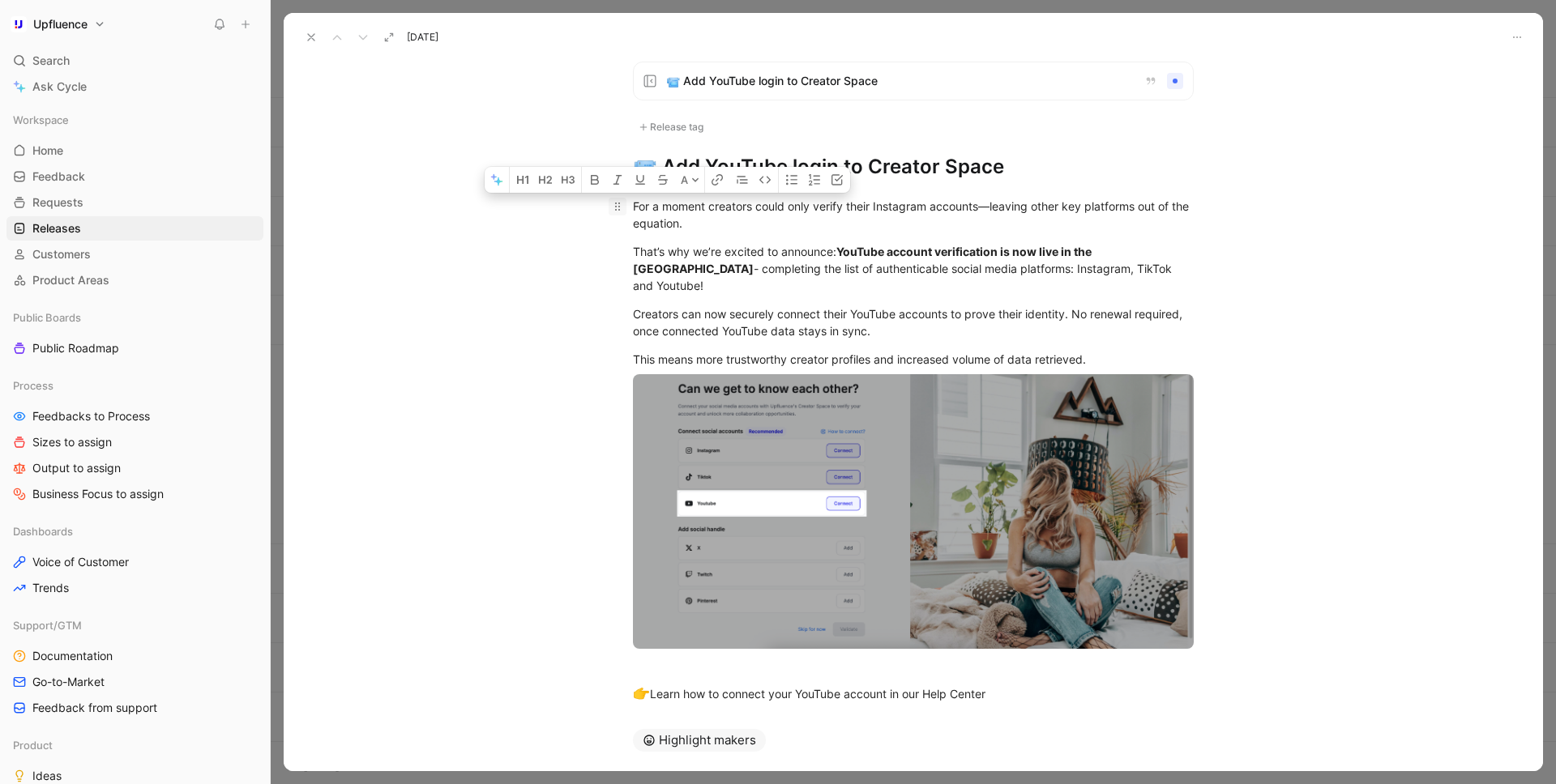 click on "For a moment creators could only verify their Instagram accounts—leaving other key platforms out of the equation. That’s why we’re excited to announce:  YouTube account verification is now live in the Creator Space  - completing the list of authenticable social media platforms: Instagram, TikTok and Youtube! Creators can now securely connect their YouTube accounts to prove their identity. No renewal required, once connected YouTube data stays in sync. This means more trustworthy creator profiles and increased volume of data retrieved.  👉  Learn how to connect your YouTube account in our Help Center" at bounding box center (913, 451) 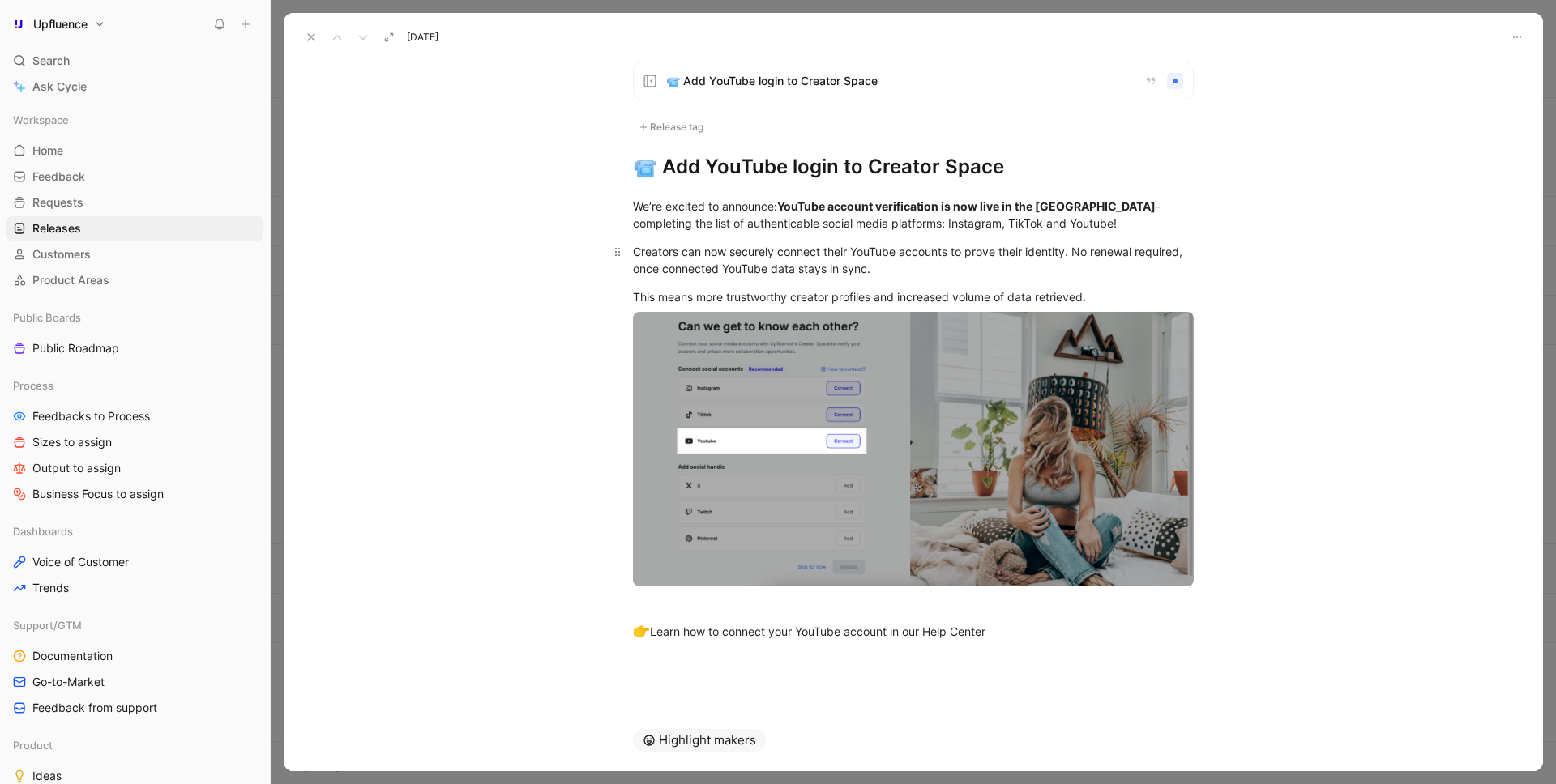click on "Creators can now securely connect their YouTube accounts to prove their identity. No renewal required, once connected YouTube data stays in sync." at bounding box center (913, 260) 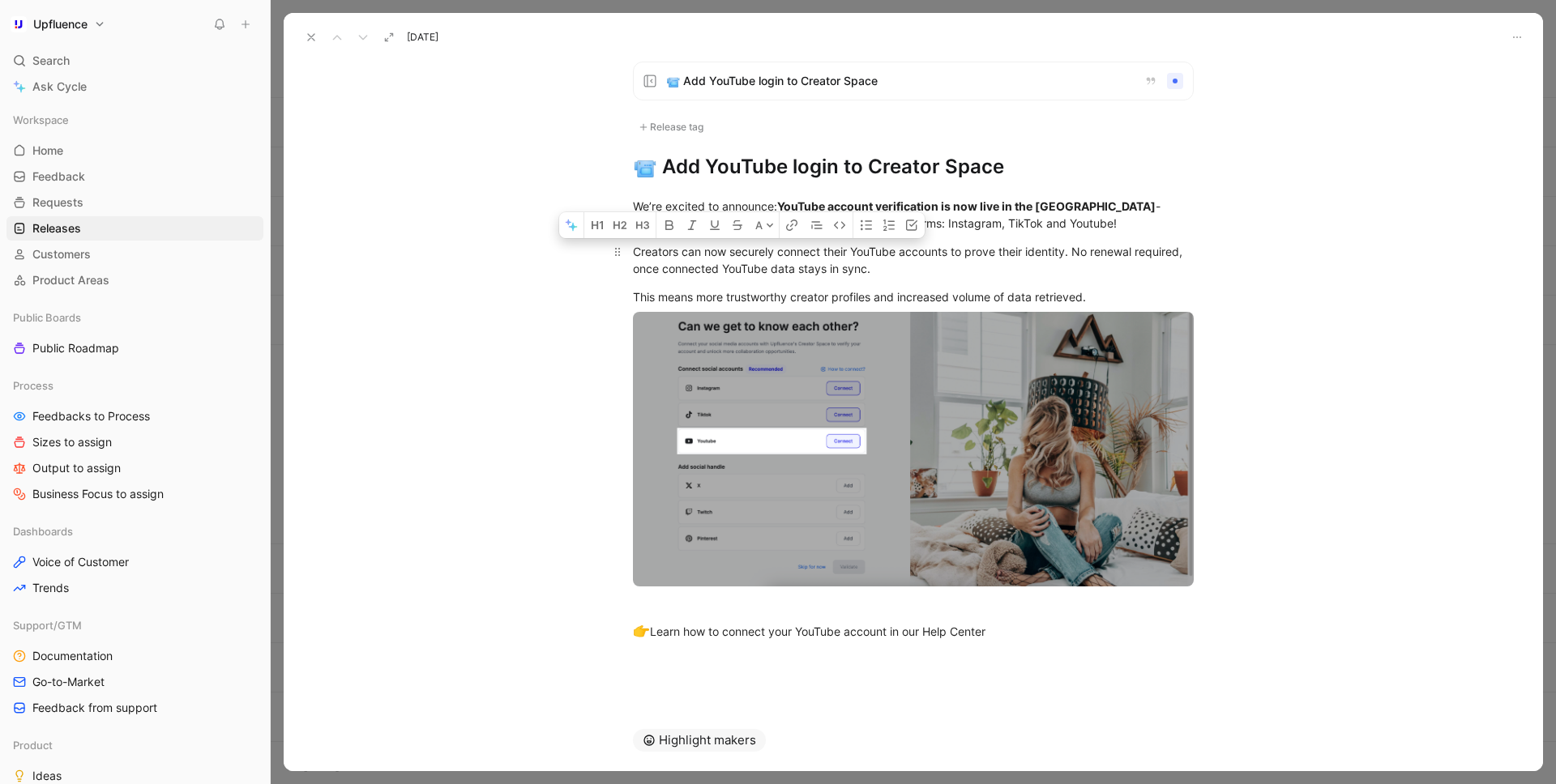 drag, startPoint x: 707, startPoint y: 252, endPoint x: 776, endPoint y: 252, distance: 69 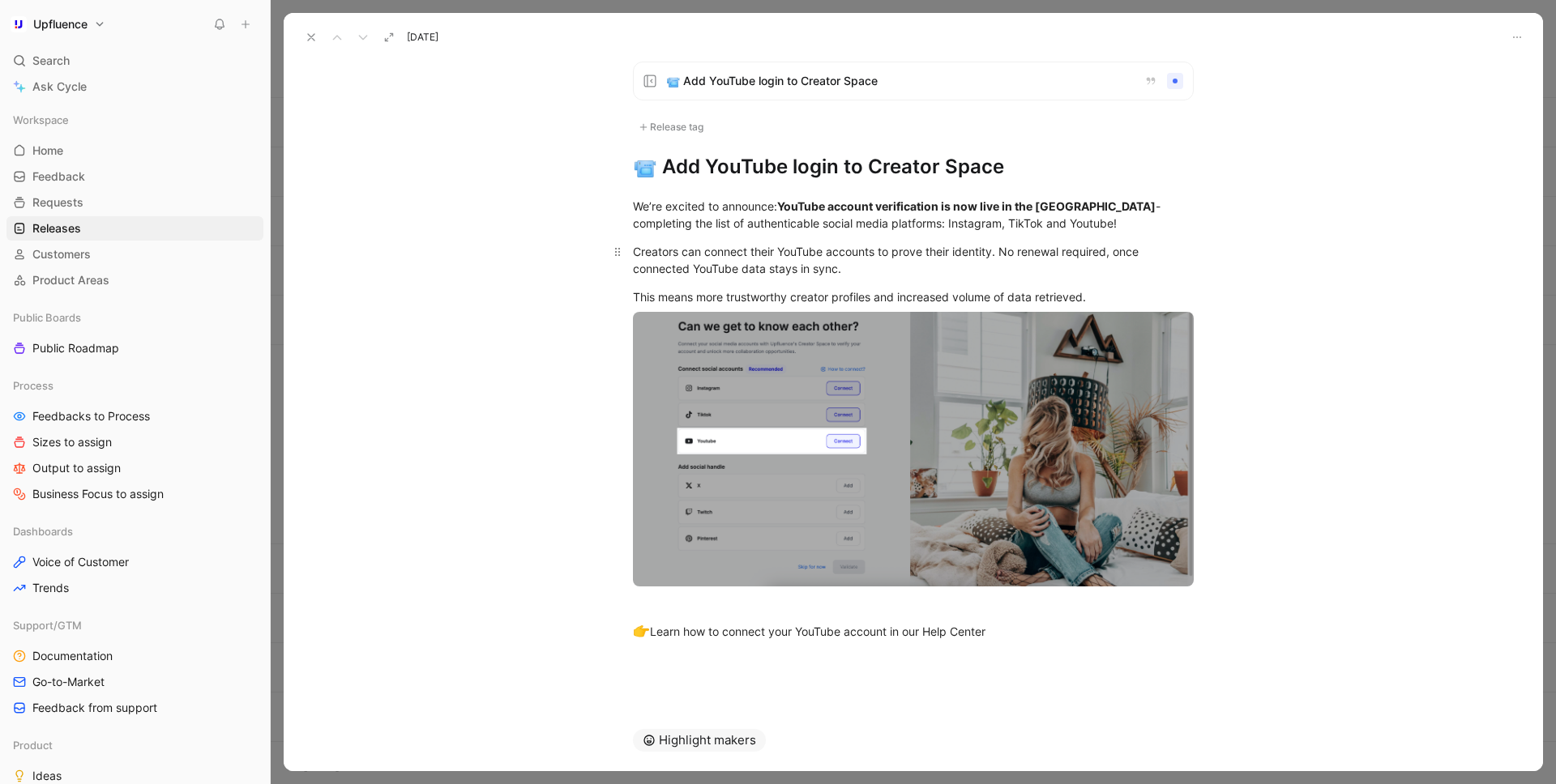 click on "Creators can connect their YouTube accounts to prove their identity. No renewal required, once connected YouTube data stays in sync." at bounding box center (913, 260) 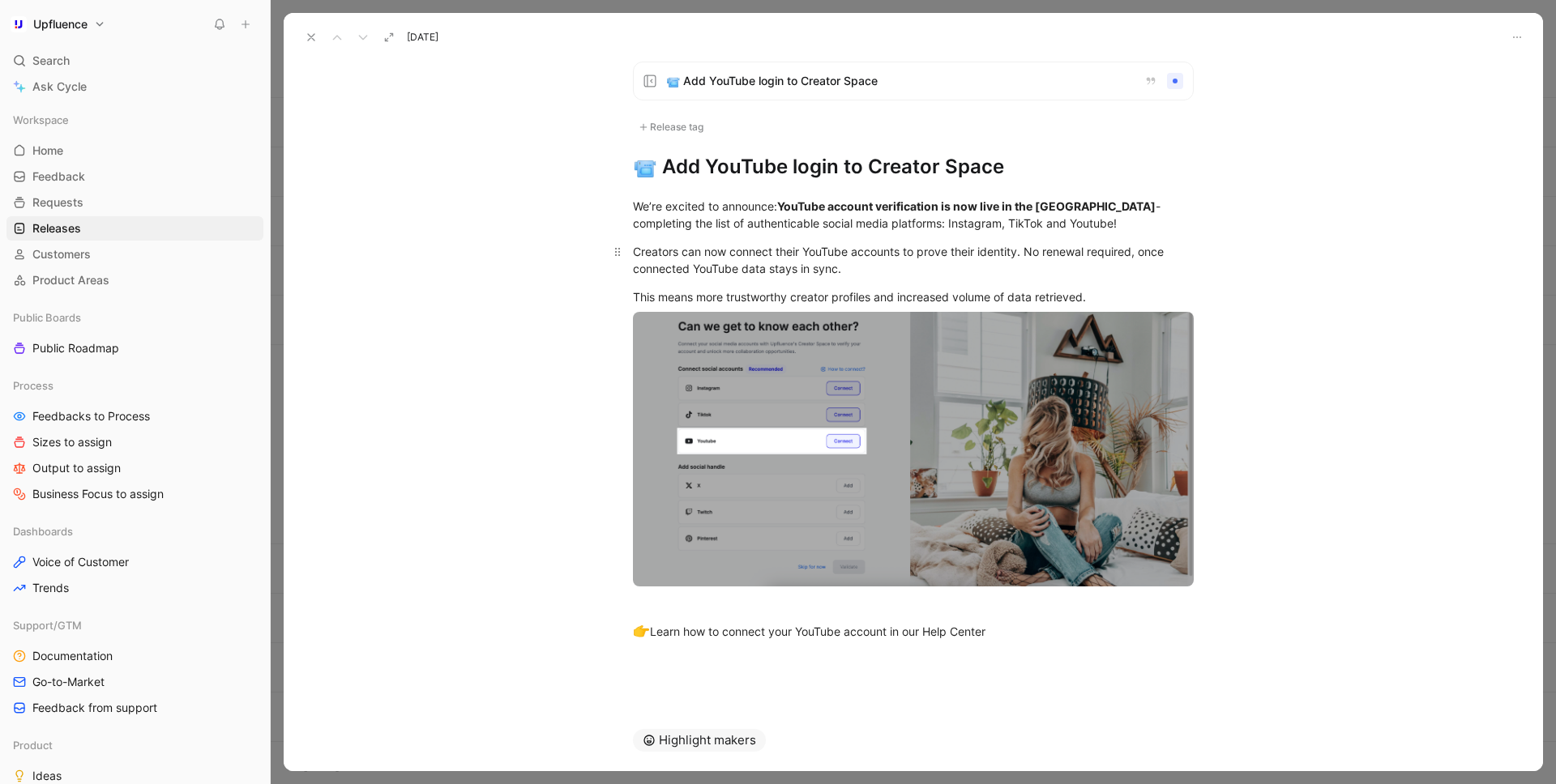 click on "Creators can now connect their YouTube accounts to prove their identity. No renewal required, once connected YouTube data stays in sync." at bounding box center (913, 260) 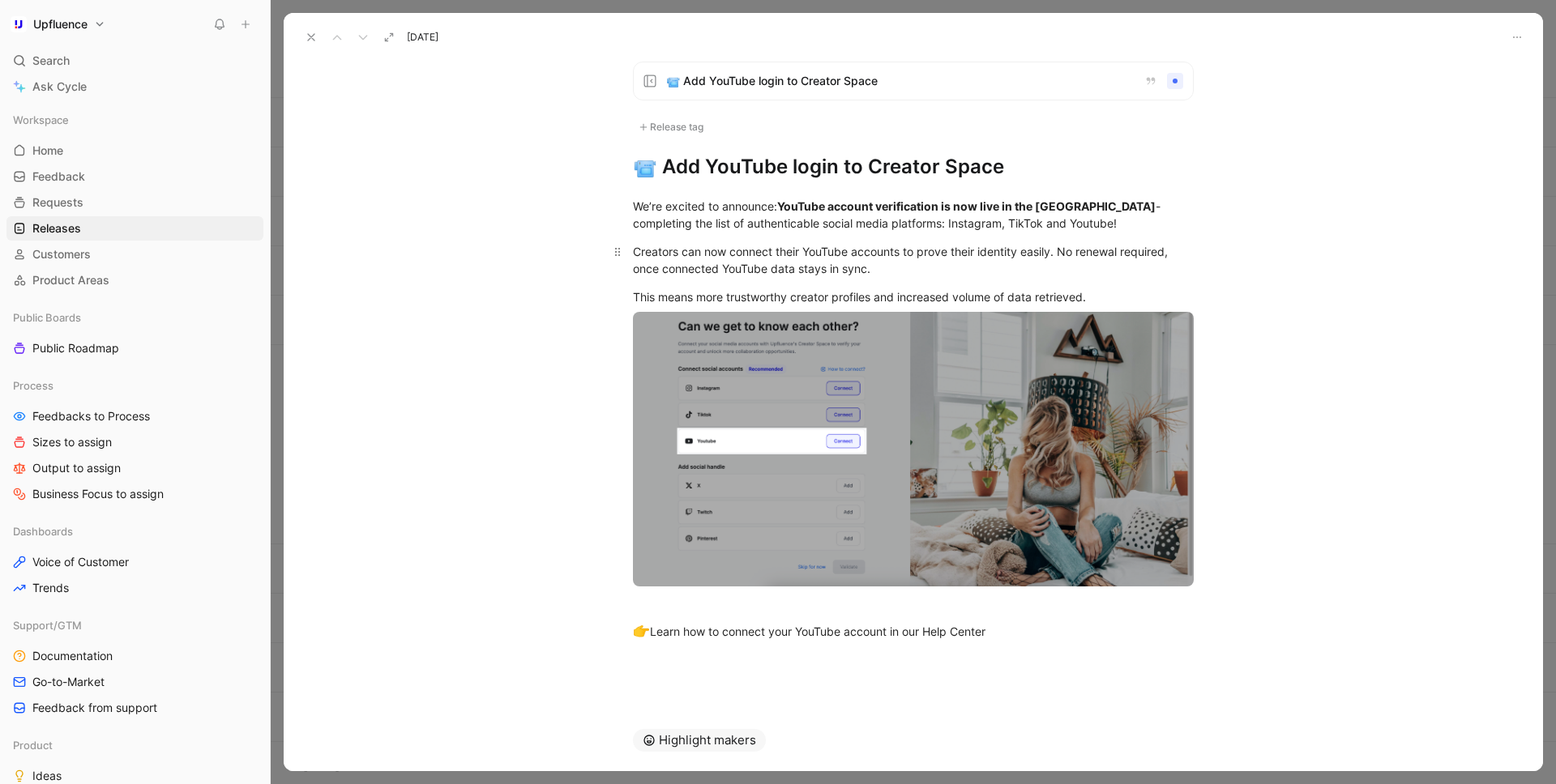 click on "Creators can now connect their YouTube accounts to prove their identity easily. No renewal required, once connected YouTube data stays in sync." at bounding box center (913, 260) 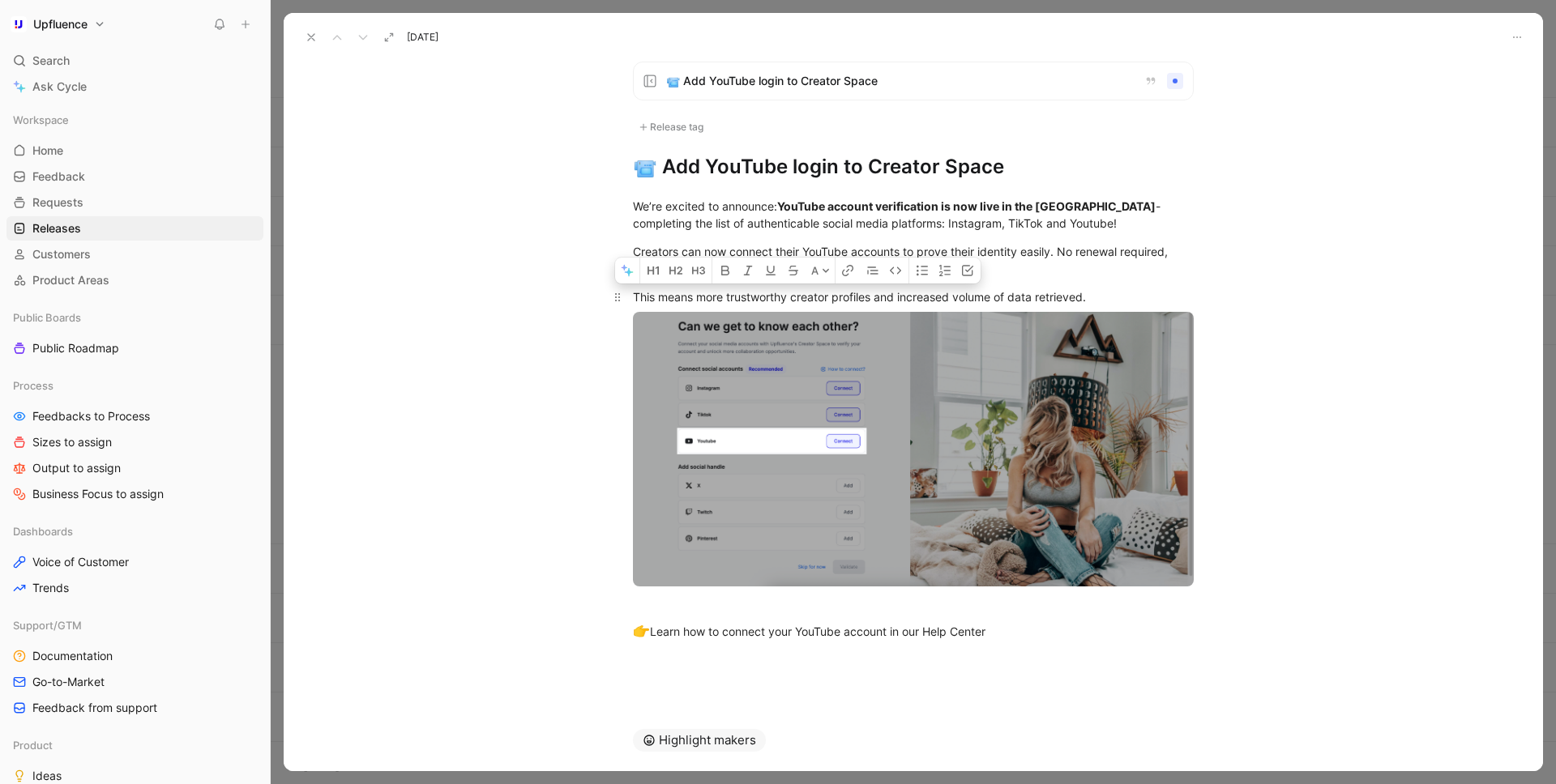 drag, startPoint x: 699, startPoint y: 300, endPoint x: 896, endPoint y: 300, distance: 197 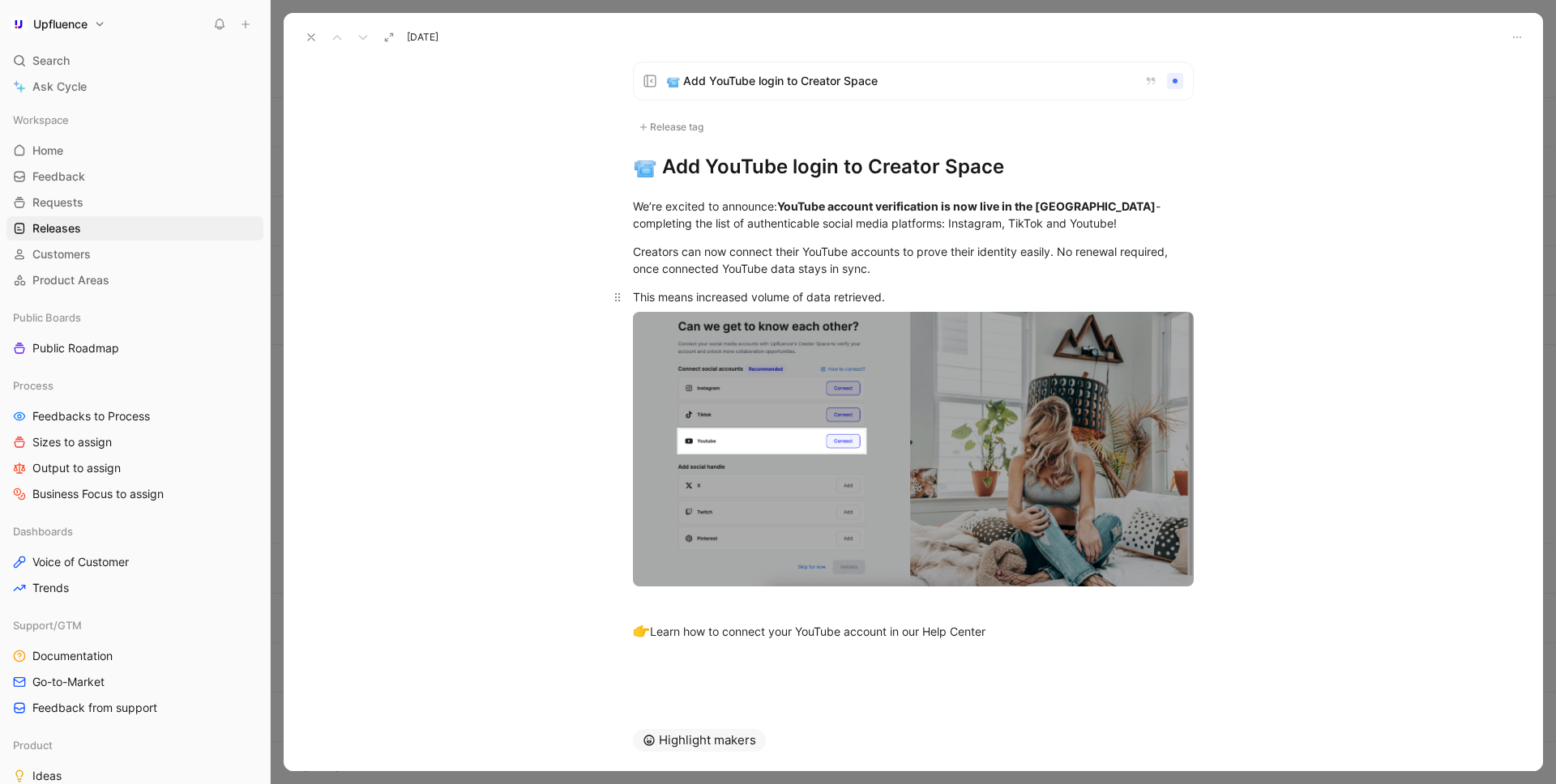 click on "This means increased volume of data retrieved." at bounding box center (913, 296) 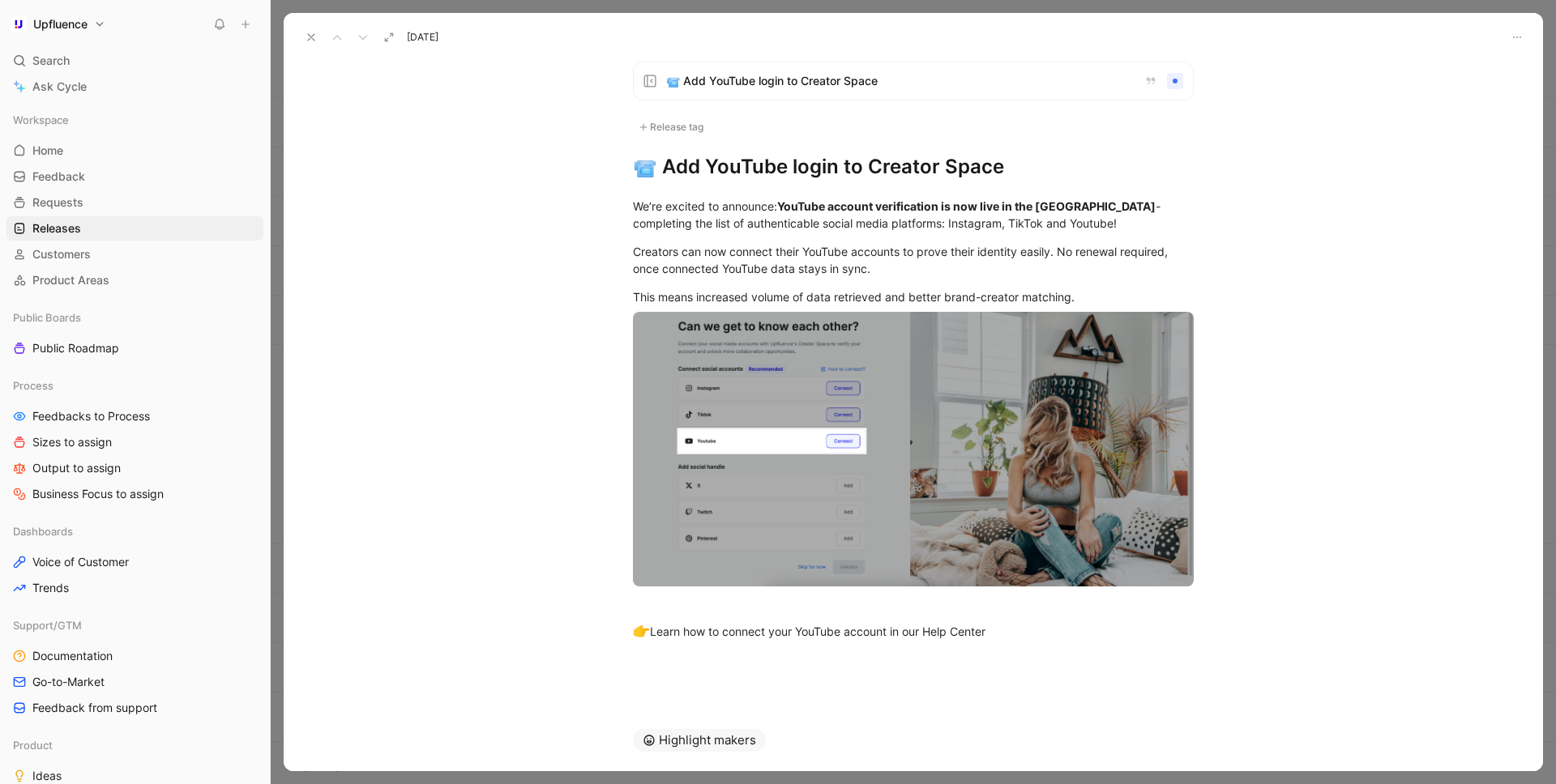 click on "We’re excited to announce:  YouTube account verification is now live in the Creator Space  - completing the list of authenticable social media platforms: Instagram, TikTok and Youtube! Creators can now connect their YouTube accounts to prove their identity easily. No renewal required, once connected YouTube data stays in sync. This means increased volume of data retrieved and better brand-creator matching.  👉  Learn how to connect your YouTube account in our Help Center" at bounding box center (913, 420) 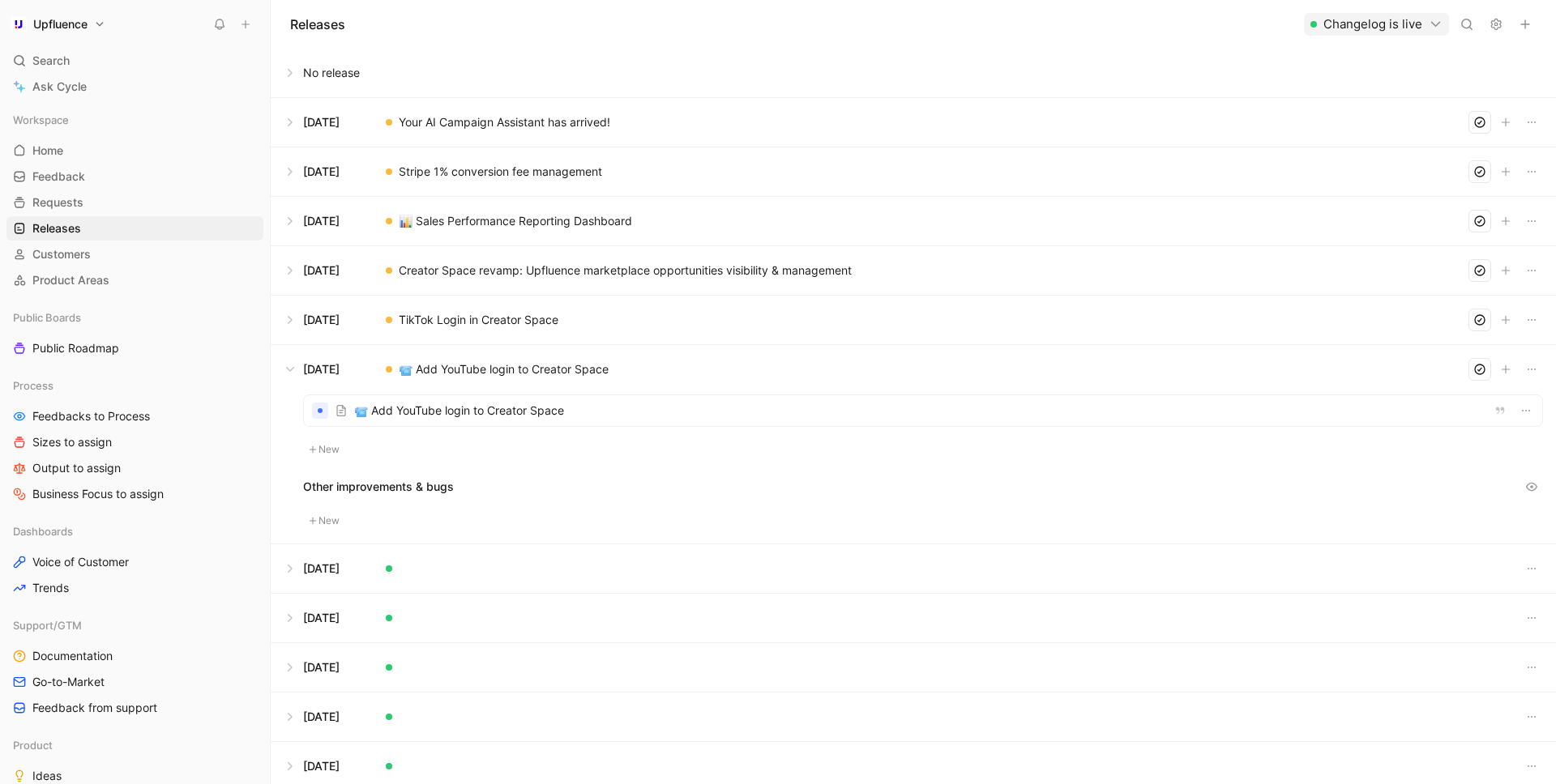 click at bounding box center [923, 411] 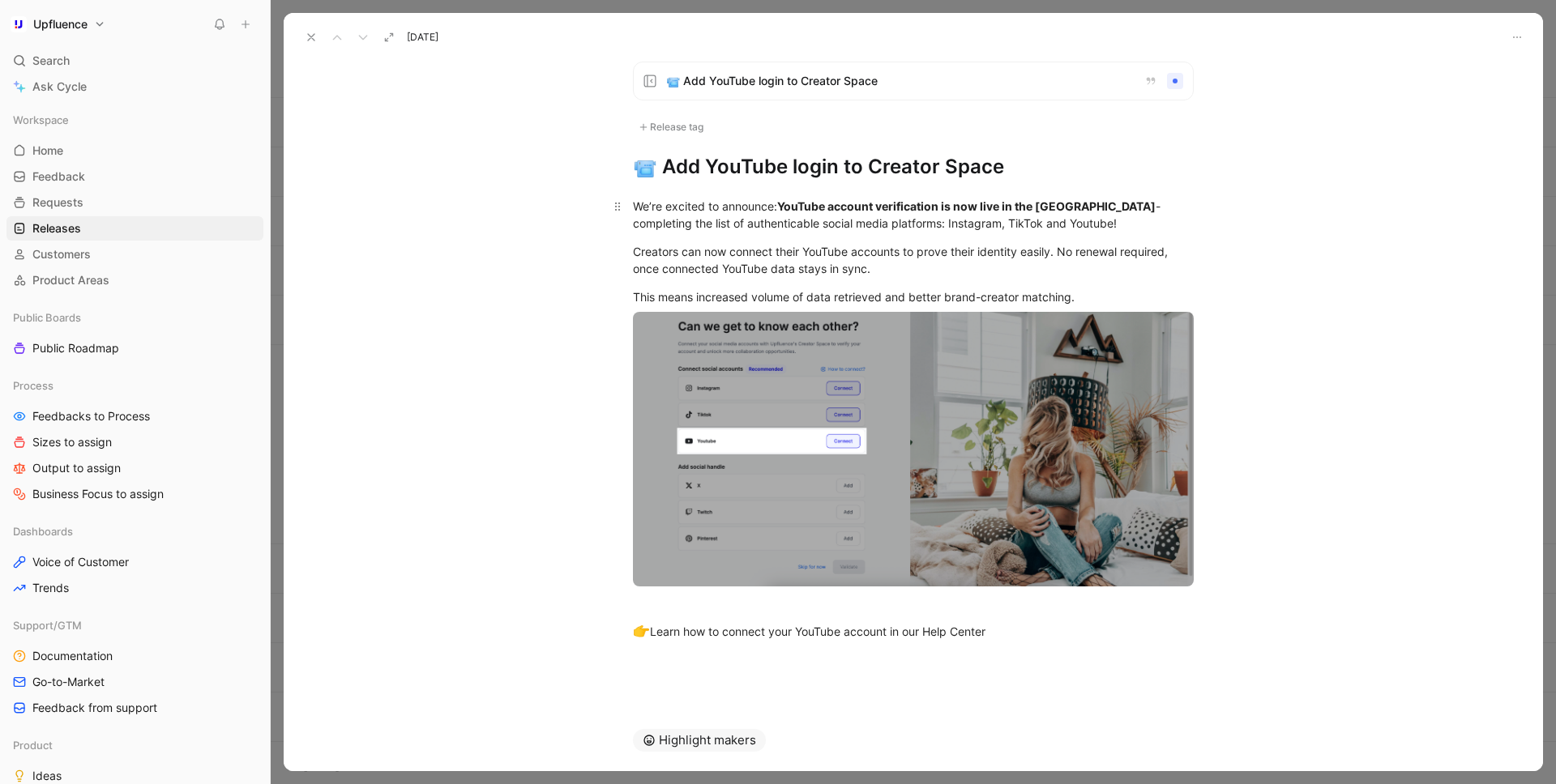click on "We’re excited to announce:  YouTube account verification is now live in the Creator Space  - completing the list of authenticable social media platforms: Instagram, TikTok and Youtube!" at bounding box center [913, 215] 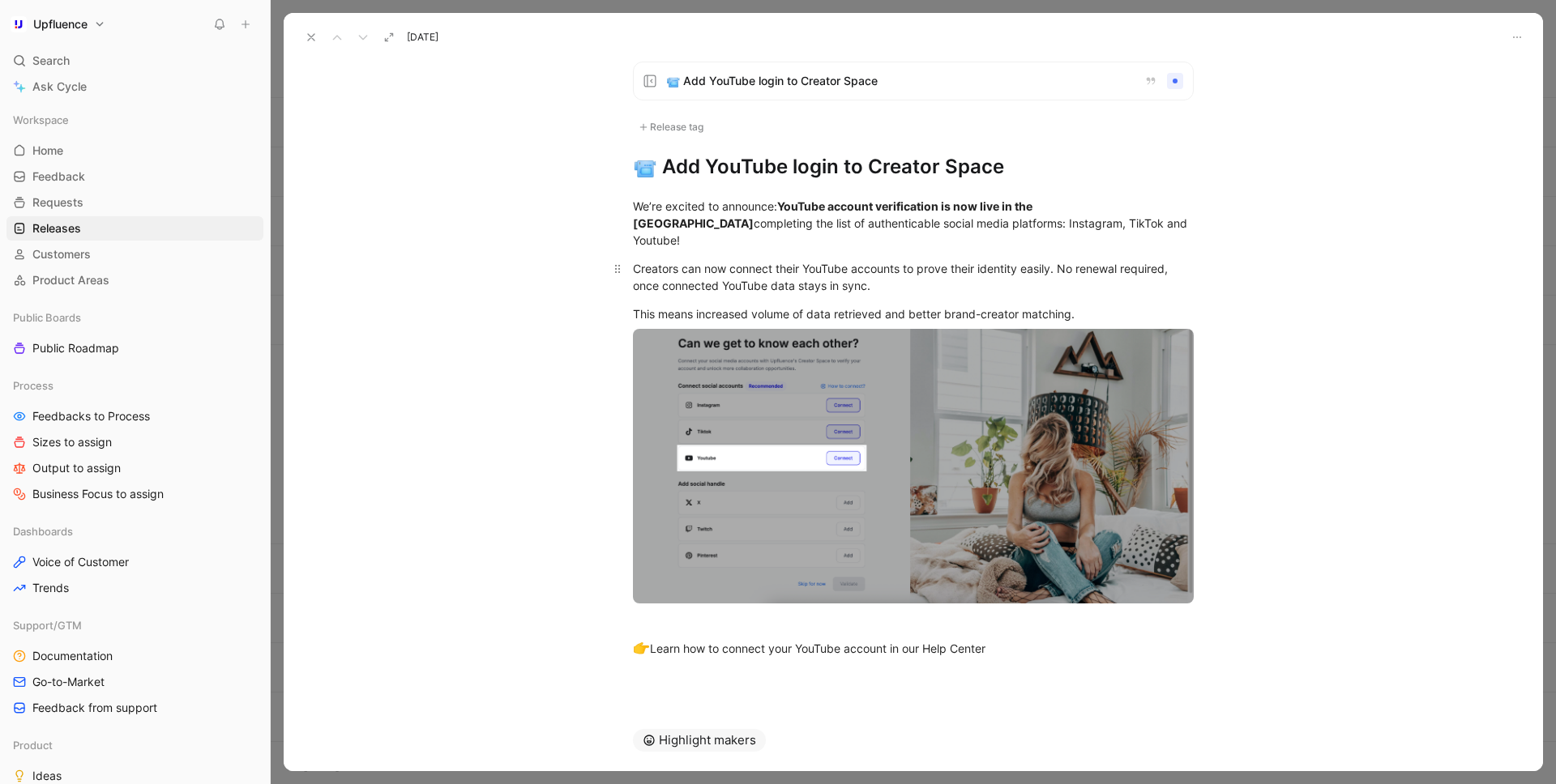 click on "Creators can now connect their YouTube accounts to prove their identity easily. No renewal required, once connected YouTube data stays in sync." at bounding box center (913, 277) 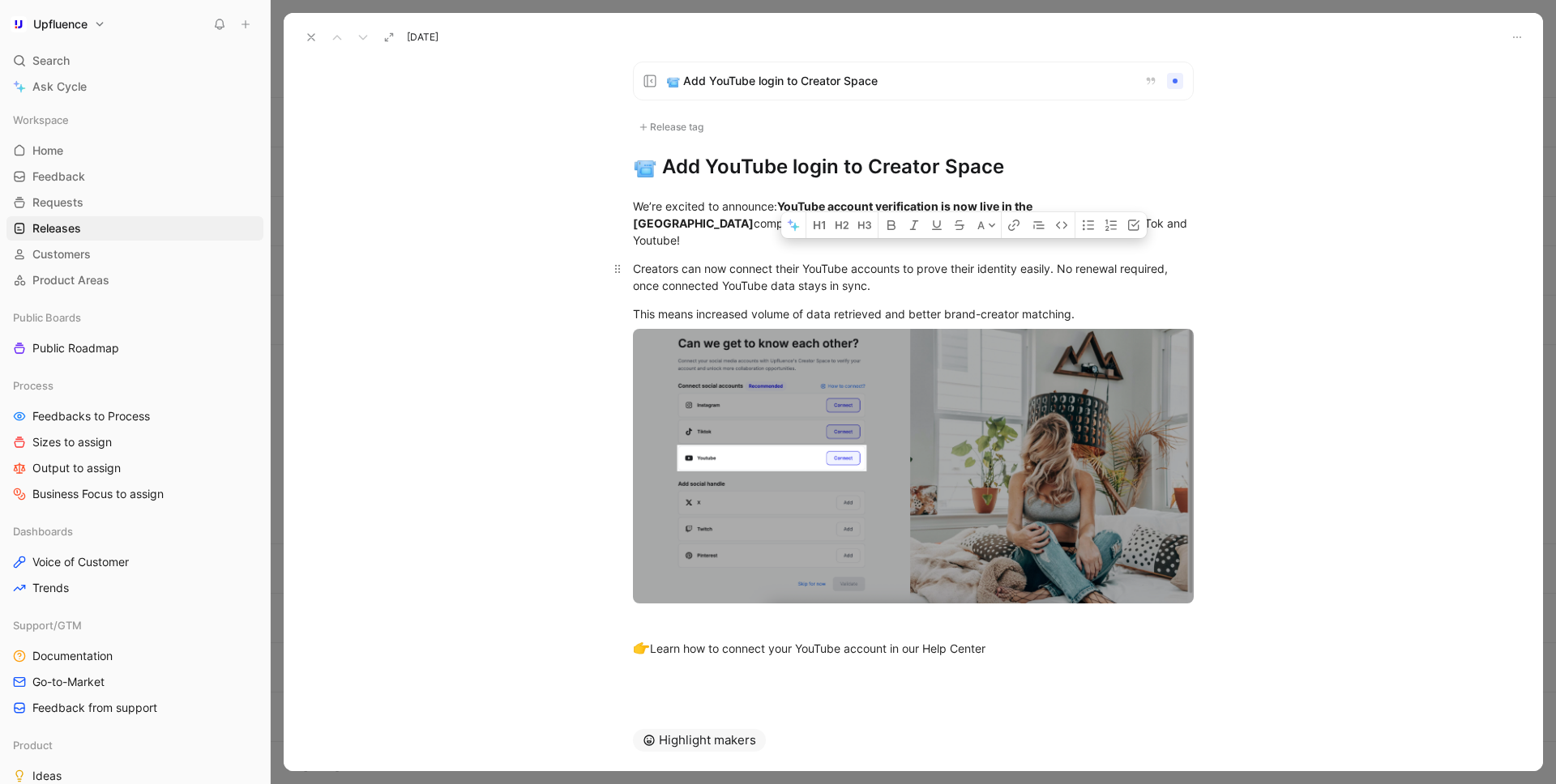 drag, startPoint x: 904, startPoint y: 247, endPoint x: 1024, endPoint y: 246, distance: 120.0042 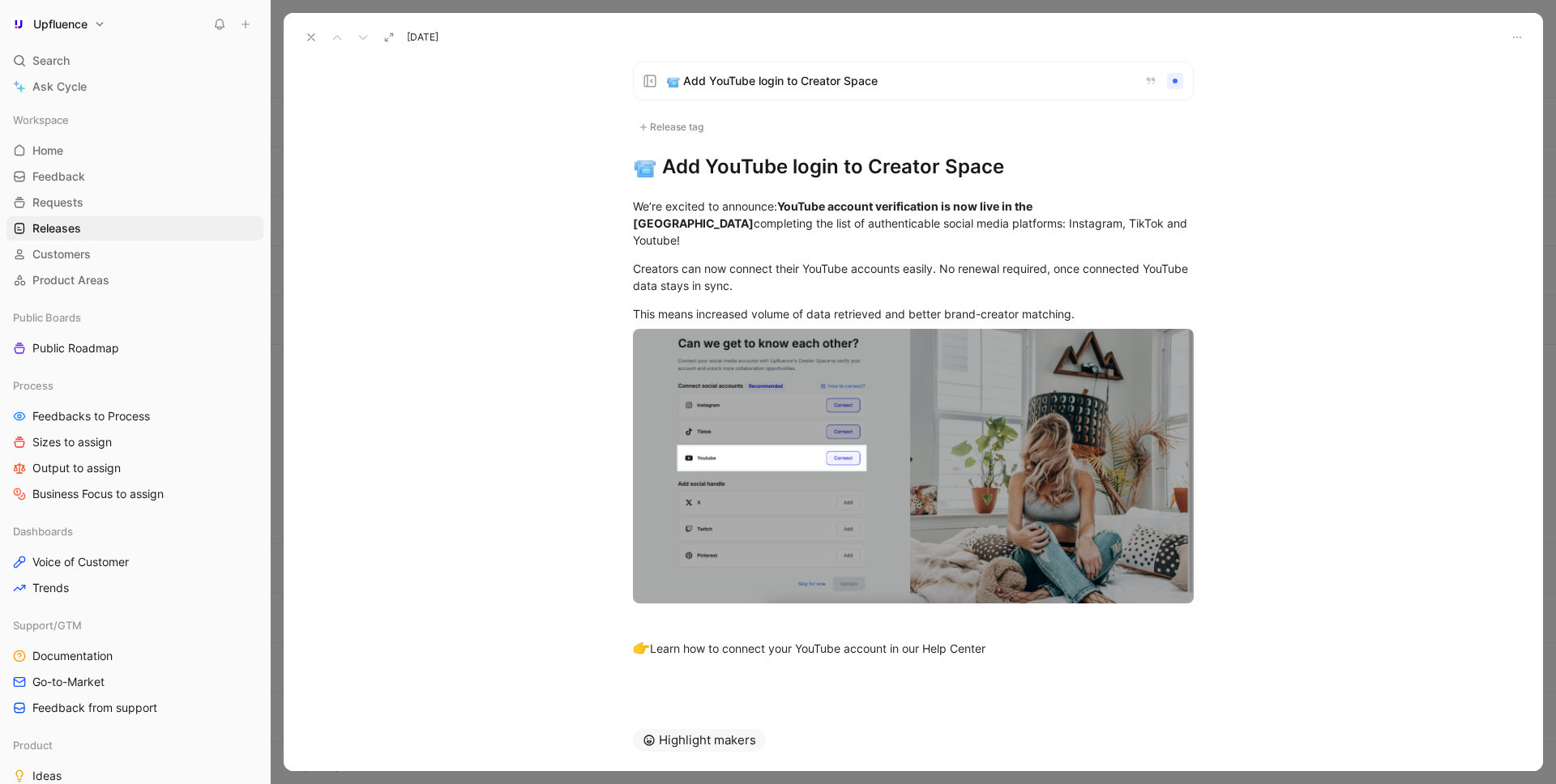 click 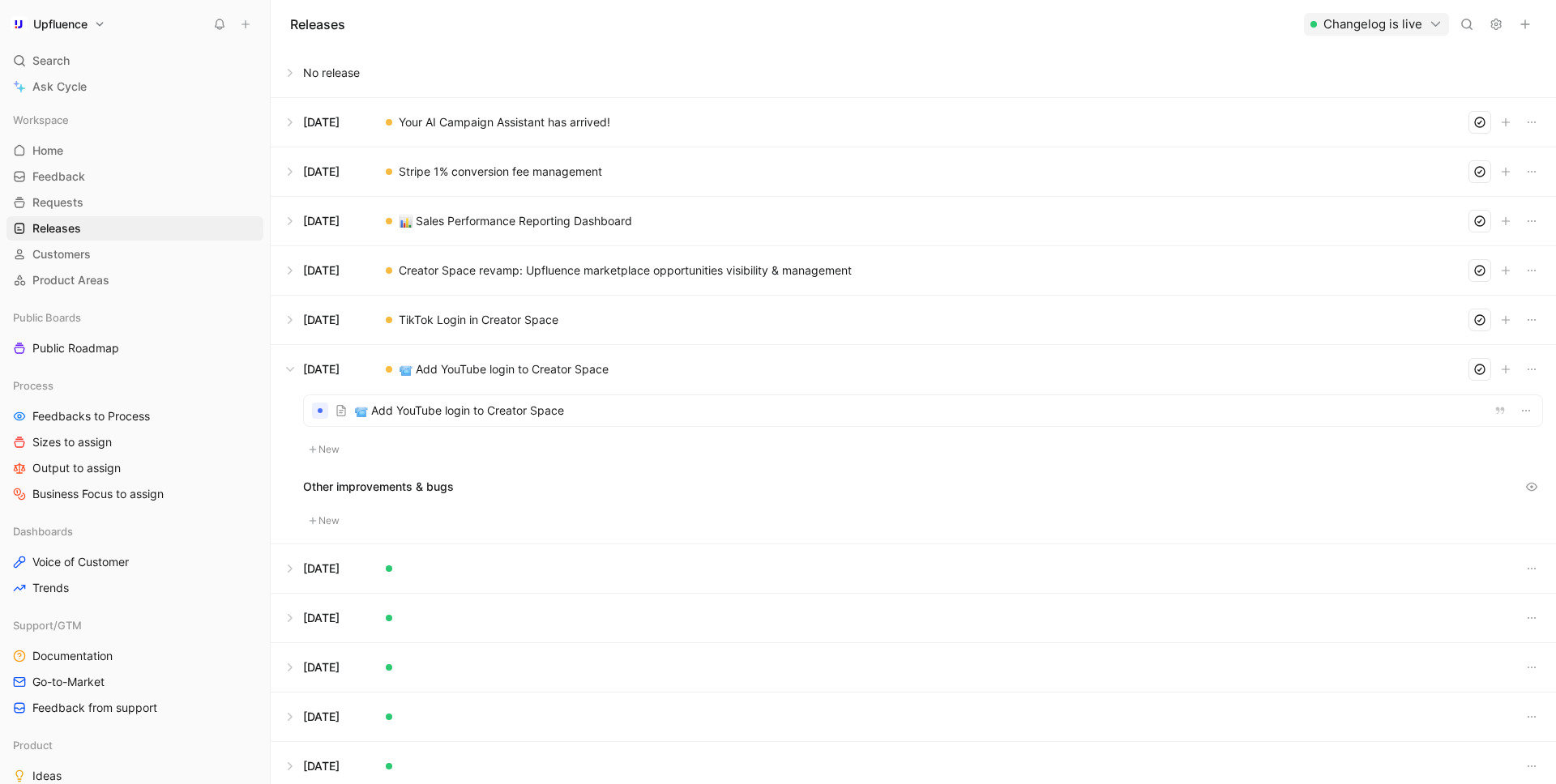 click at bounding box center (913, 320) 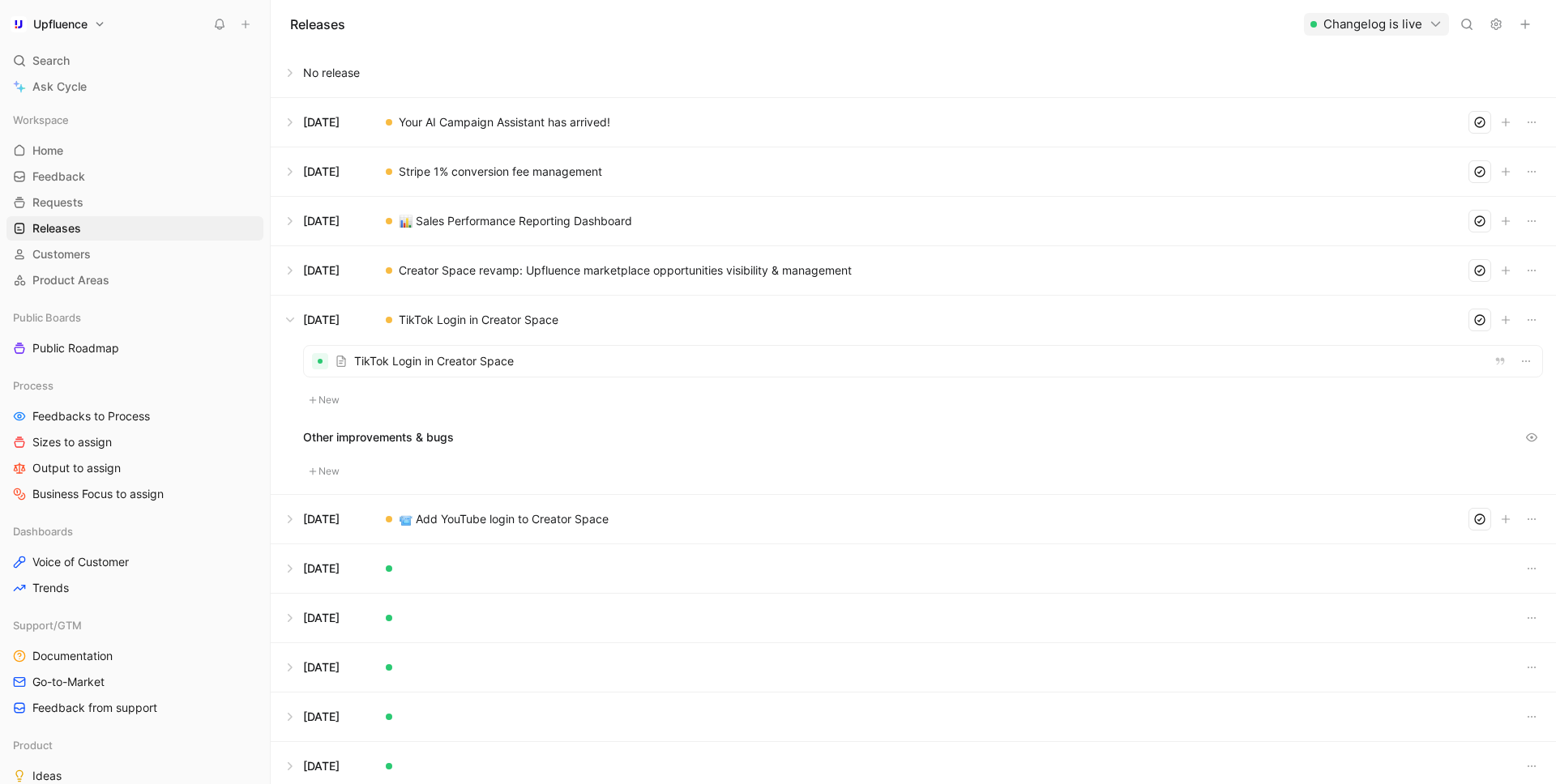 click at bounding box center [923, 361] 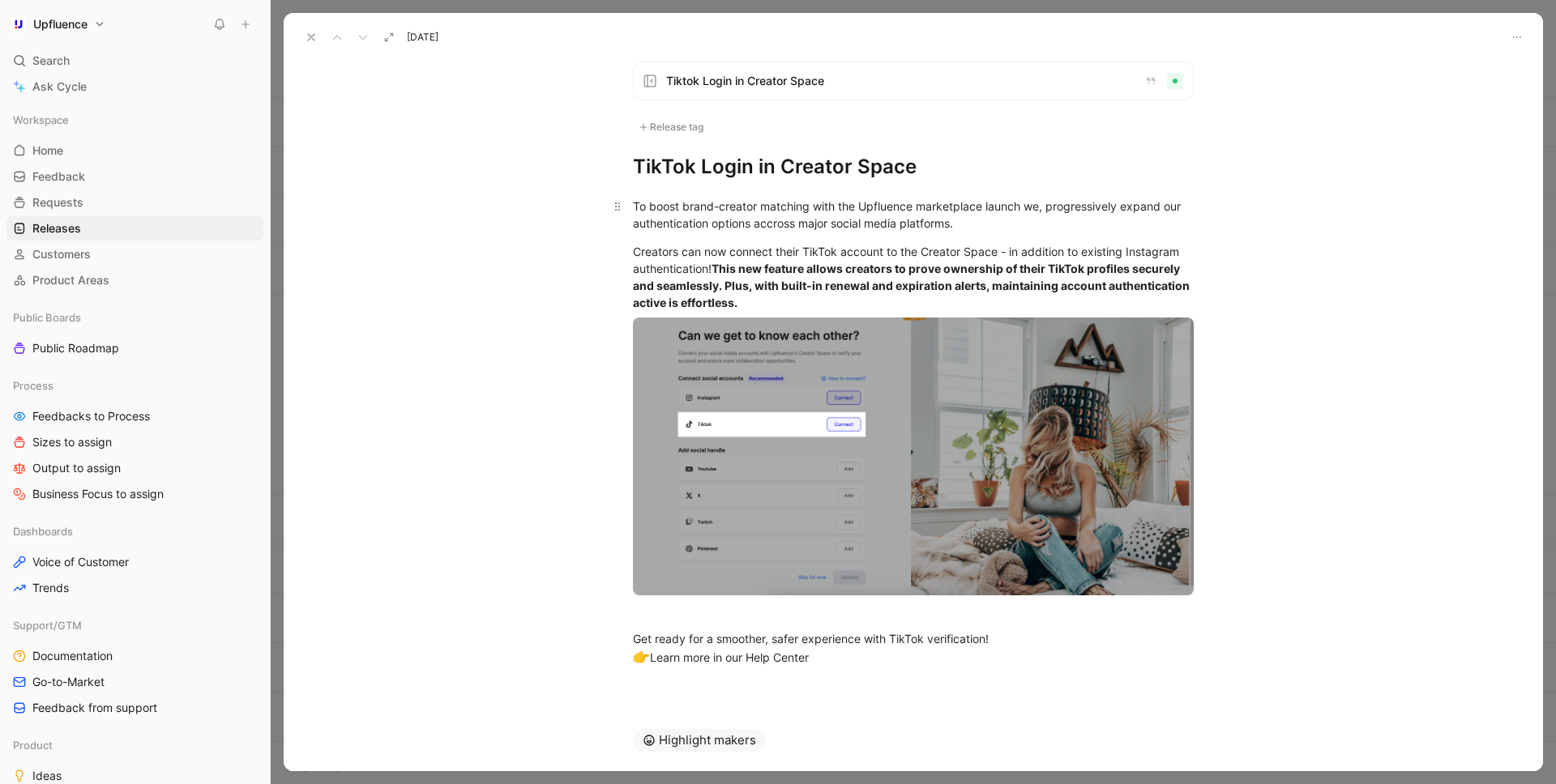 click on "To boost brand-creator matching with the Upfluence marketplace launch we, progressively expand our authentication options accross major social media platforms." at bounding box center [913, 215] 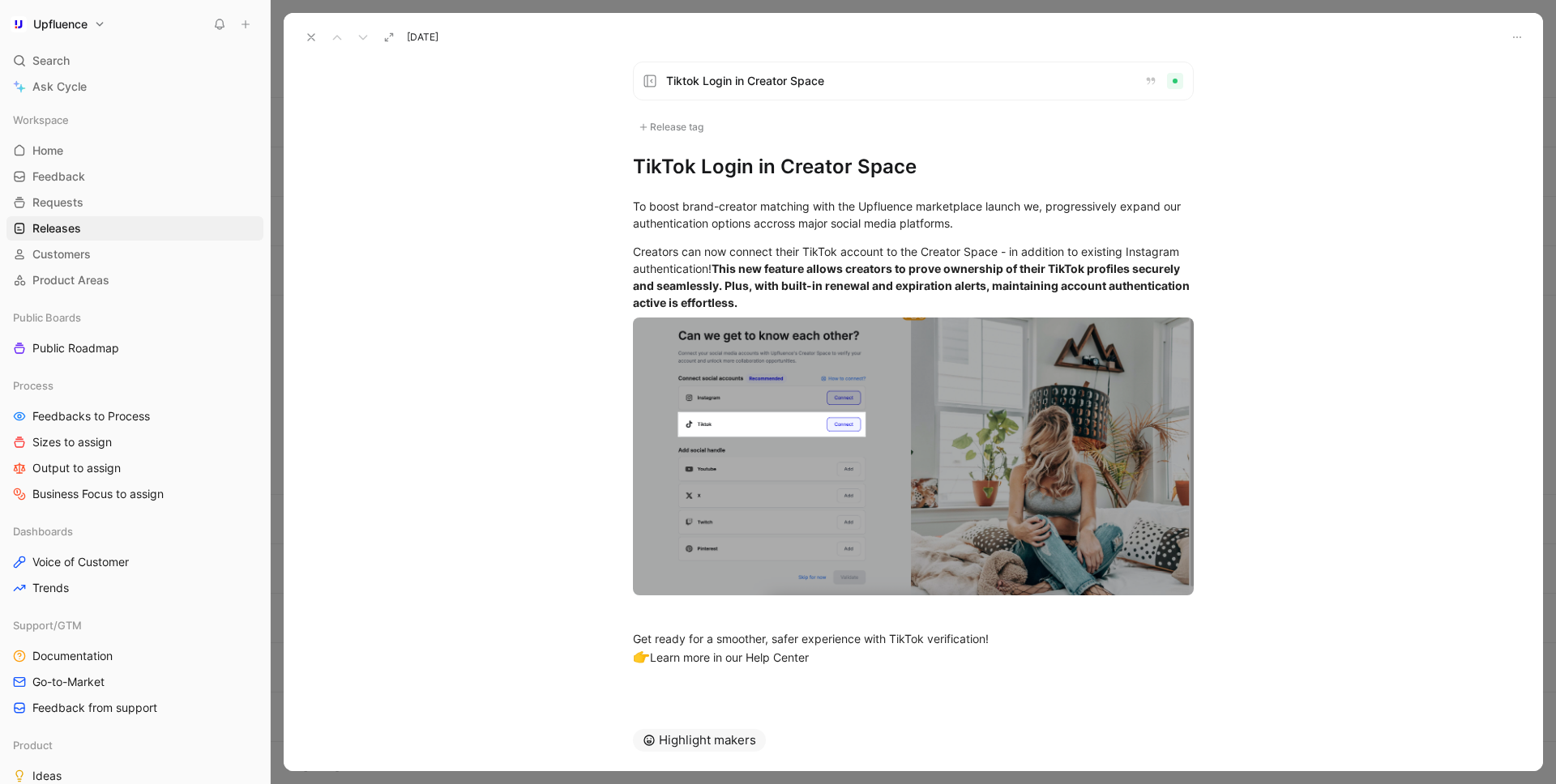 click at bounding box center [311, 37] 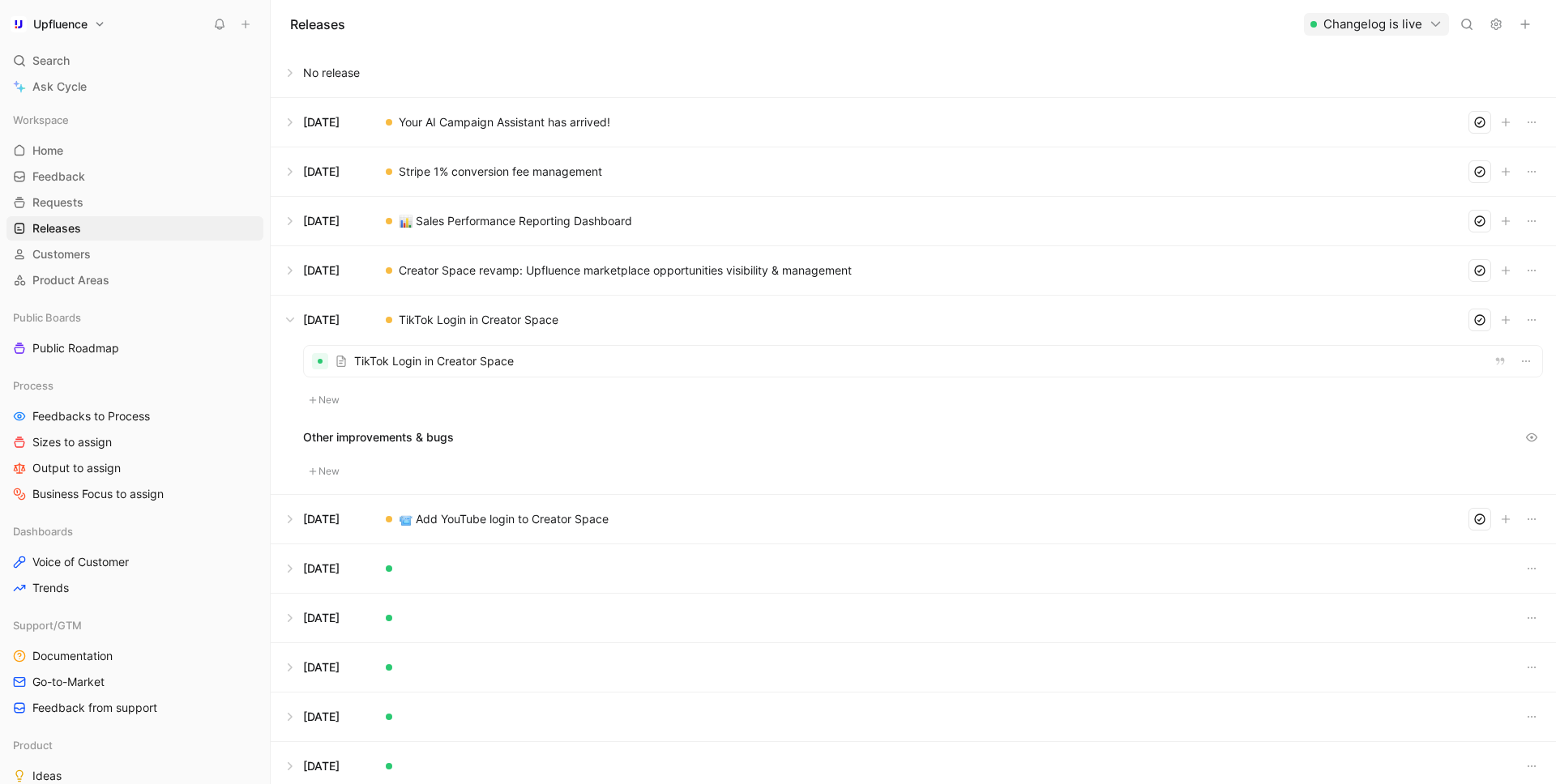 click at bounding box center (923, 361) 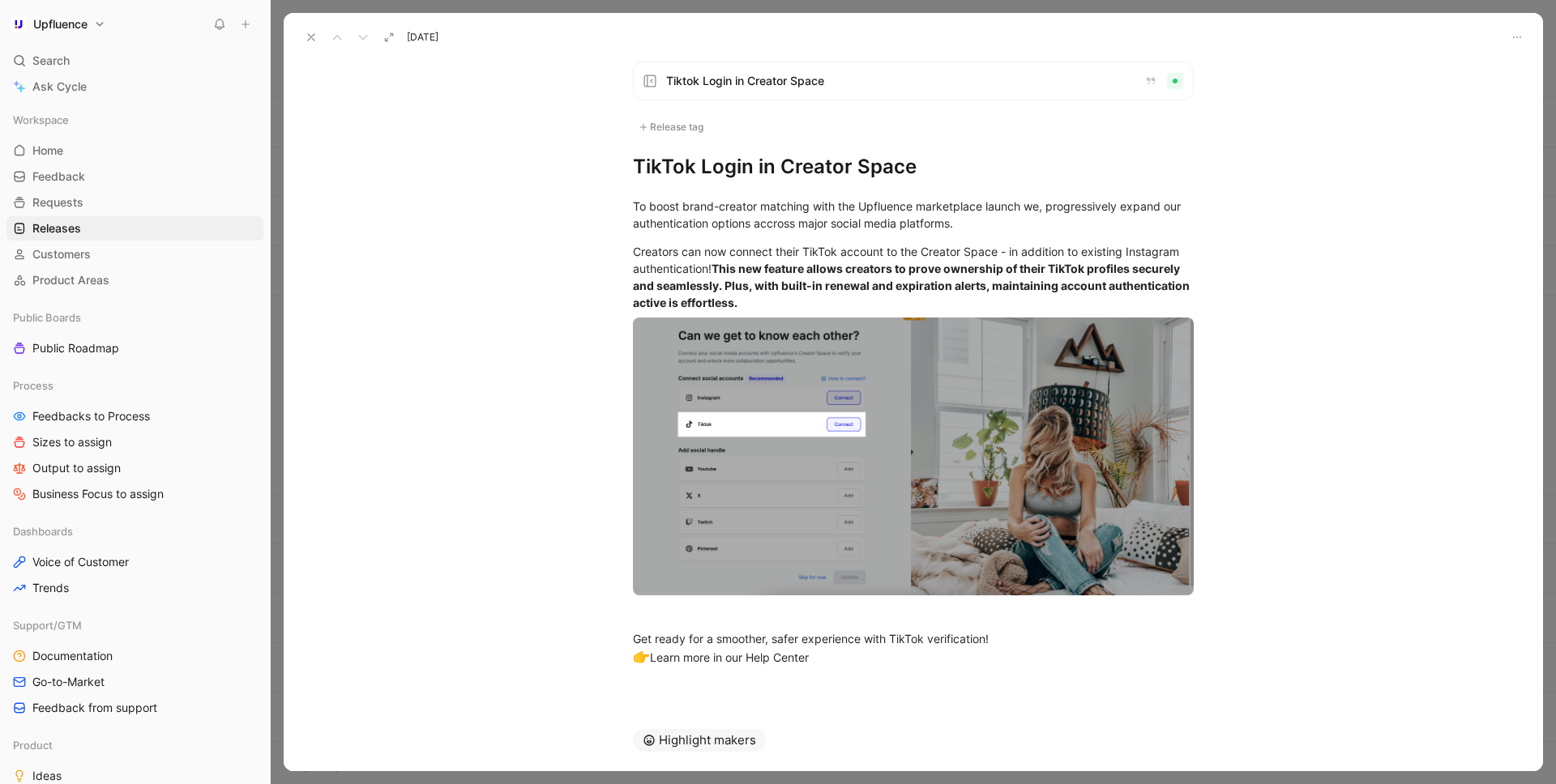 click 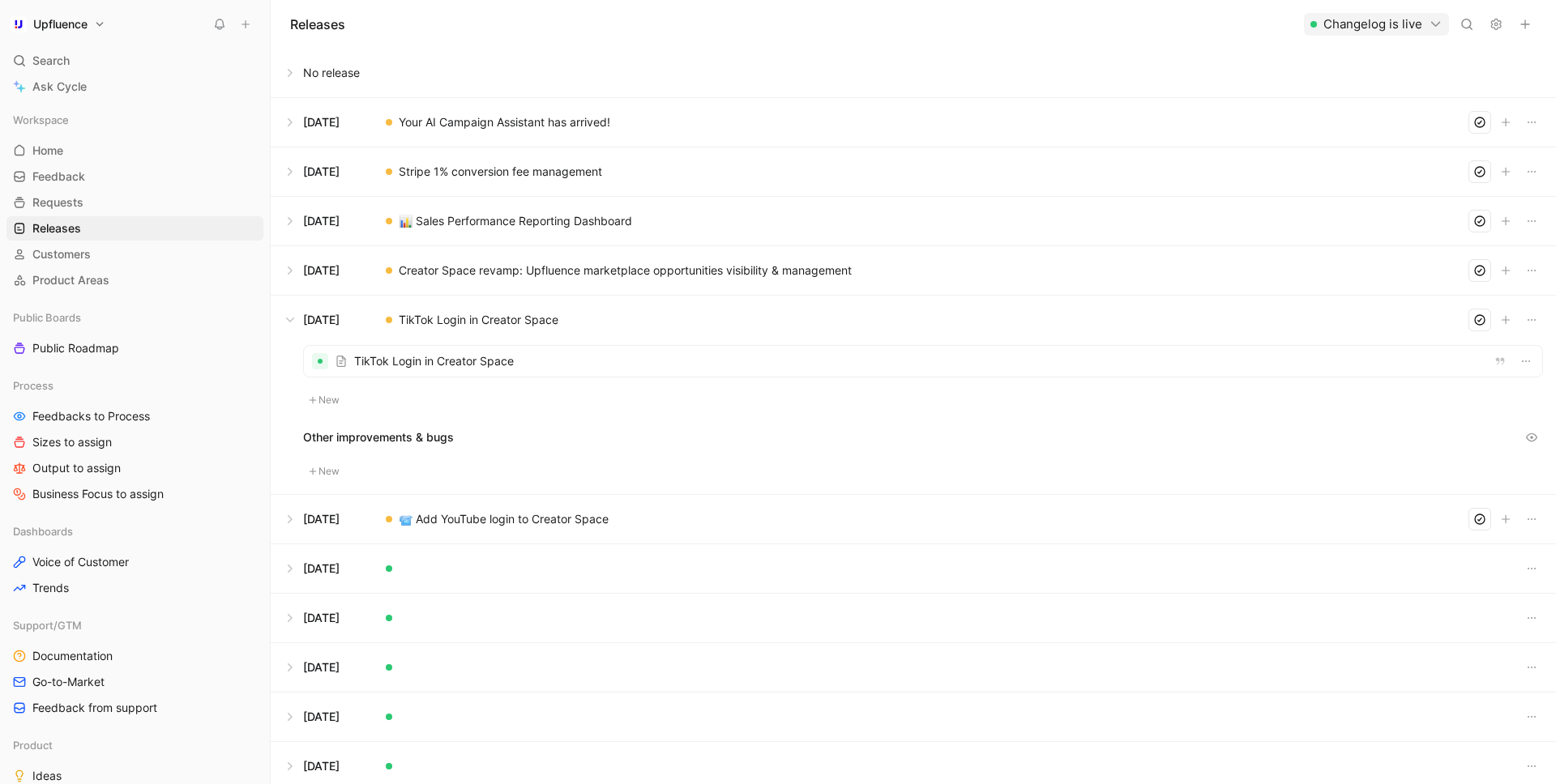 click at bounding box center (913, 320) 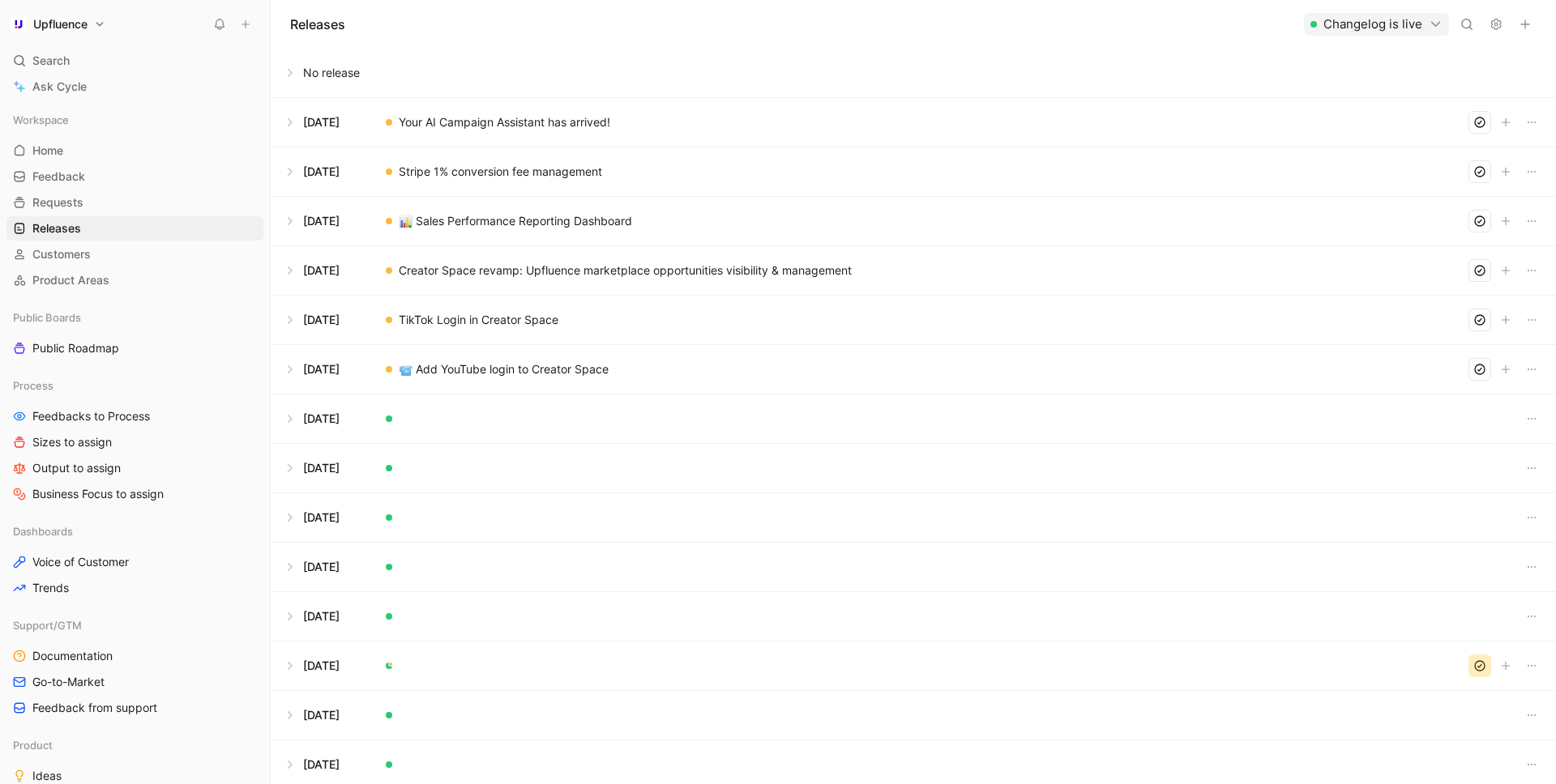 click at bounding box center (913, 369) 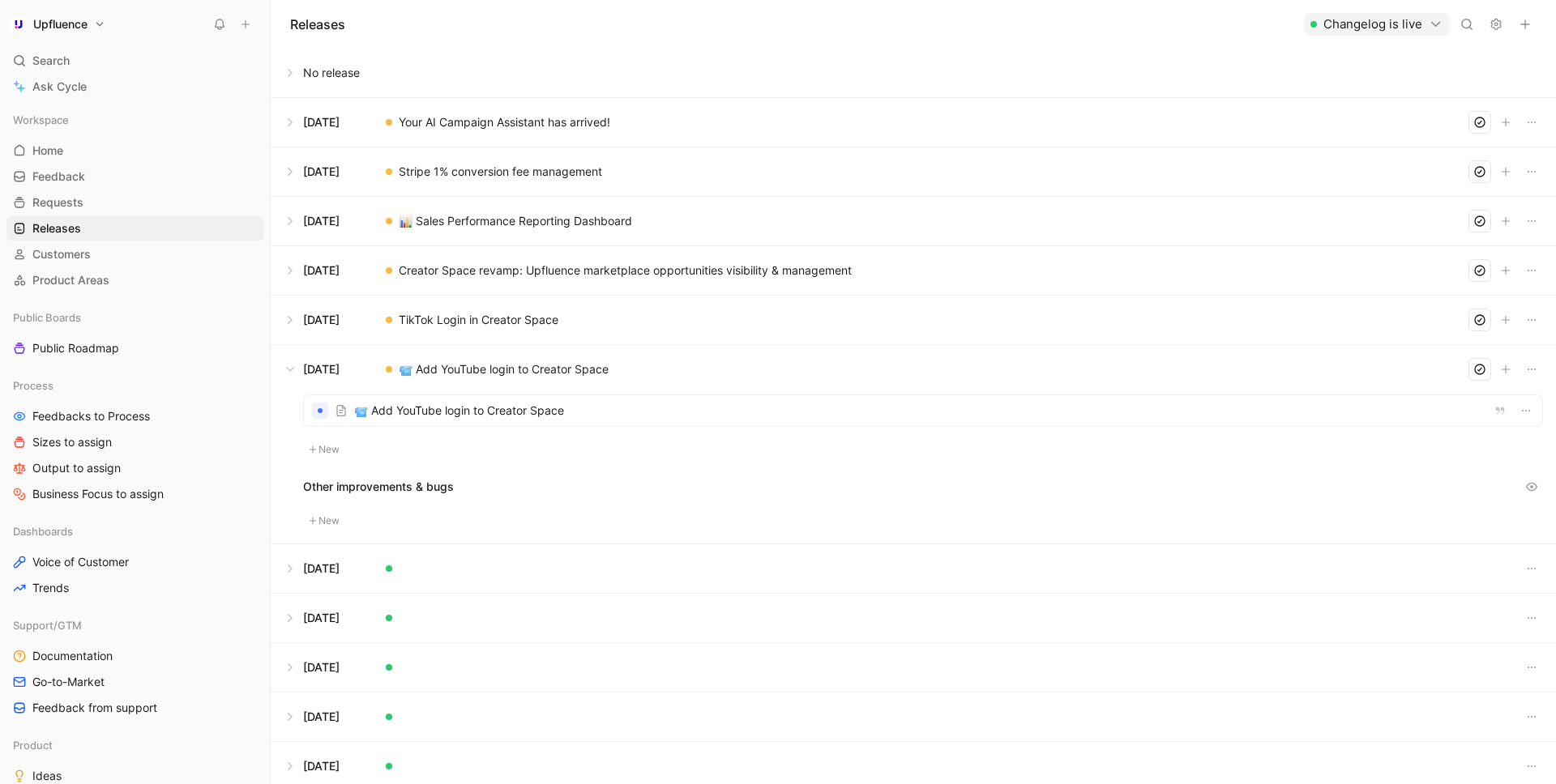 click at bounding box center [923, 411] 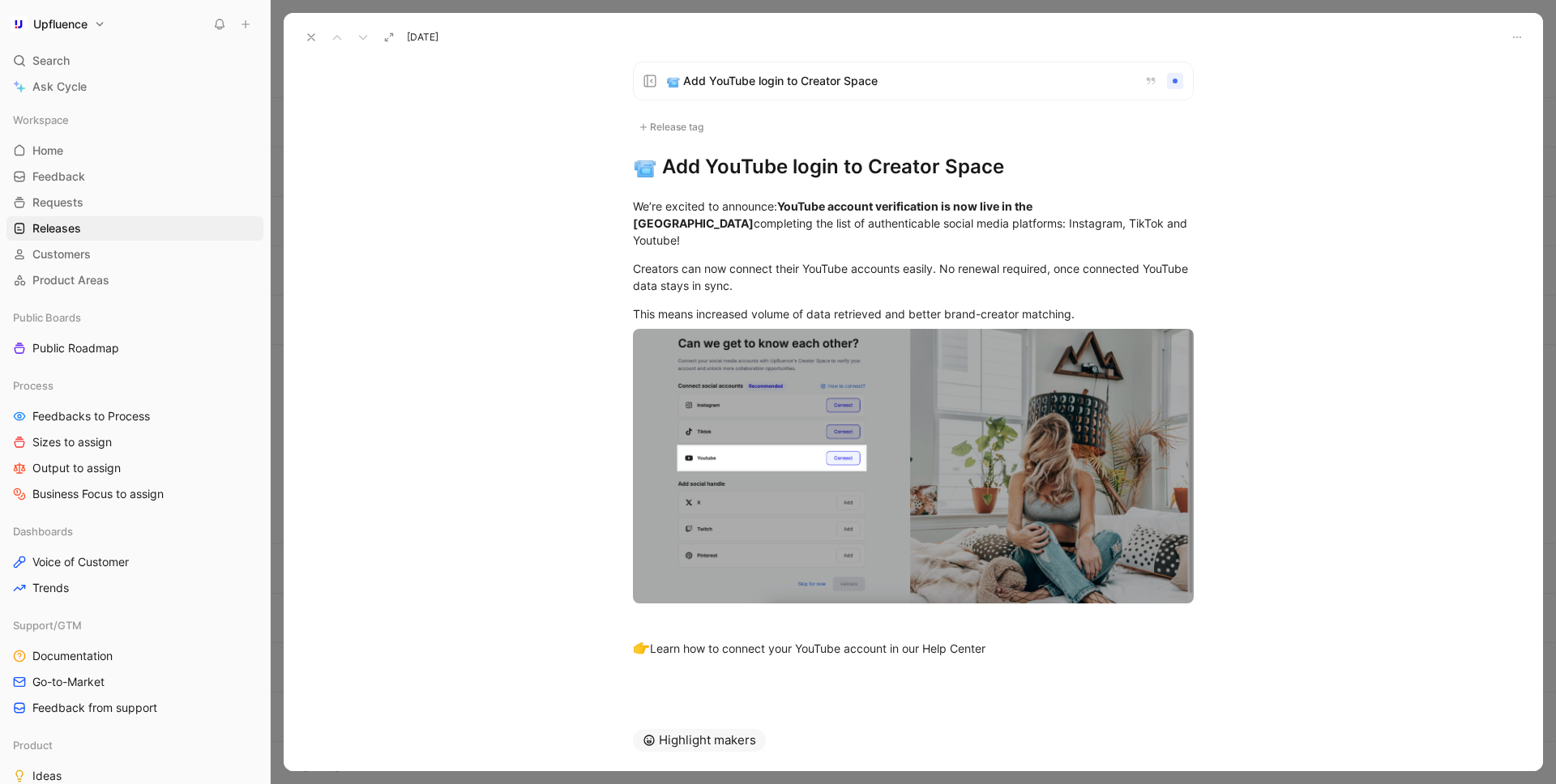 click 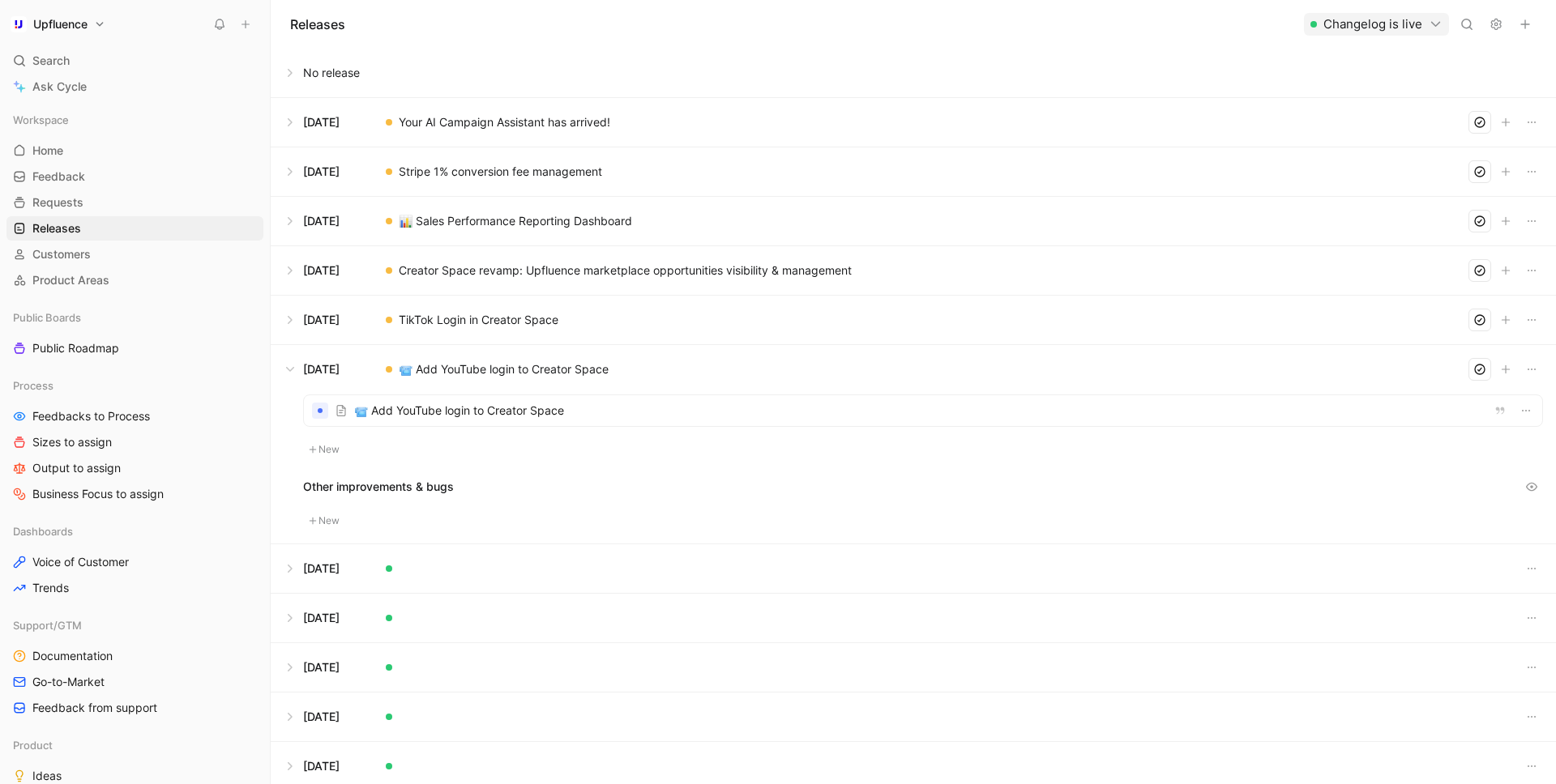 click at bounding box center [913, 369] 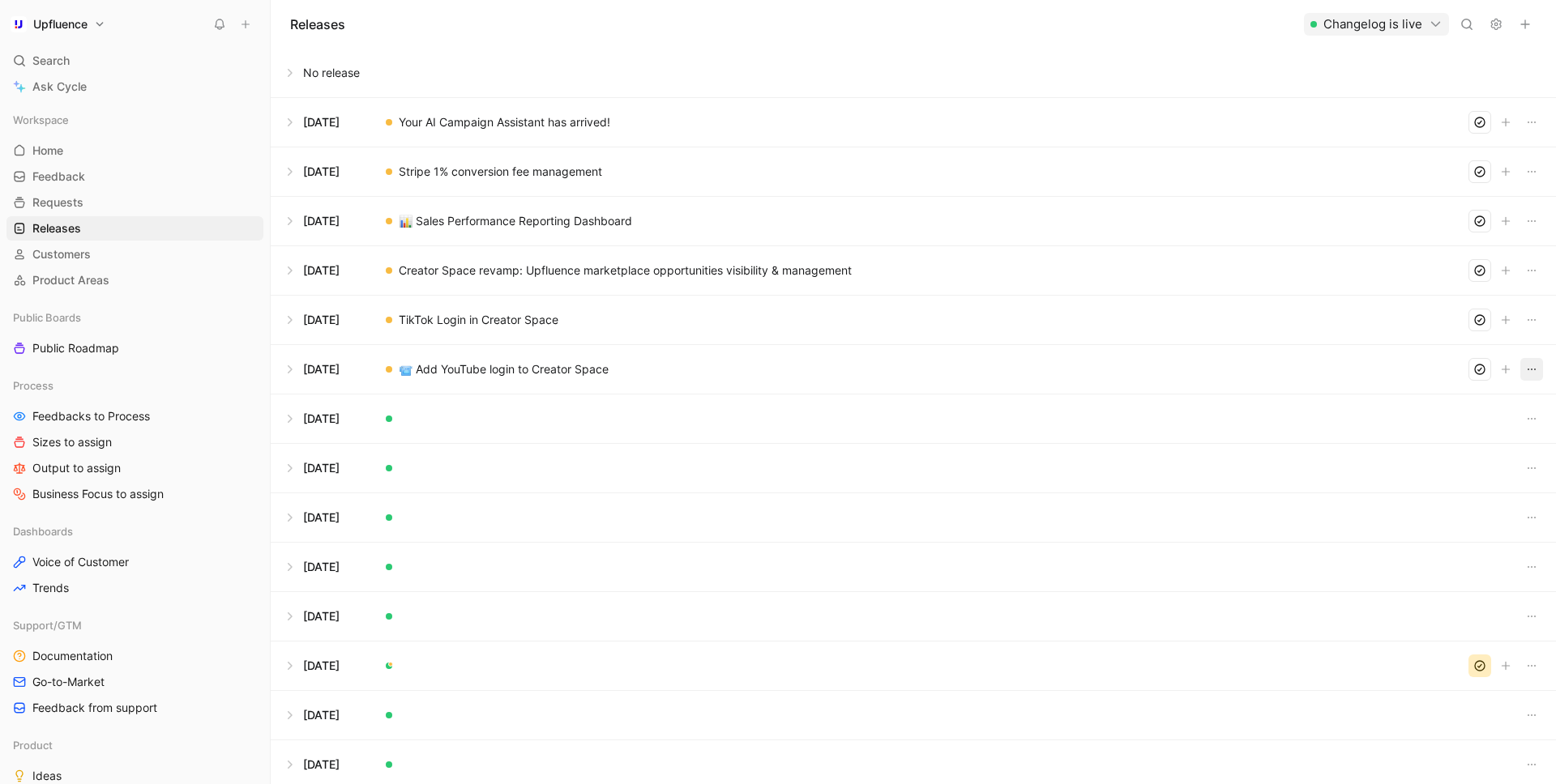 click 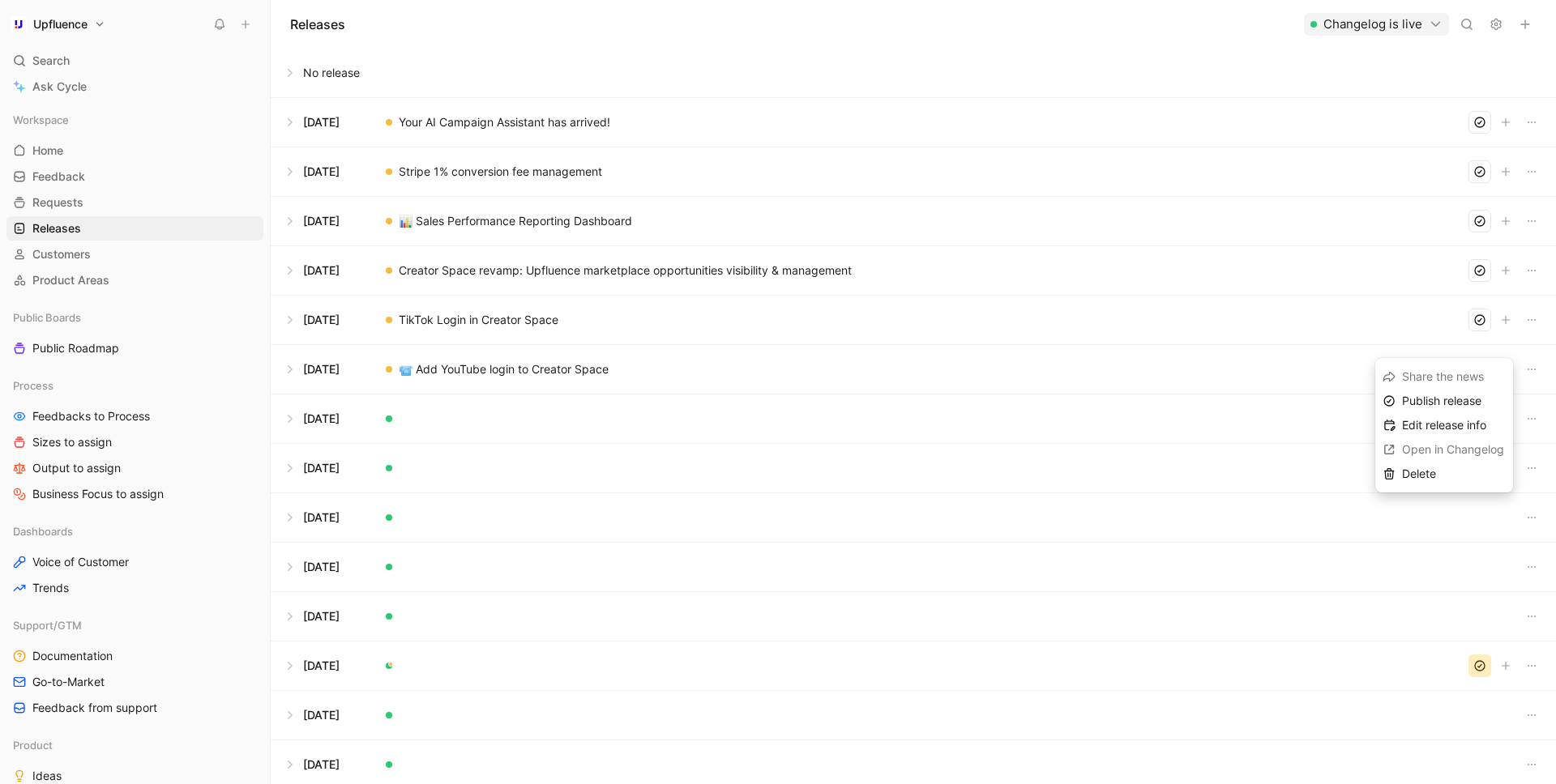 click at bounding box center (913, 369) 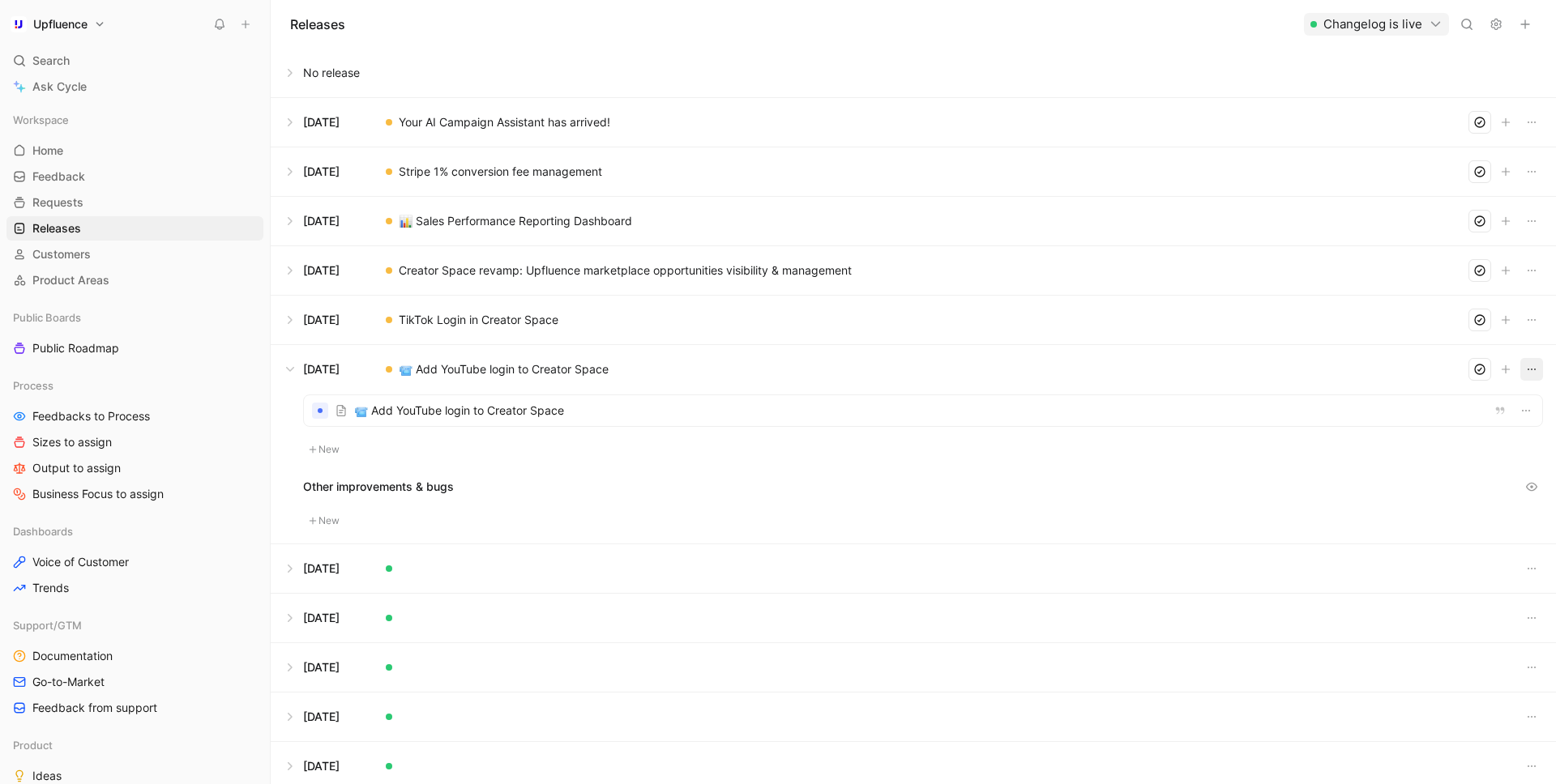 click 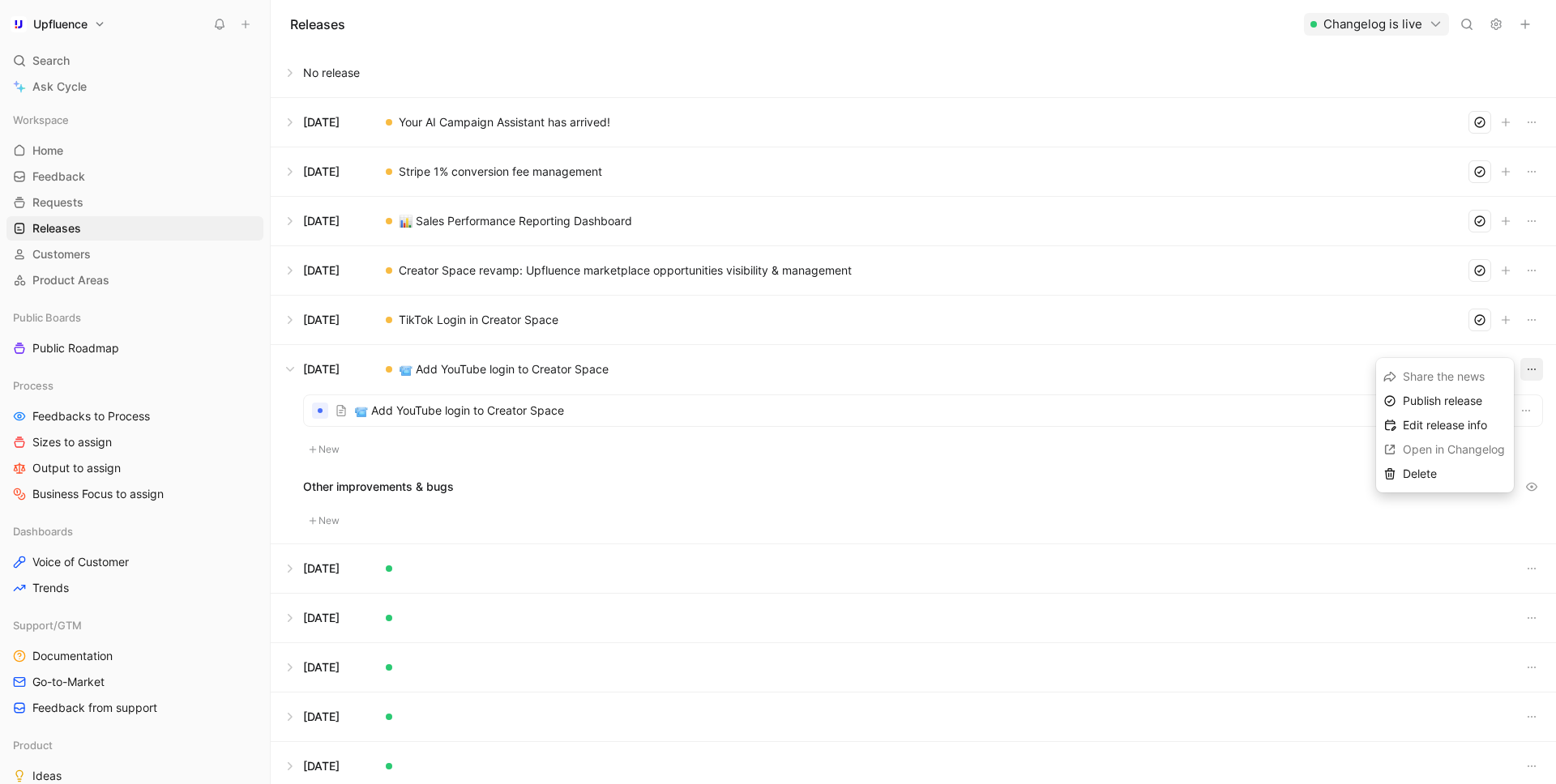 click at bounding box center [913, 369] 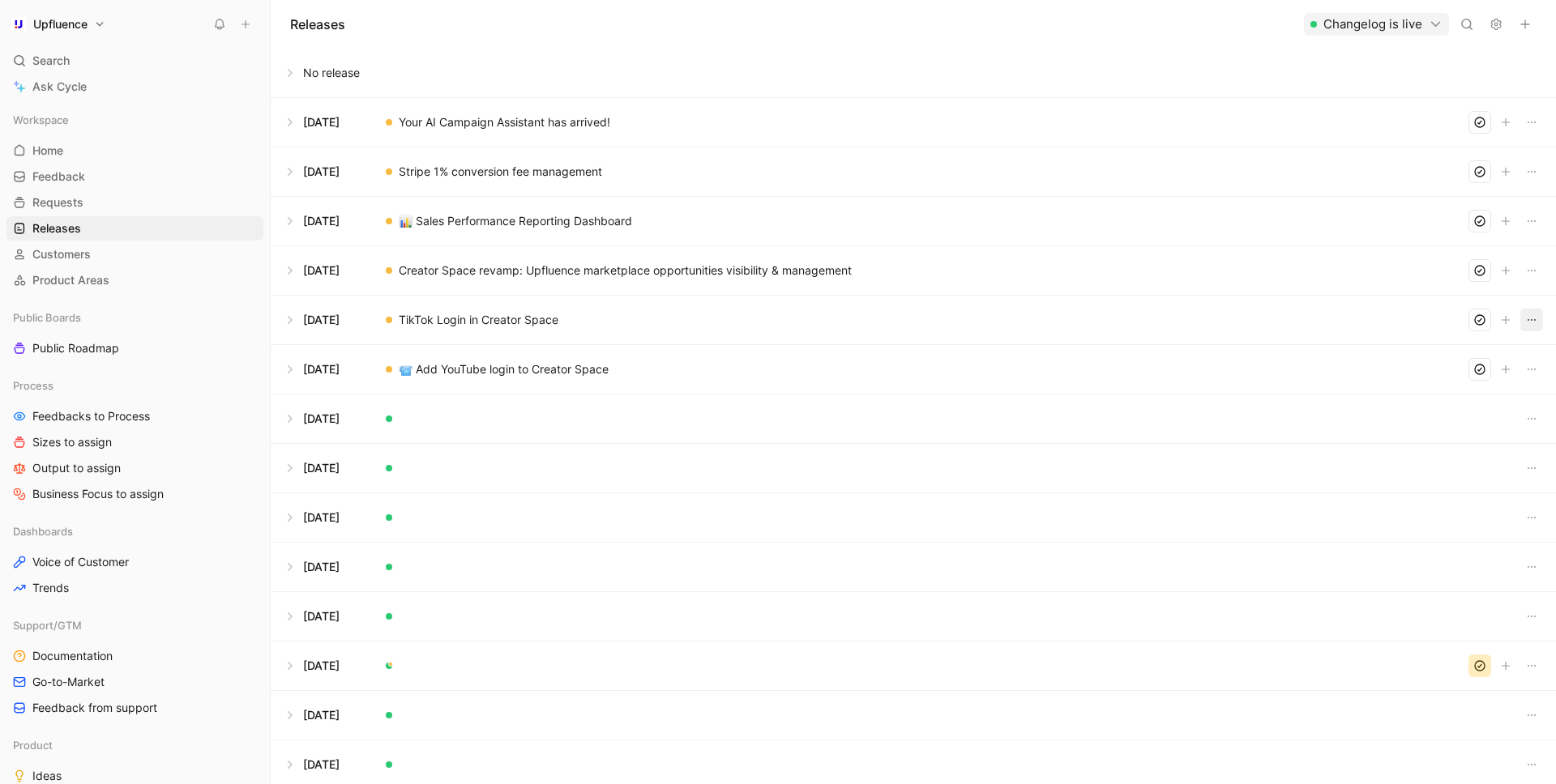 click 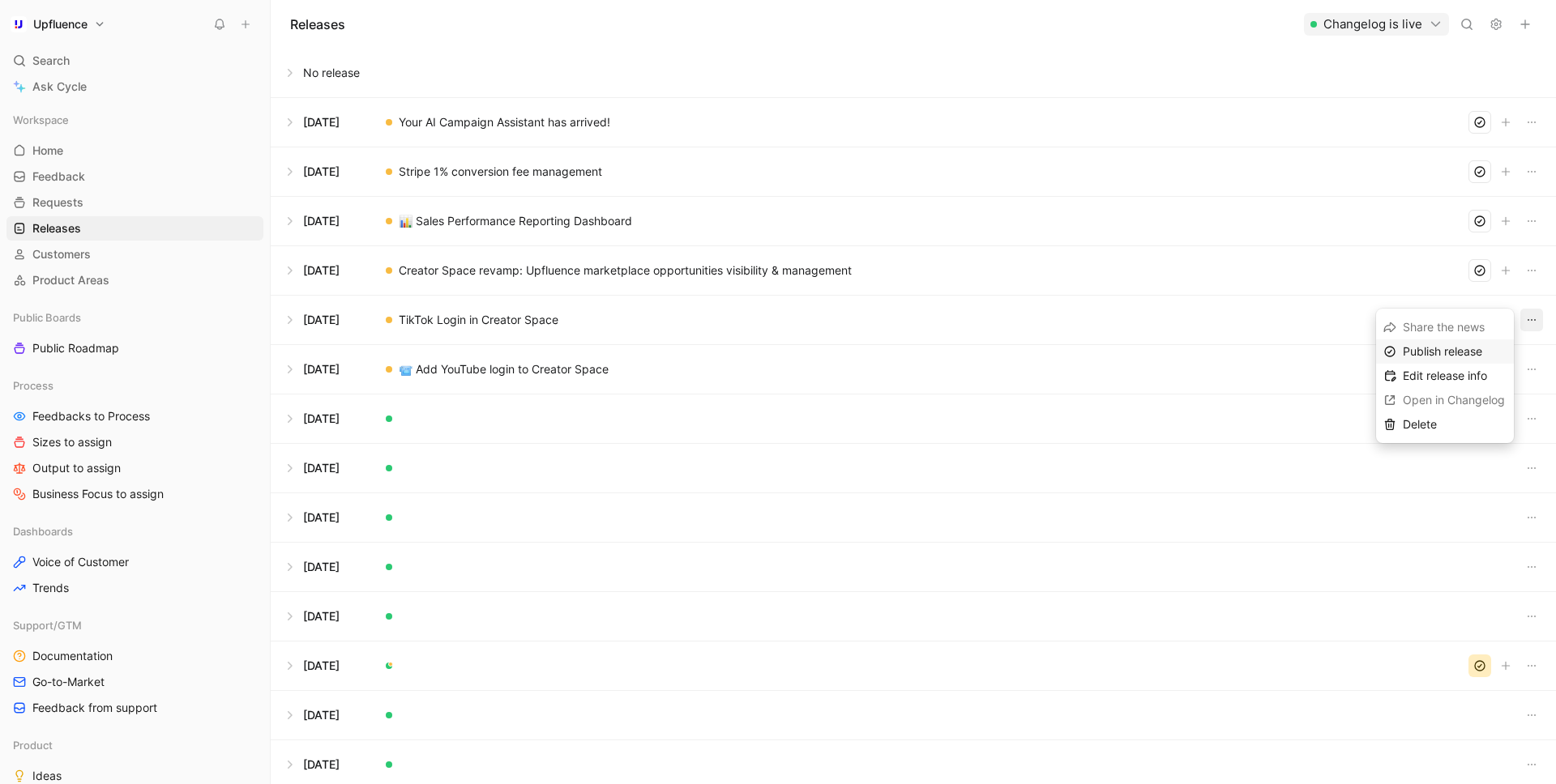 click on "Publish release" at bounding box center [1443, 351] 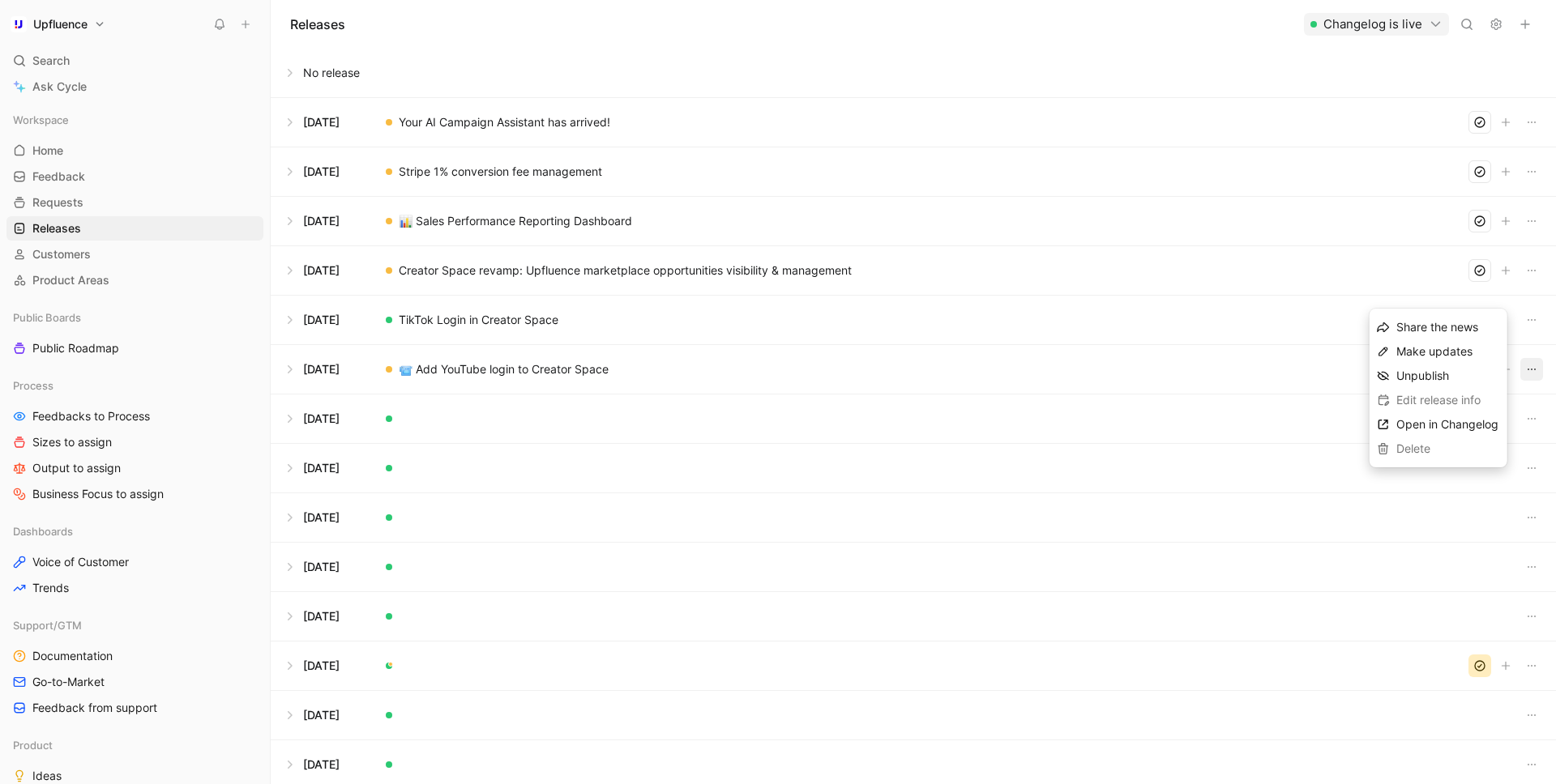 click at bounding box center [1532, 369] 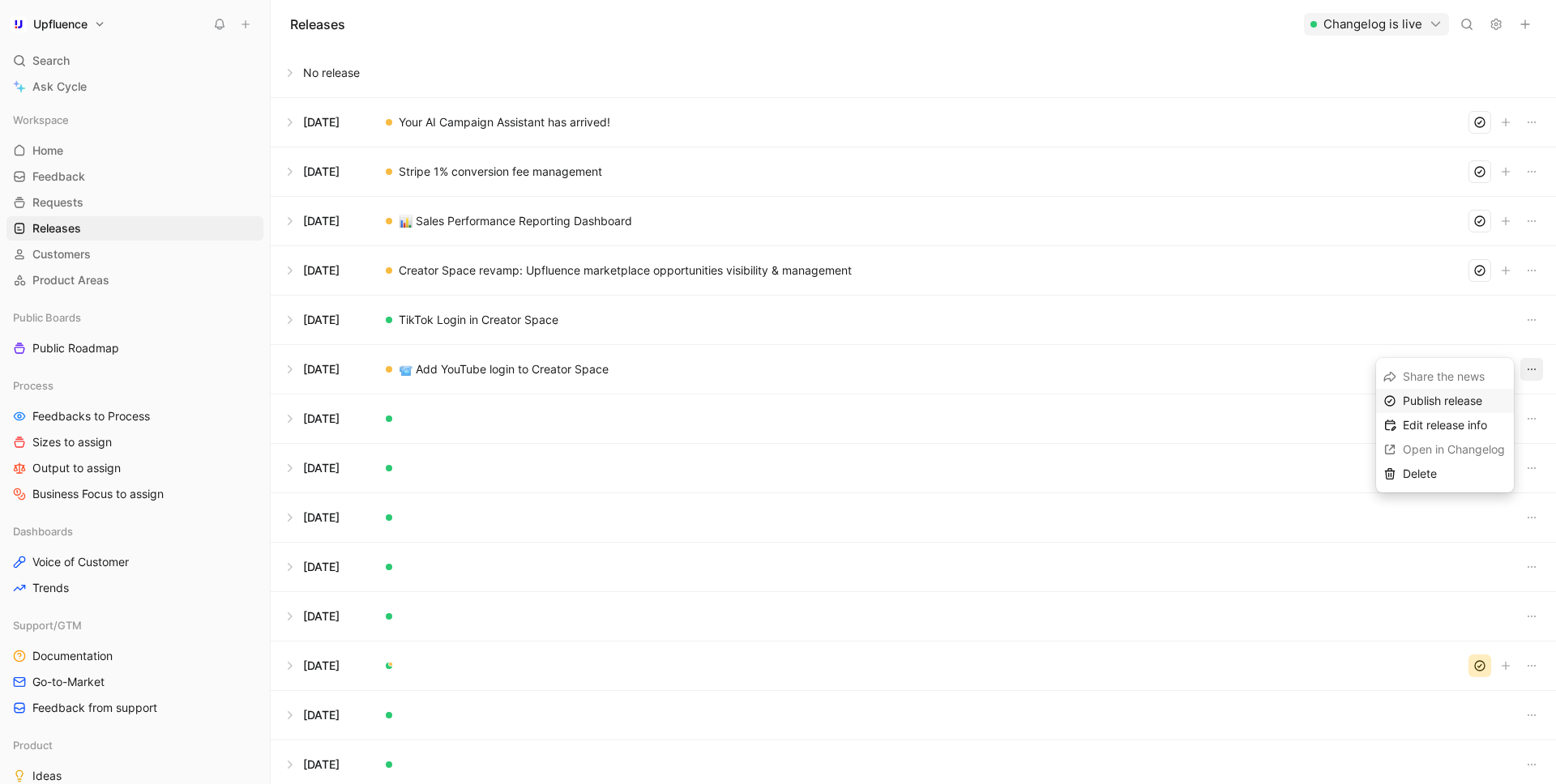 click on "Publish release" at bounding box center (1443, 400) 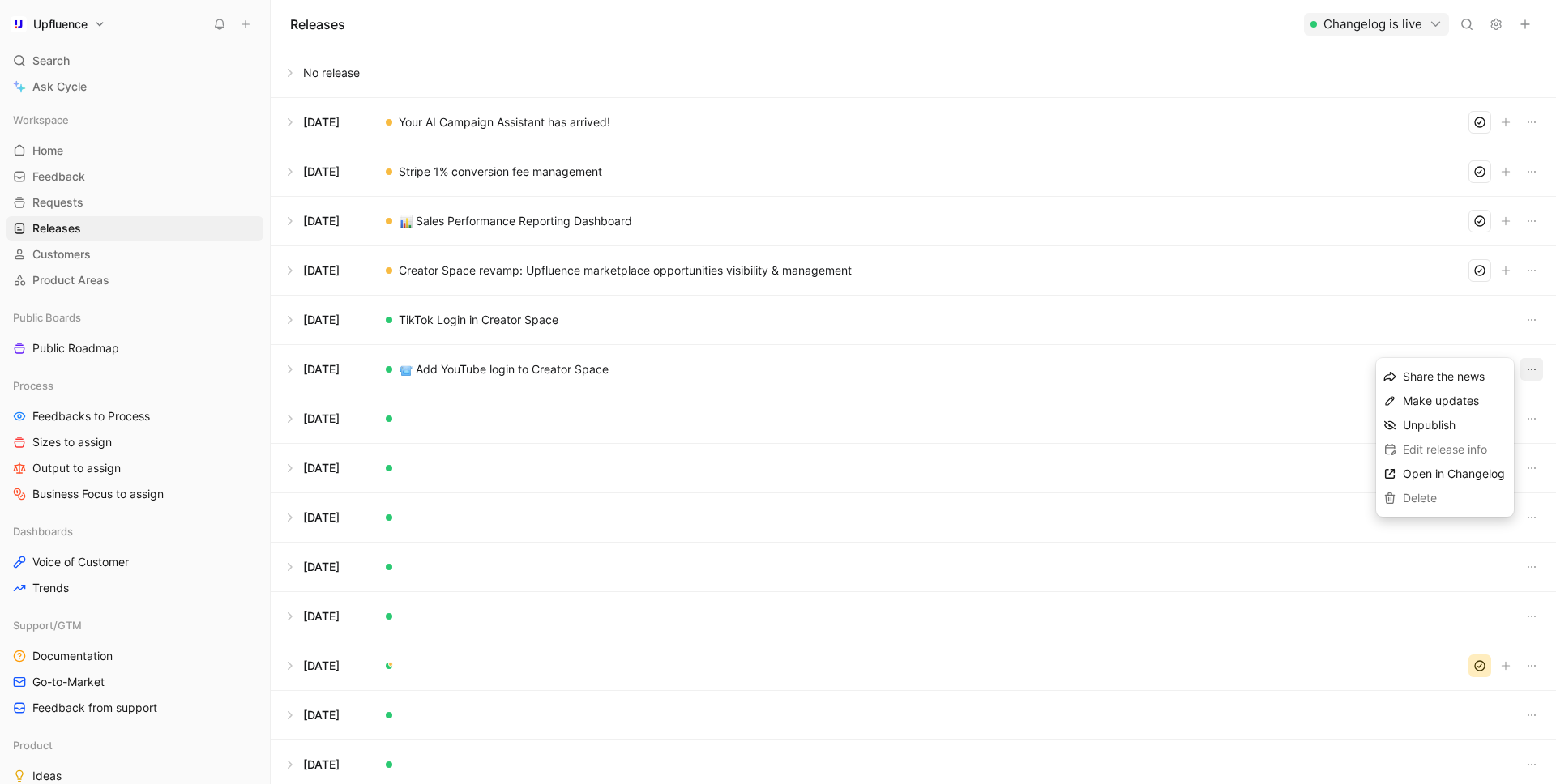 click at bounding box center [913, 369] 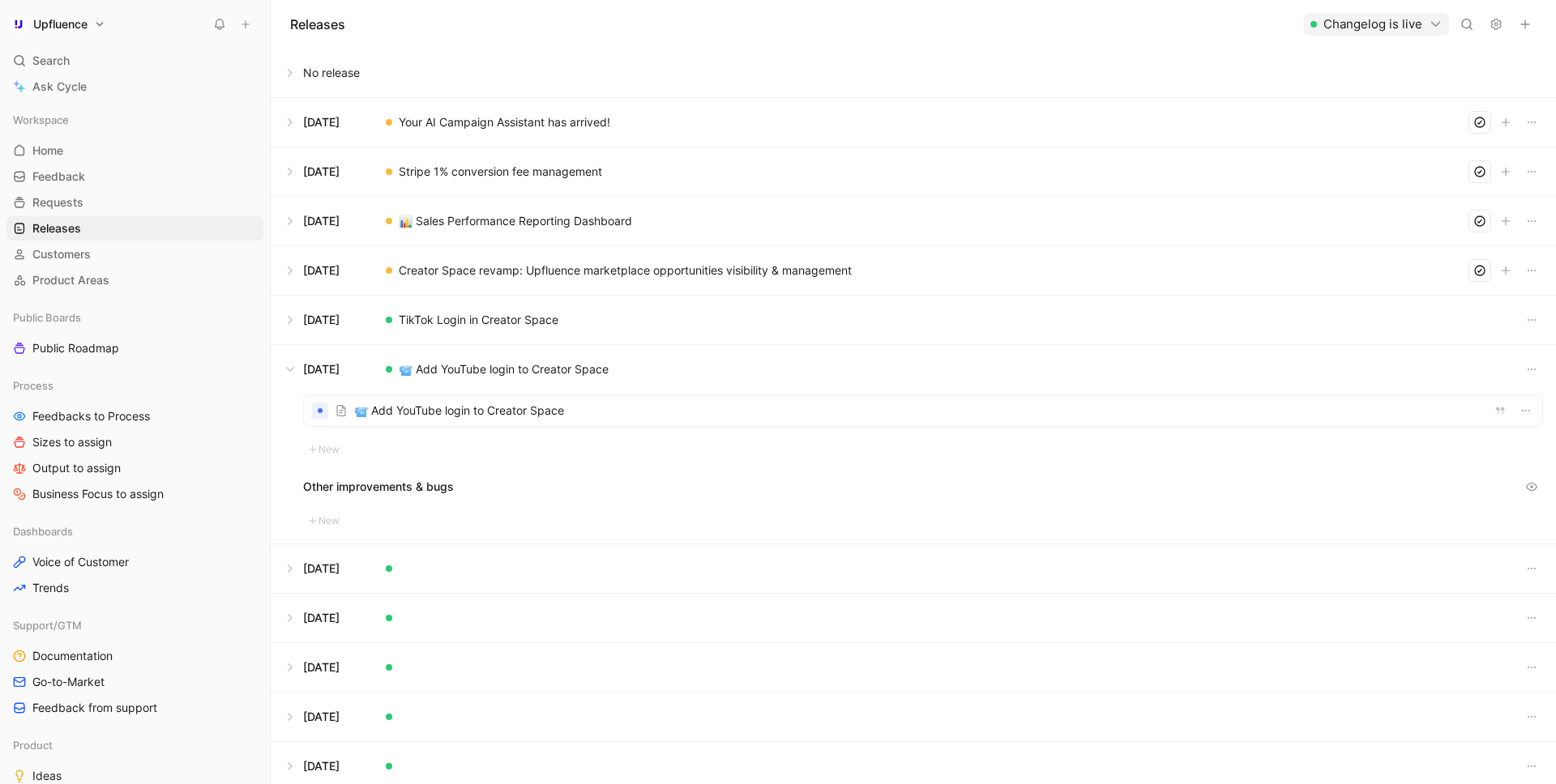 click at bounding box center [923, 411] 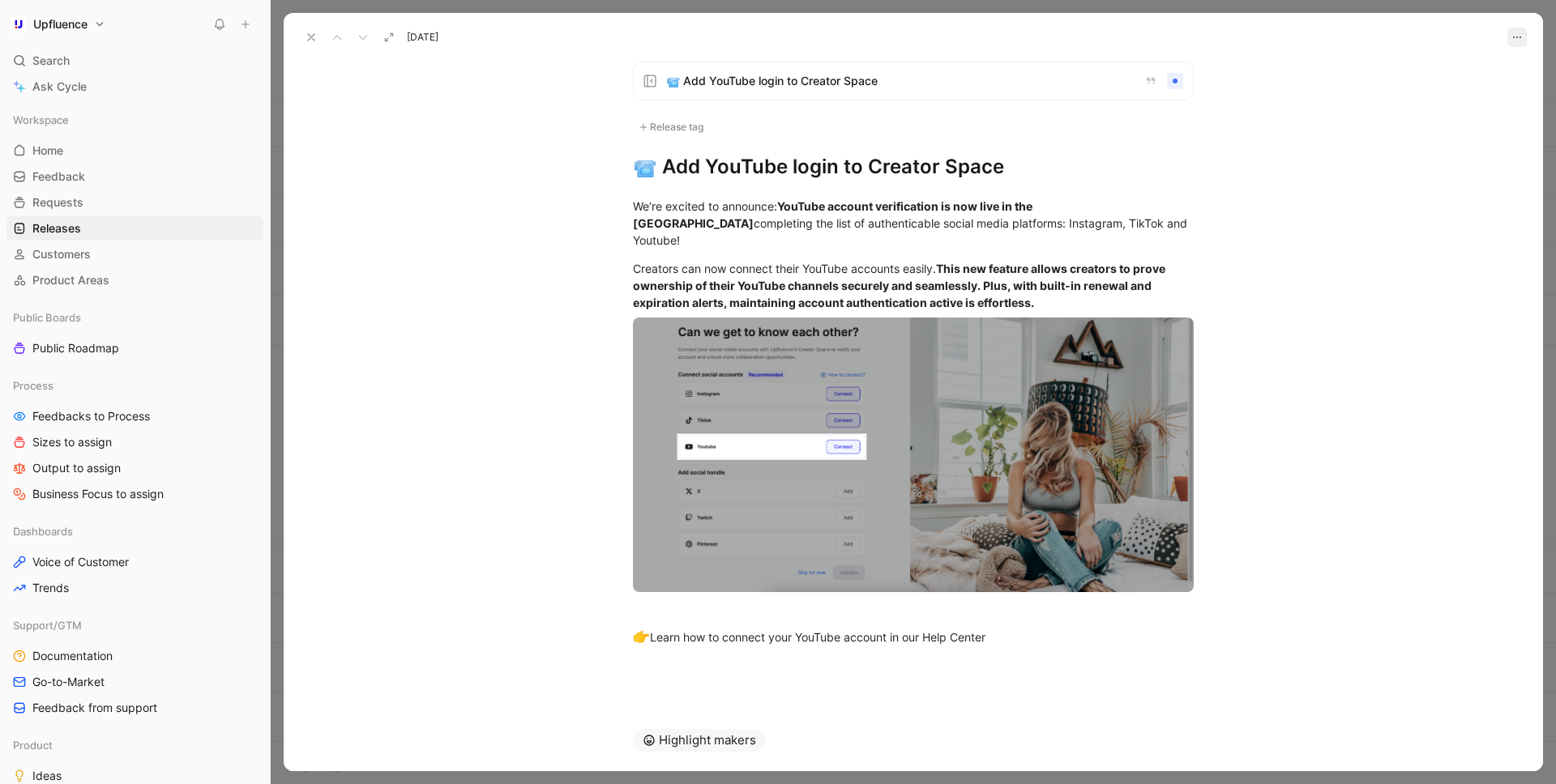 click 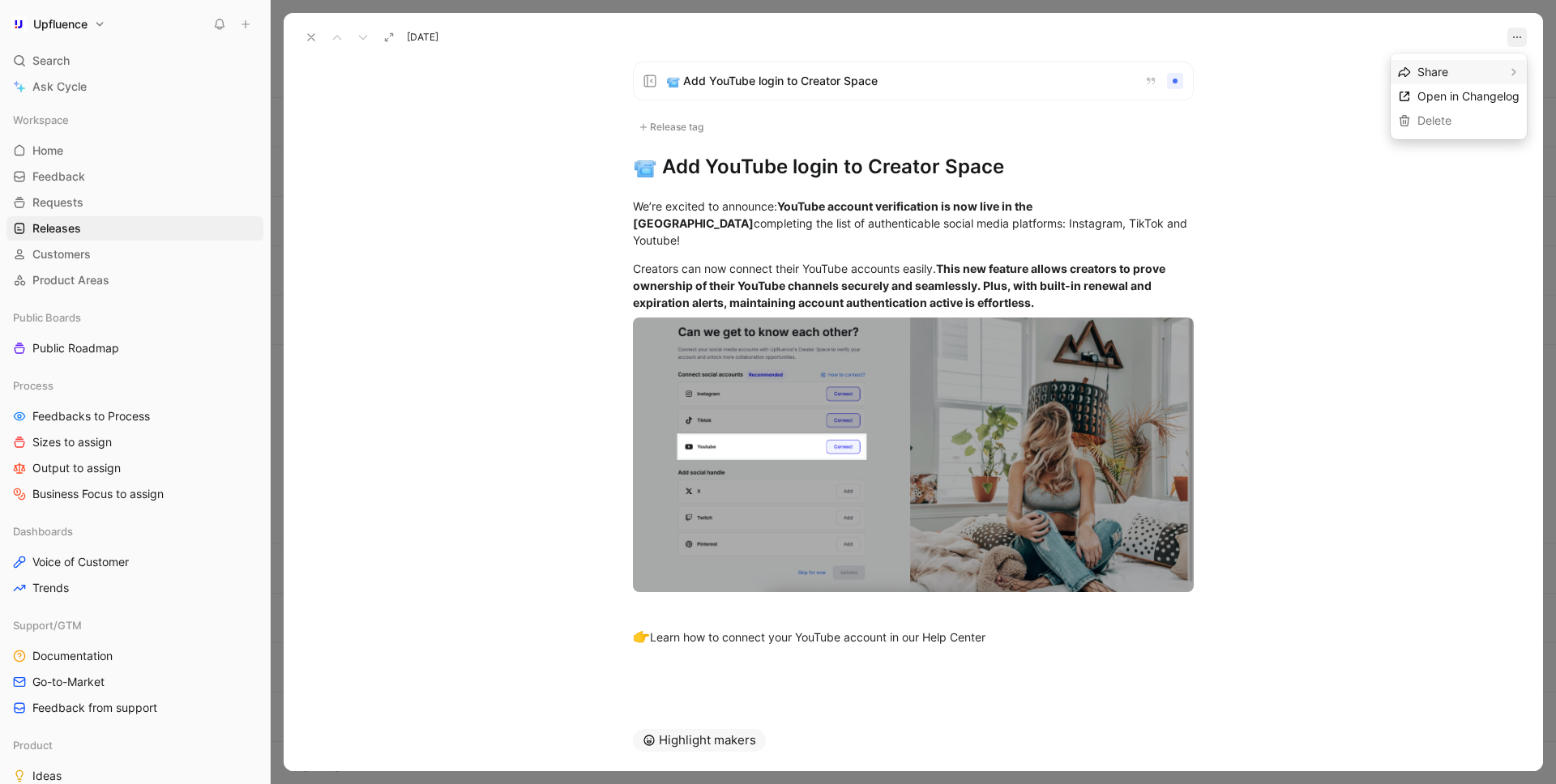 click 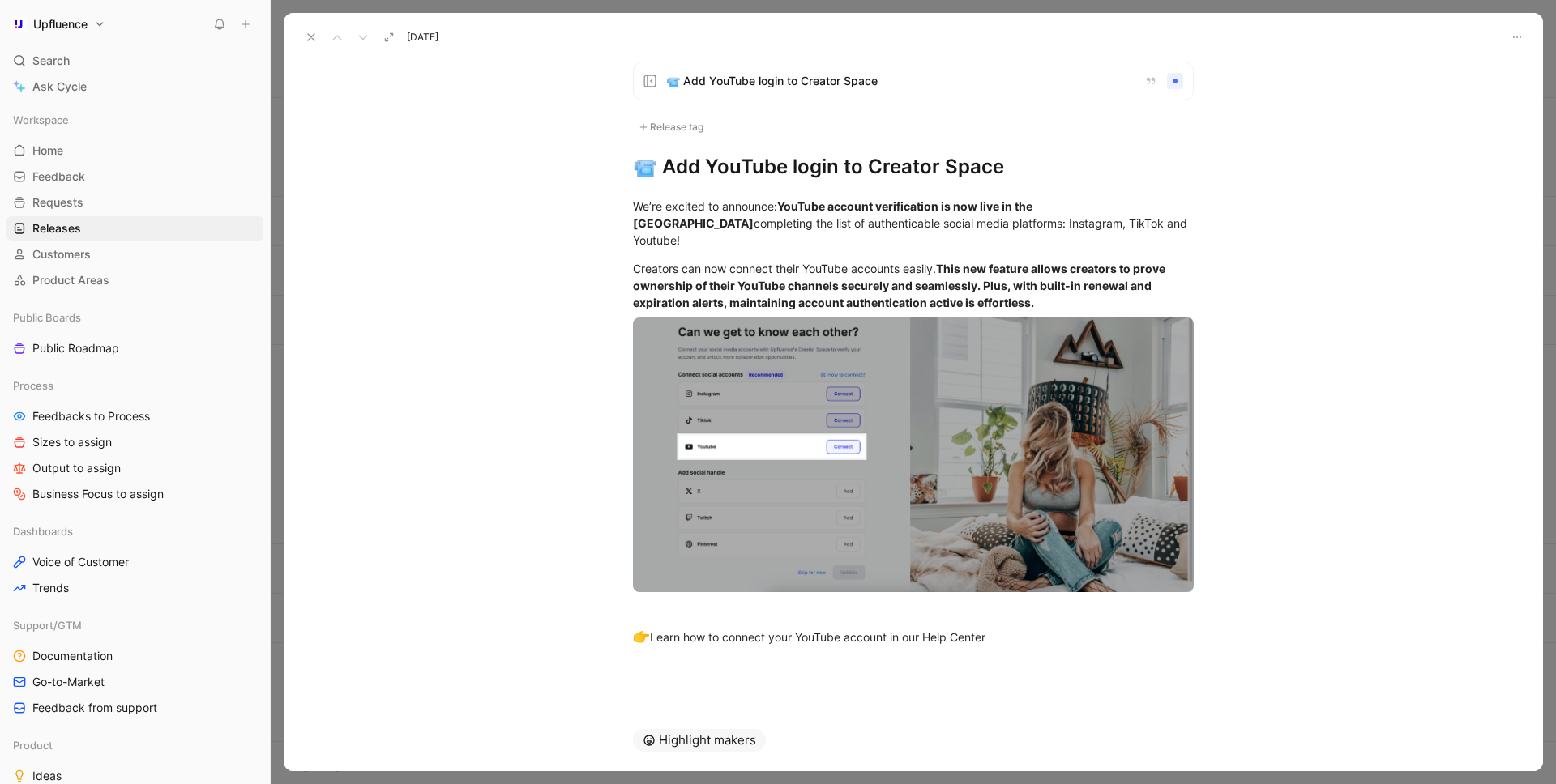 click on "📹 Add YouTube login to Creator Space" at bounding box center [913, 81] 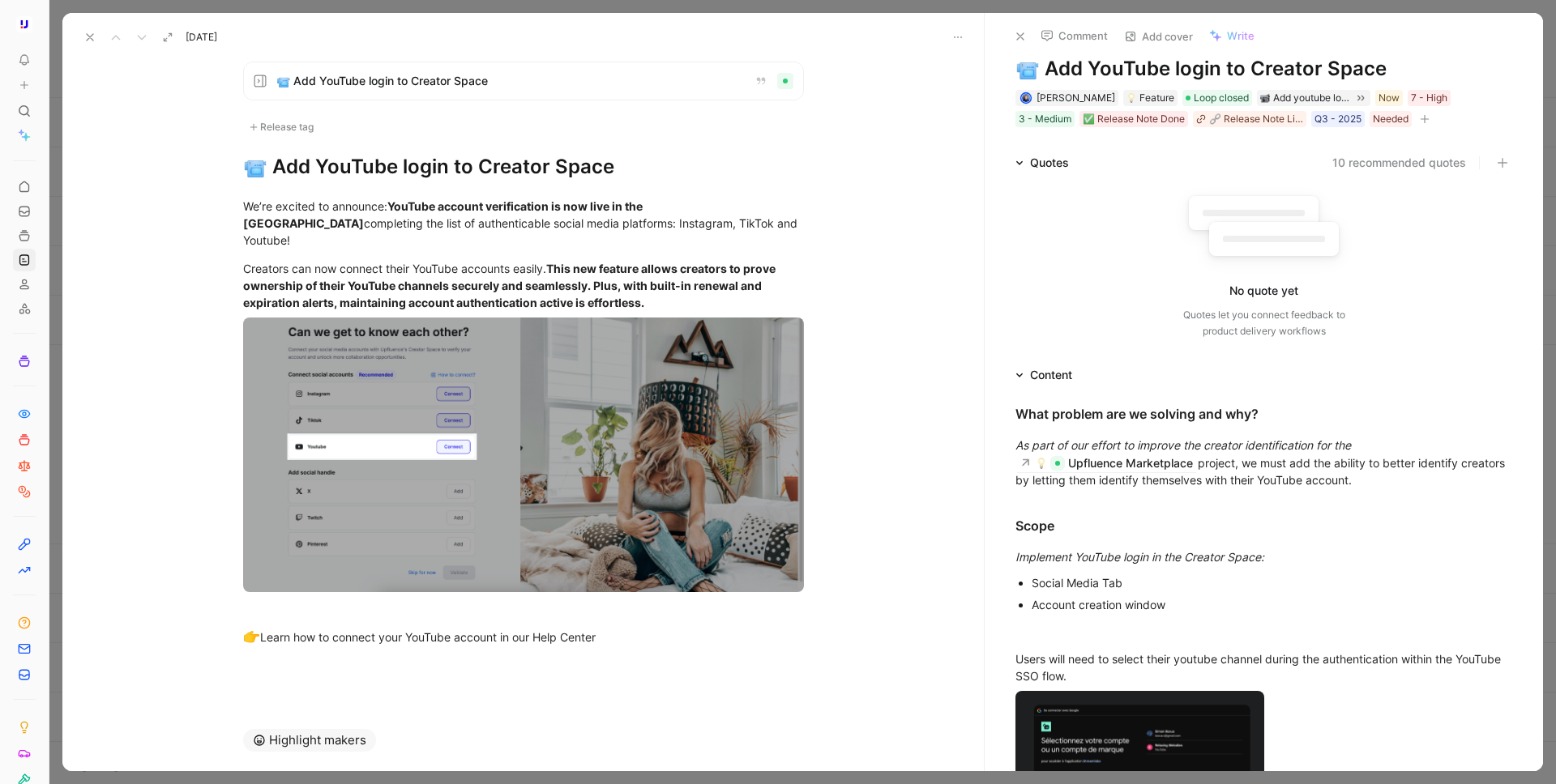 click 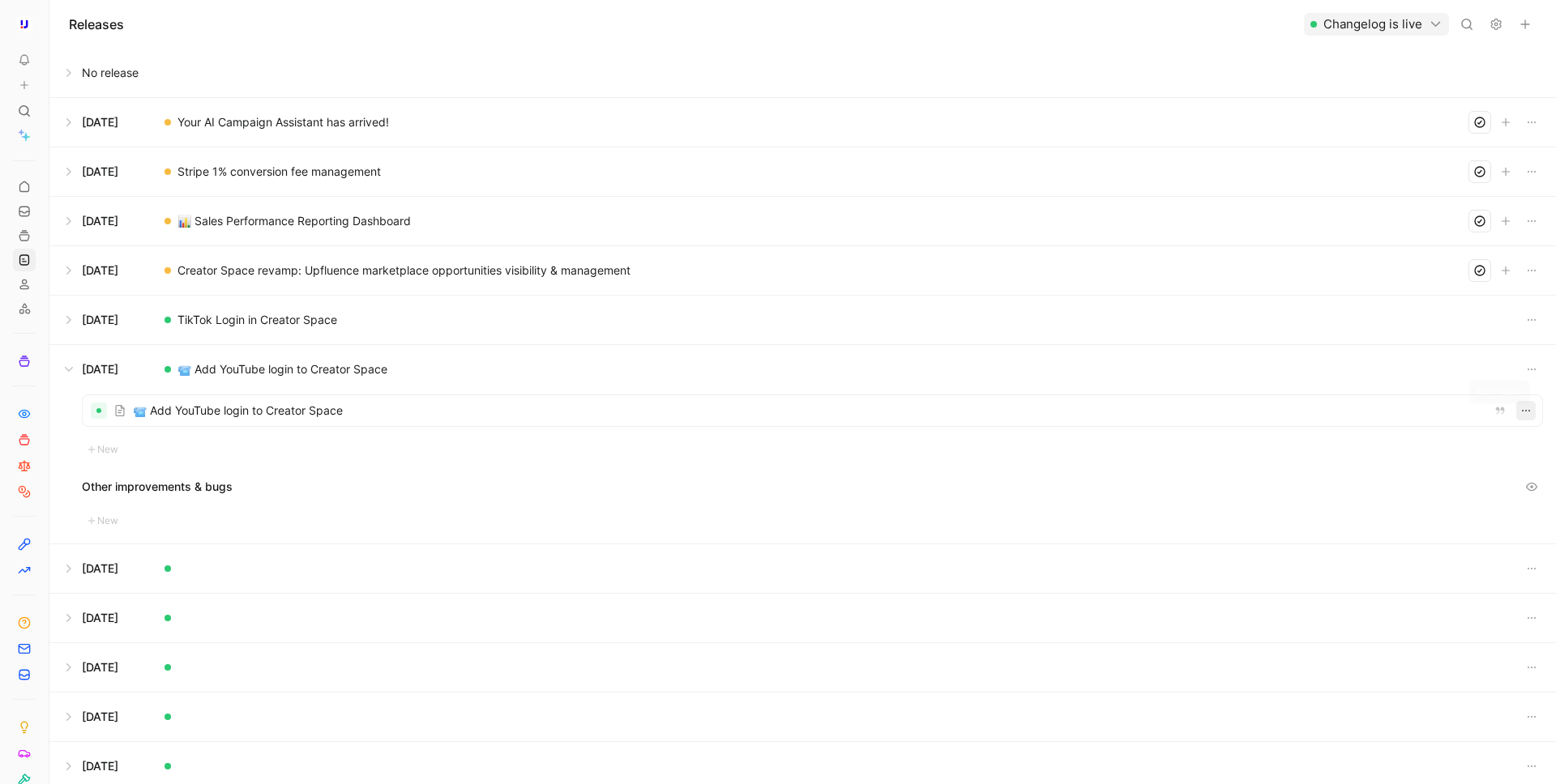 click 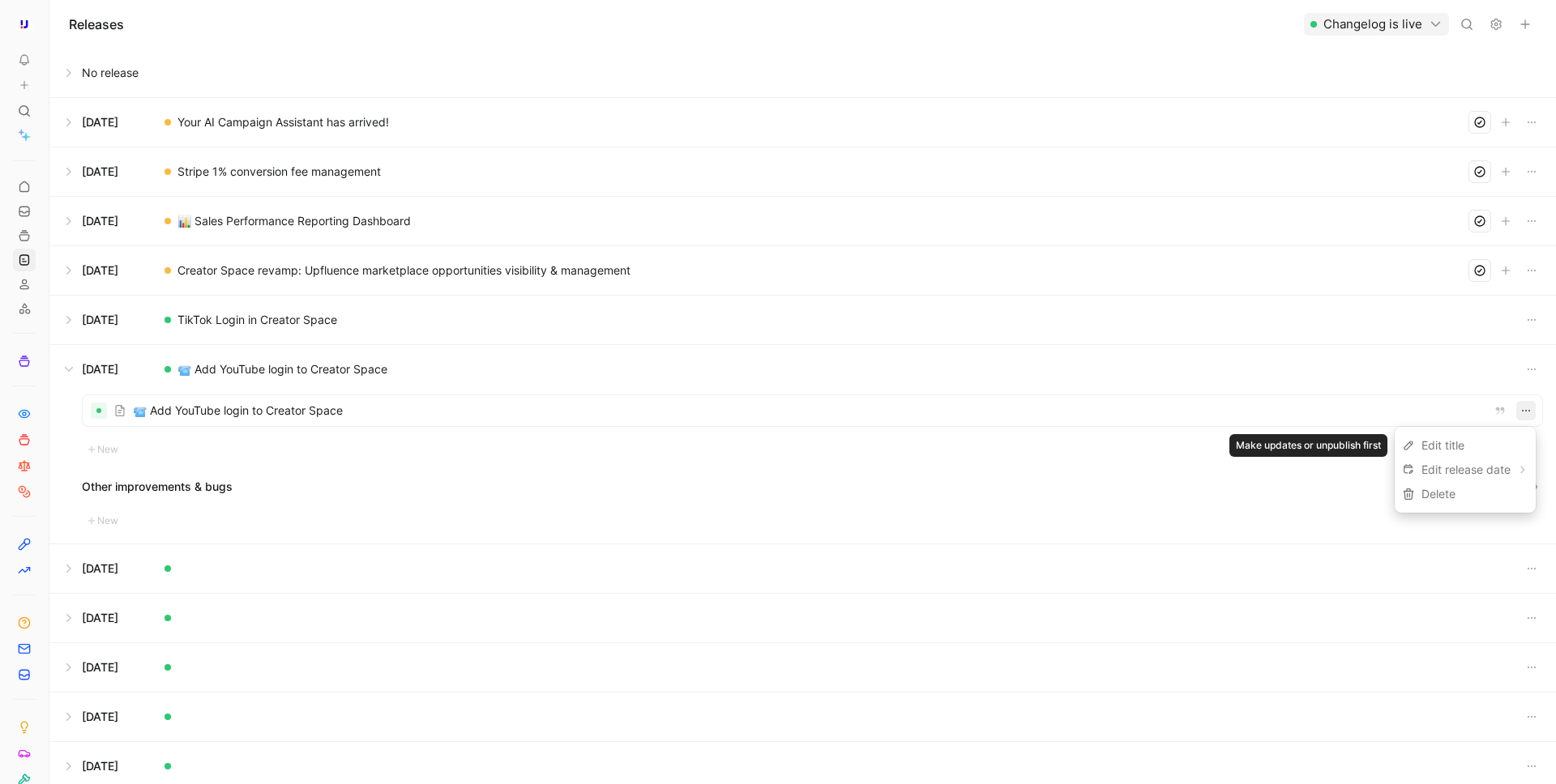 click on "Edit title" at bounding box center (1465, 445) 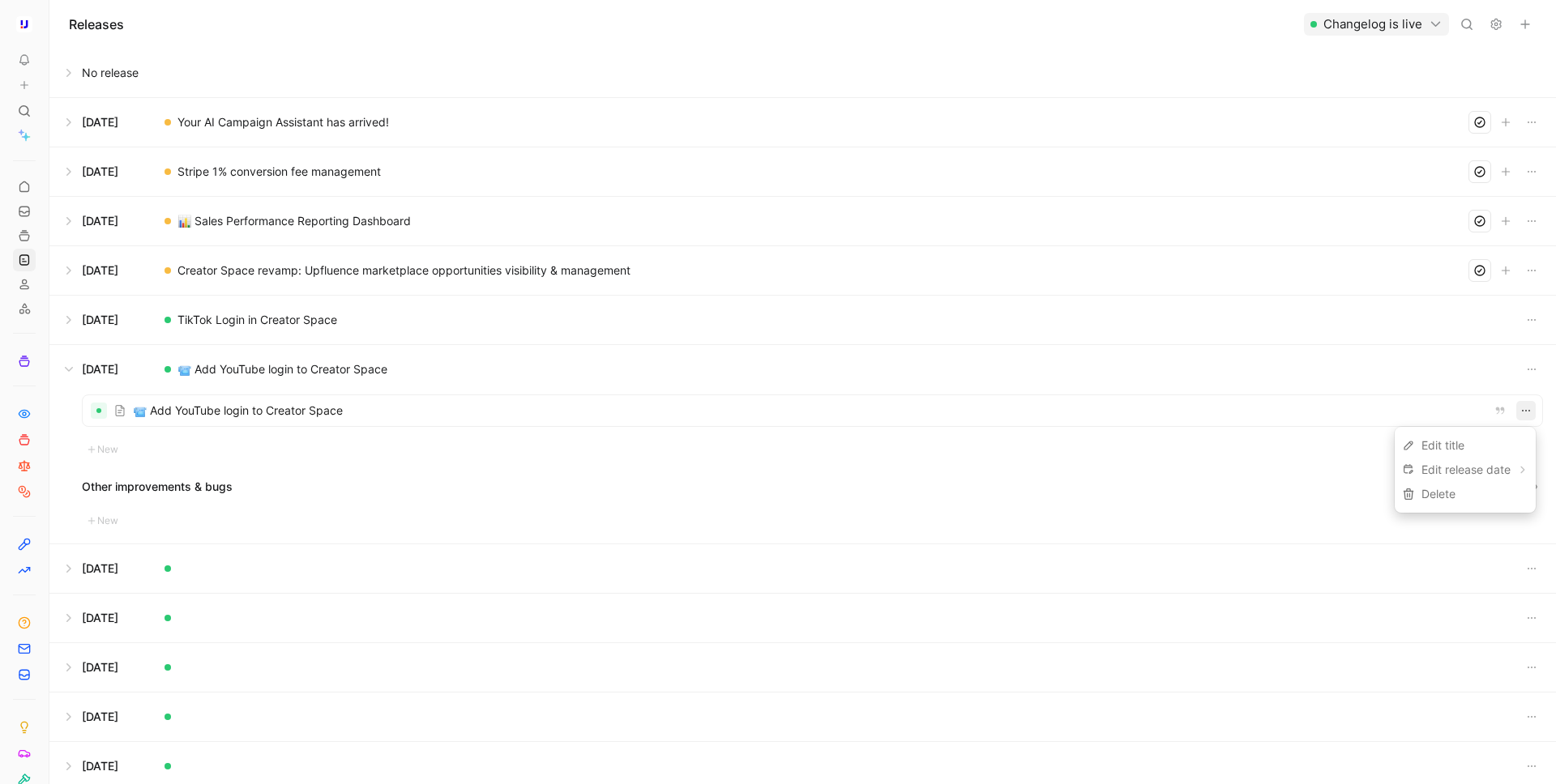 click at bounding box center [812, 411] 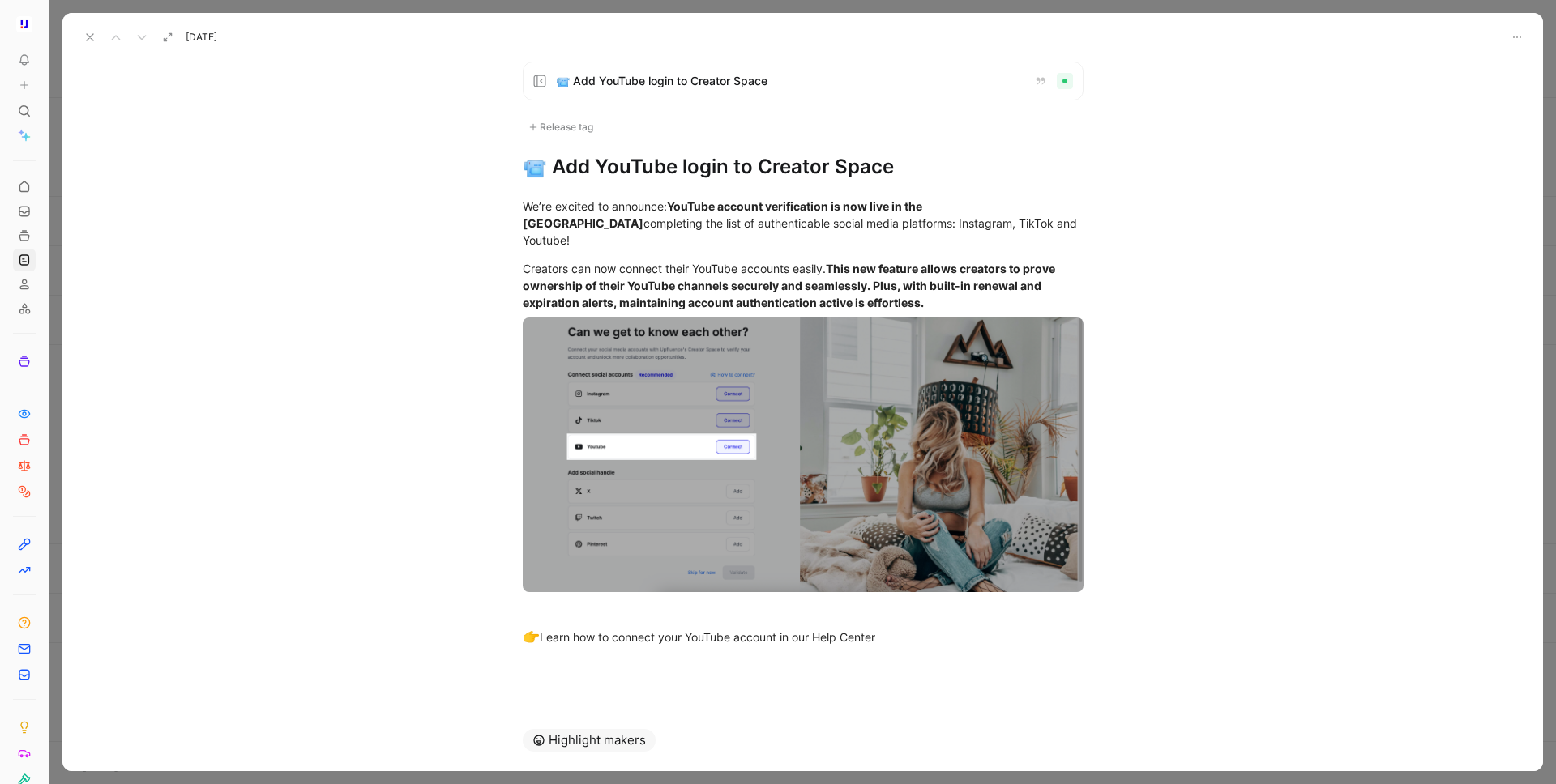 click at bounding box center [1065, 81] 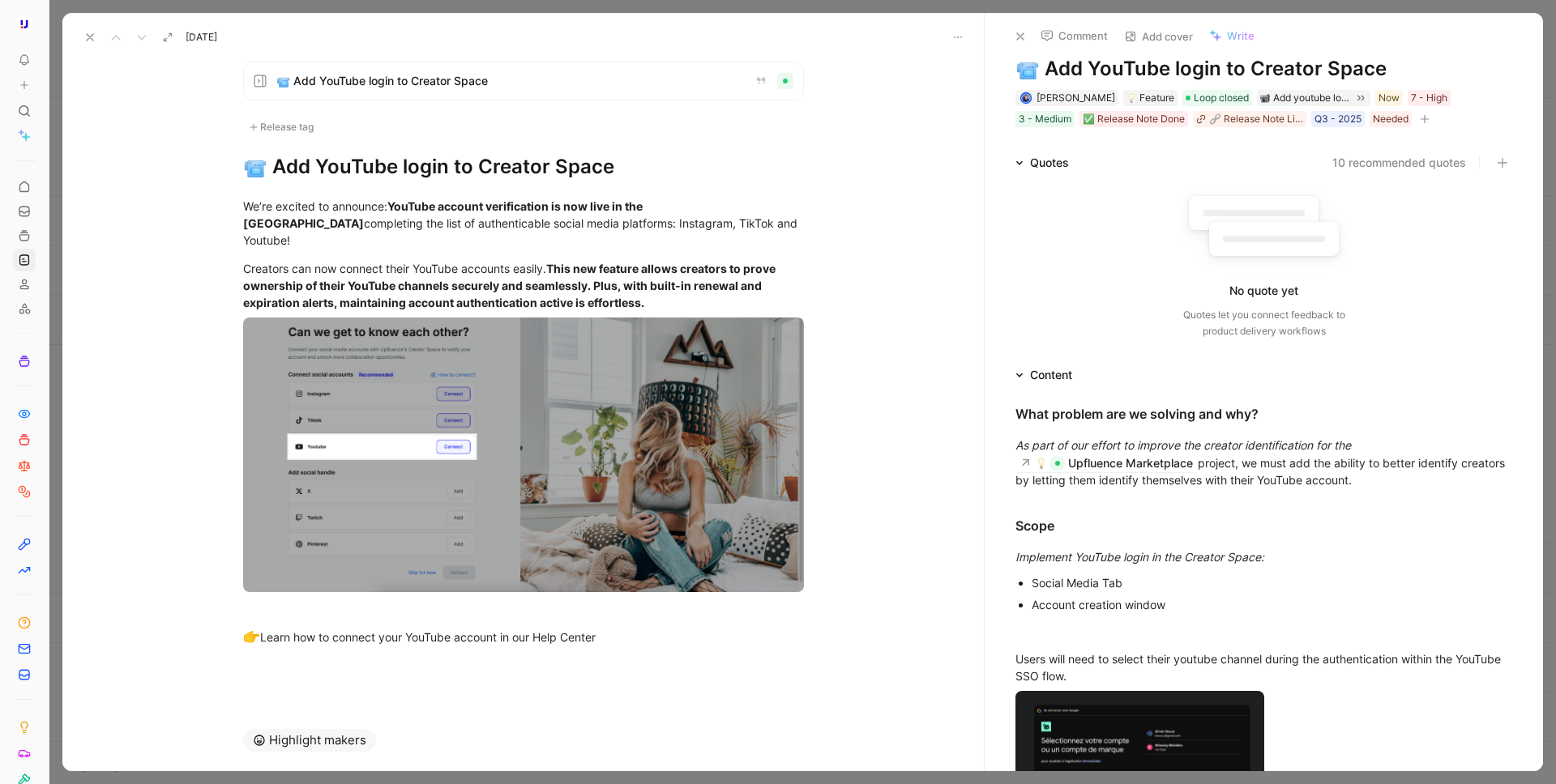 click 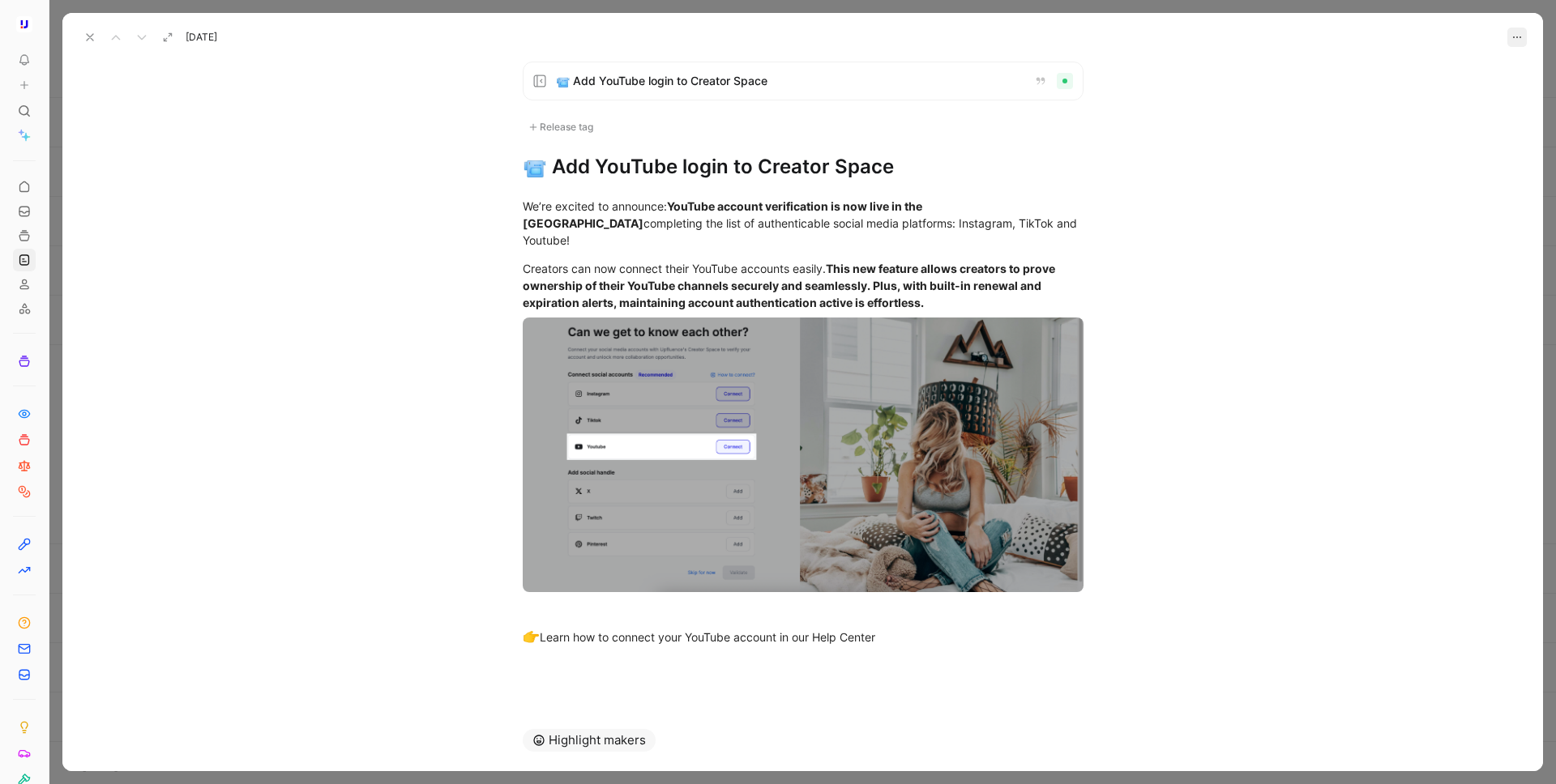 click at bounding box center (1517, 37) 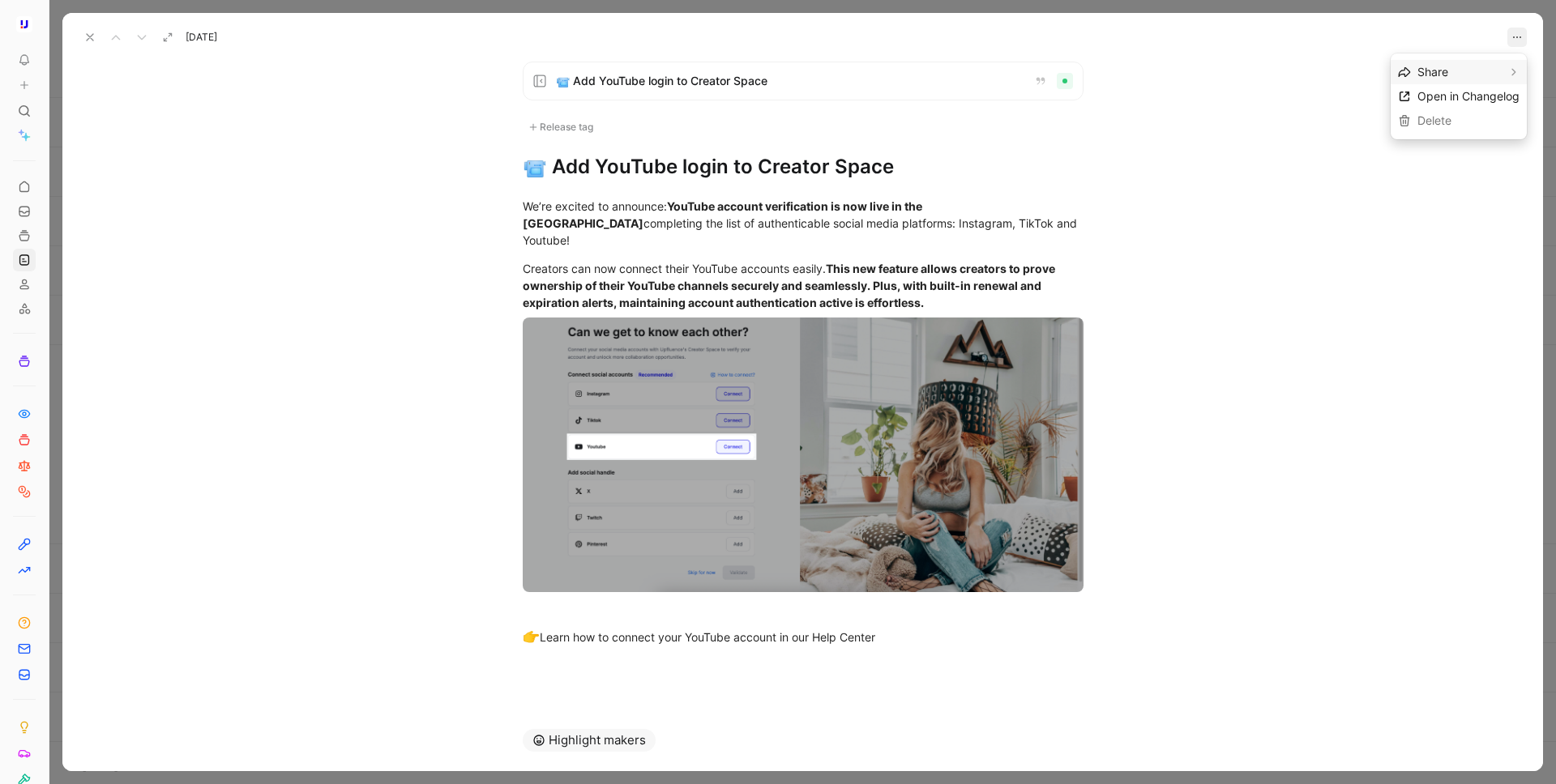click 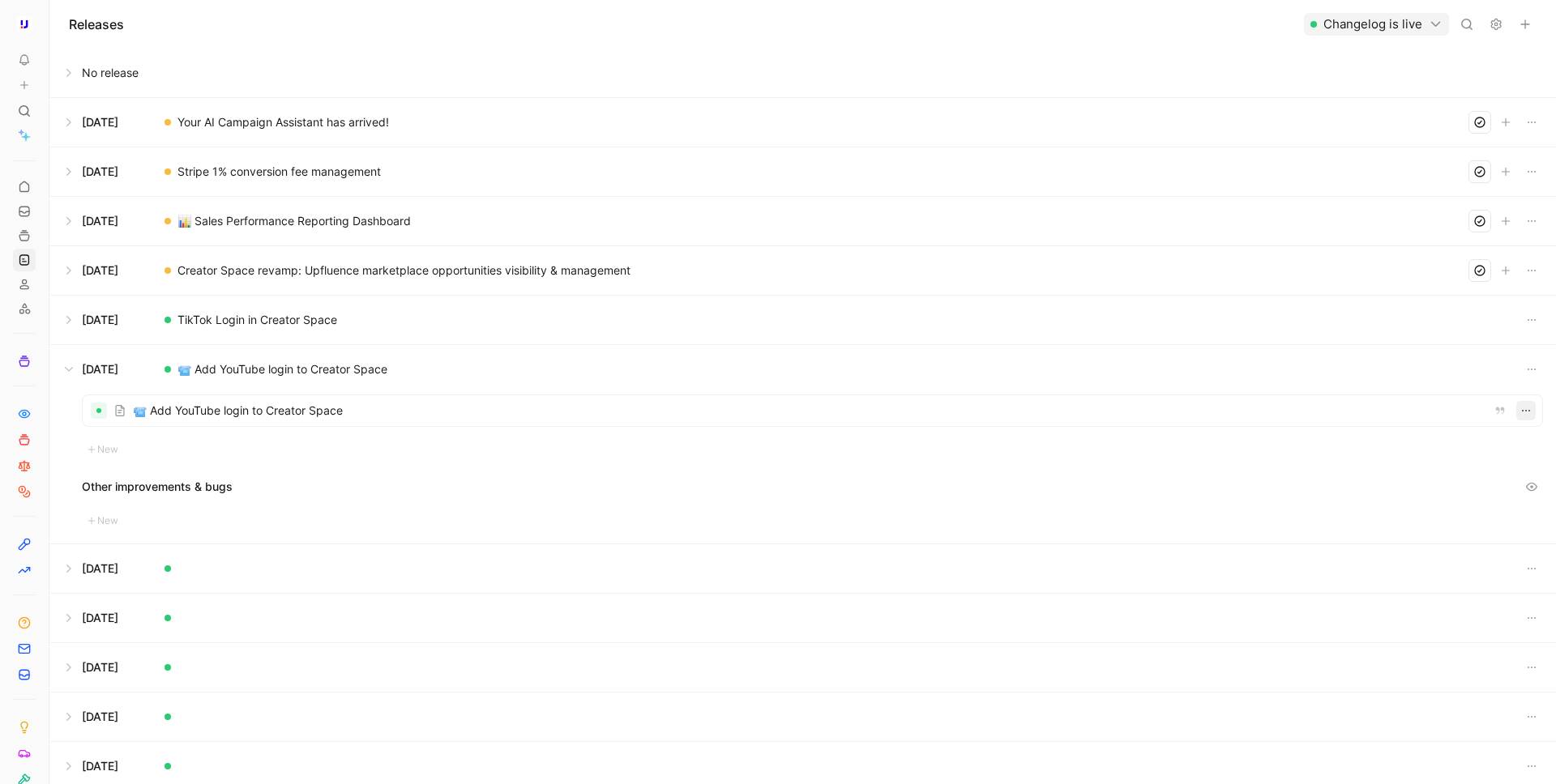 click 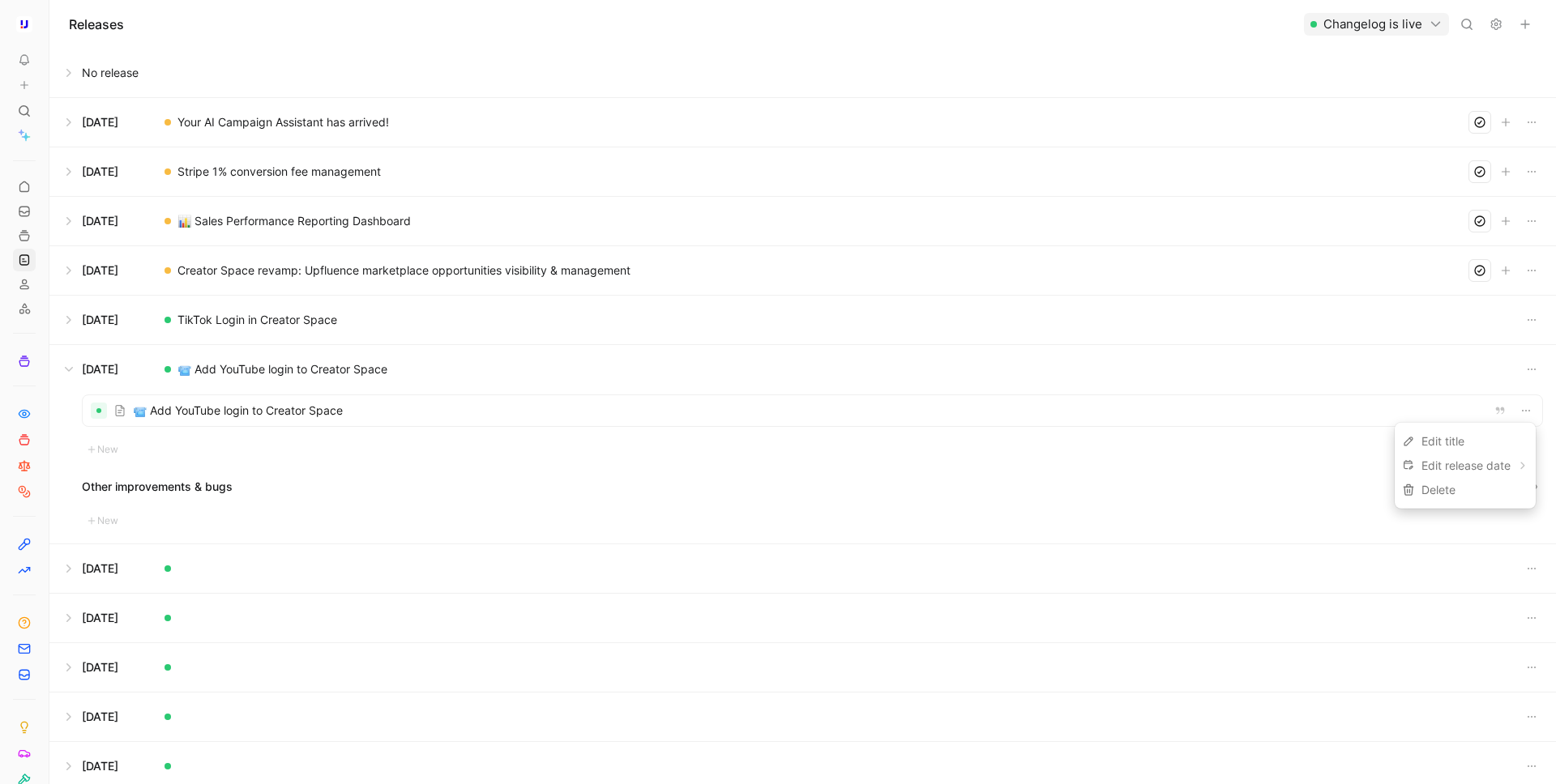 click at bounding box center (802, 369) 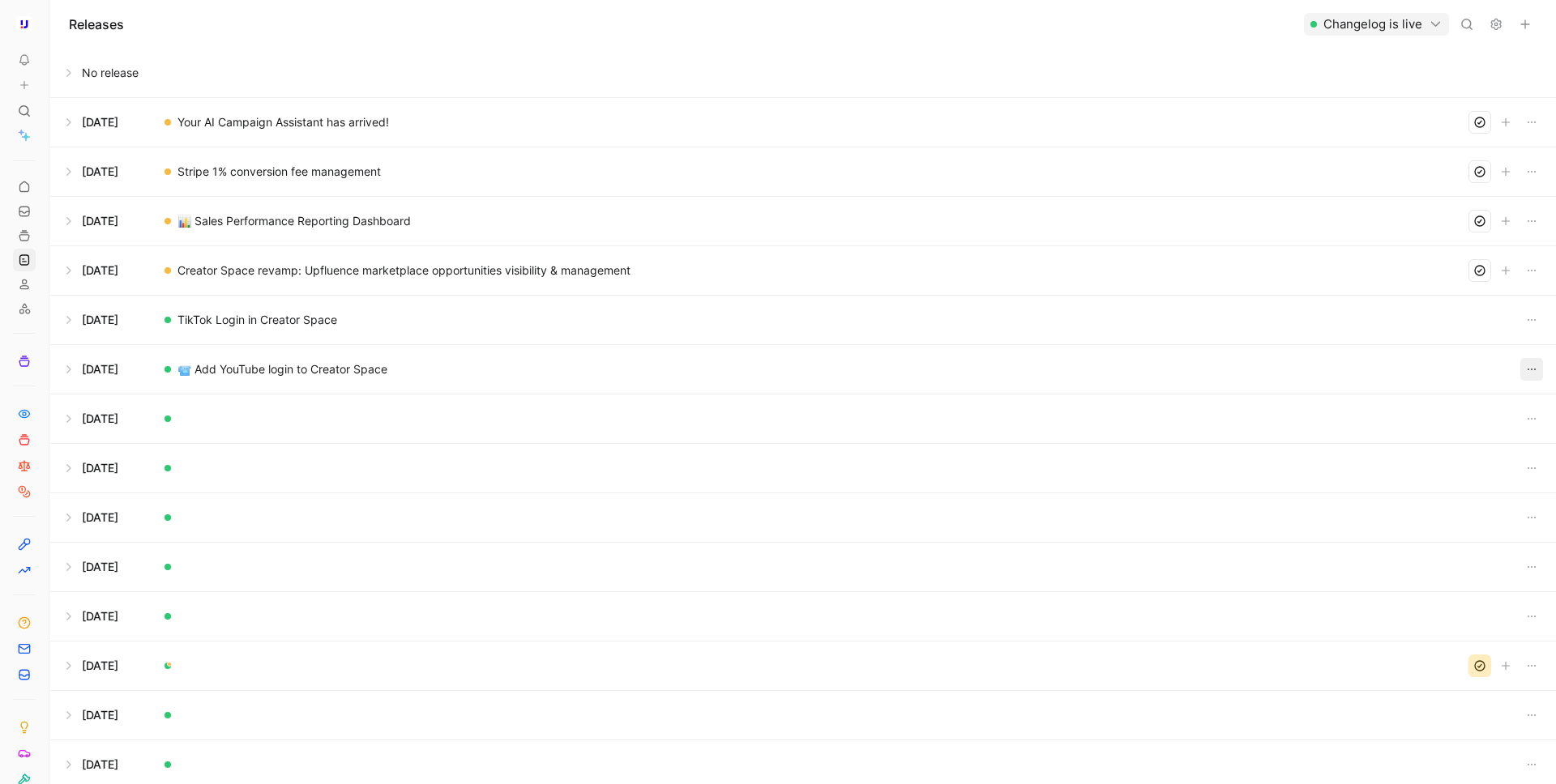 click at bounding box center [1532, 369] 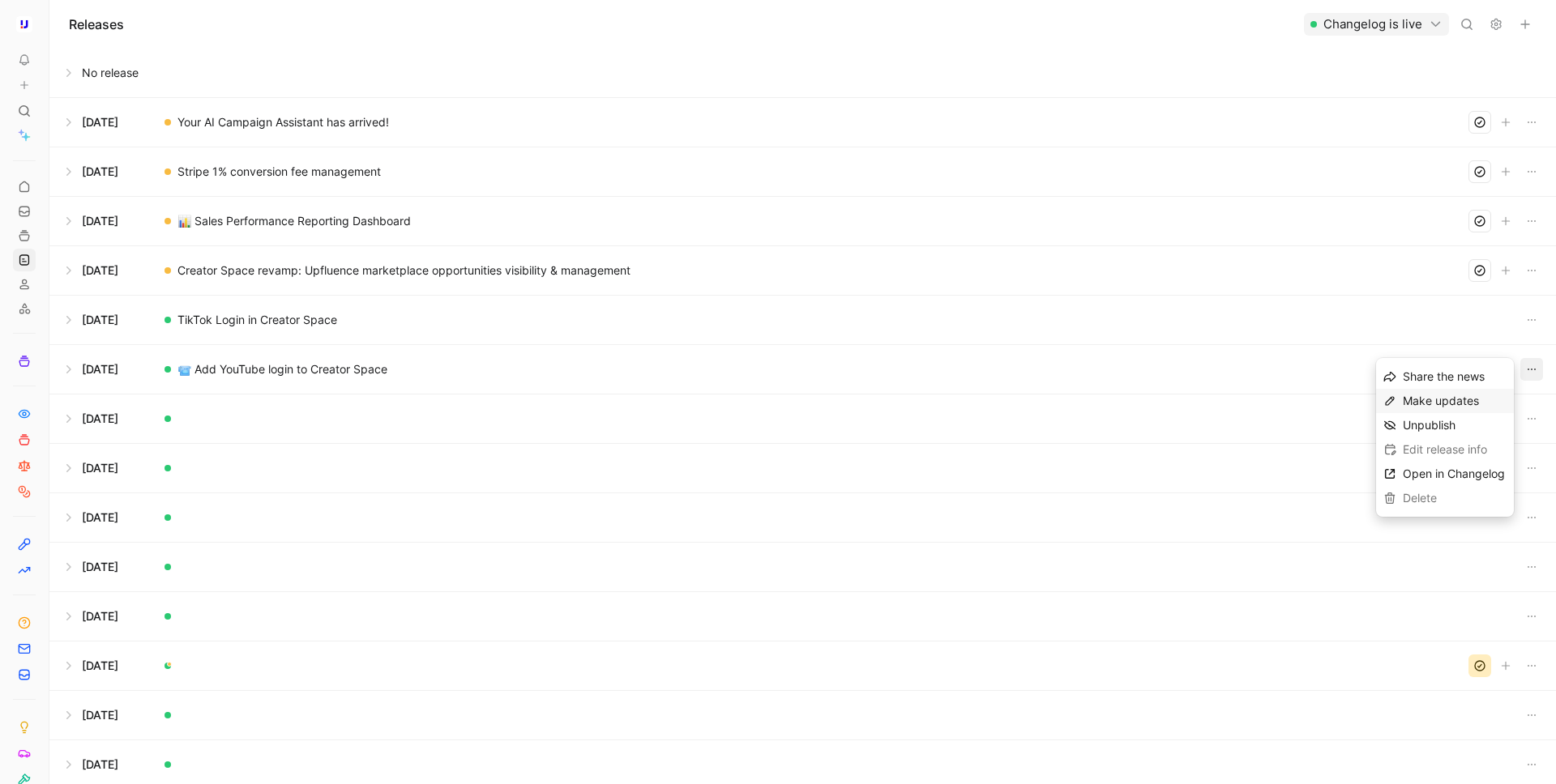 click on "Make updates" at bounding box center [1455, 401] 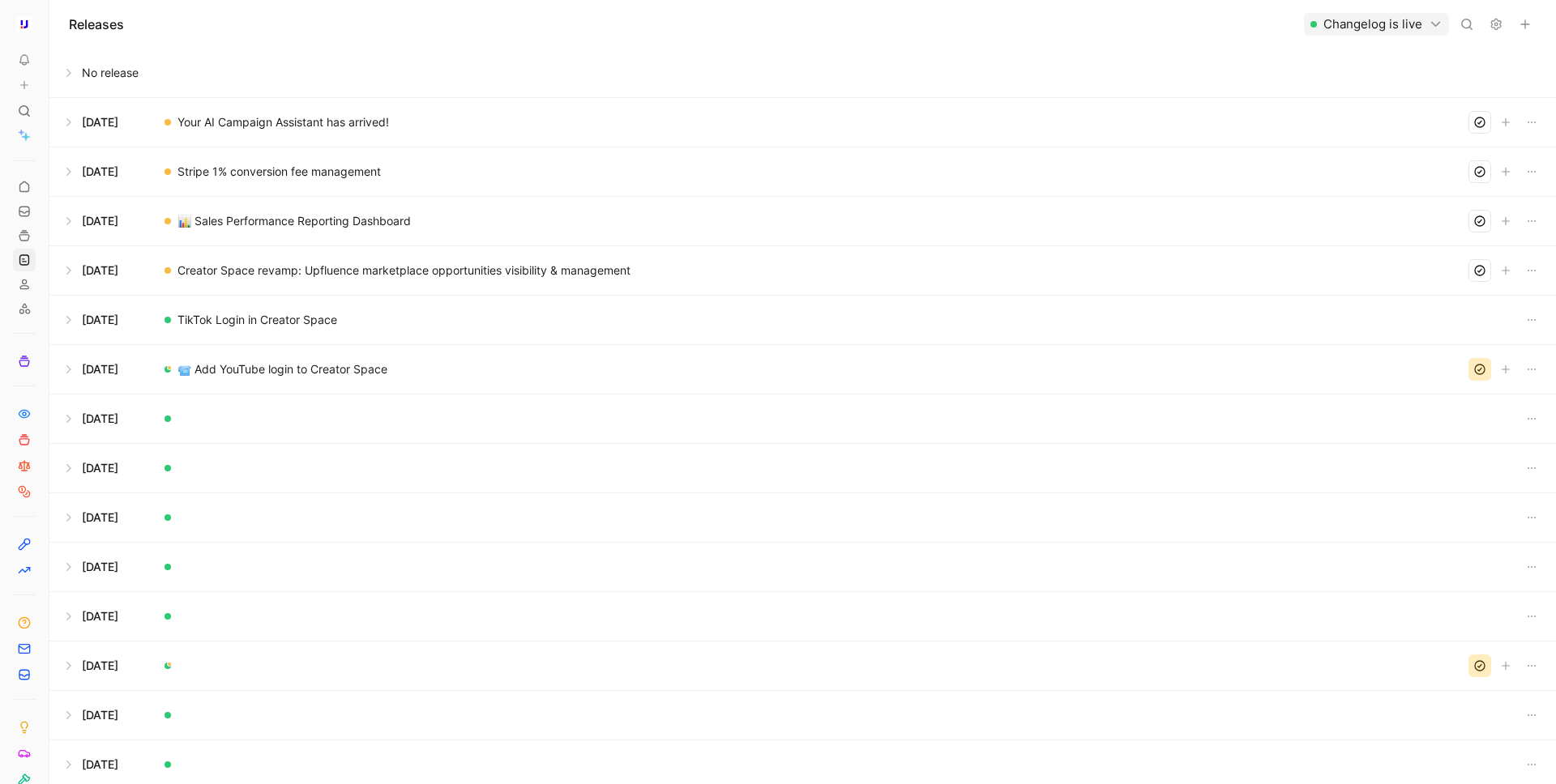 click at bounding box center (802, 369) 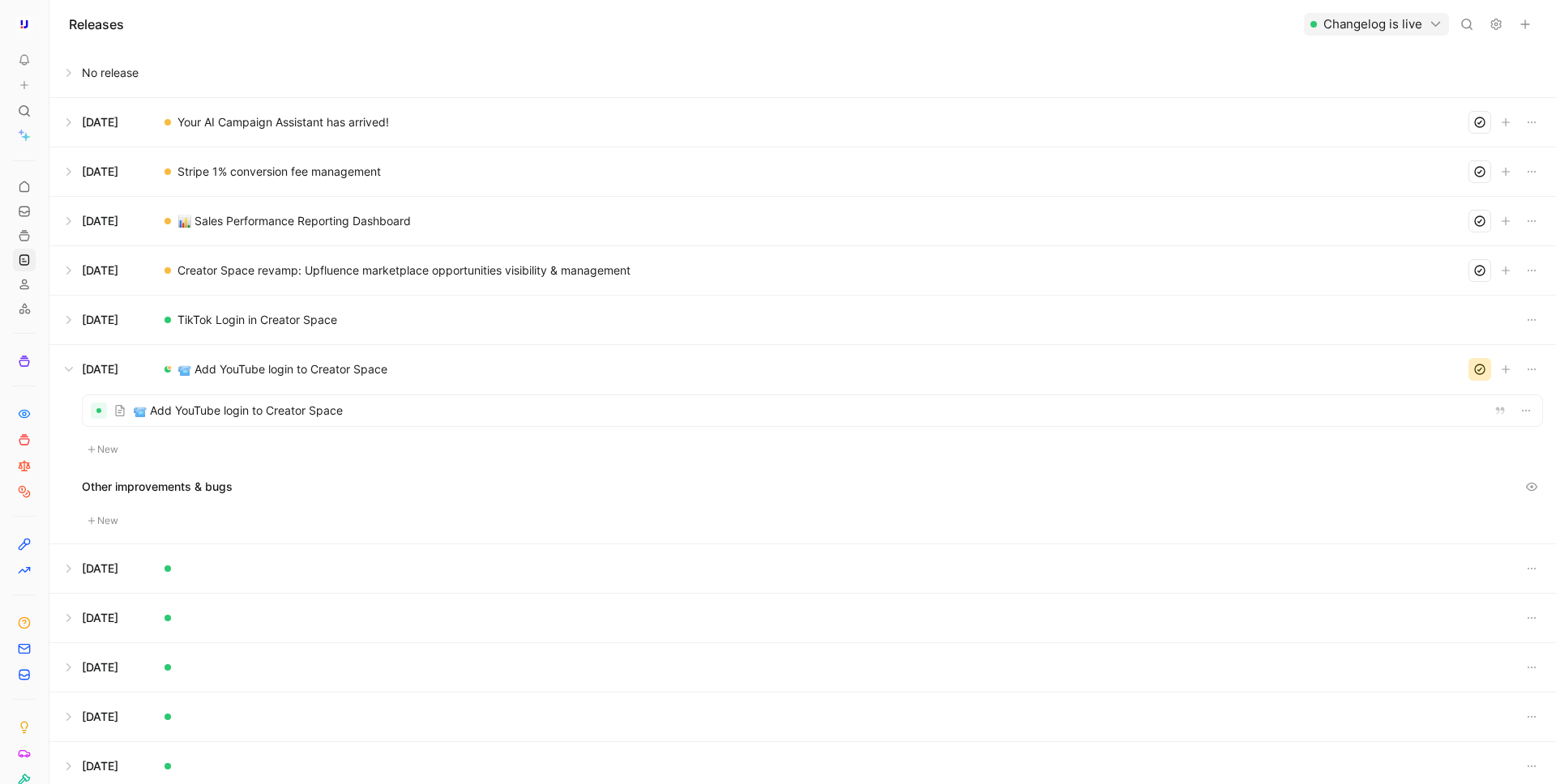 click at bounding box center [812, 411] 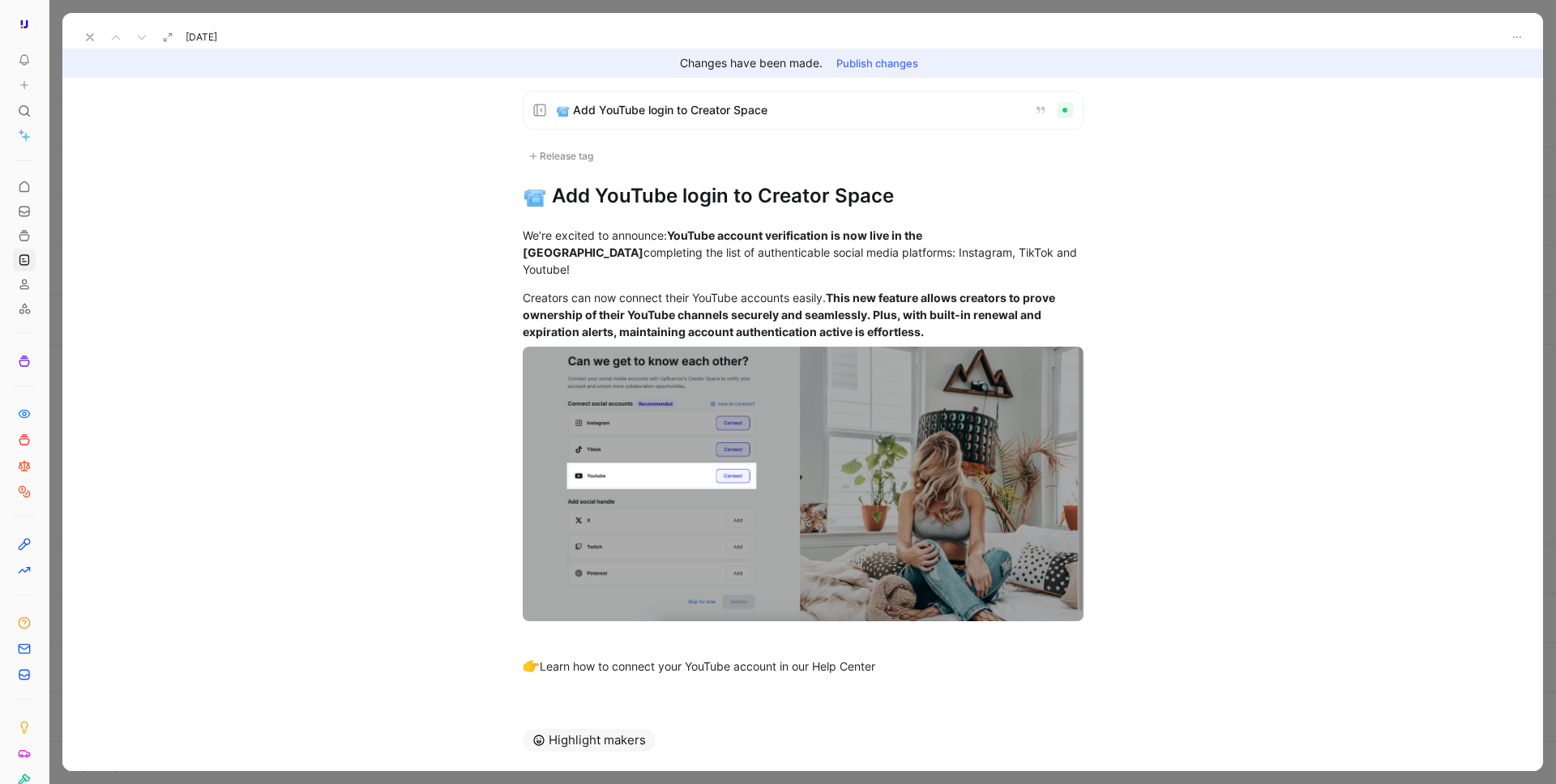 click 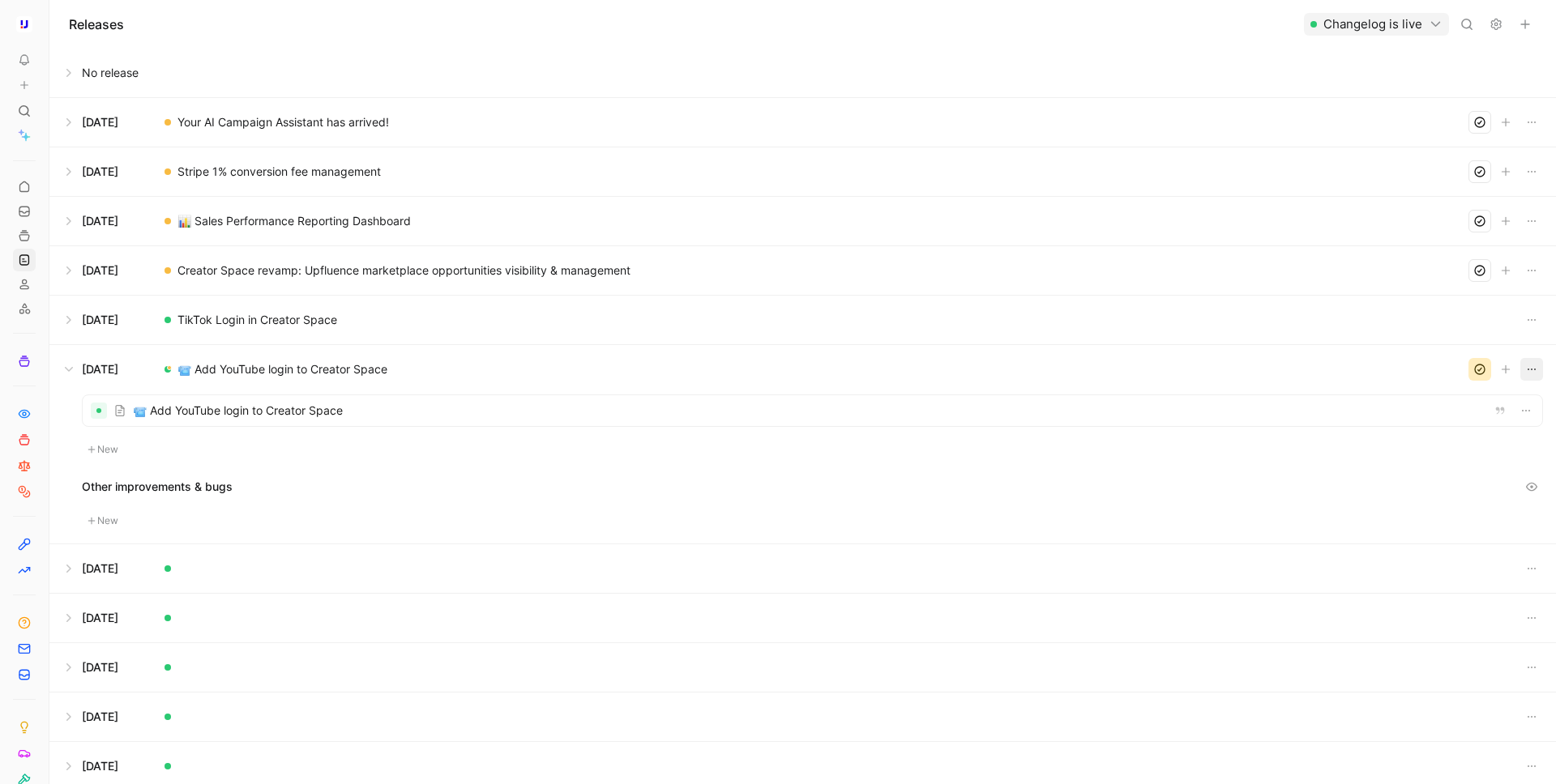click 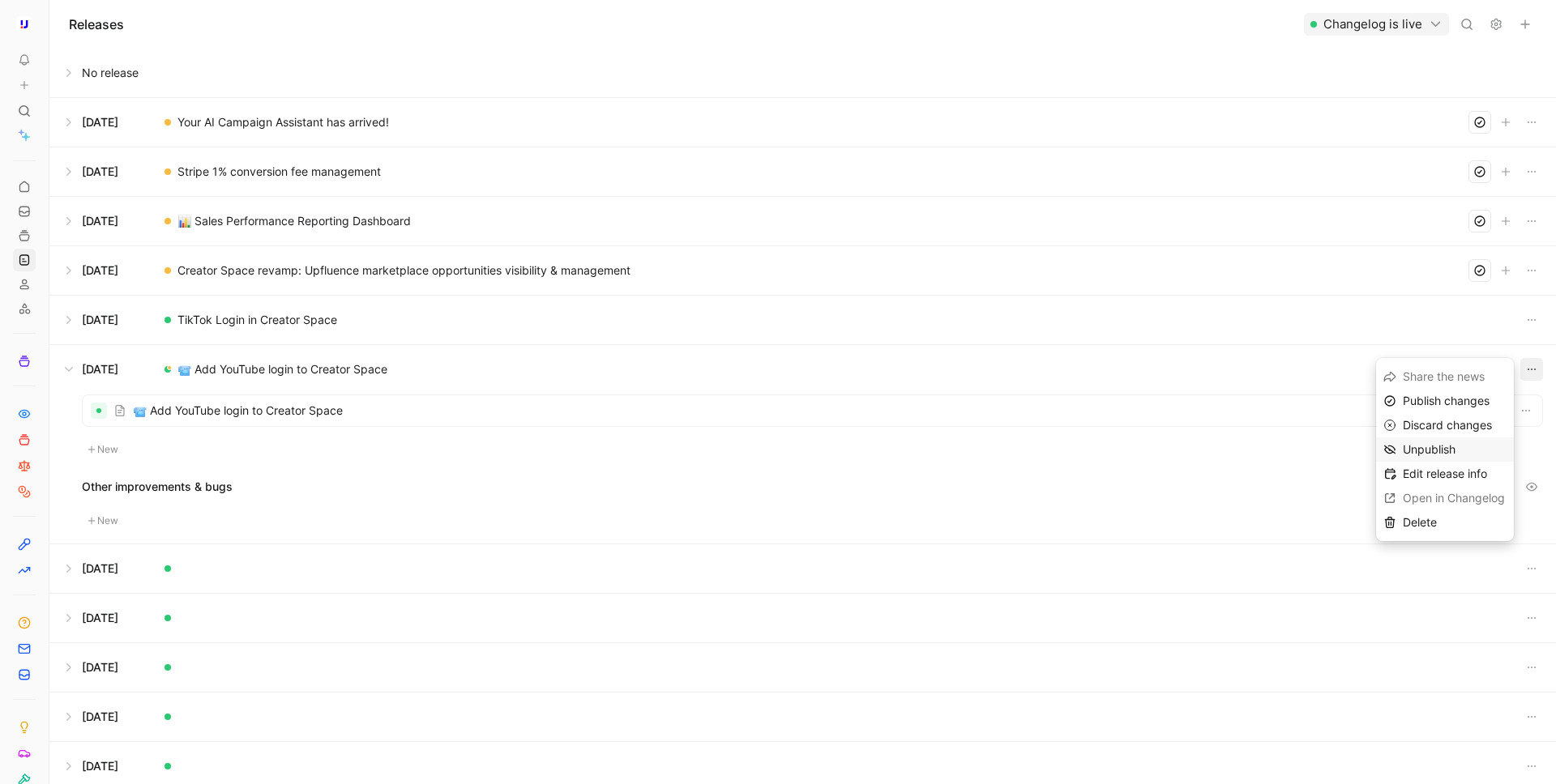 click on "Unpublish" at bounding box center [1455, 450] 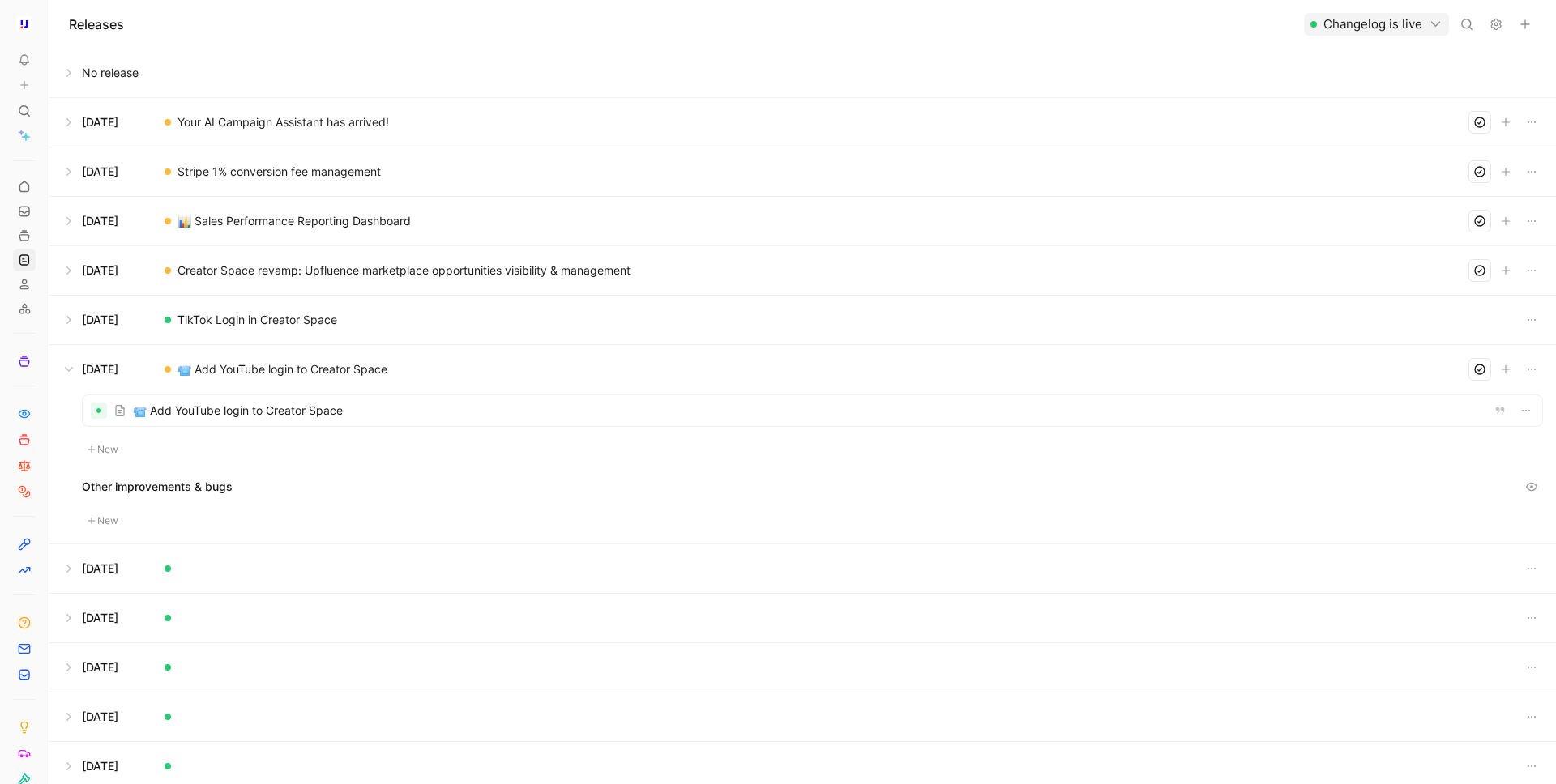 click at bounding box center (812, 411) 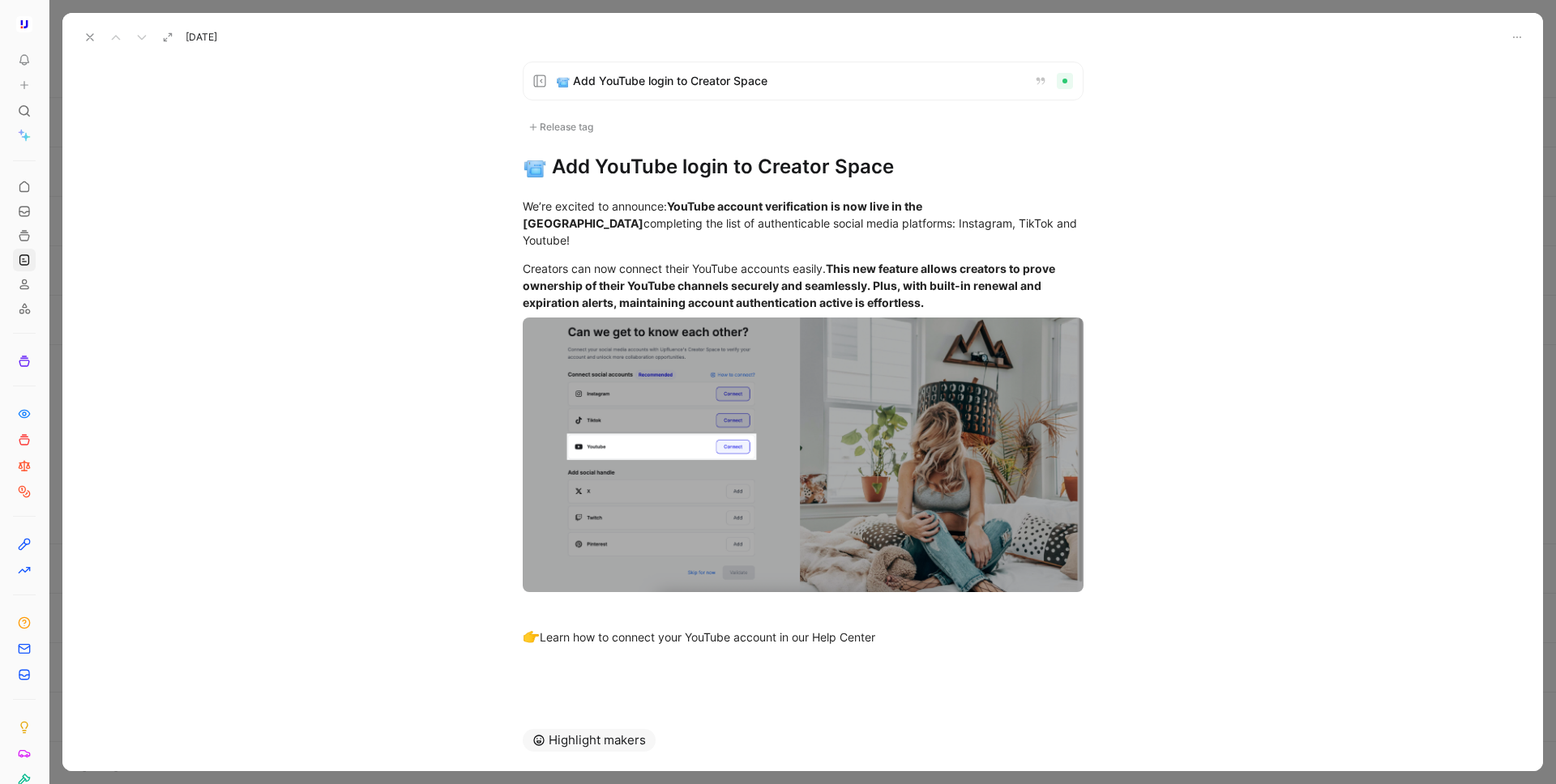 click at bounding box center (90, 37) 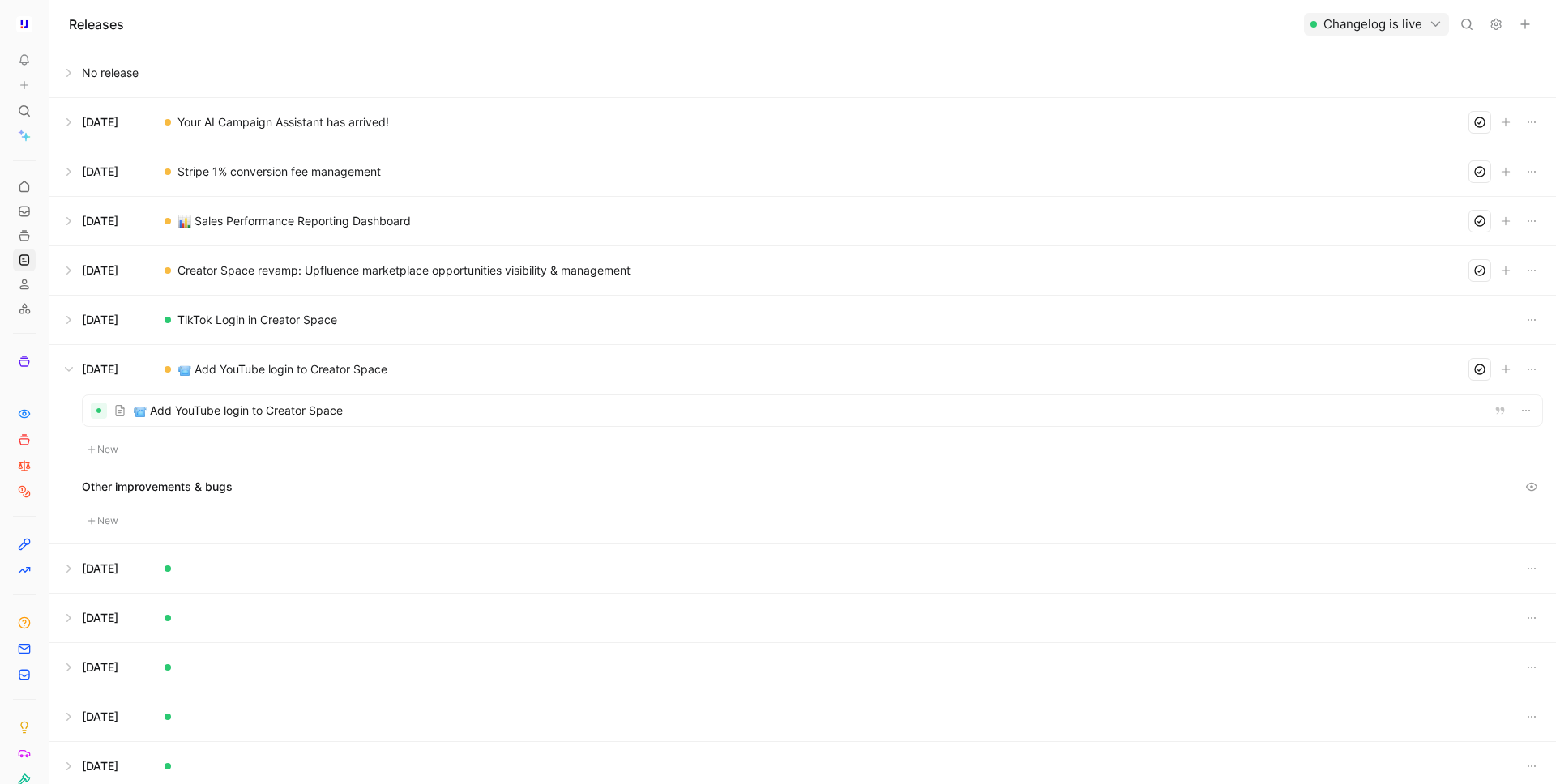 click at bounding box center (168, 369) 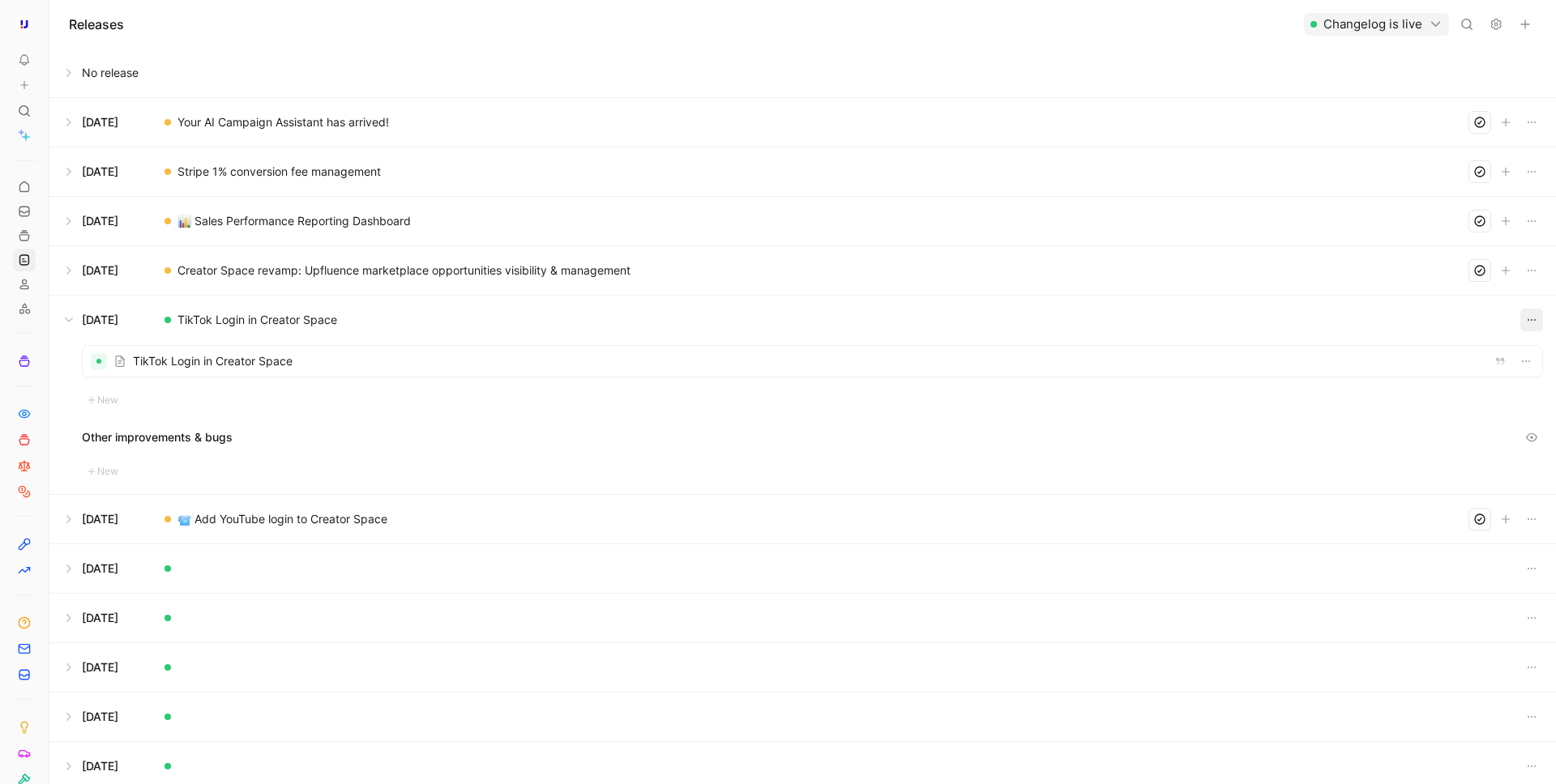 click 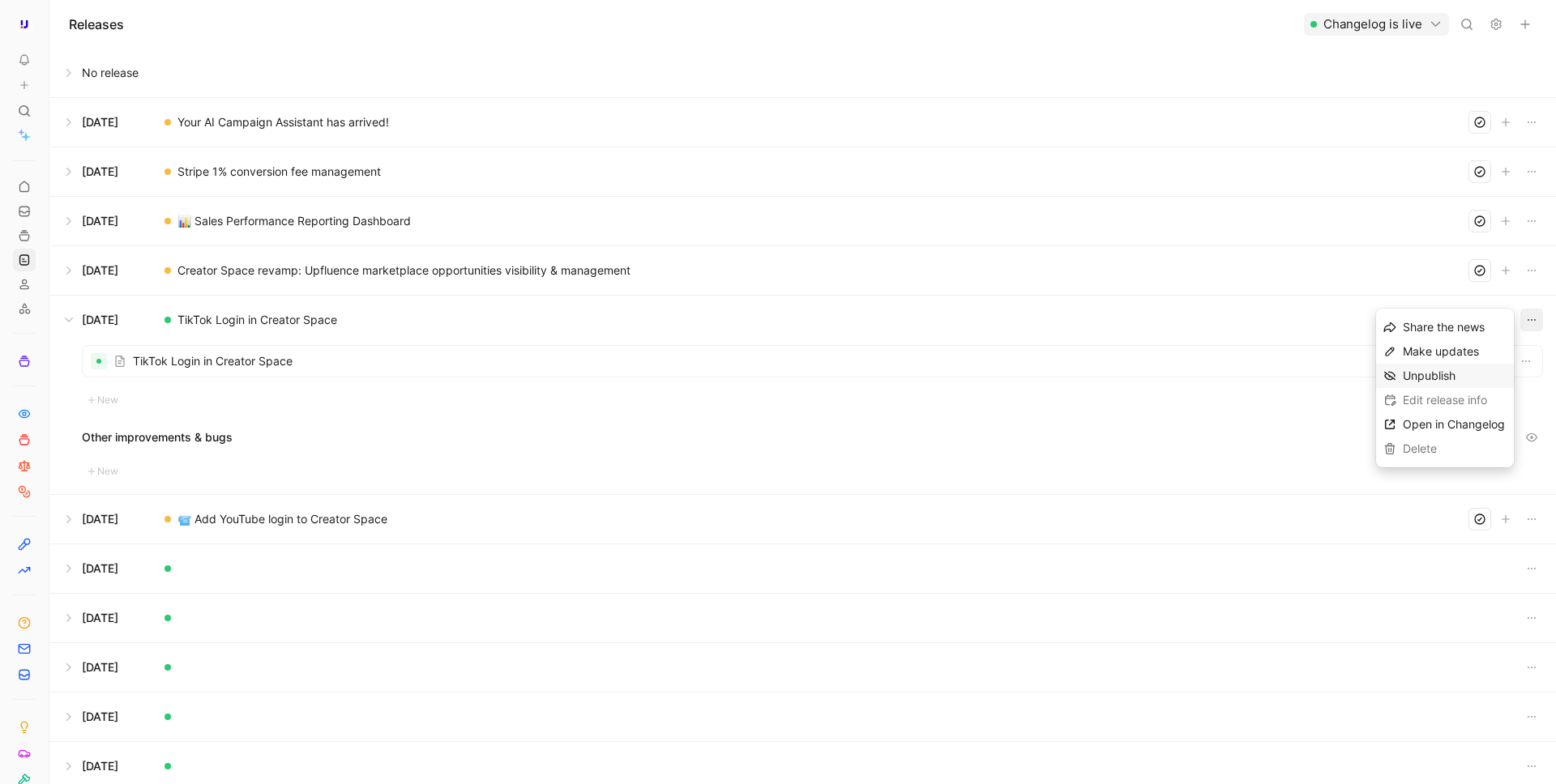click on "Unpublish" at bounding box center (1455, 376) 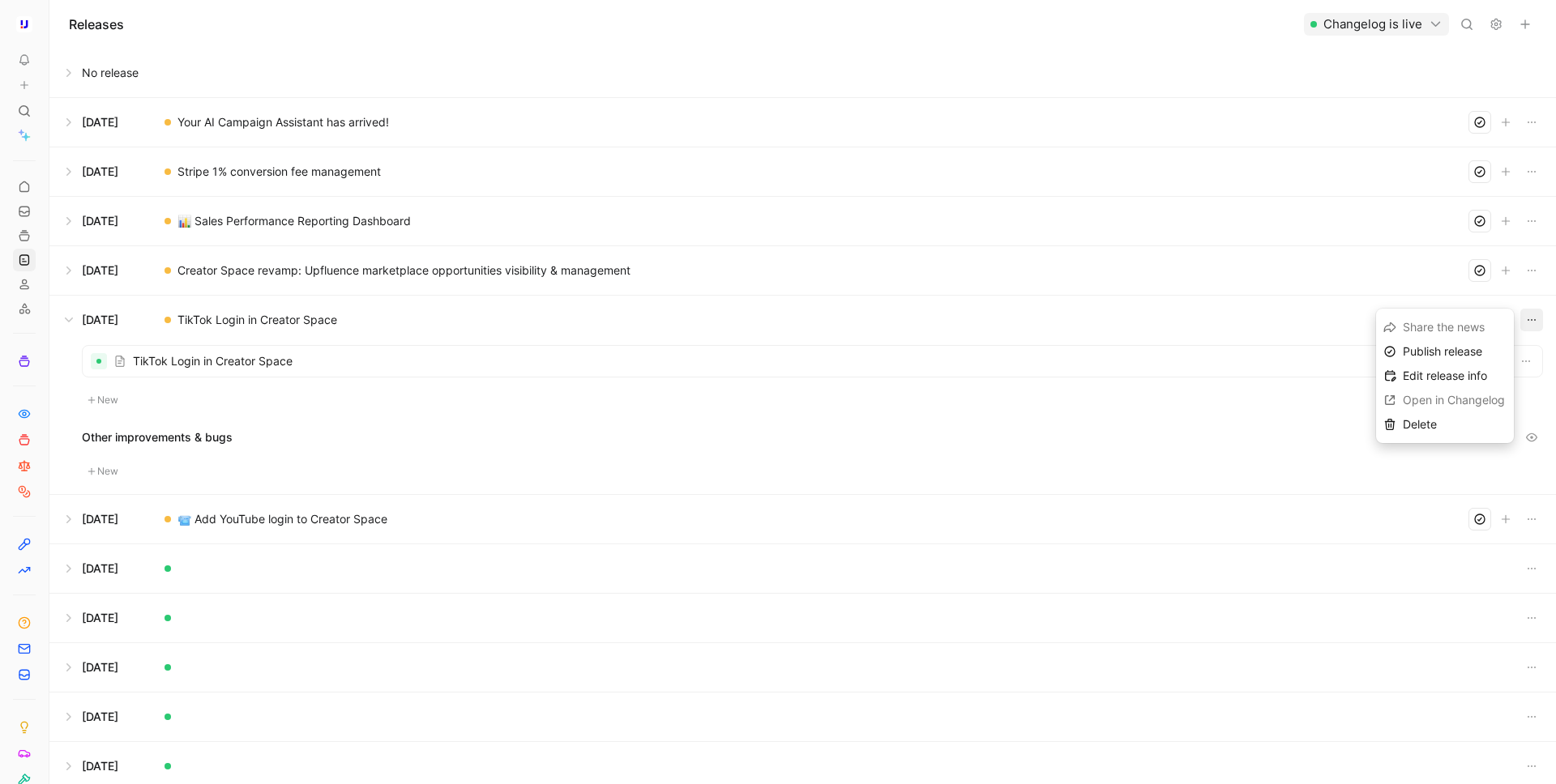 click on "TikTok Login in Creator Space New Other improvements & bugs New" at bounding box center (802, 419) 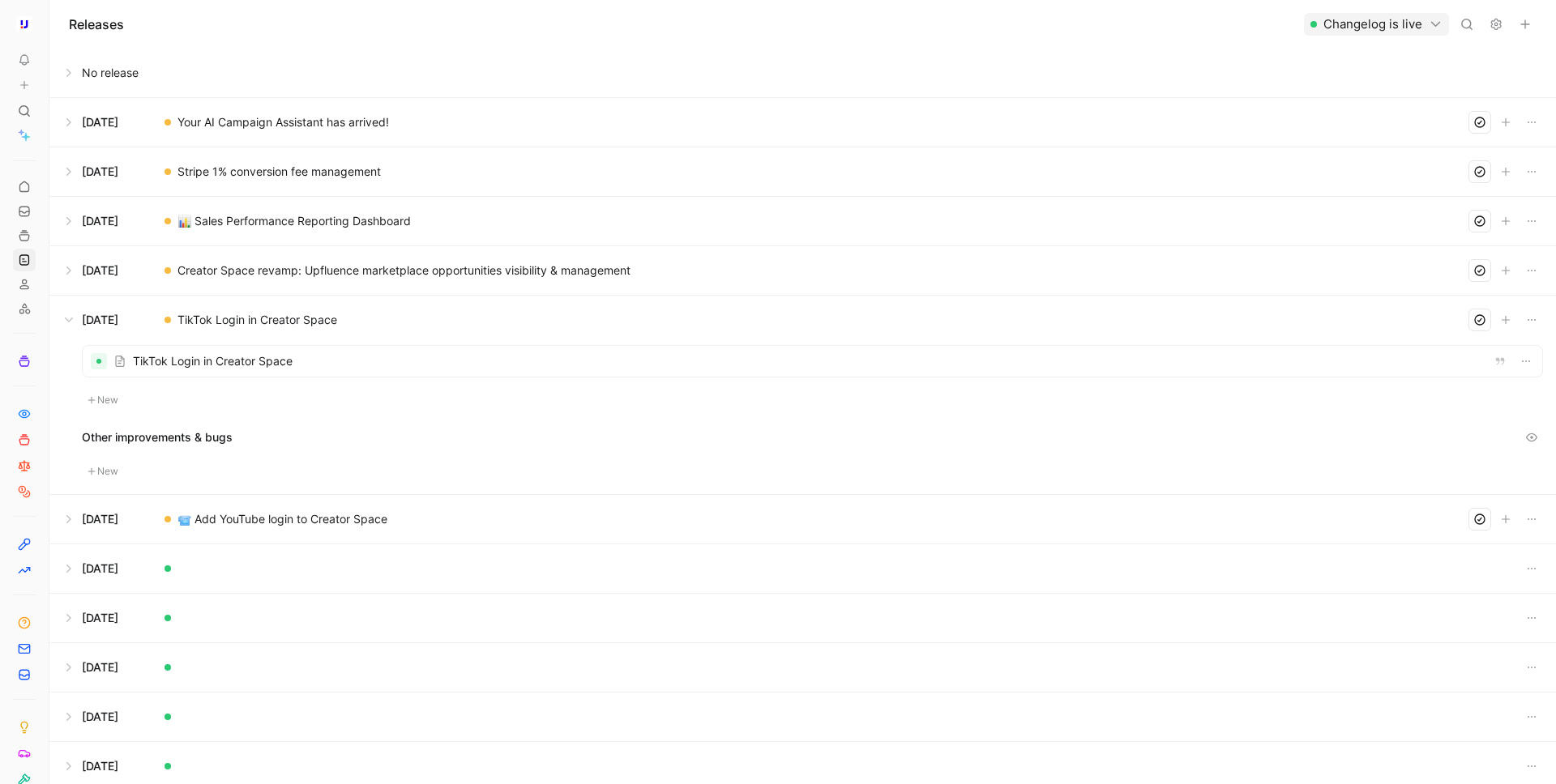 click at bounding box center [802, 519] 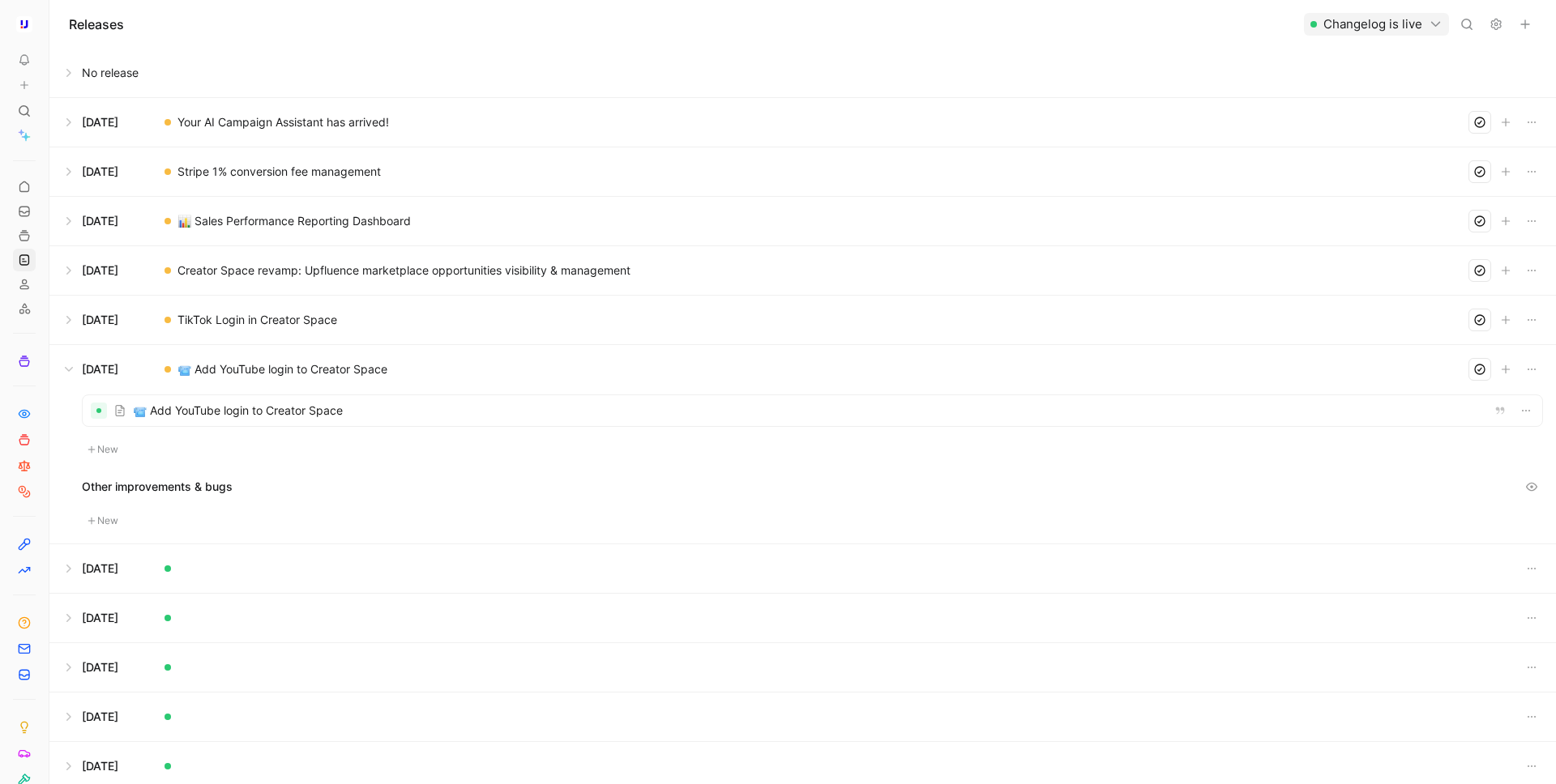 click at bounding box center [802, 320] 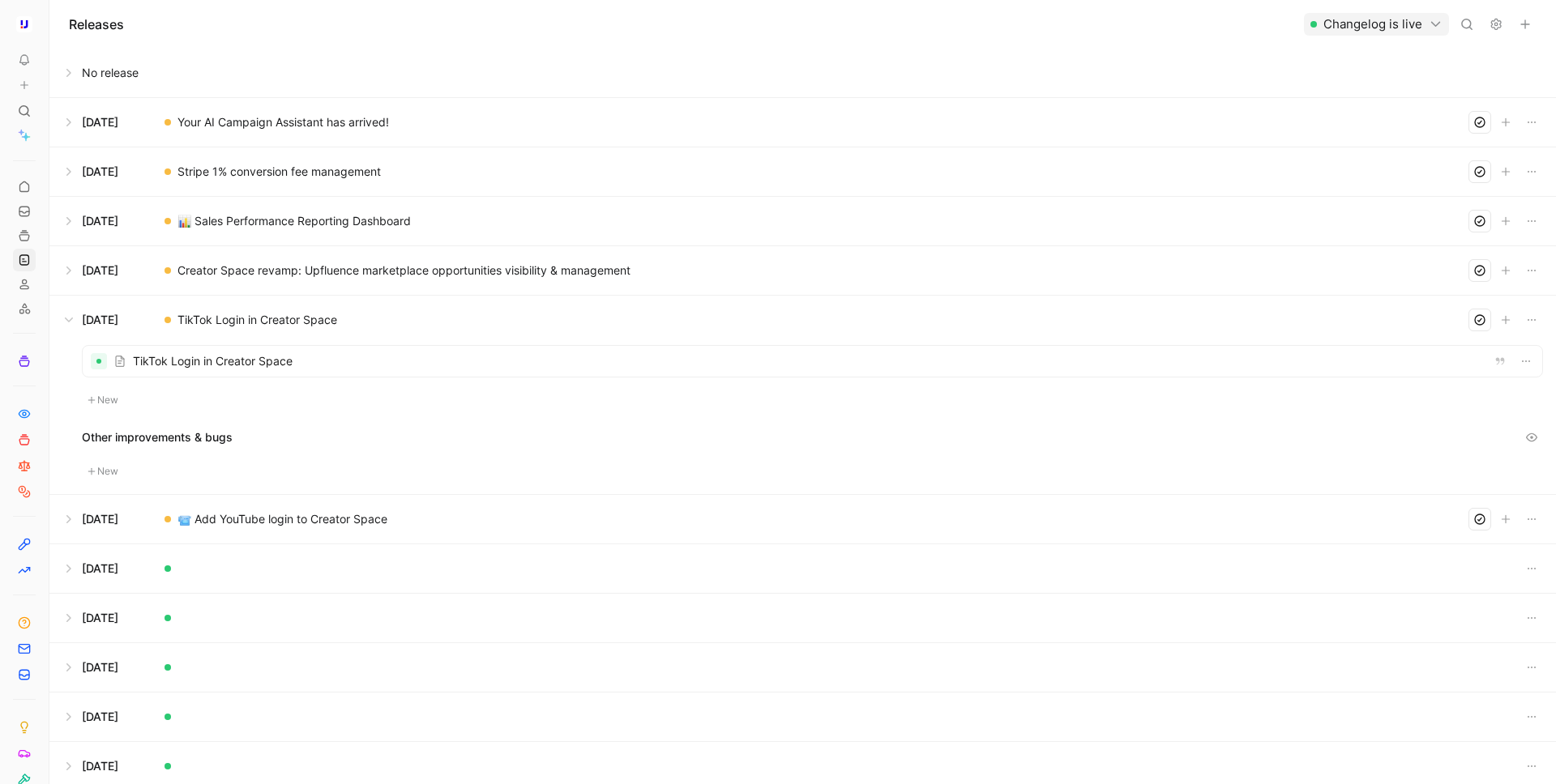 click at bounding box center [802, 320] 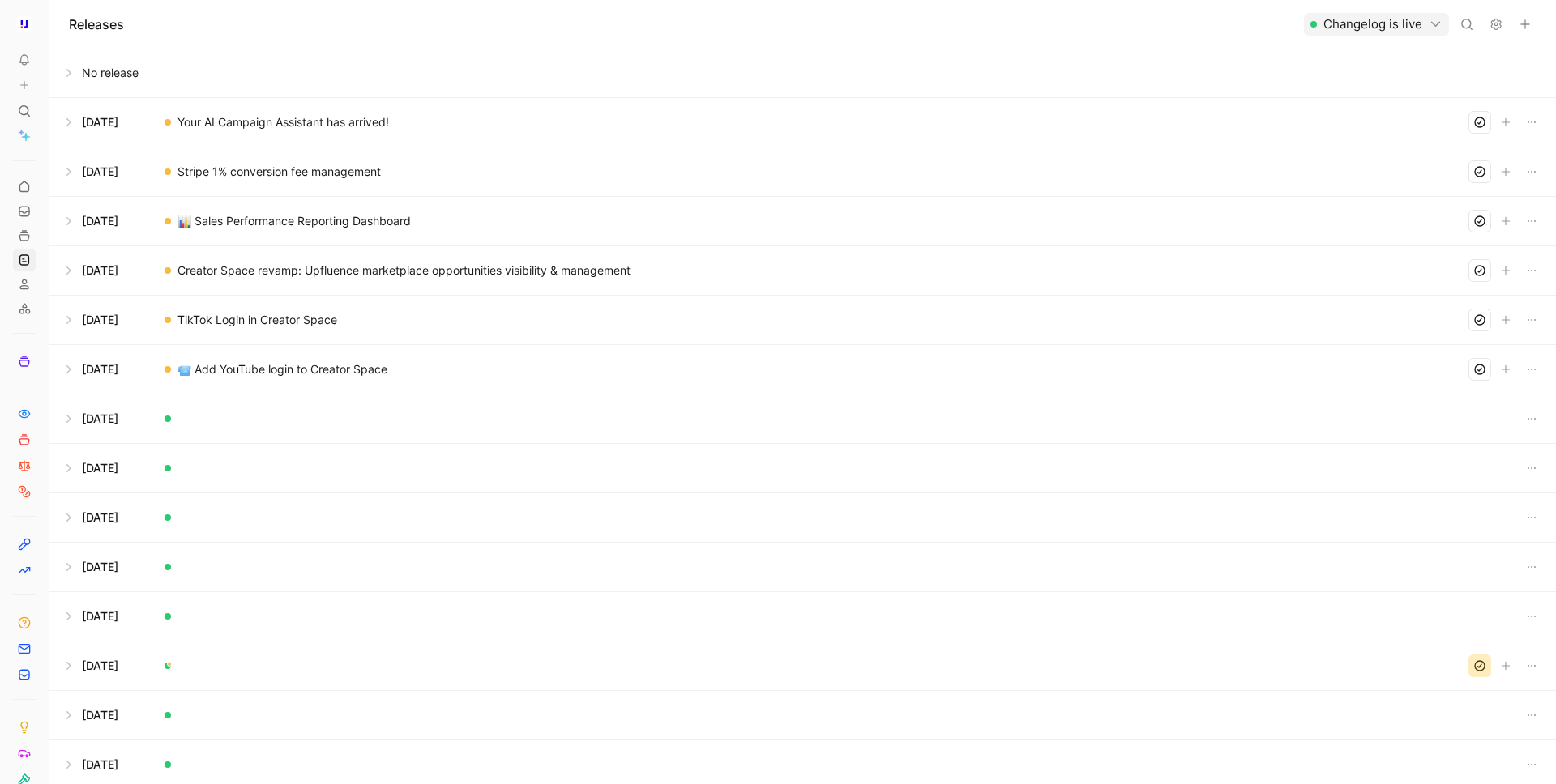 click at bounding box center (802, 369) 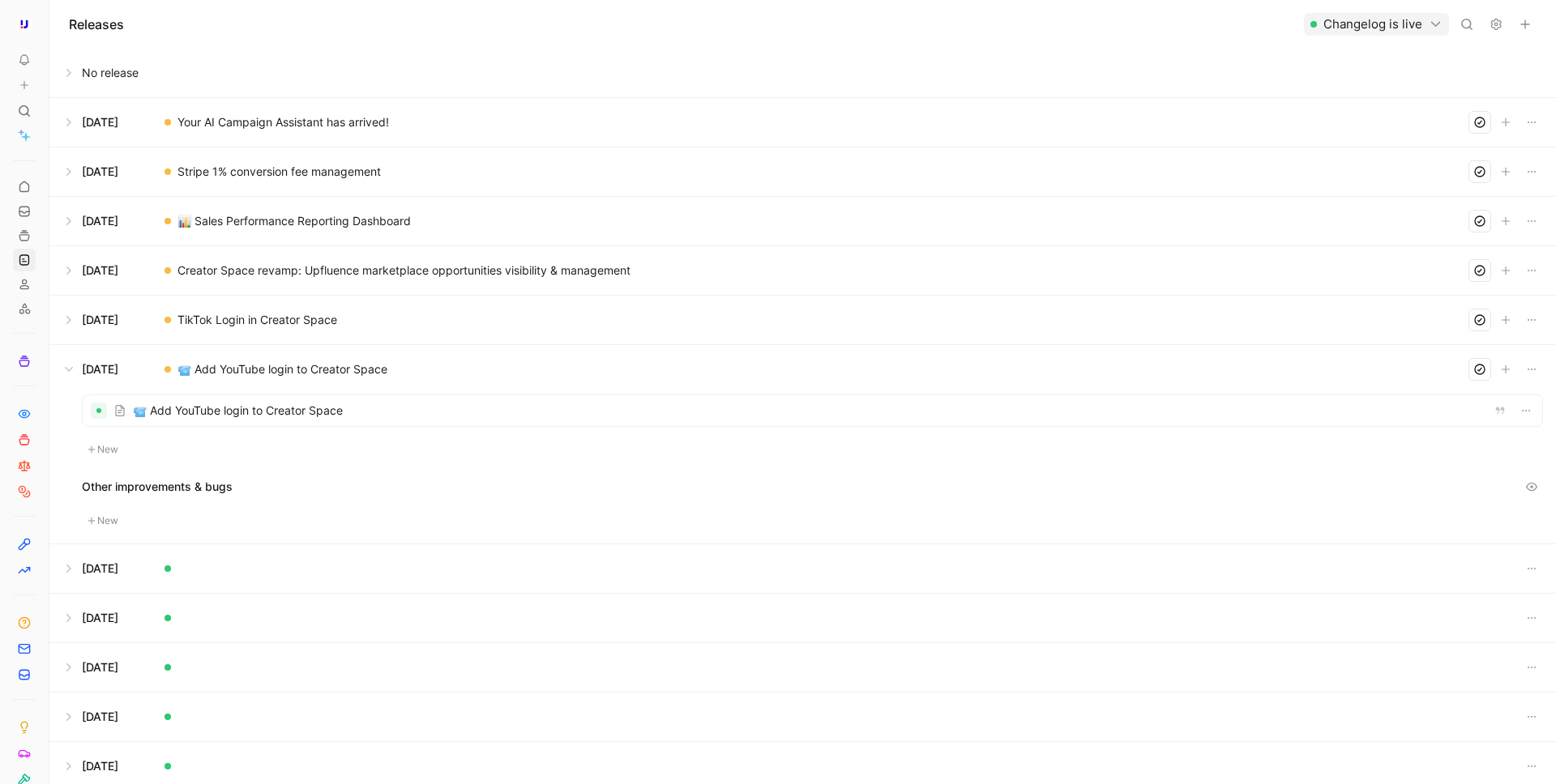click at bounding box center (802, 369) 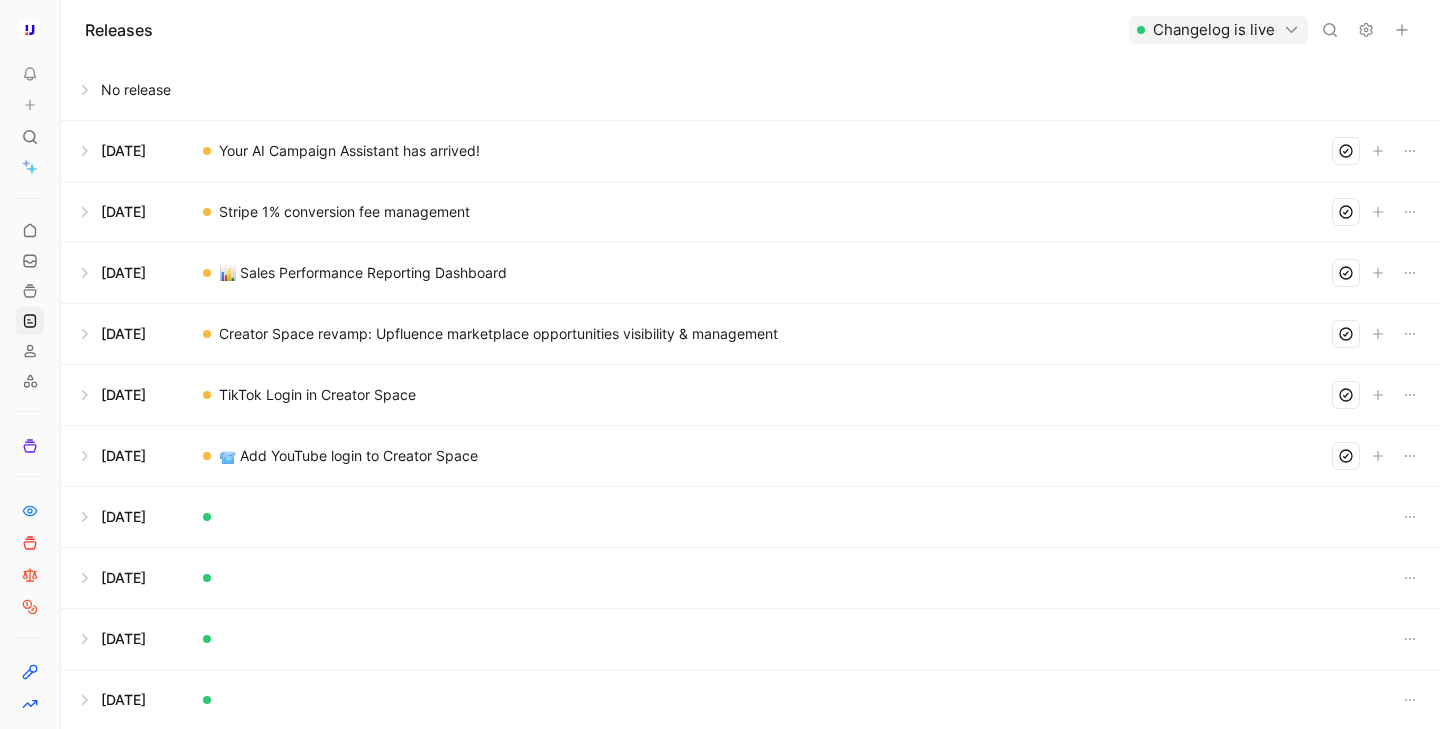 click 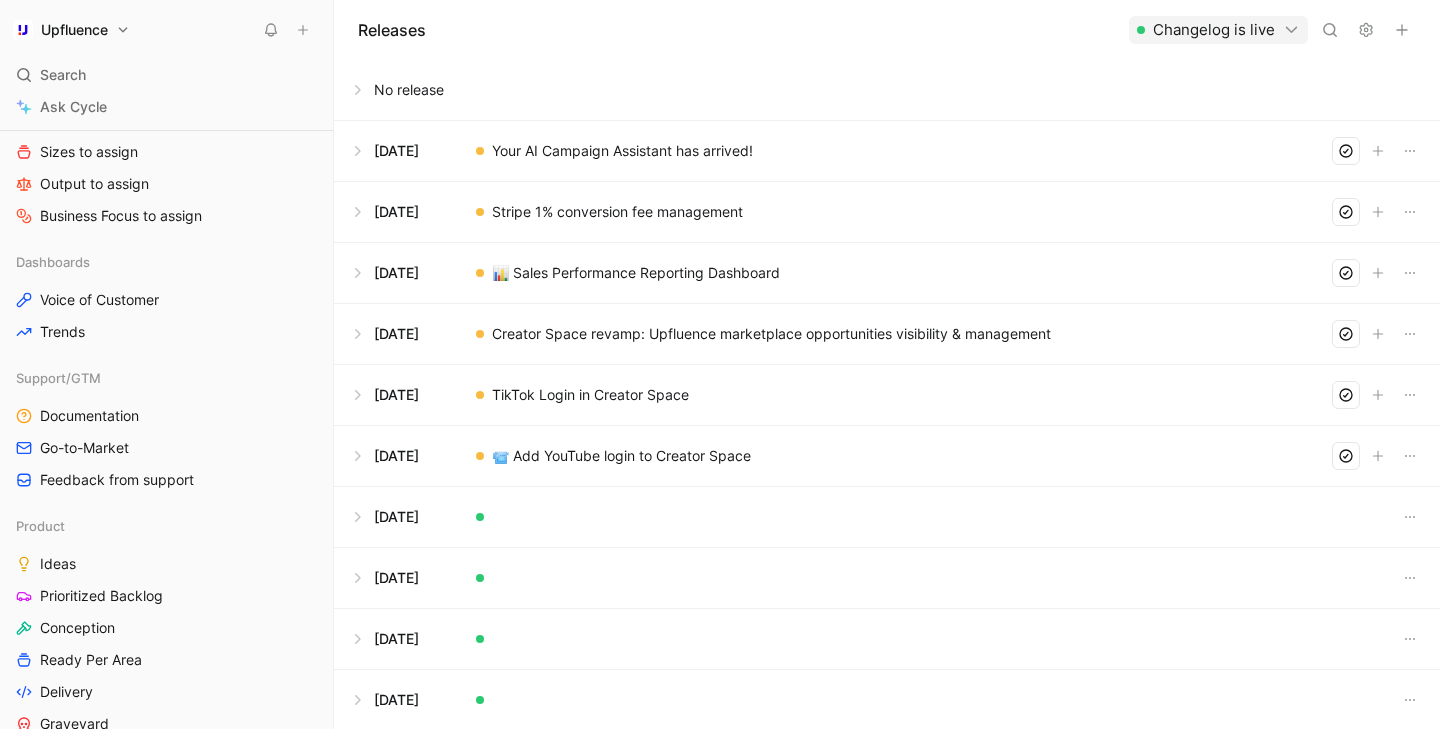 scroll, scrollTop: 397, scrollLeft: 0, axis: vertical 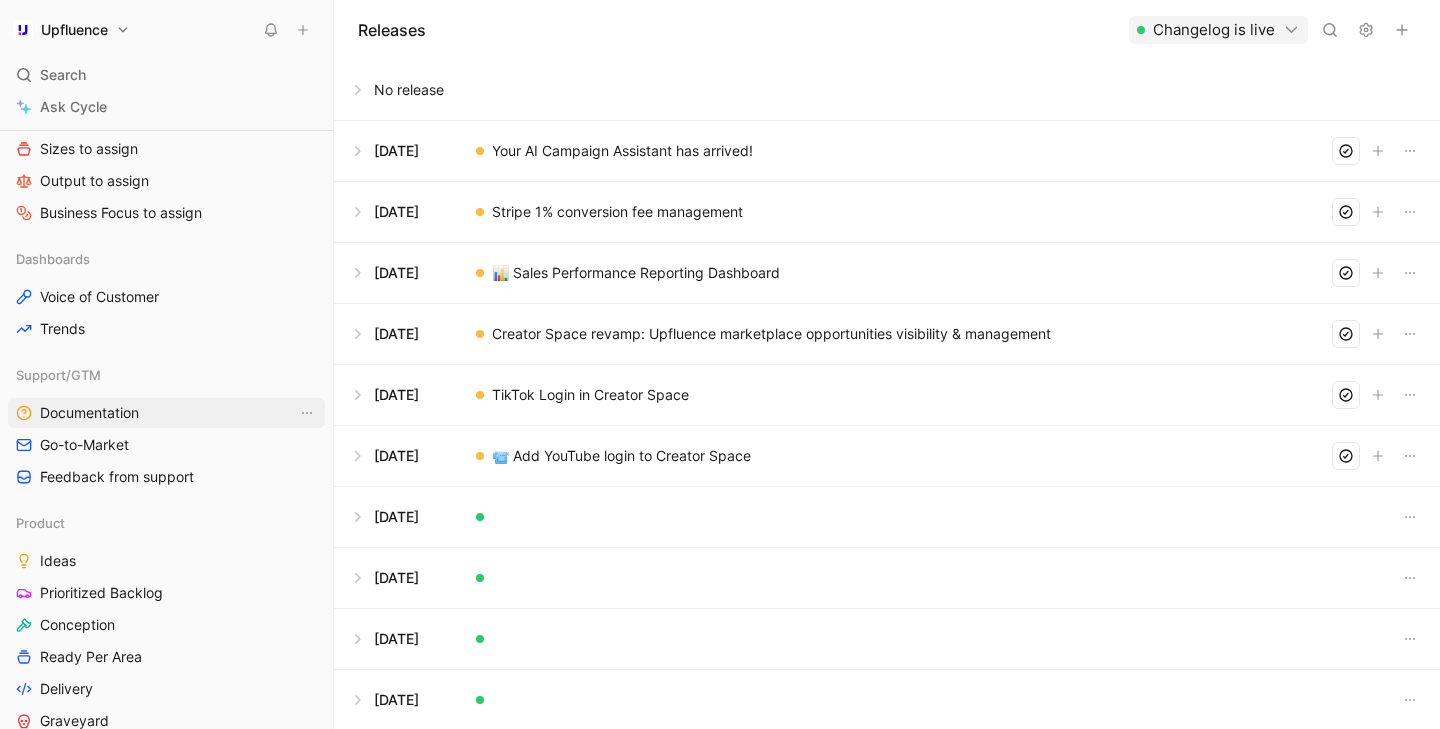 click on "Documentation" at bounding box center [89, 413] 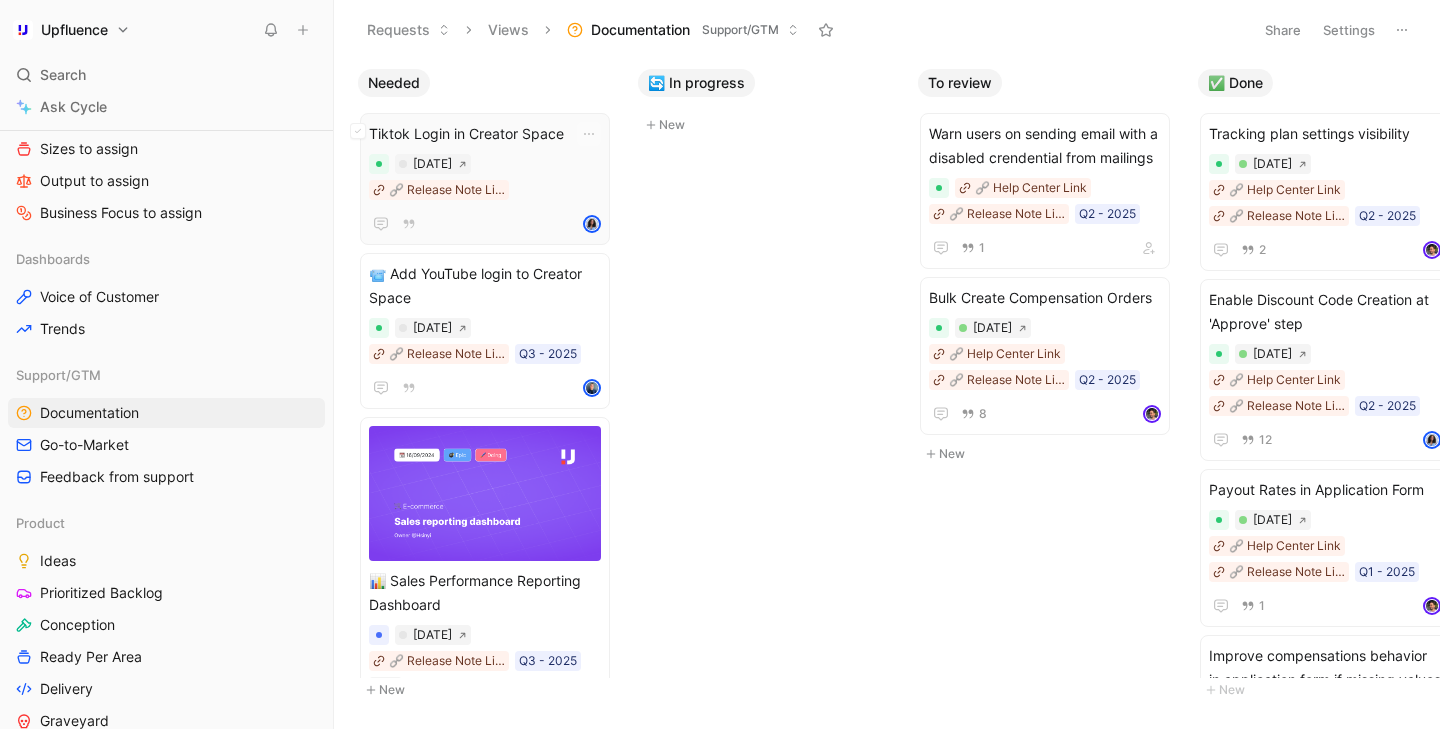 click on "Jul 28, 2025 🔗 Release Note Link" at bounding box center [485, 177] 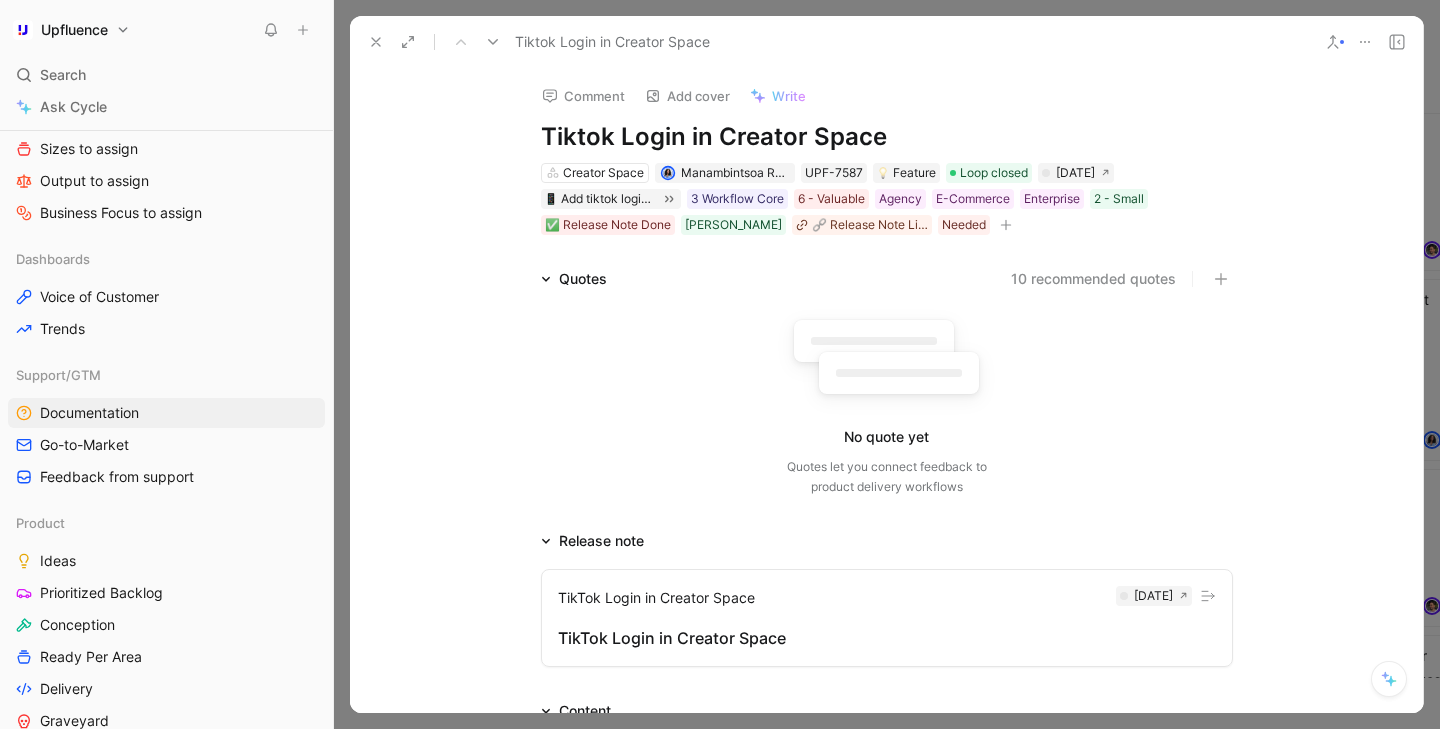 click 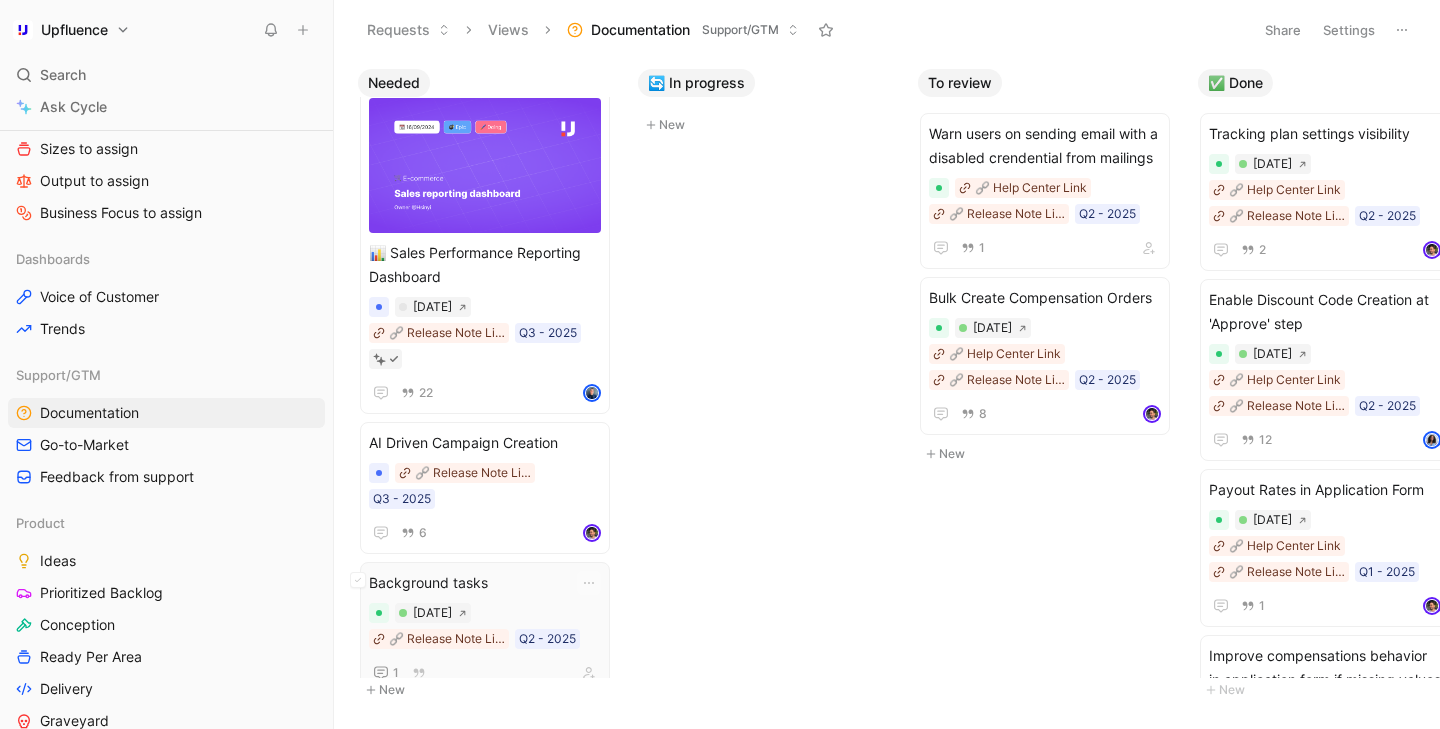 scroll, scrollTop: 0, scrollLeft: 0, axis: both 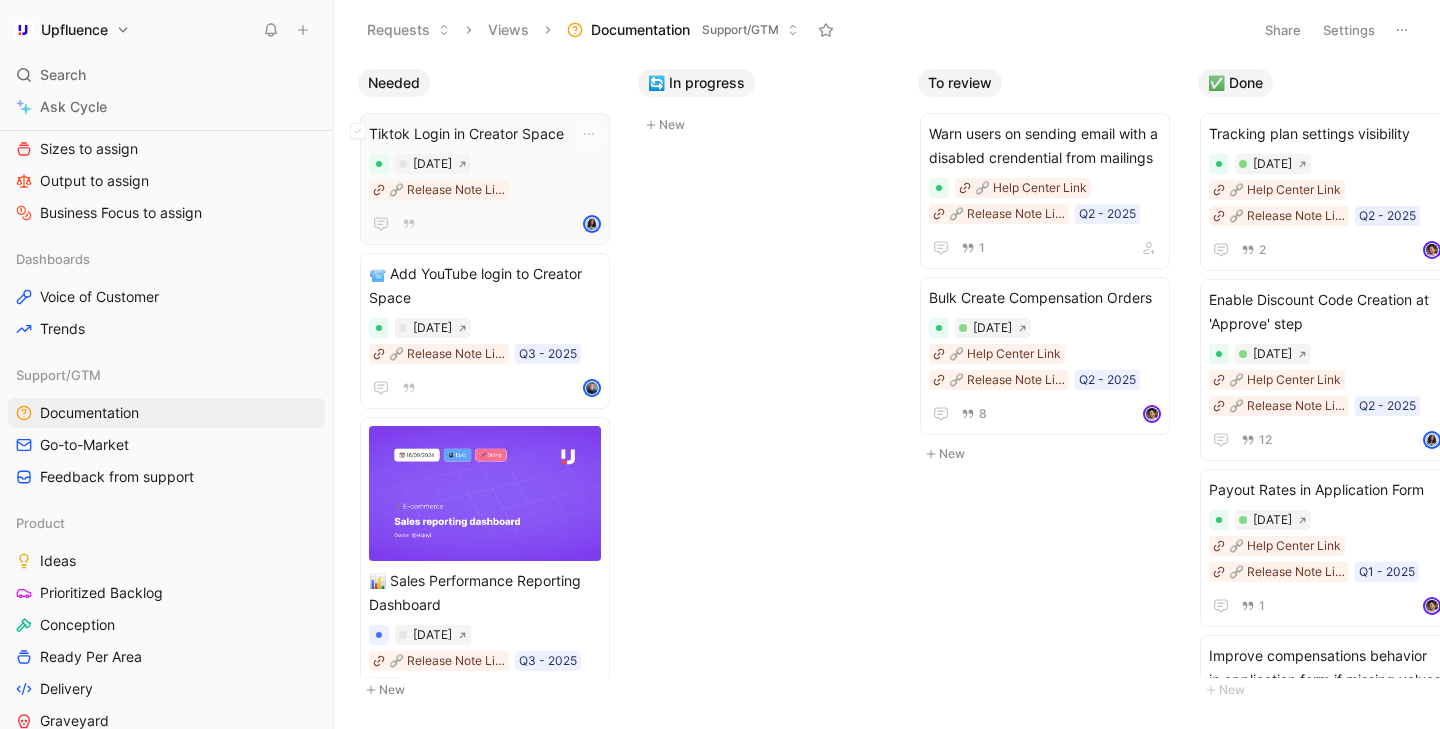 click on "Tiktok Login in Creator Space" at bounding box center [485, 134] 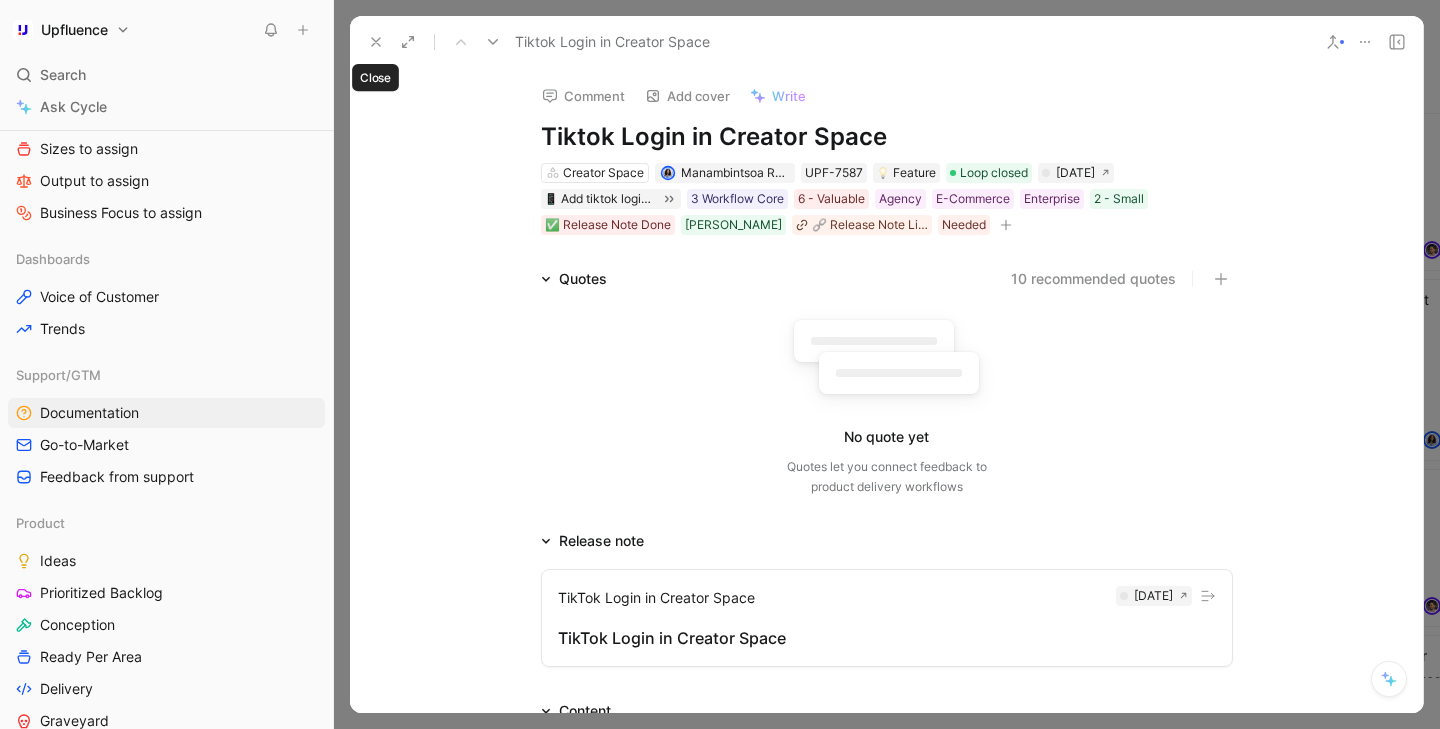 click 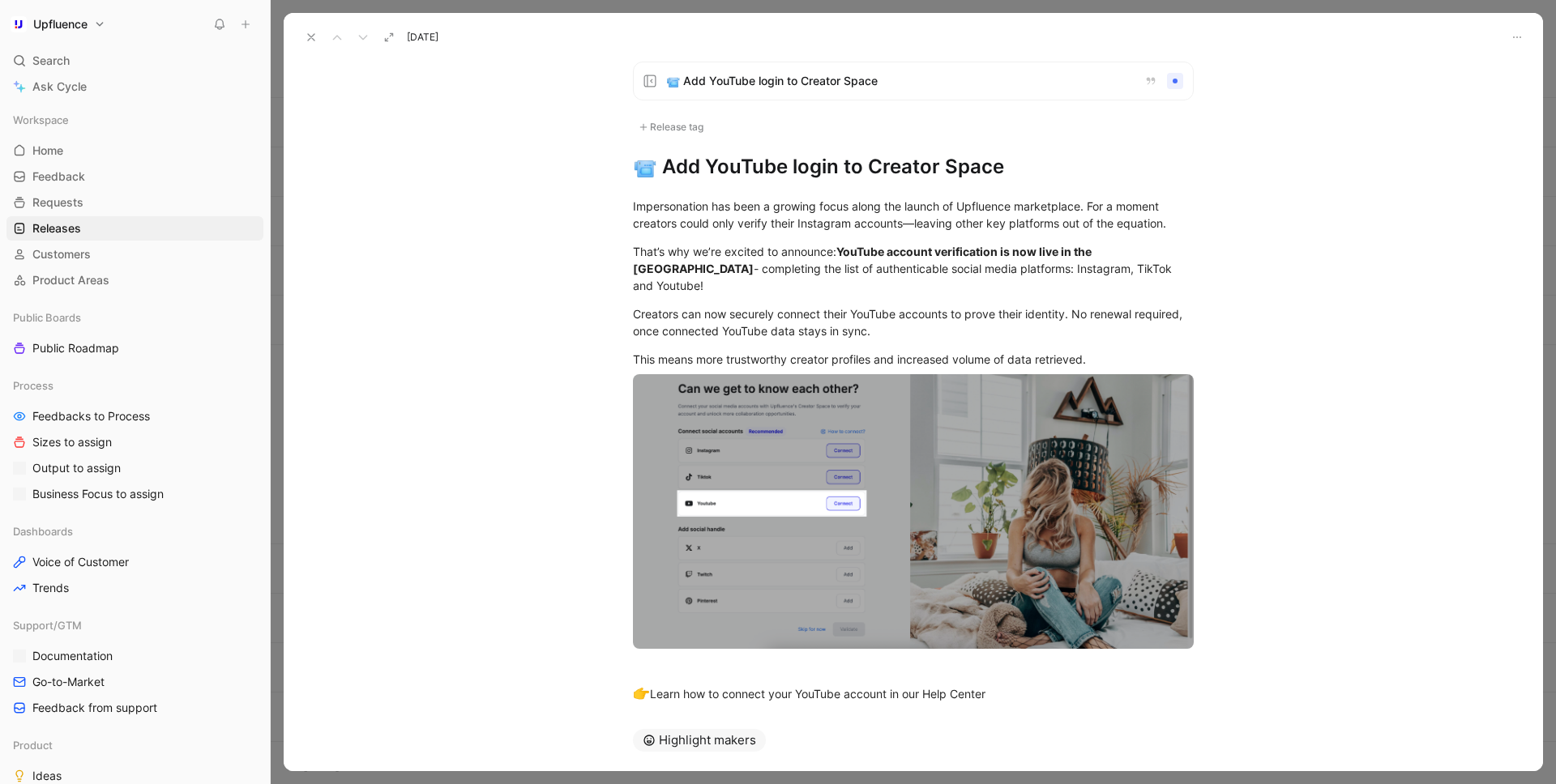 scroll, scrollTop: 0, scrollLeft: 0, axis: both 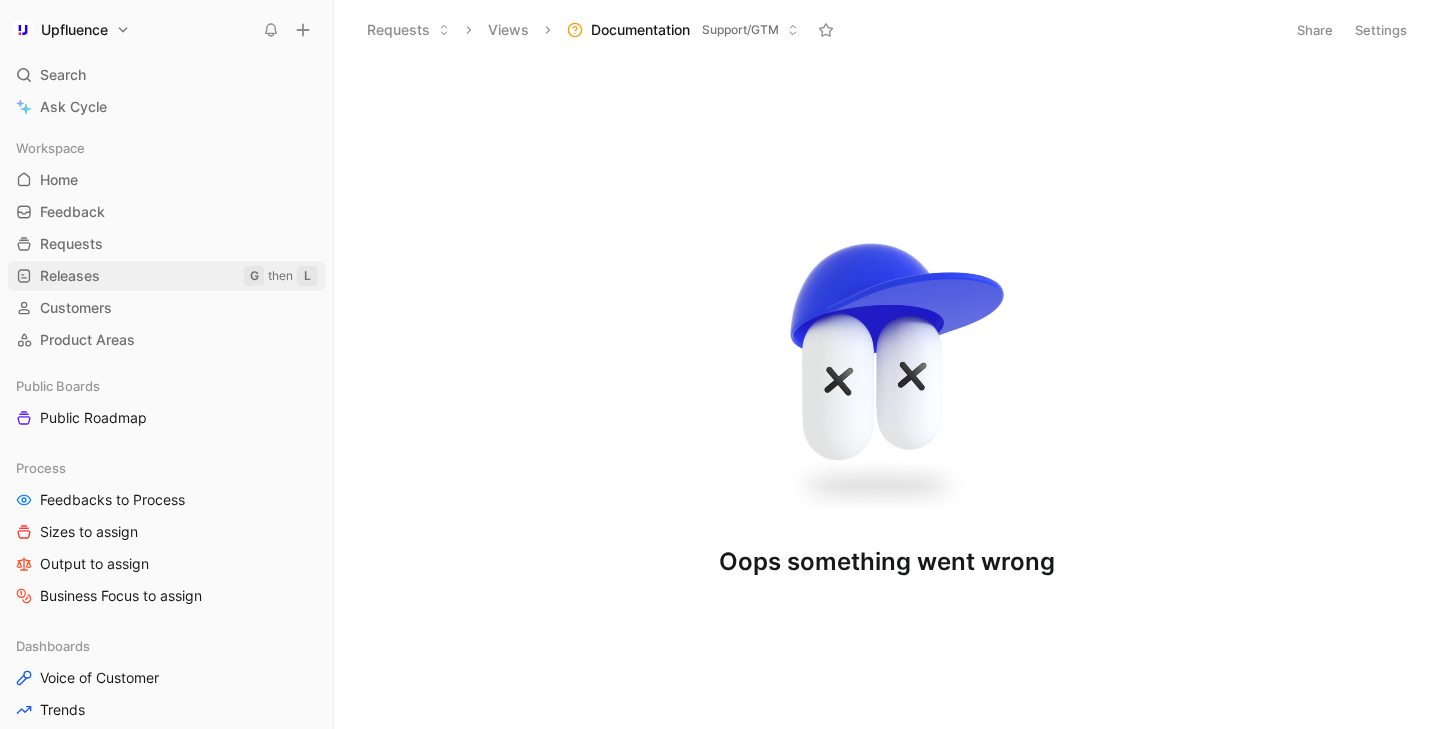 click on "Releases G then L" at bounding box center [166, 276] 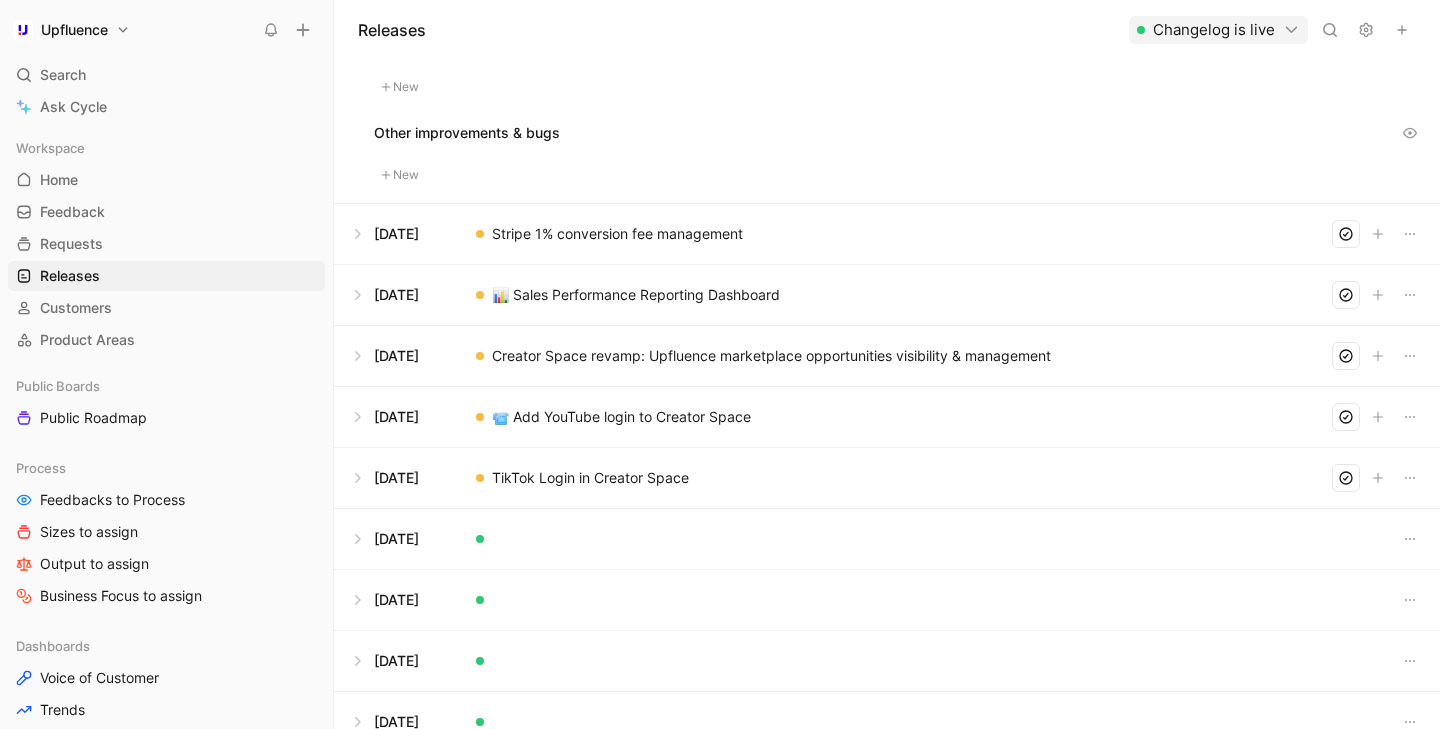 scroll, scrollTop: 241, scrollLeft: 0, axis: vertical 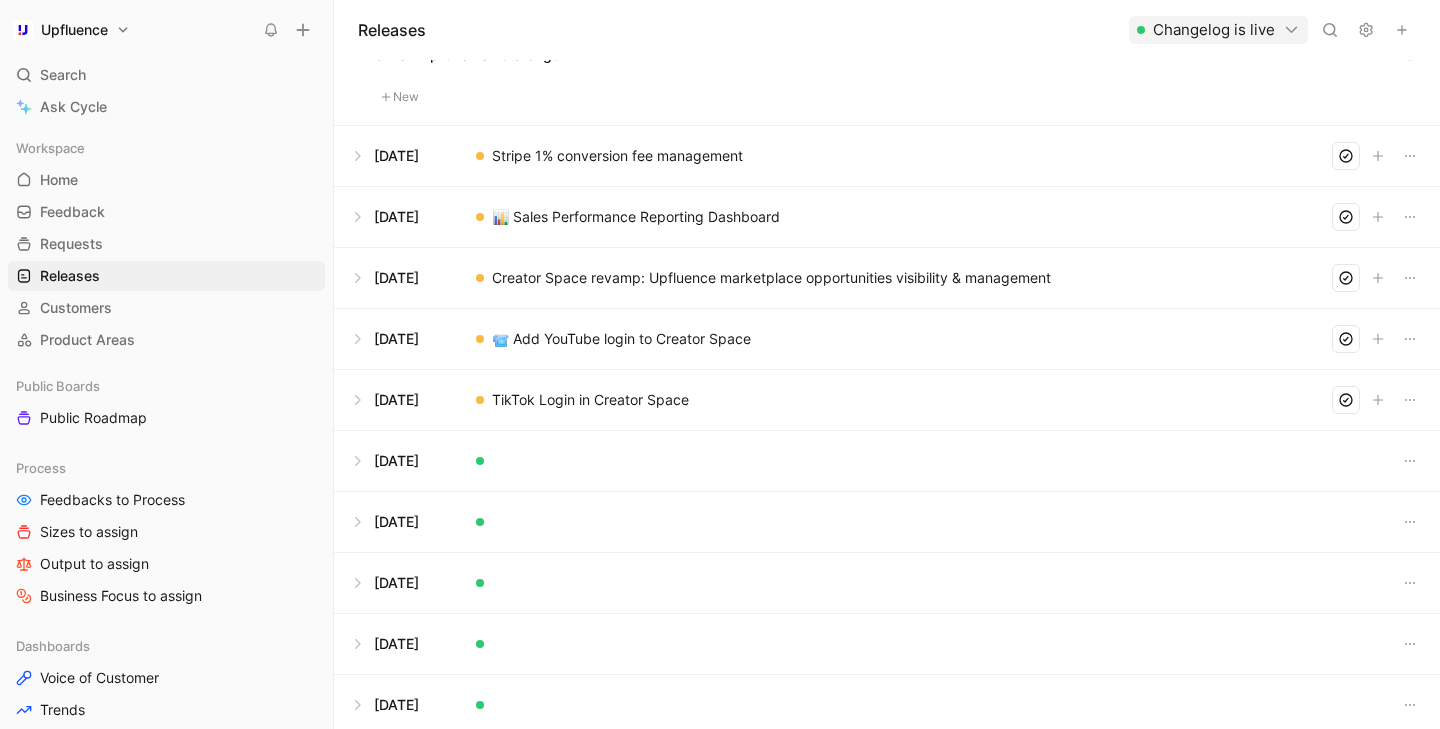 click at bounding box center (887, 400) 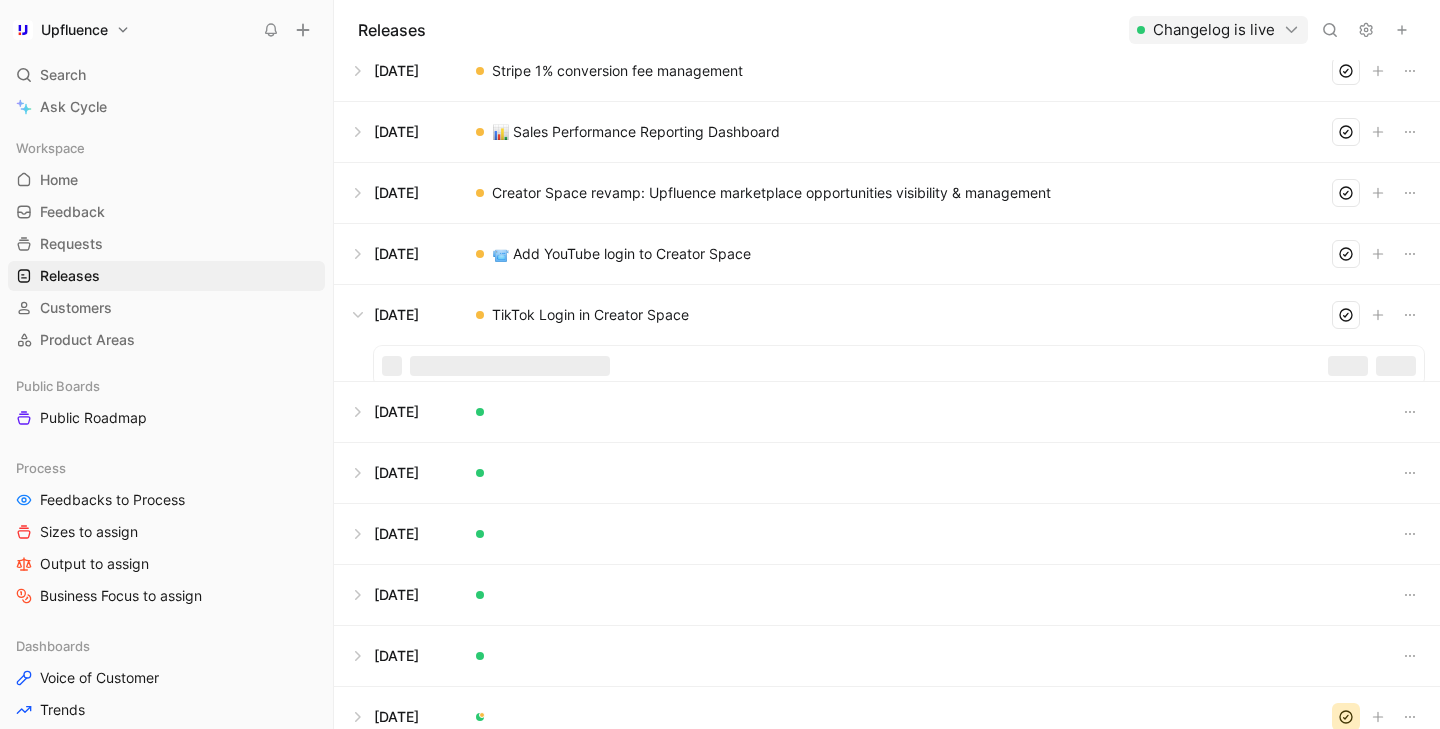 scroll, scrollTop: 241, scrollLeft: 0, axis: vertical 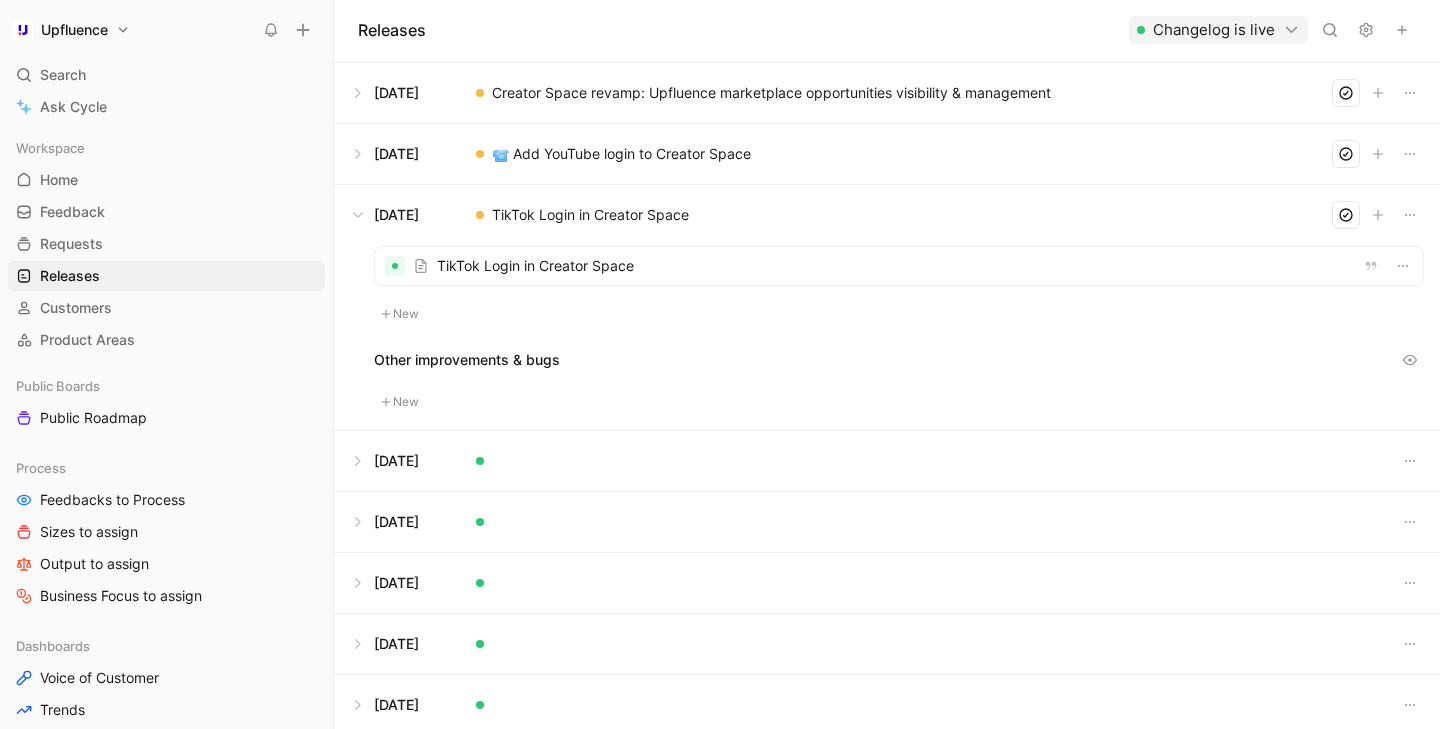 click at bounding box center [899, 266] 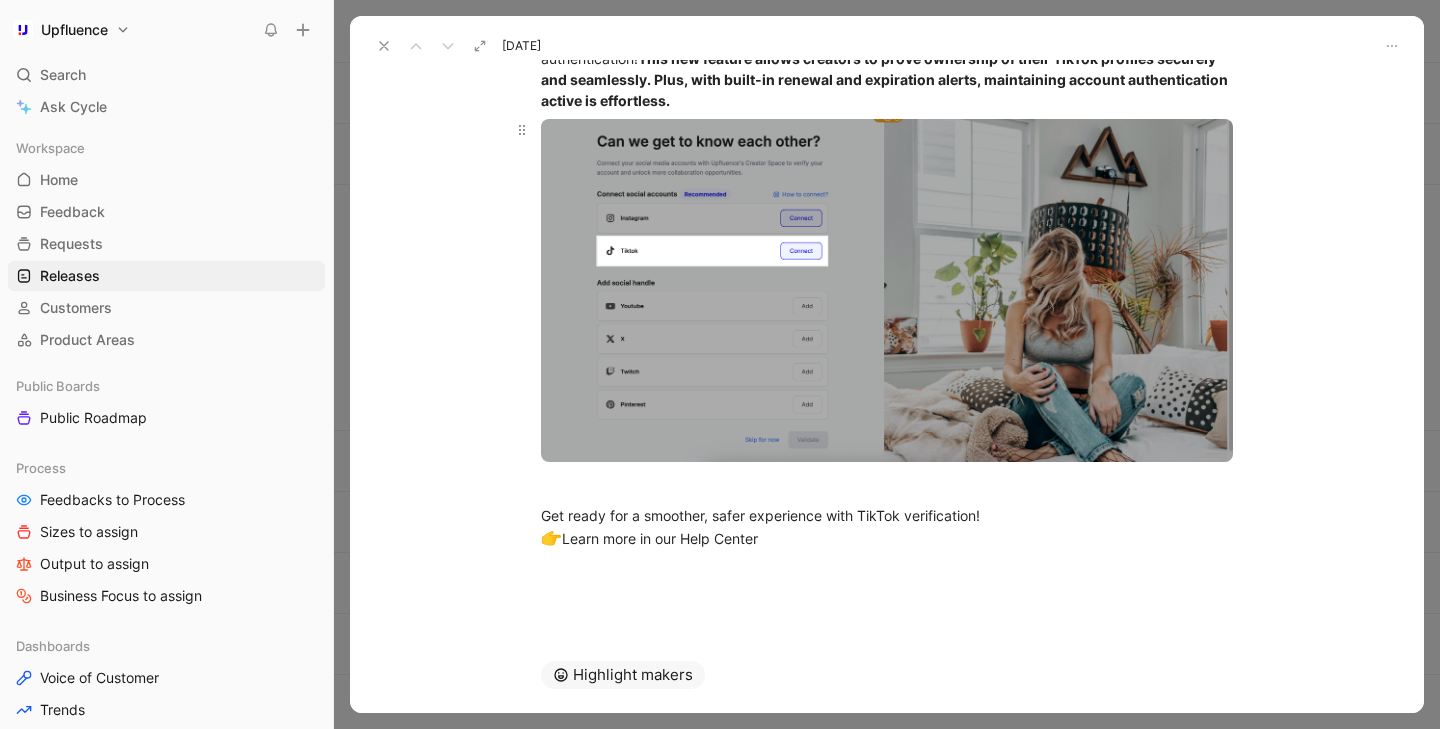 scroll, scrollTop: 291, scrollLeft: 0, axis: vertical 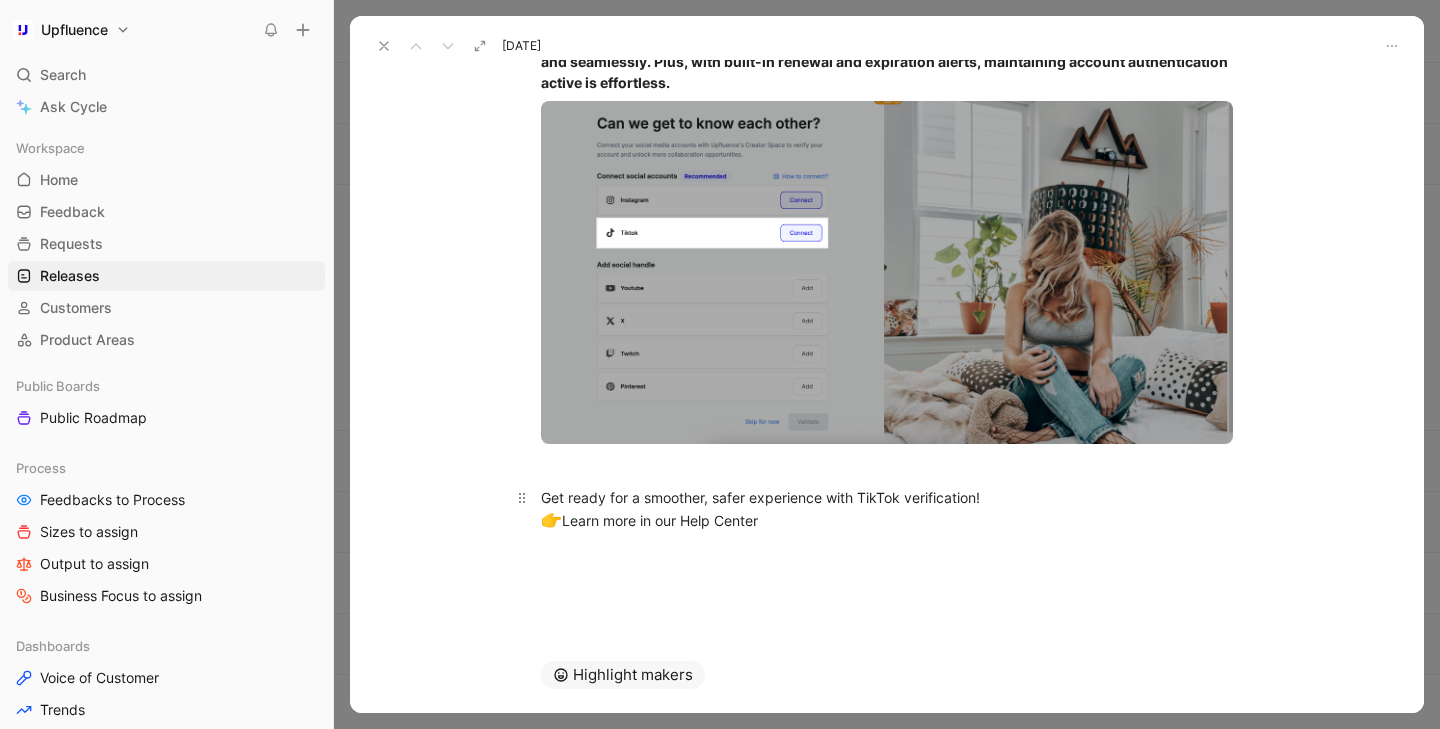 click on "Get ready for a smoother, safer experience with TikTok verification! 👉  Learn more in our Help Center" at bounding box center [887, 510] 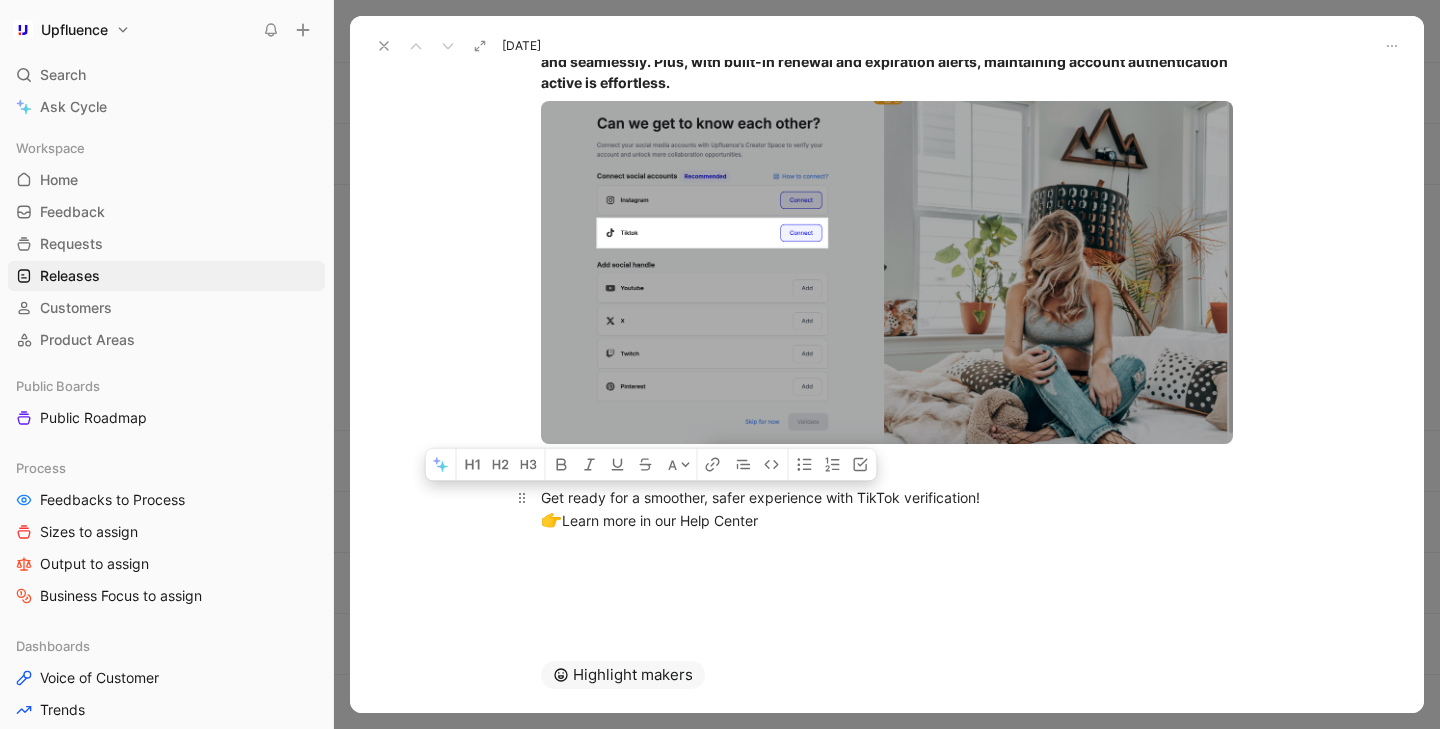 click on "Get ready for a smoother, safer experience with TikTok verification! 👉  Learn more in our Help Center" at bounding box center [887, 510] 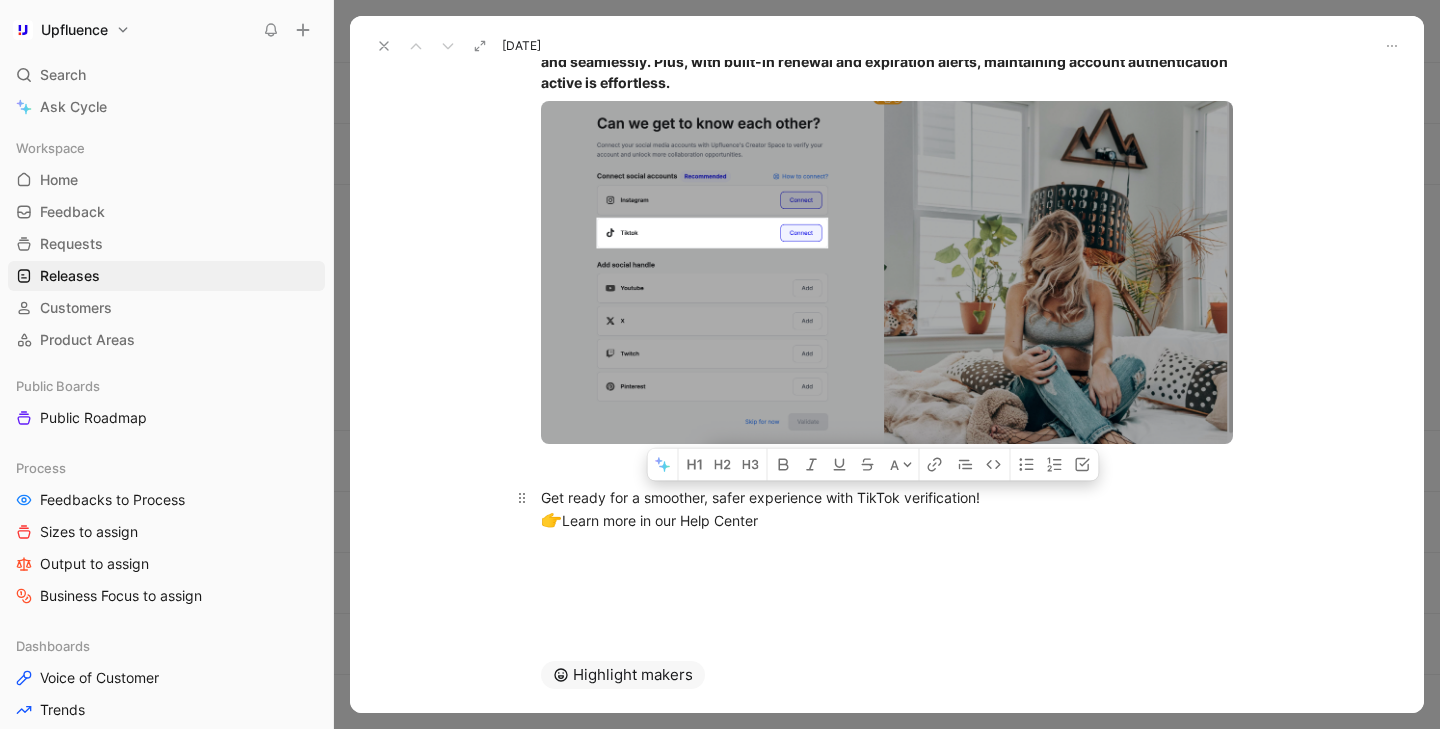drag, startPoint x: 782, startPoint y: 521, endPoint x: 546, endPoint y: 524, distance: 236.01907 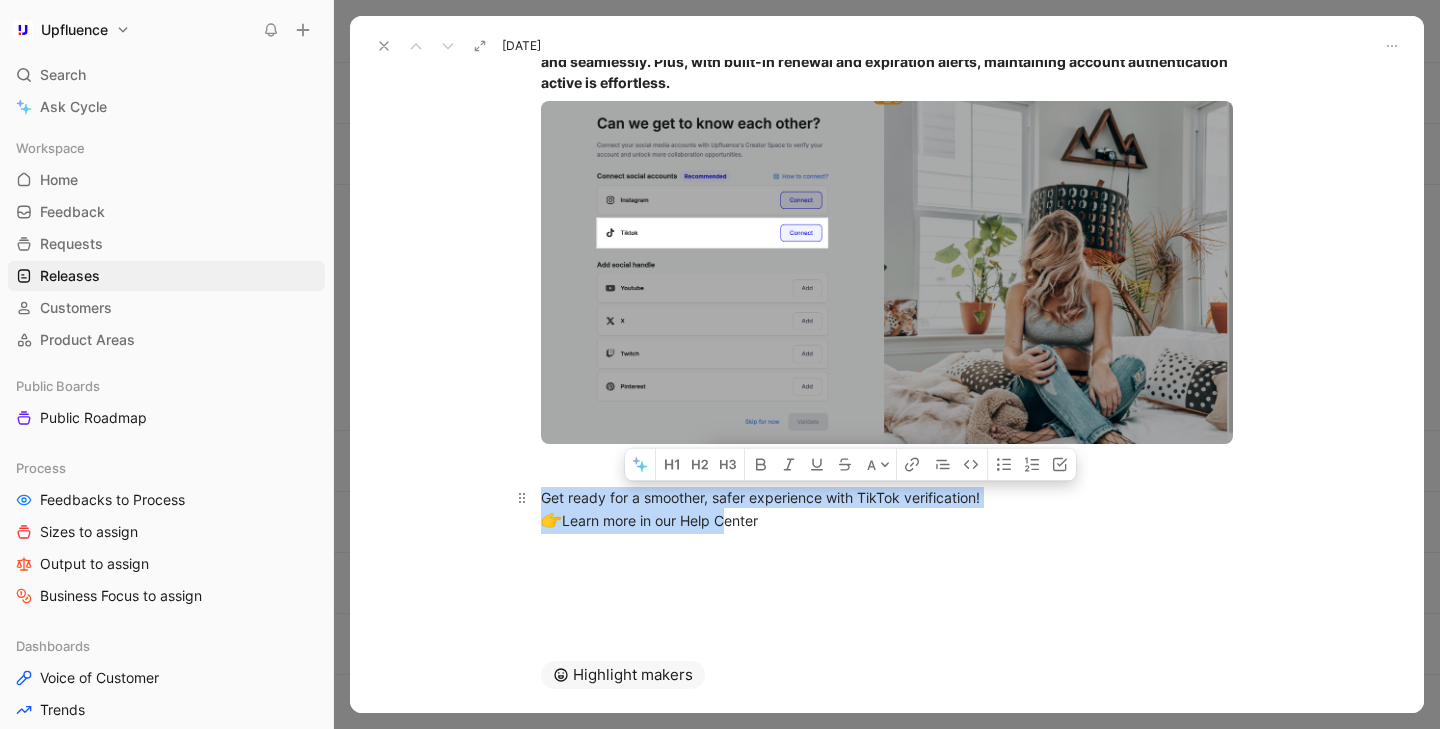 drag, startPoint x: 543, startPoint y: 525, endPoint x: 713, endPoint y: 525, distance: 170 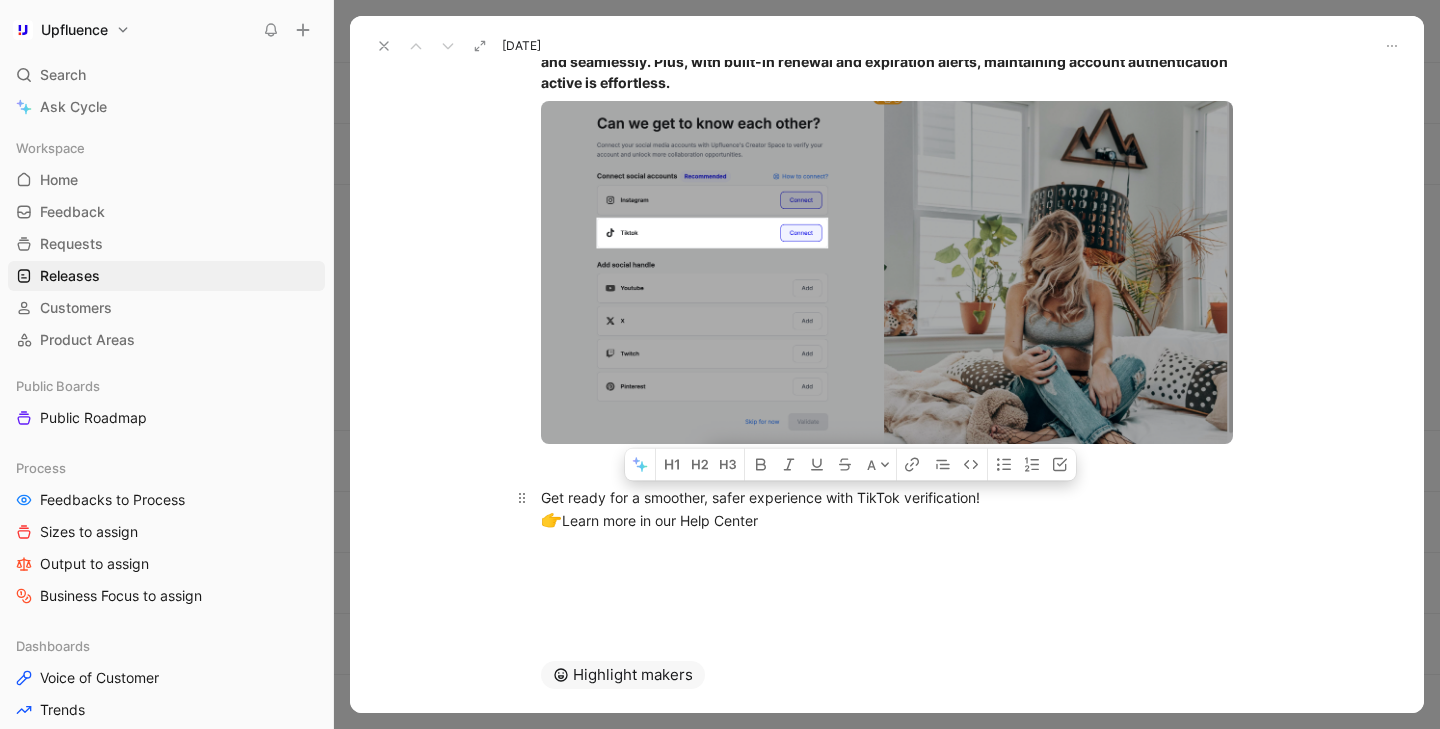 click on "Get ready for a smoother, safer experience with TikTok verification! 👉  Learn more in our Help Center" at bounding box center [887, 510] 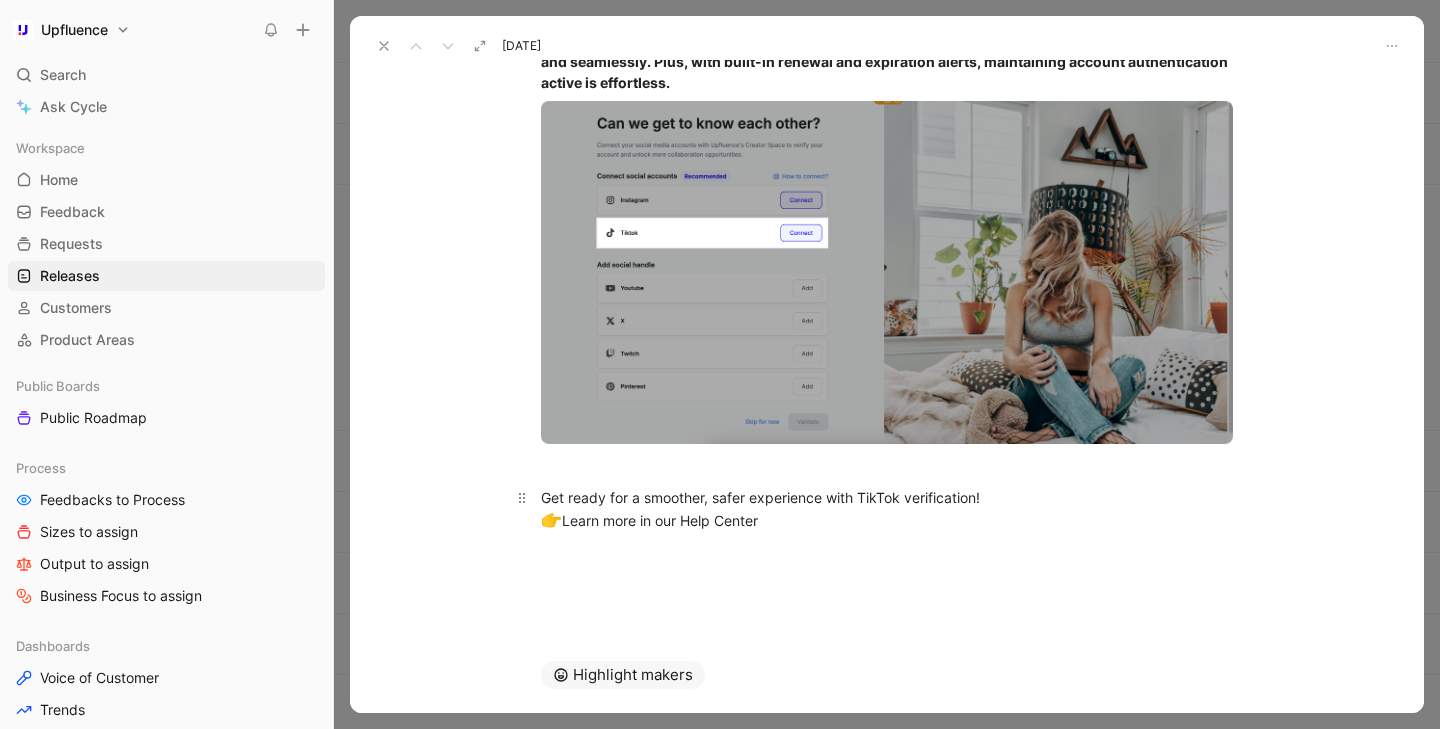 click on "Get ready for a smoother, safer experience with TikTok verification! 👉  Learn more in our Help Center" at bounding box center [887, 510] 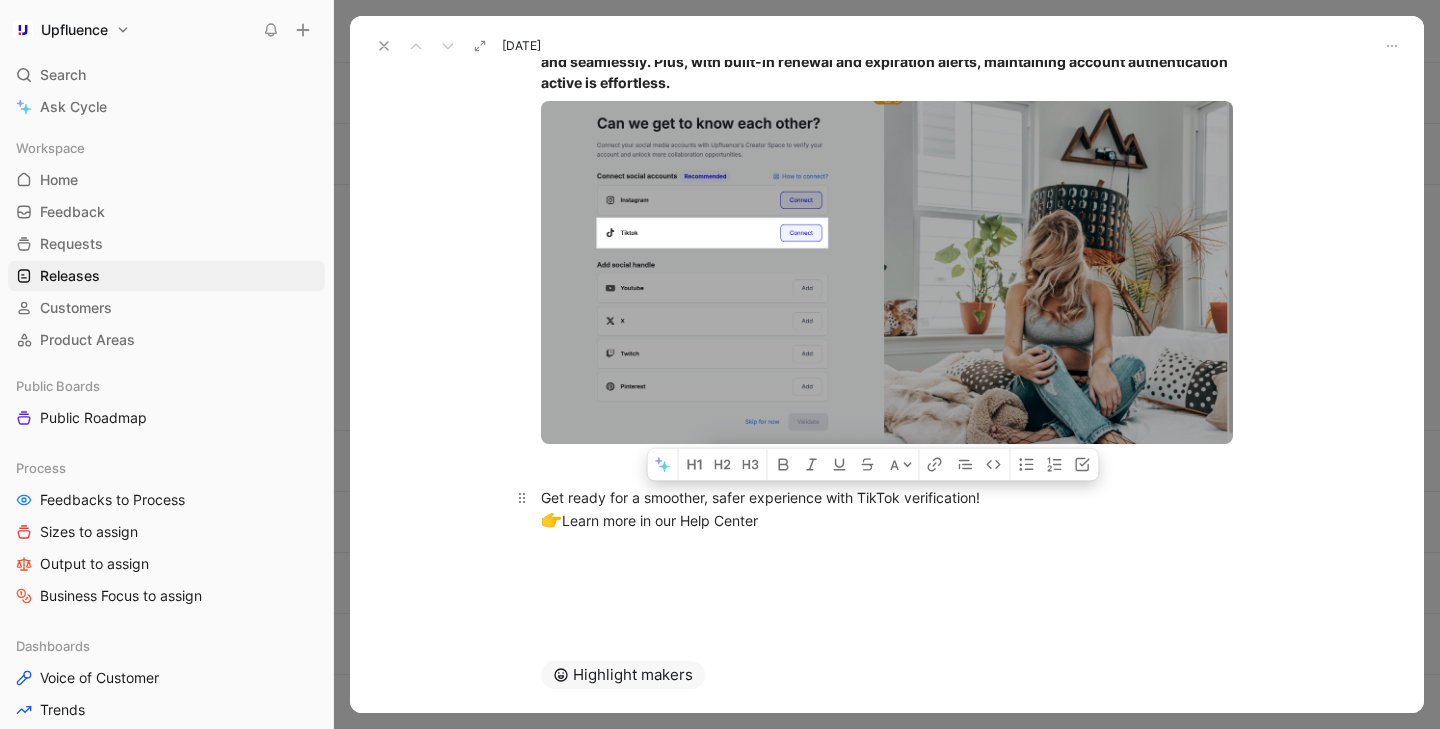 drag, startPoint x: 802, startPoint y: 525, endPoint x: 547, endPoint y: 524, distance: 255.00197 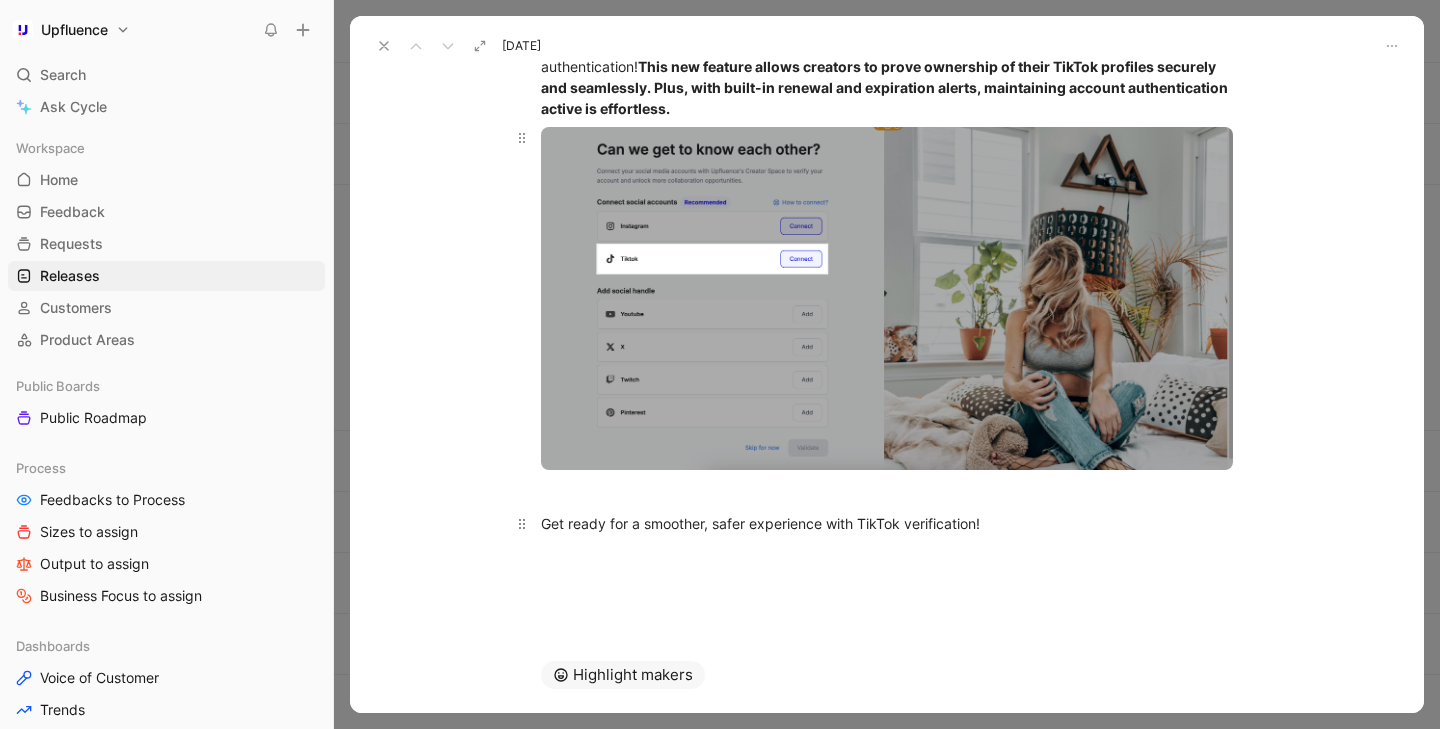 scroll, scrollTop: 0, scrollLeft: 0, axis: both 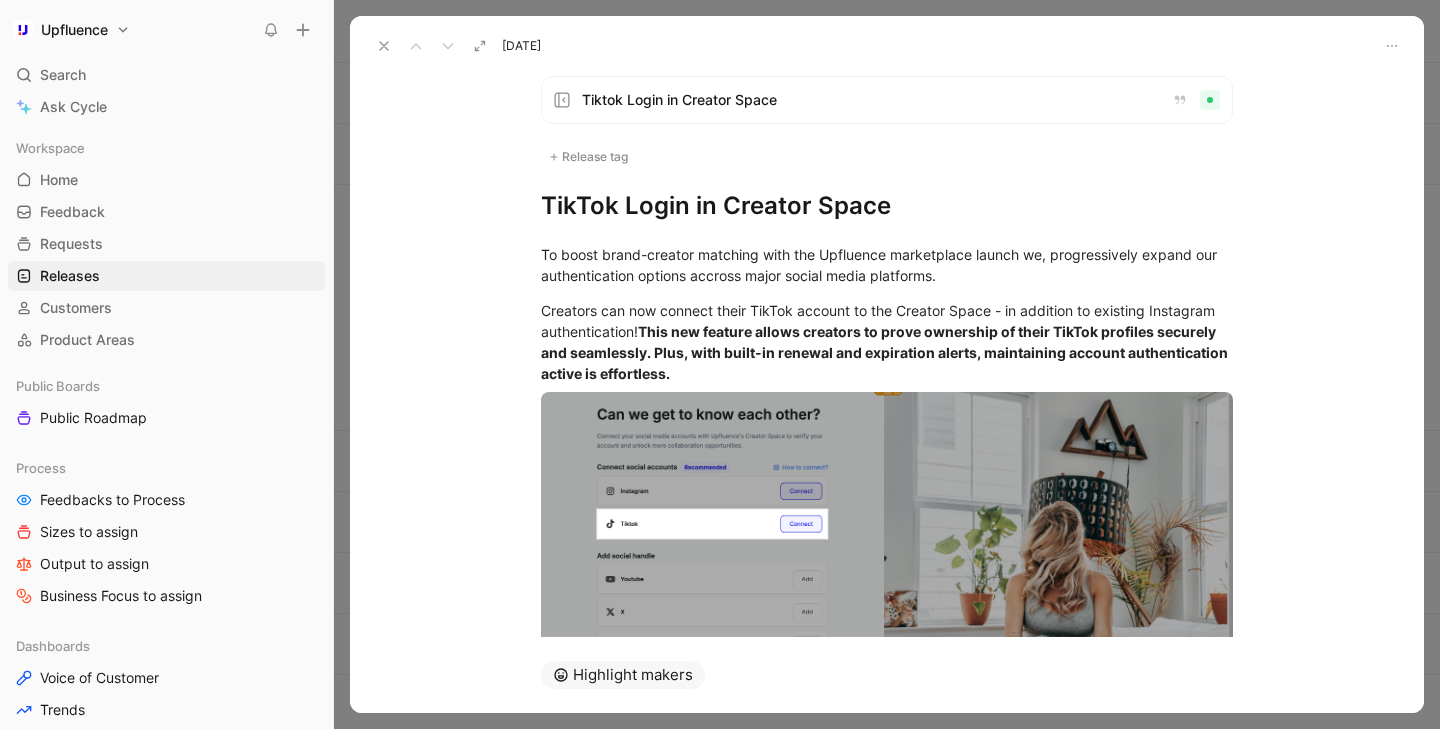 click 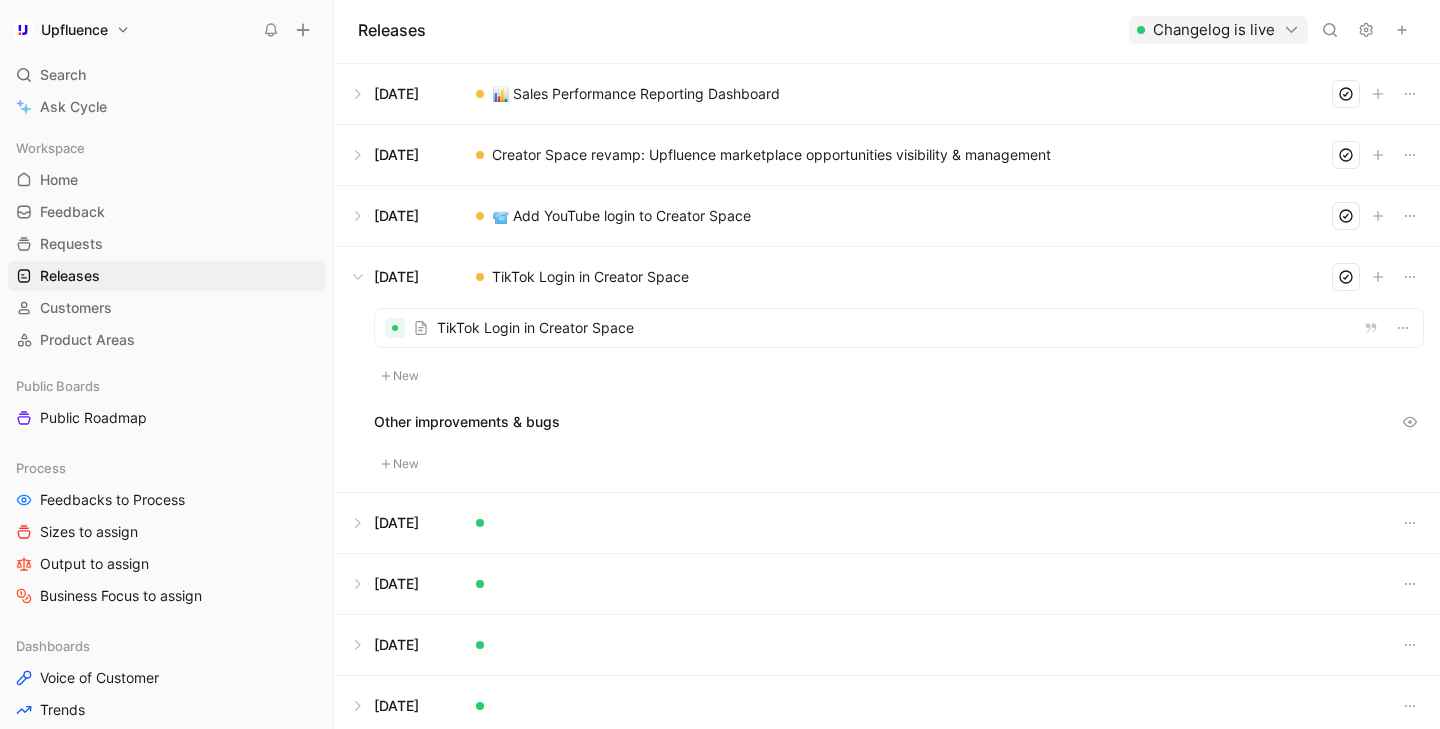 scroll, scrollTop: 170, scrollLeft: 0, axis: vertical 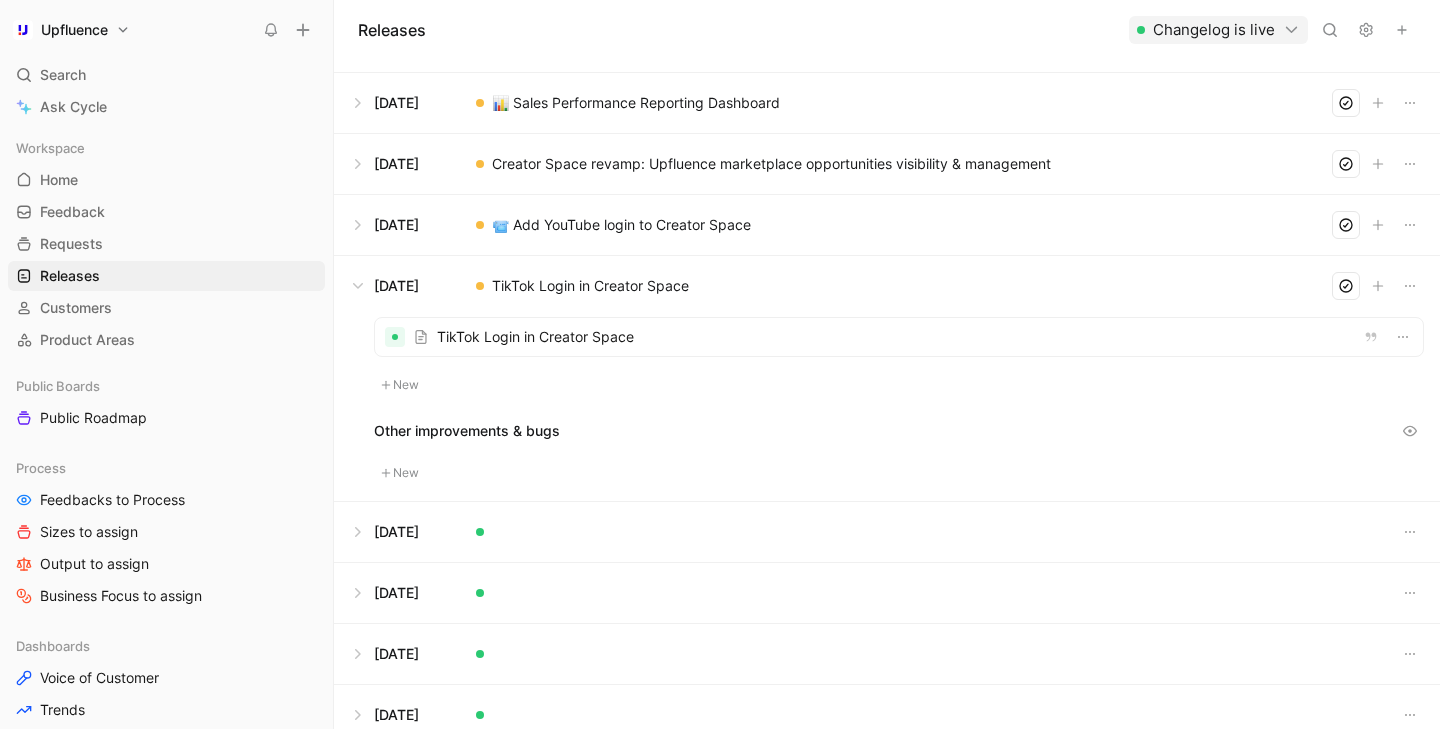 click at bounding box center (887, 225) 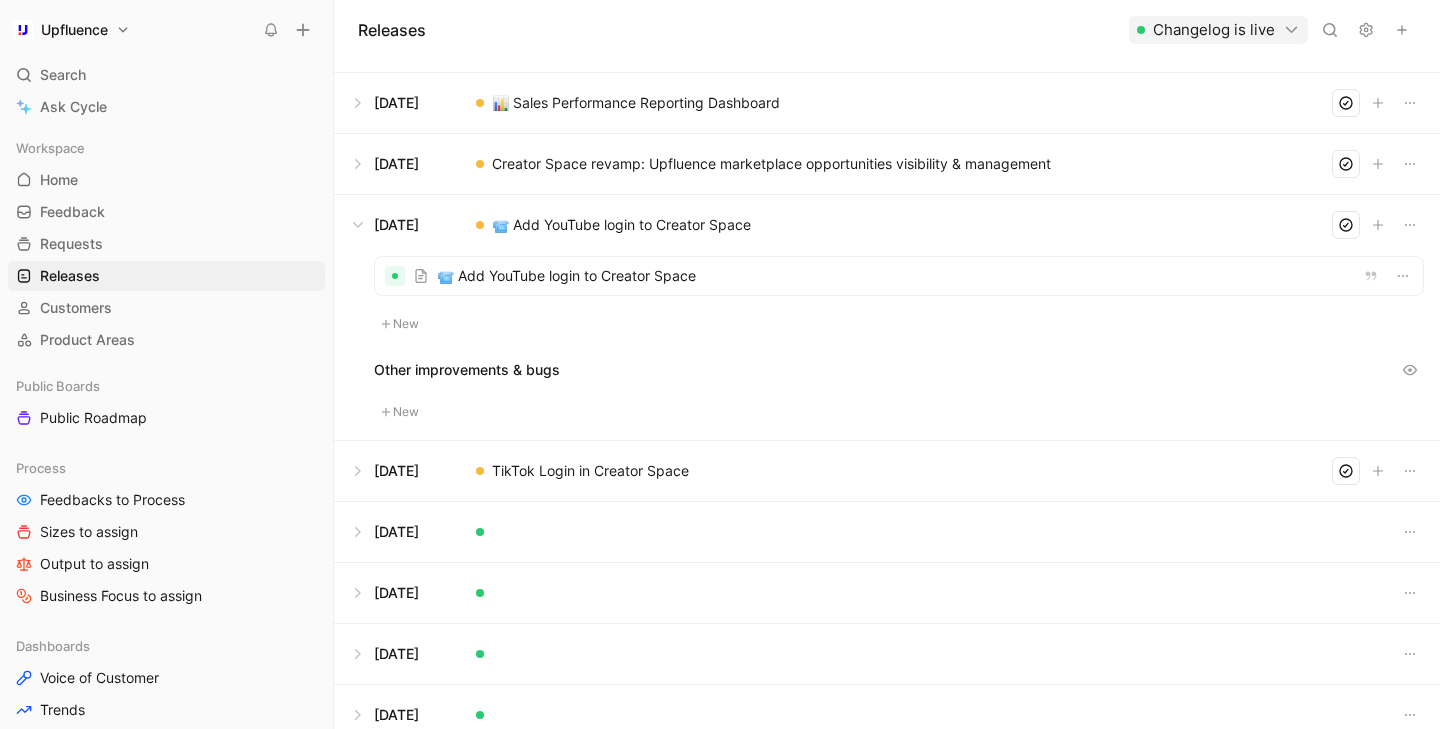 click at bounding box center (899, 276) 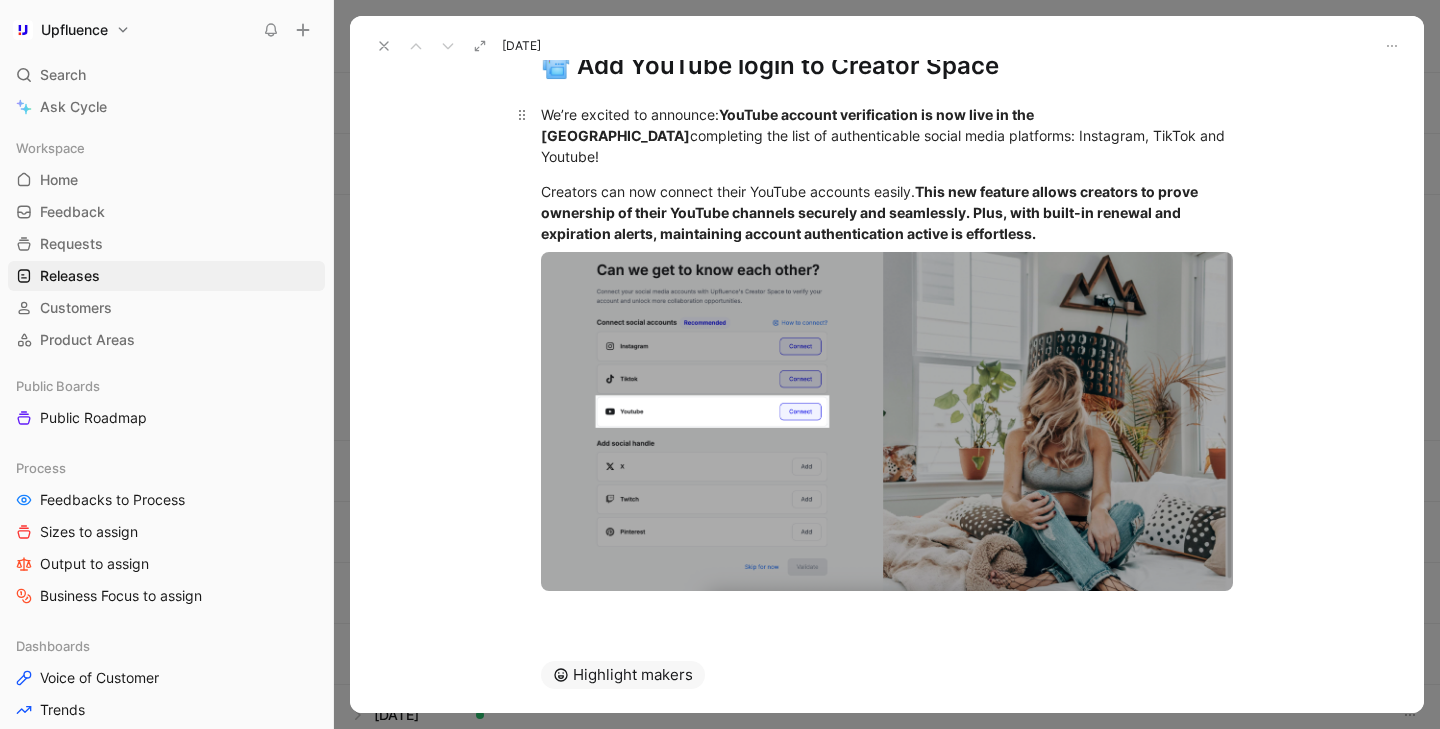 scroll, scrollTop: 188, scrollLeft: 0, axis: vertical 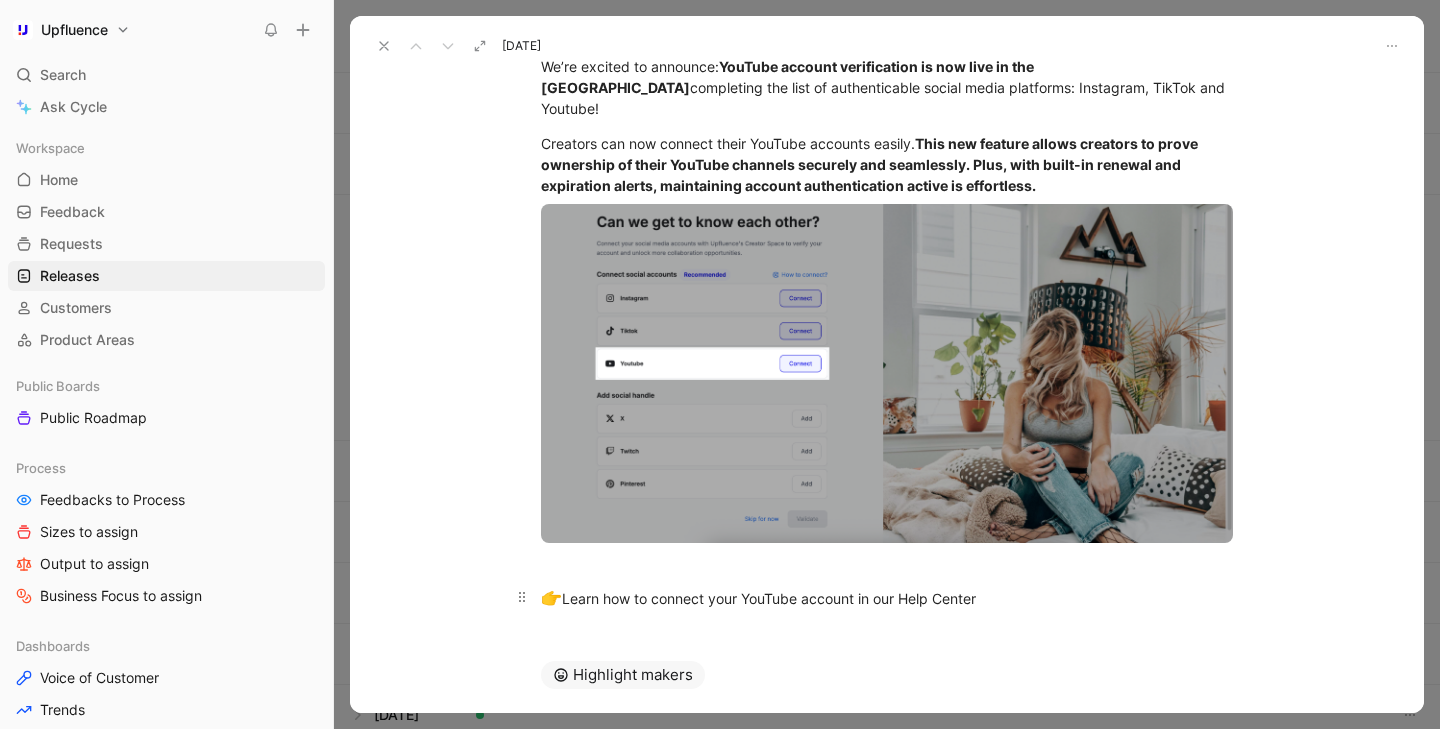 click on "👉  Learn how to connect your YouTube account in our Help Center" at bounding box center (887, 599) 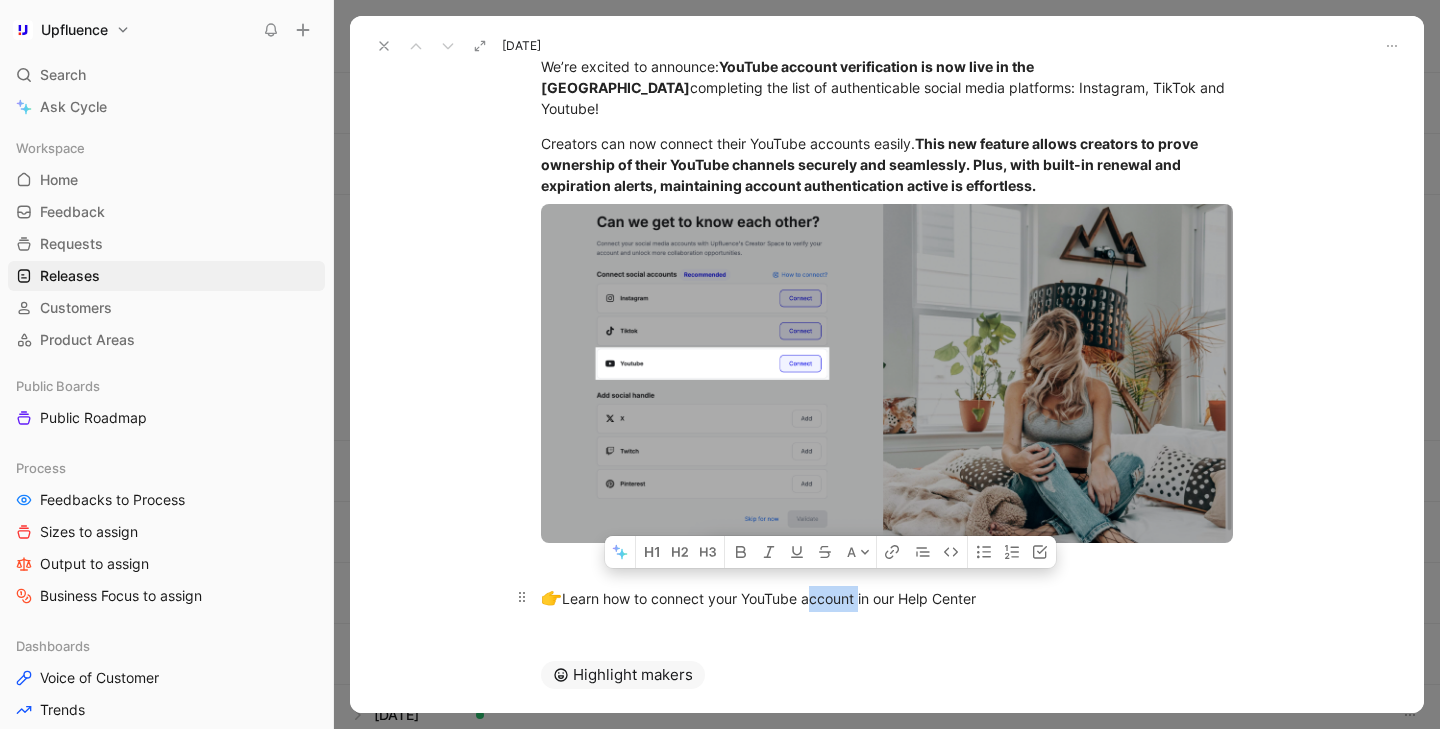 click on "👉  Learn how to connect your YouTube account in our Help Center" at bounding box center [887, 599] 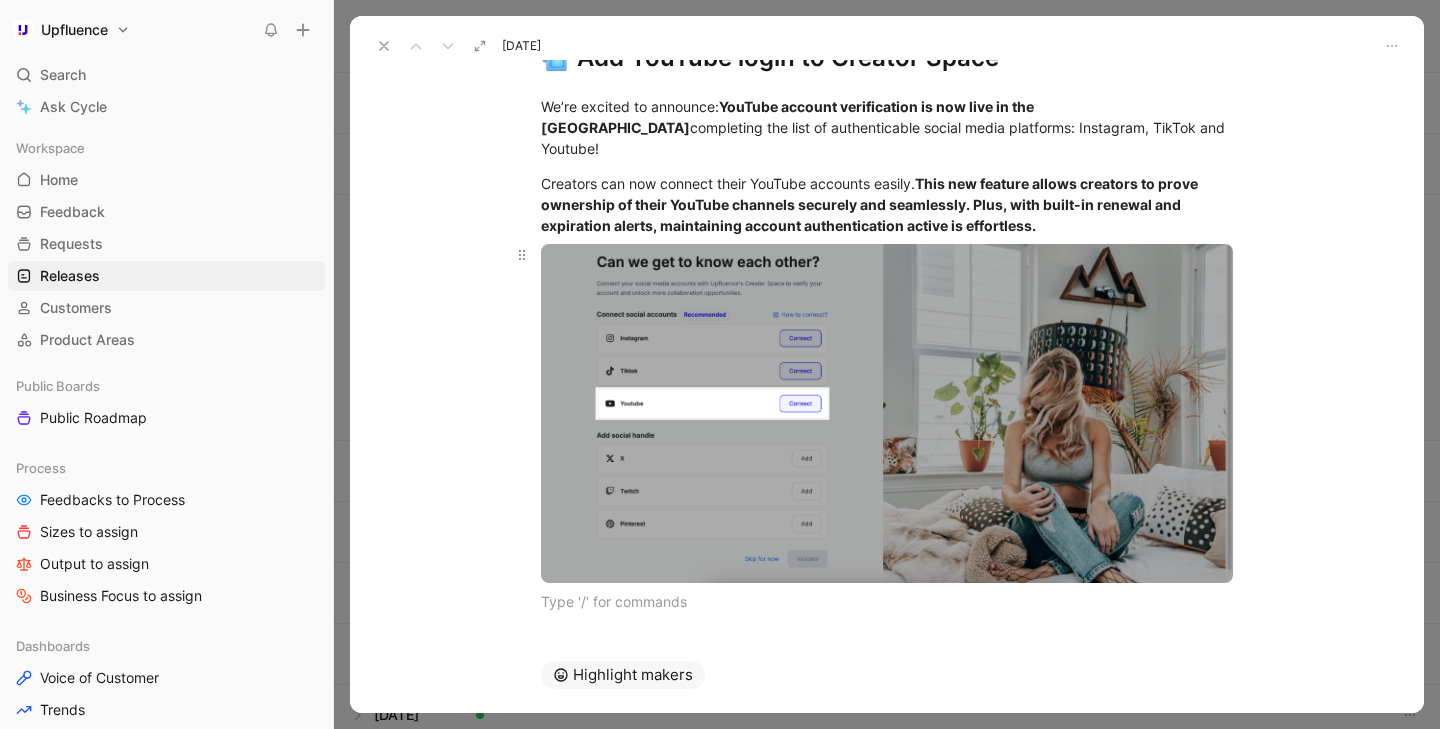 scroll, scrollTop: 0, scrollLeft: 0, axis: both 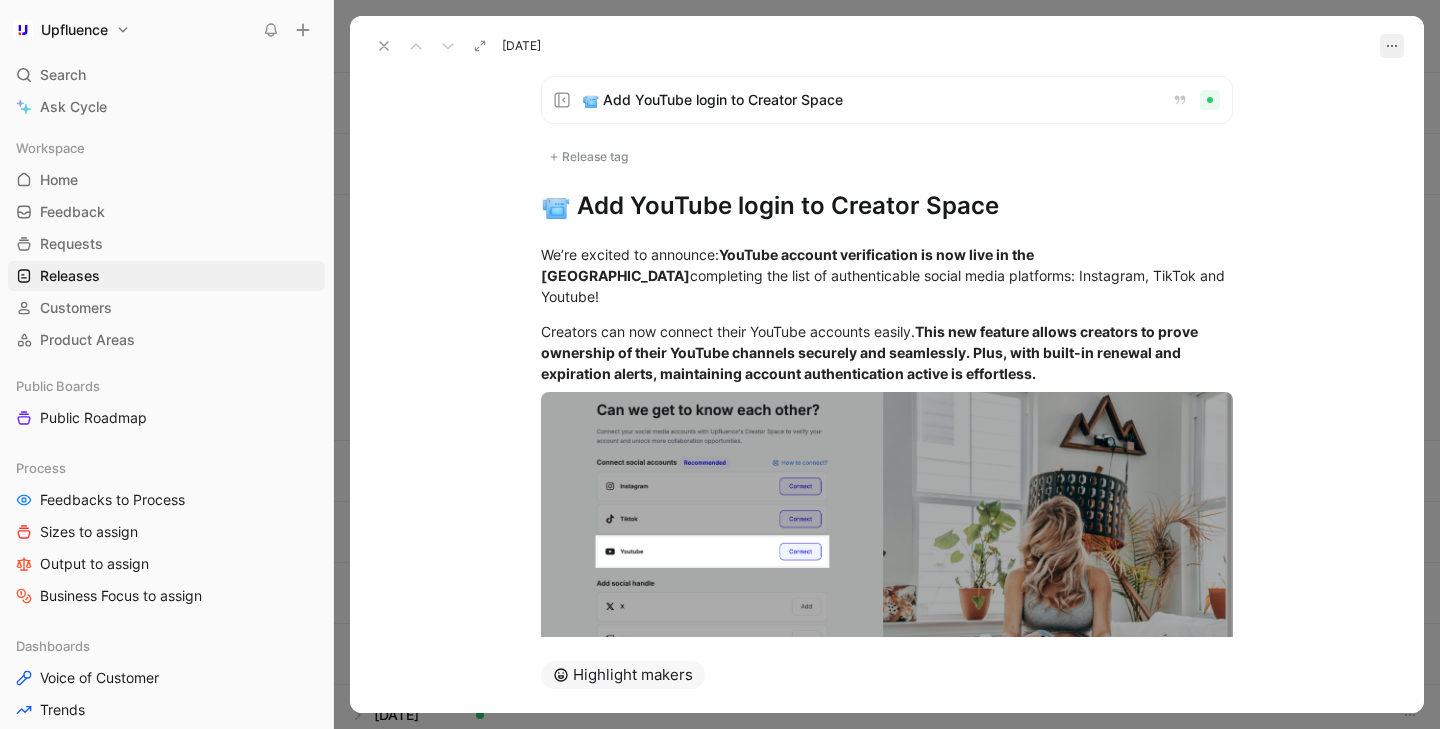 click 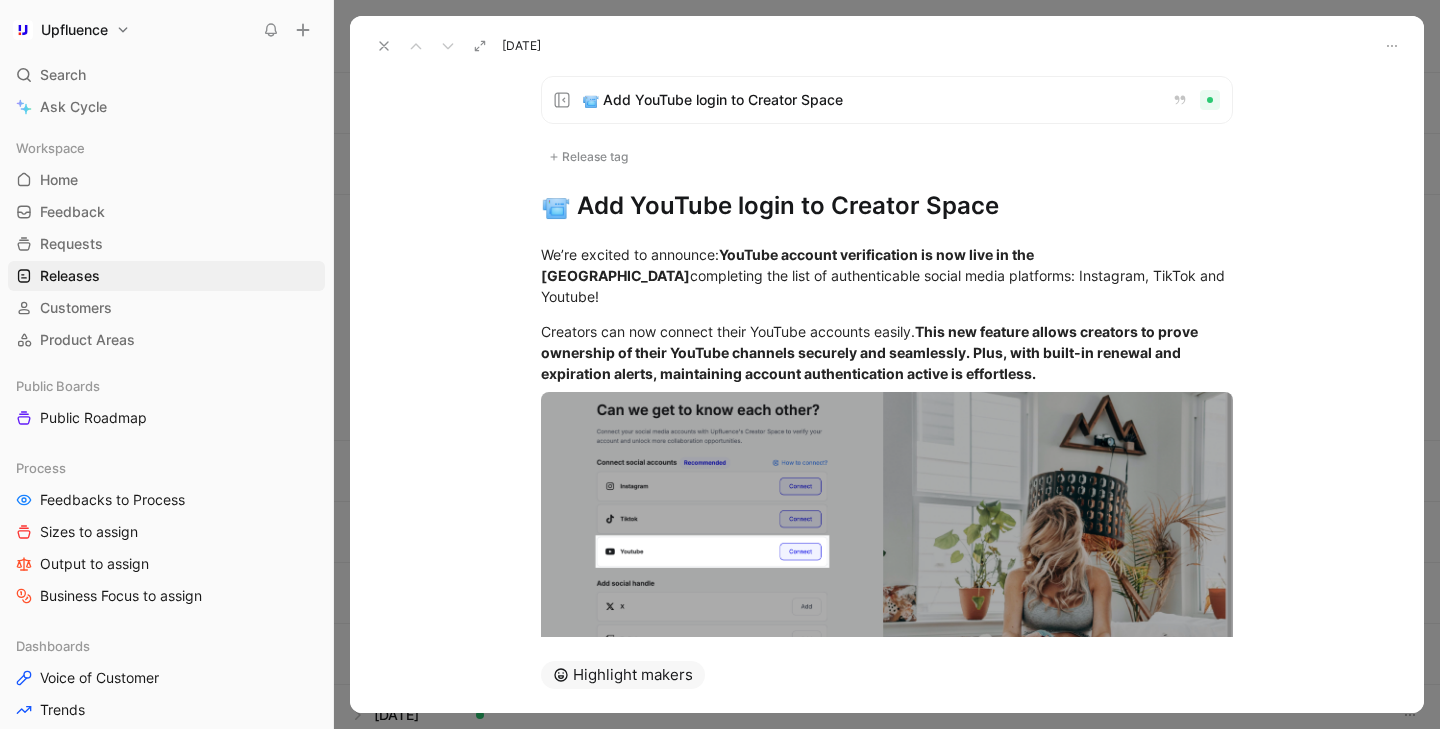 click 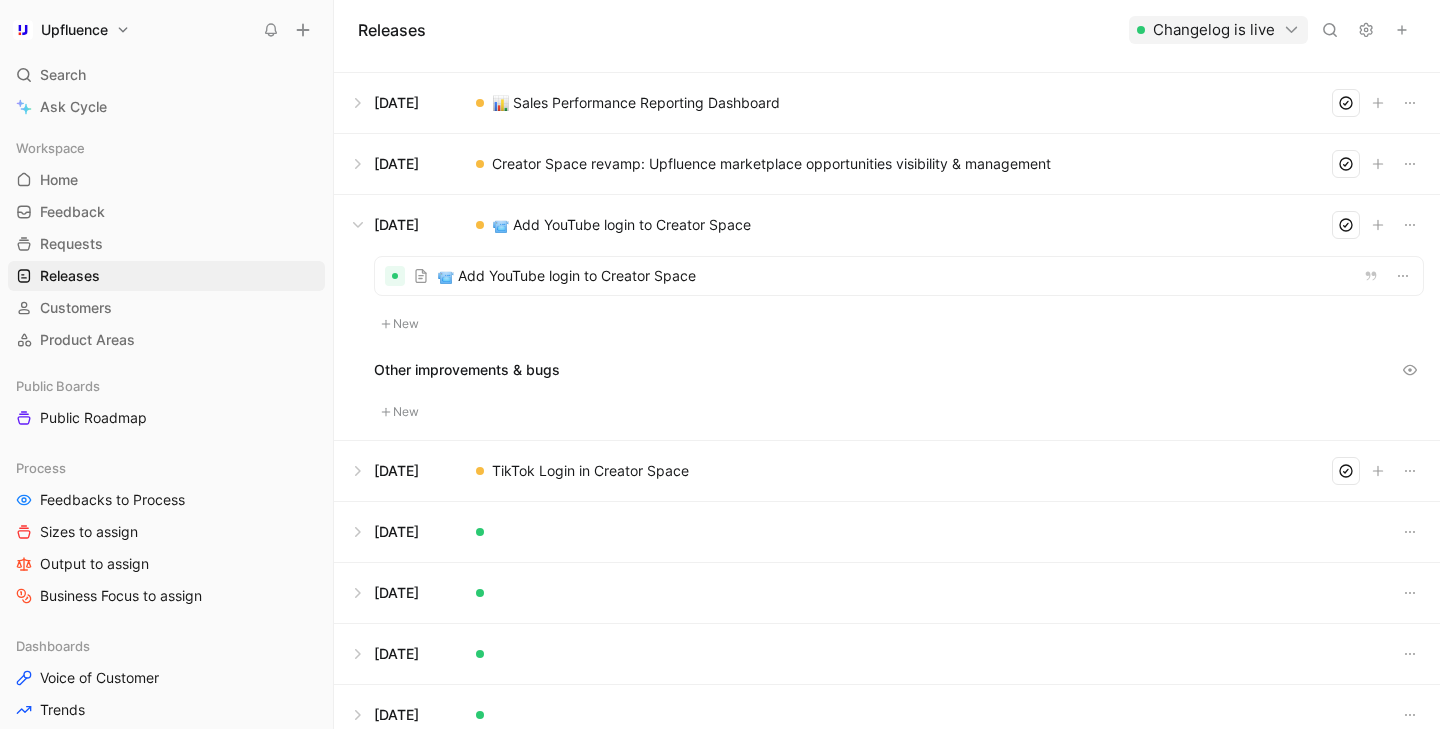 click at bounding box center [887, 225] 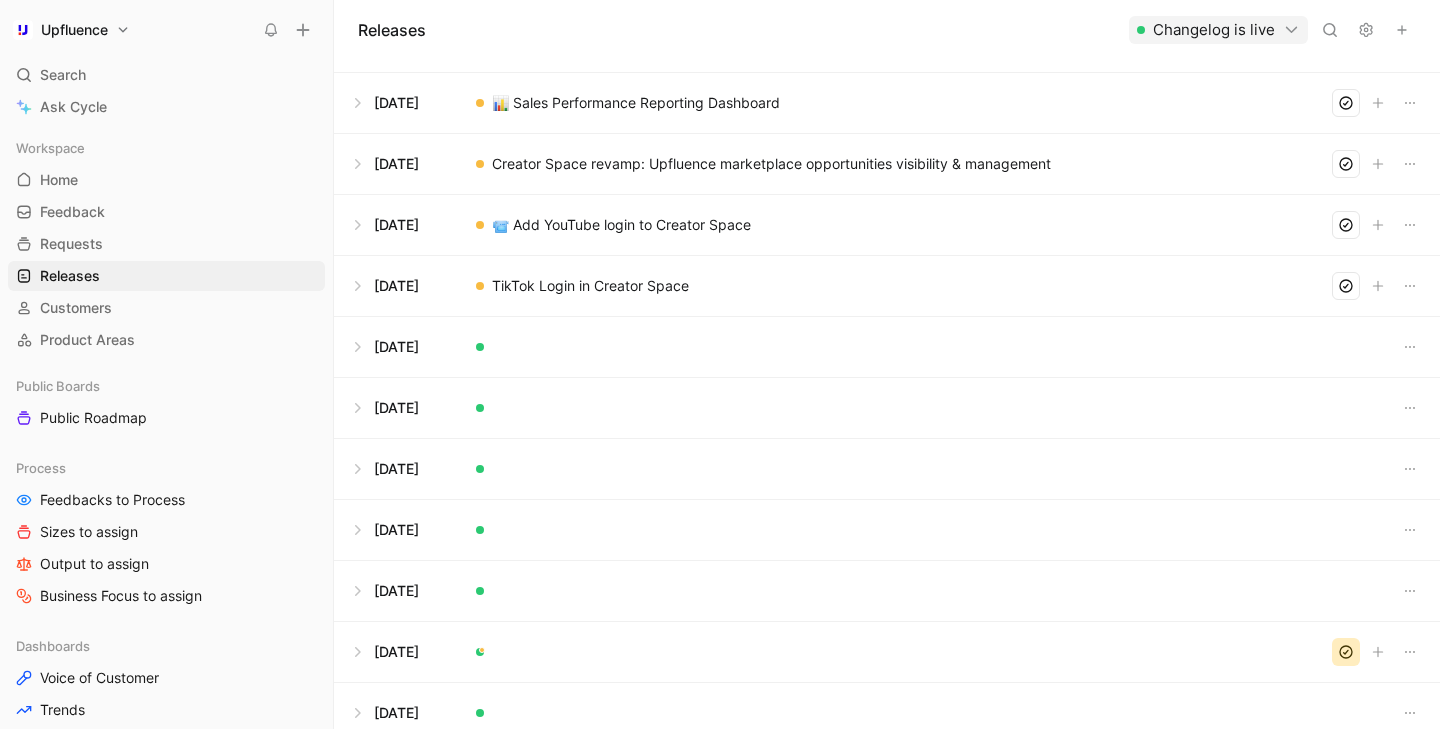 click at bounding box center [887, 286] 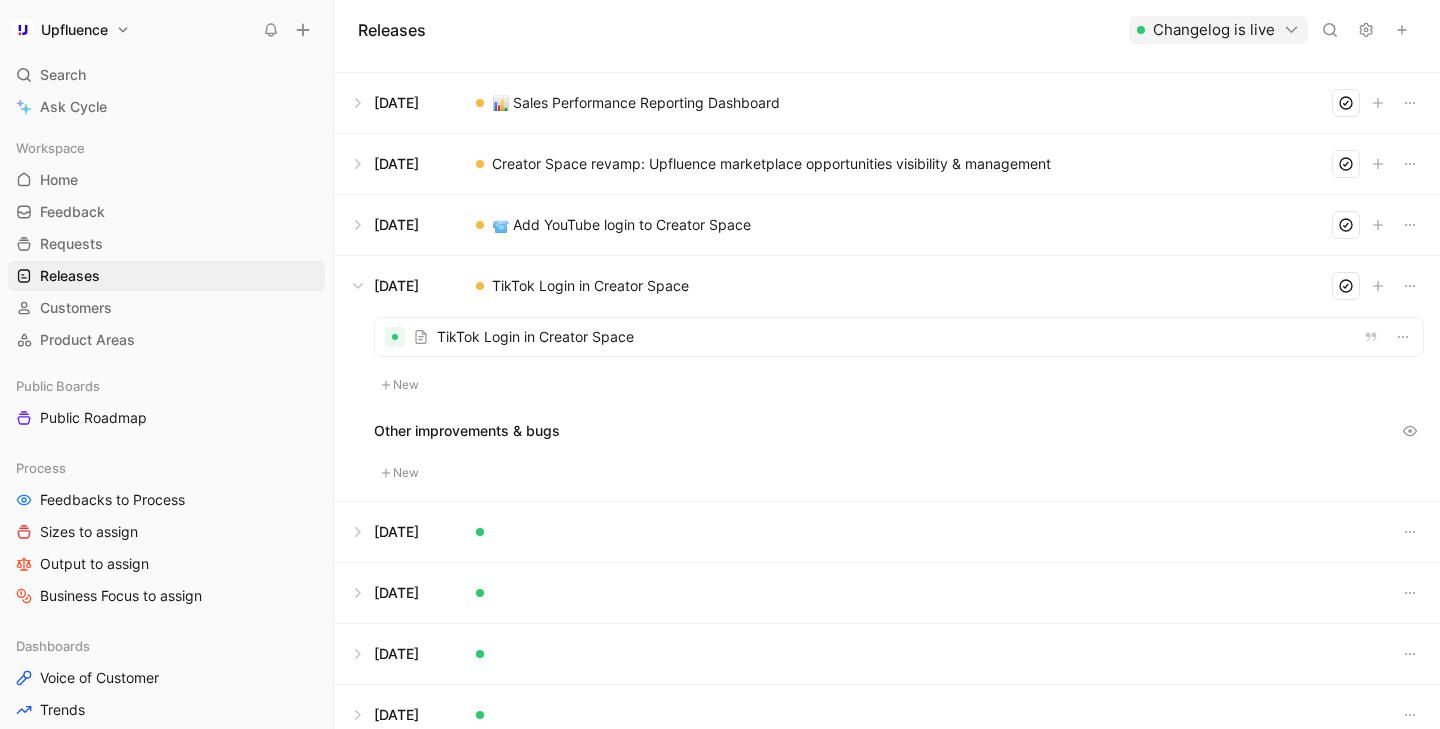 click at bounding box center [899, 337] 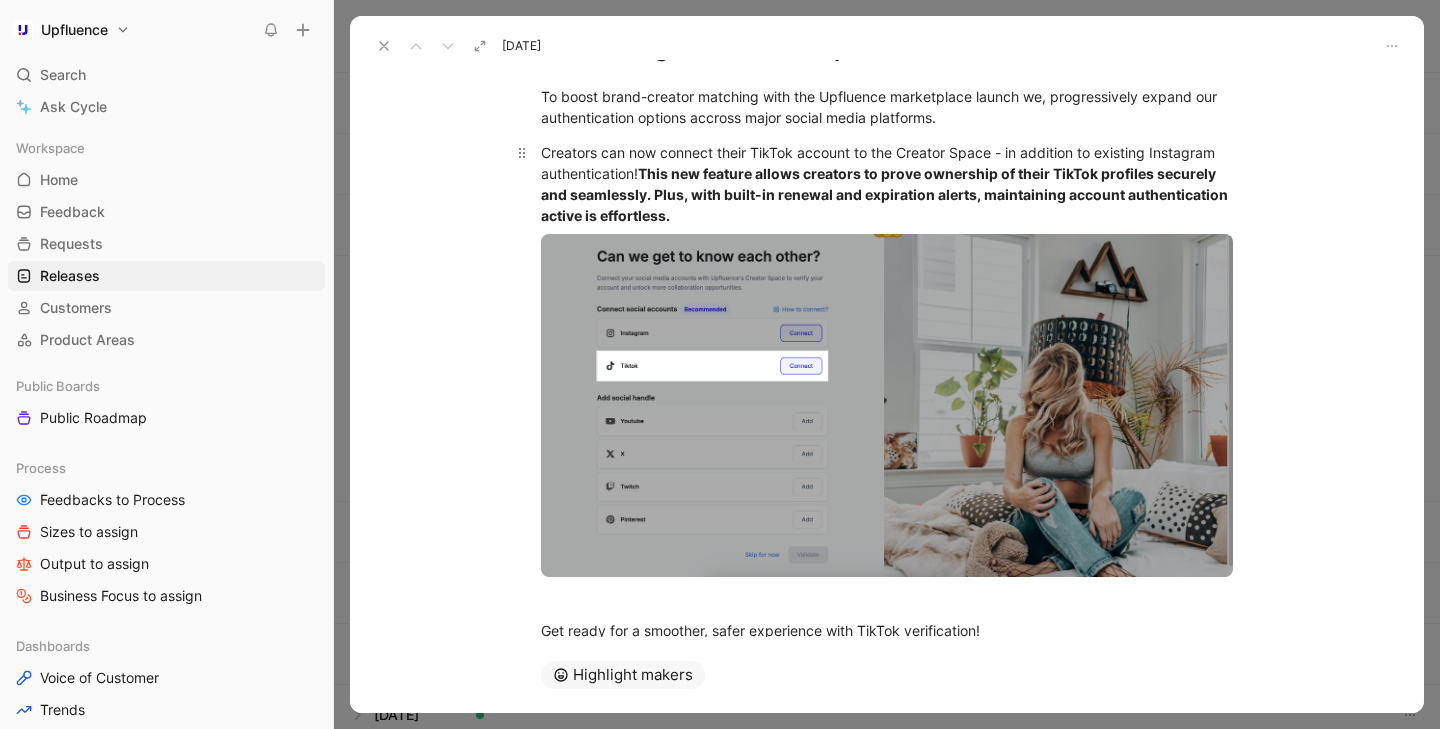 scroll, scrollTop: 265, scrollLeft: 0, axis: vertical 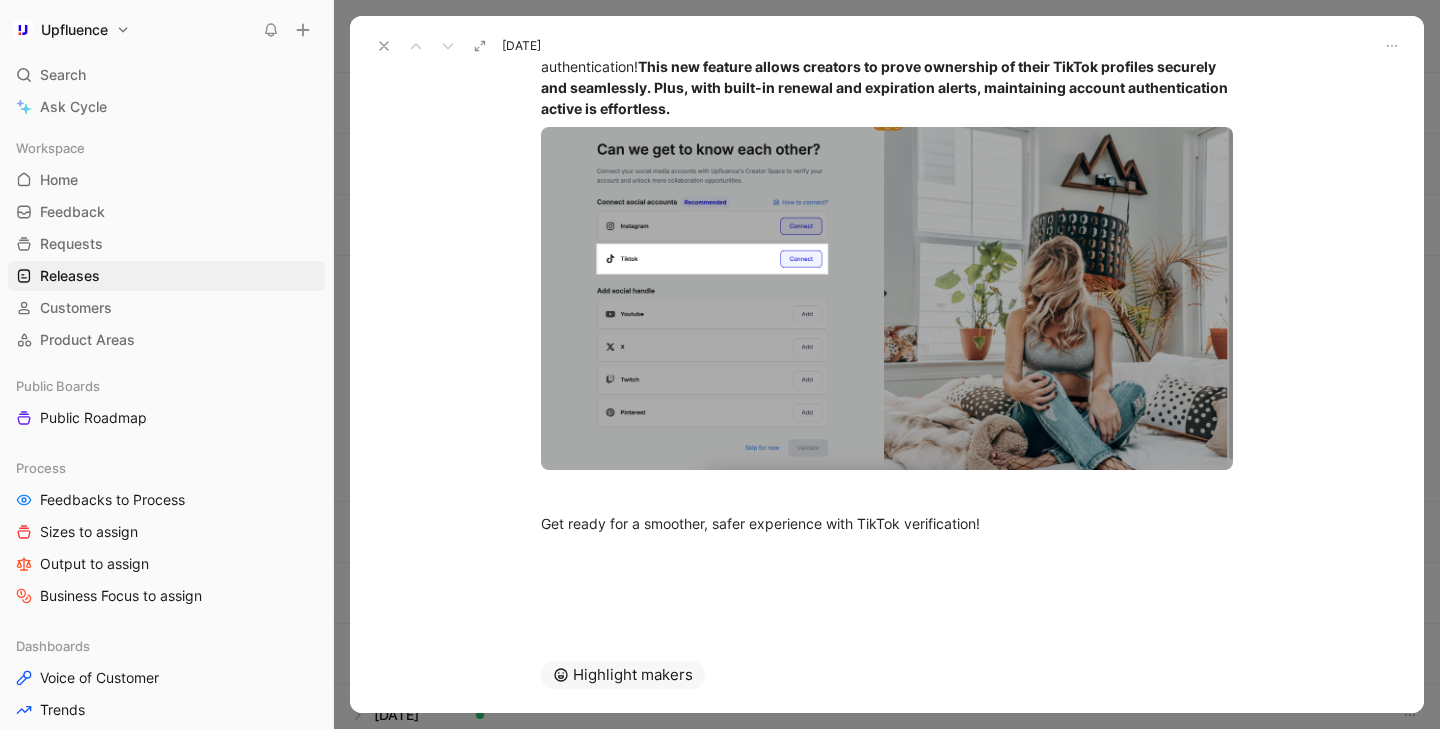 click at bounding box center (384, 46) 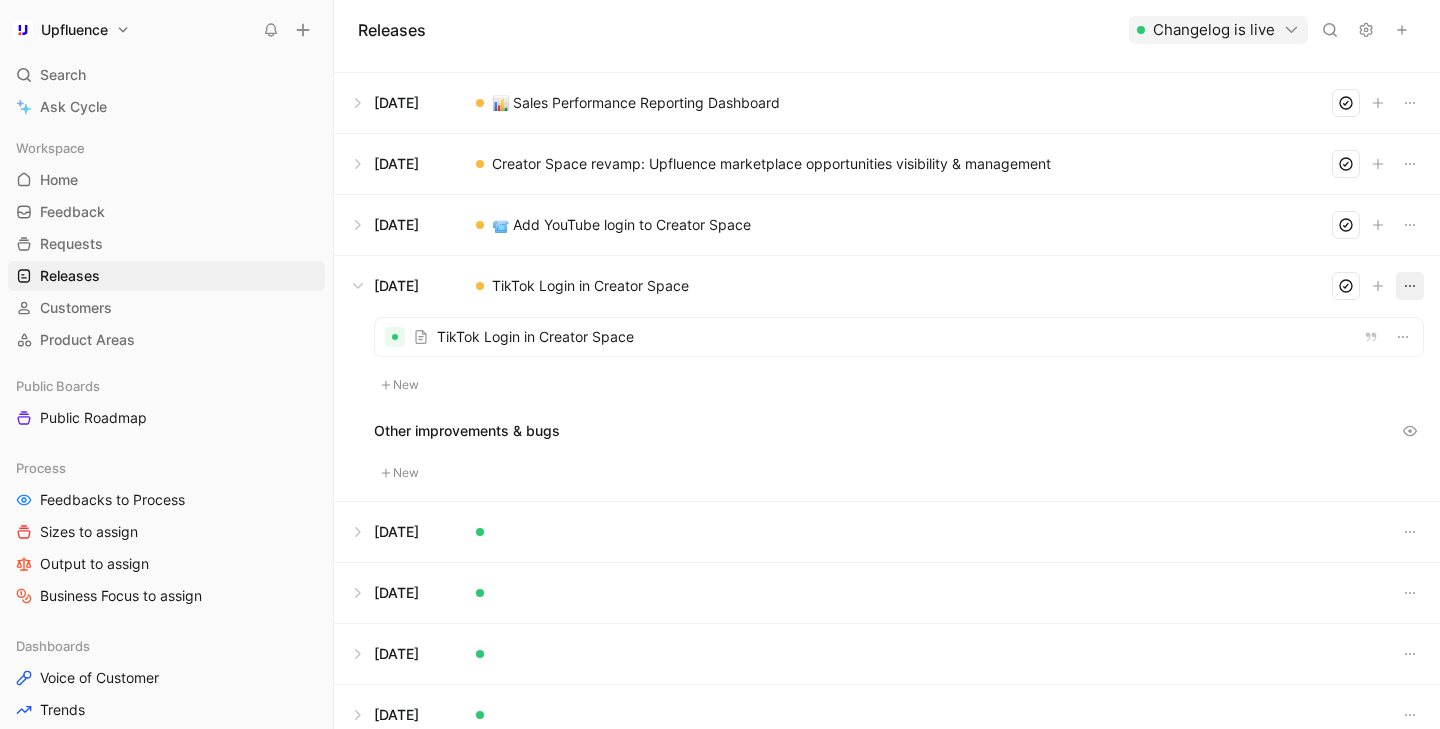 click at bounding box center (1410, 286) 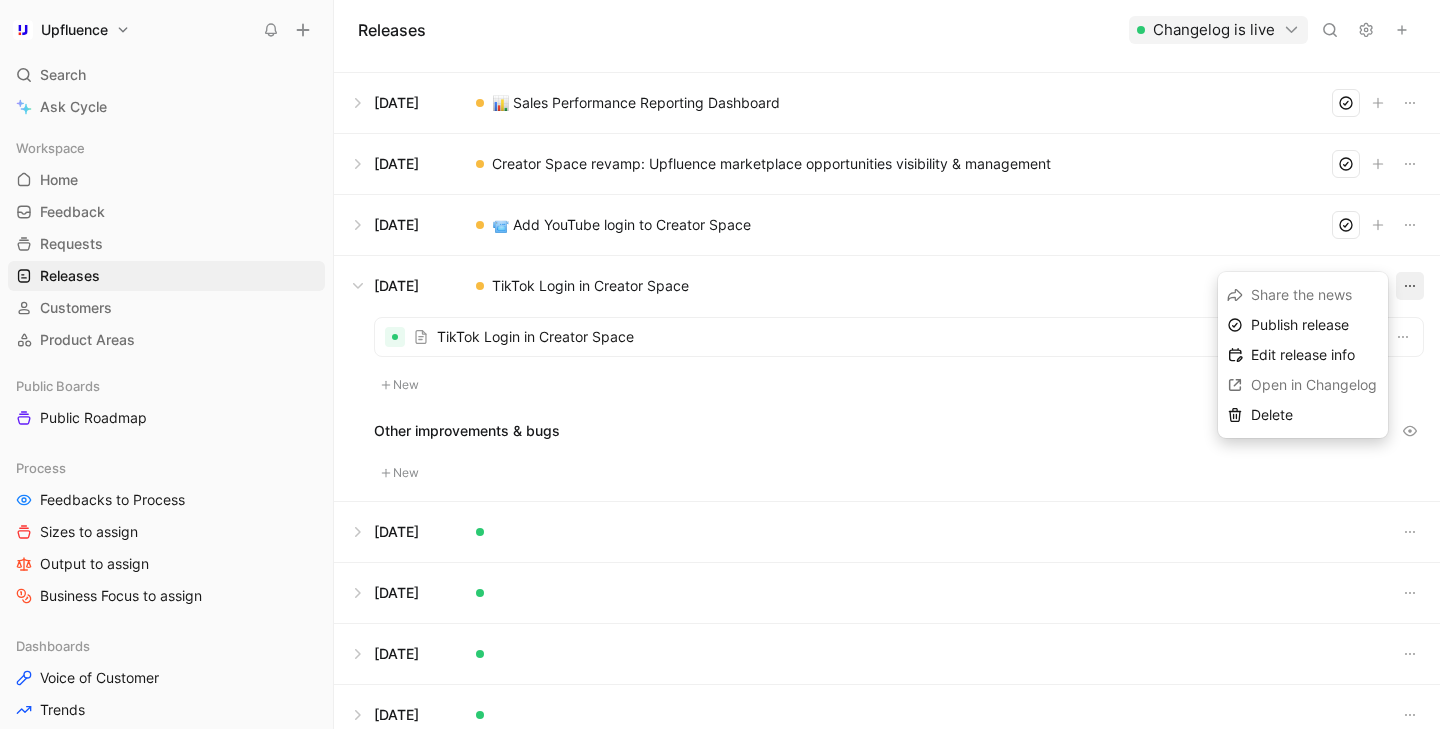 click at bounding box center (887, 164) 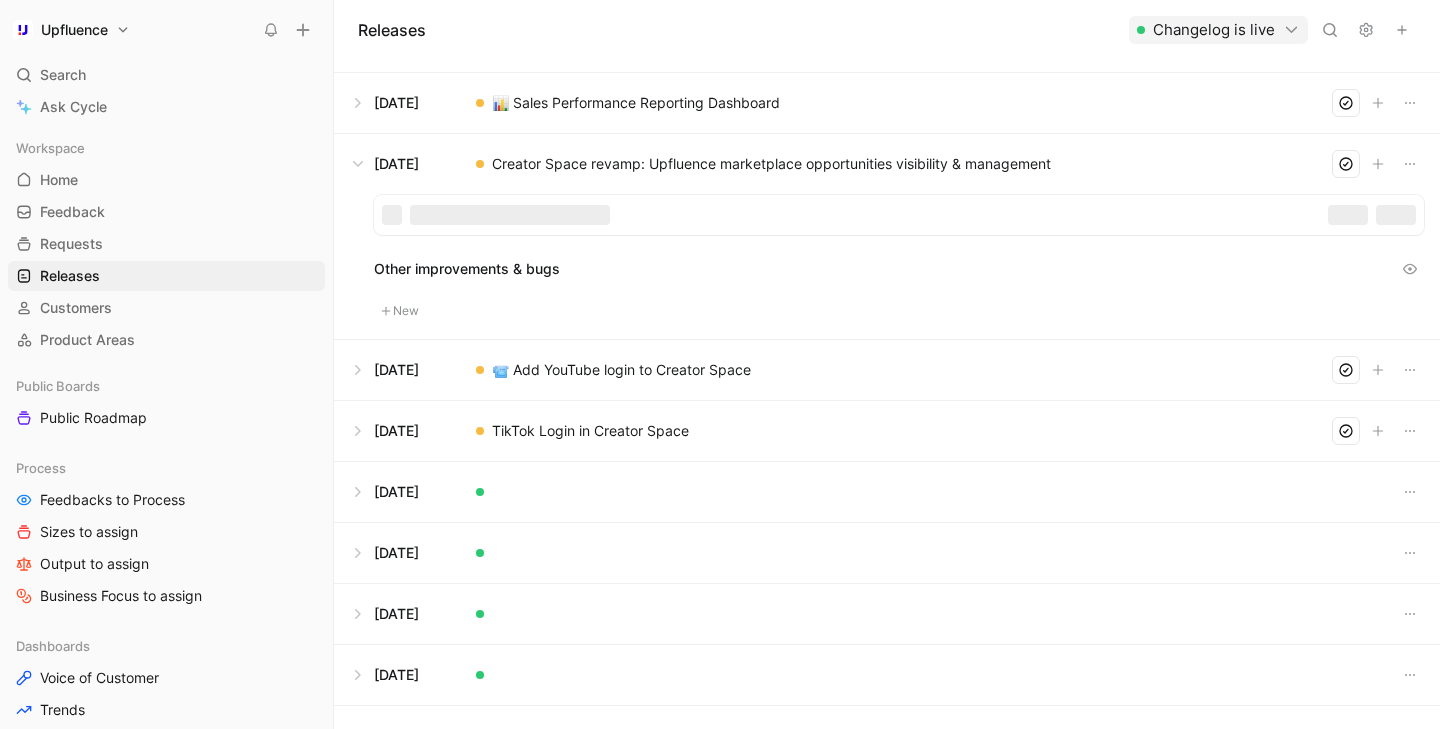 click at bounding box center (887, 431) 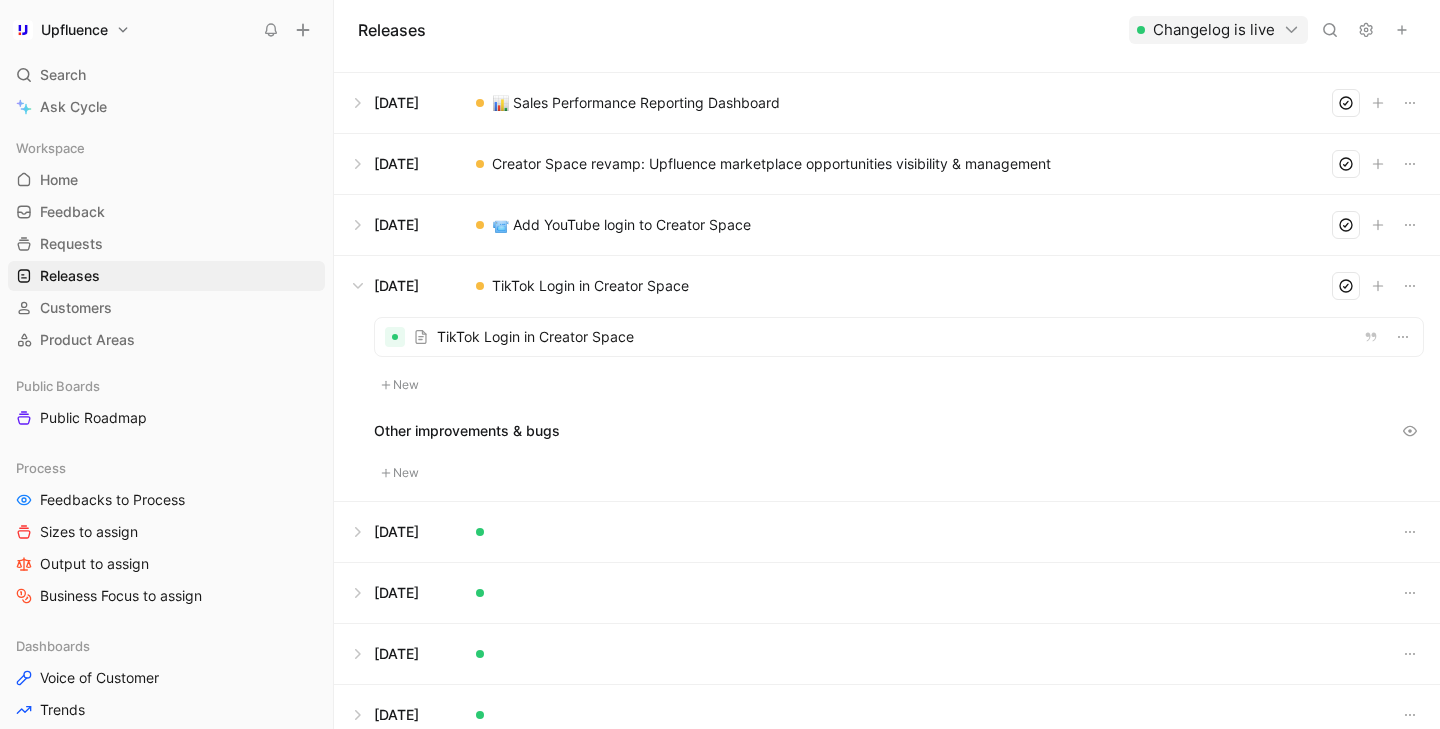 click at bounding box center [899, 337] 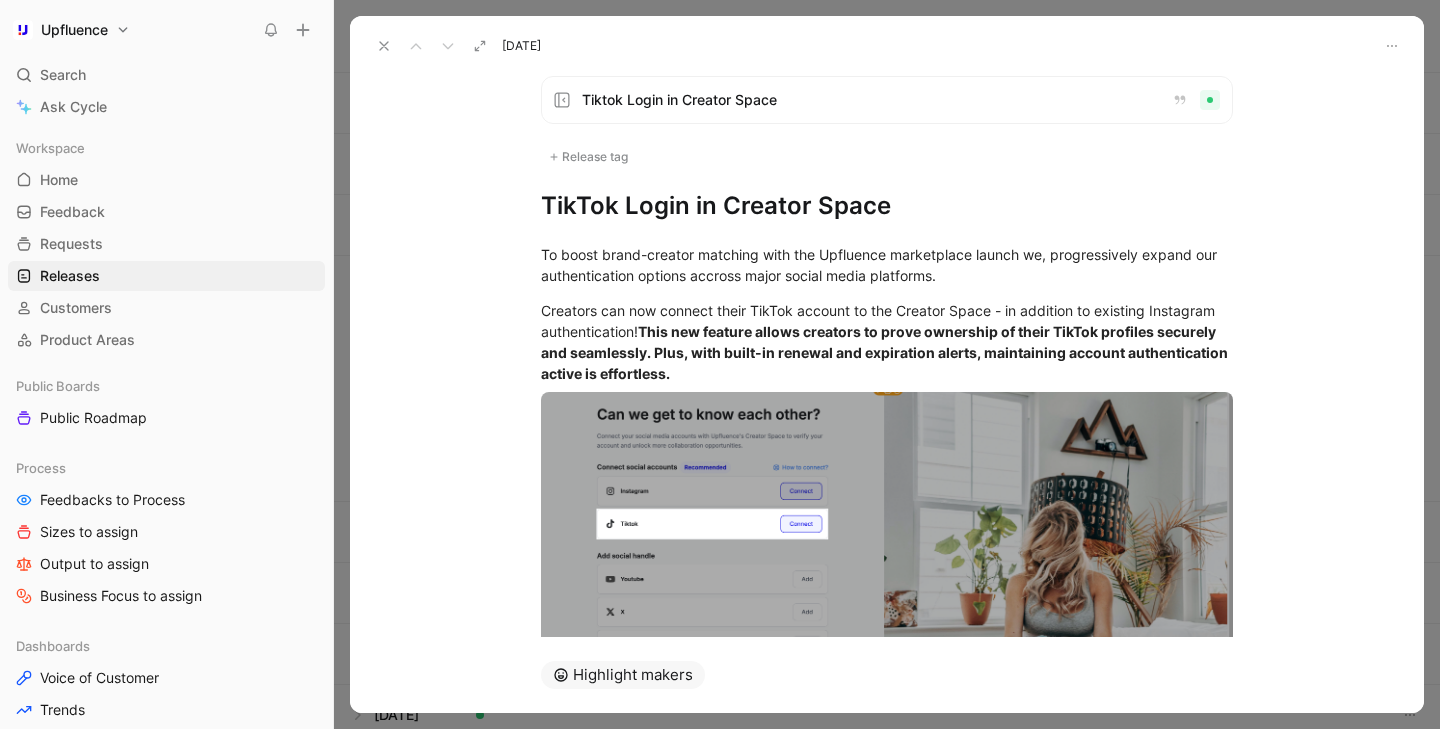 click 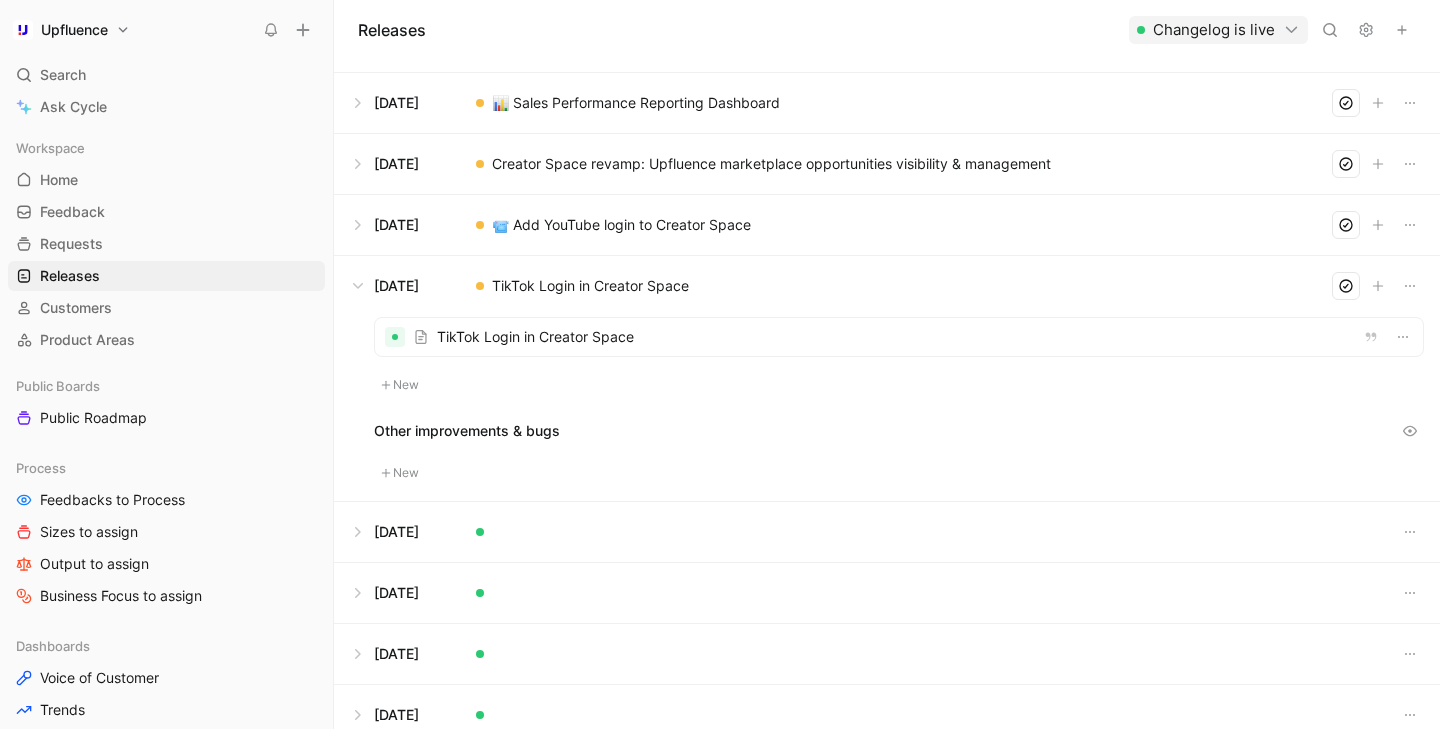 click at bounding box center [887, 225] 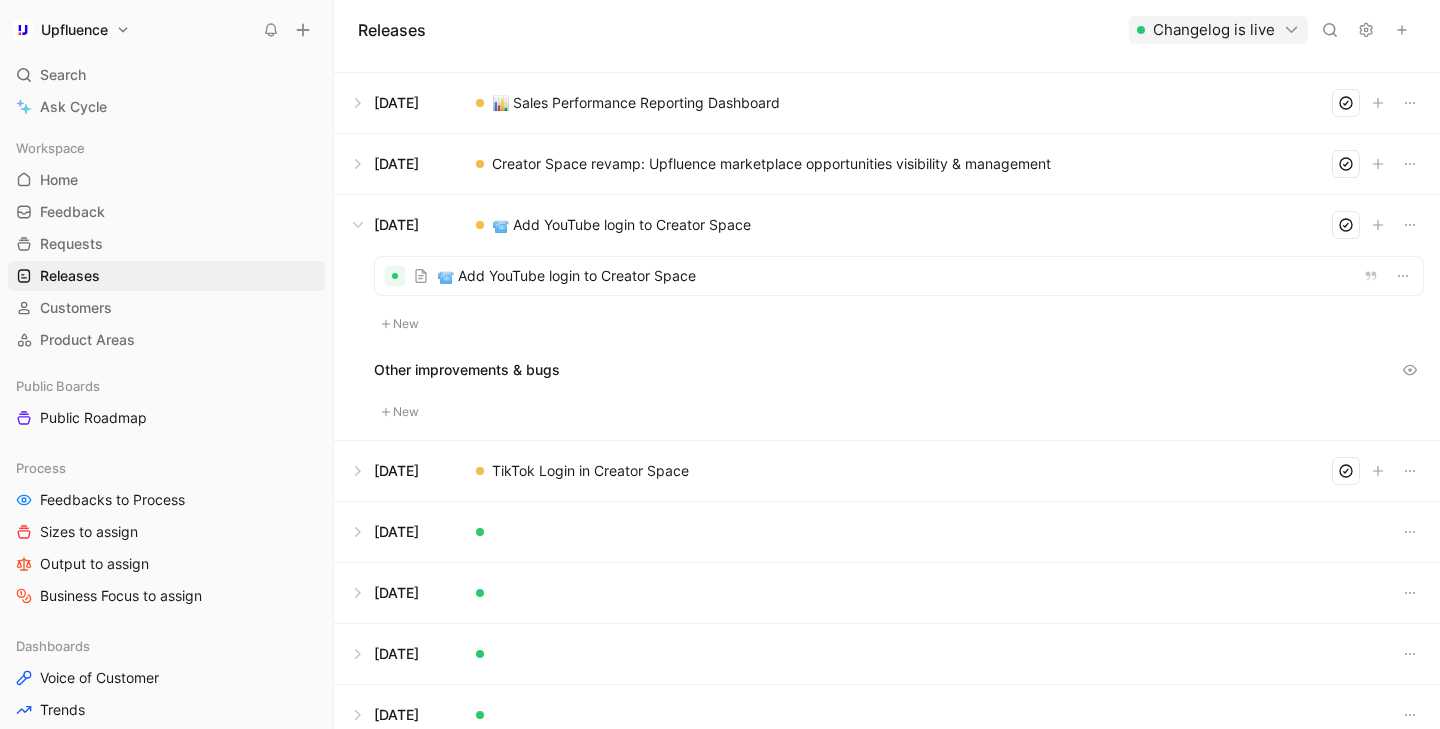 click at bounding box center [899, 276] 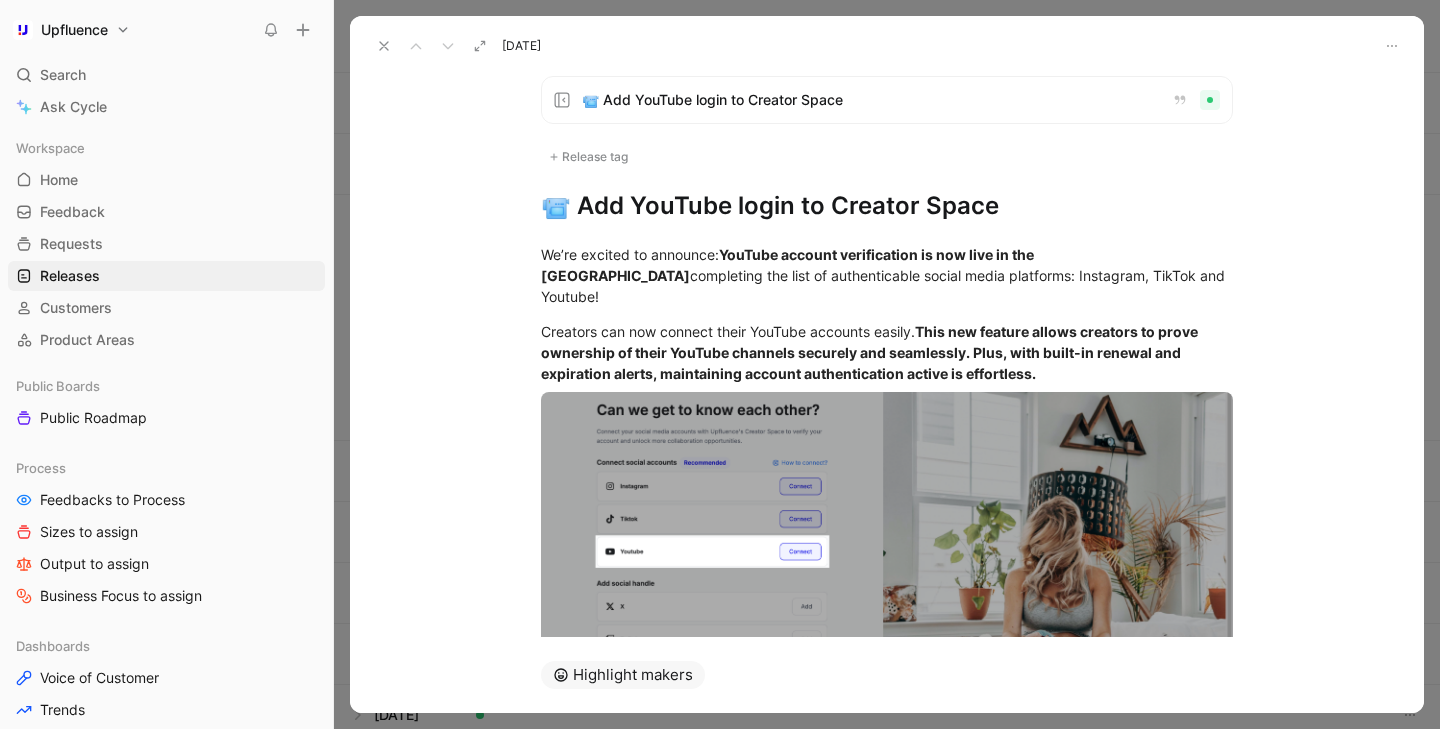 click 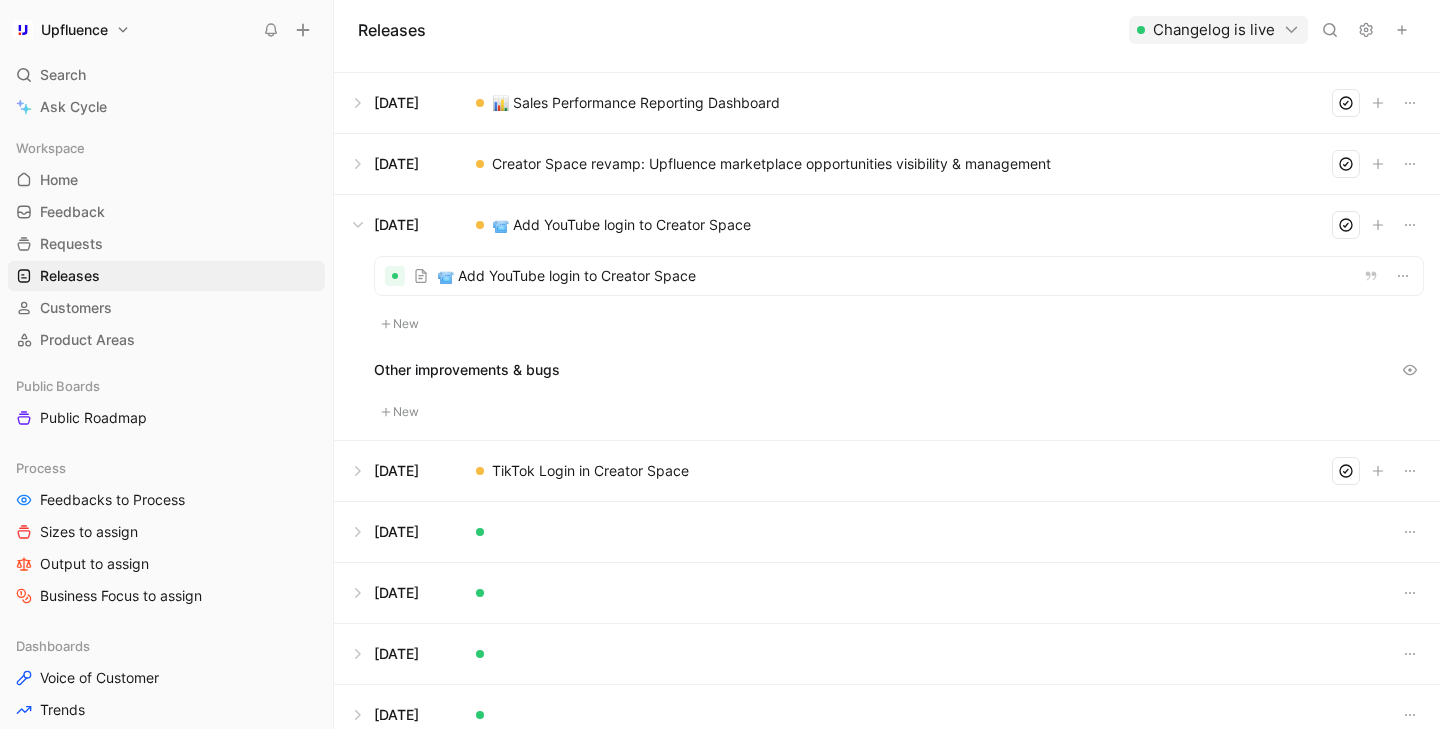 click at bounding box center (887, 471) 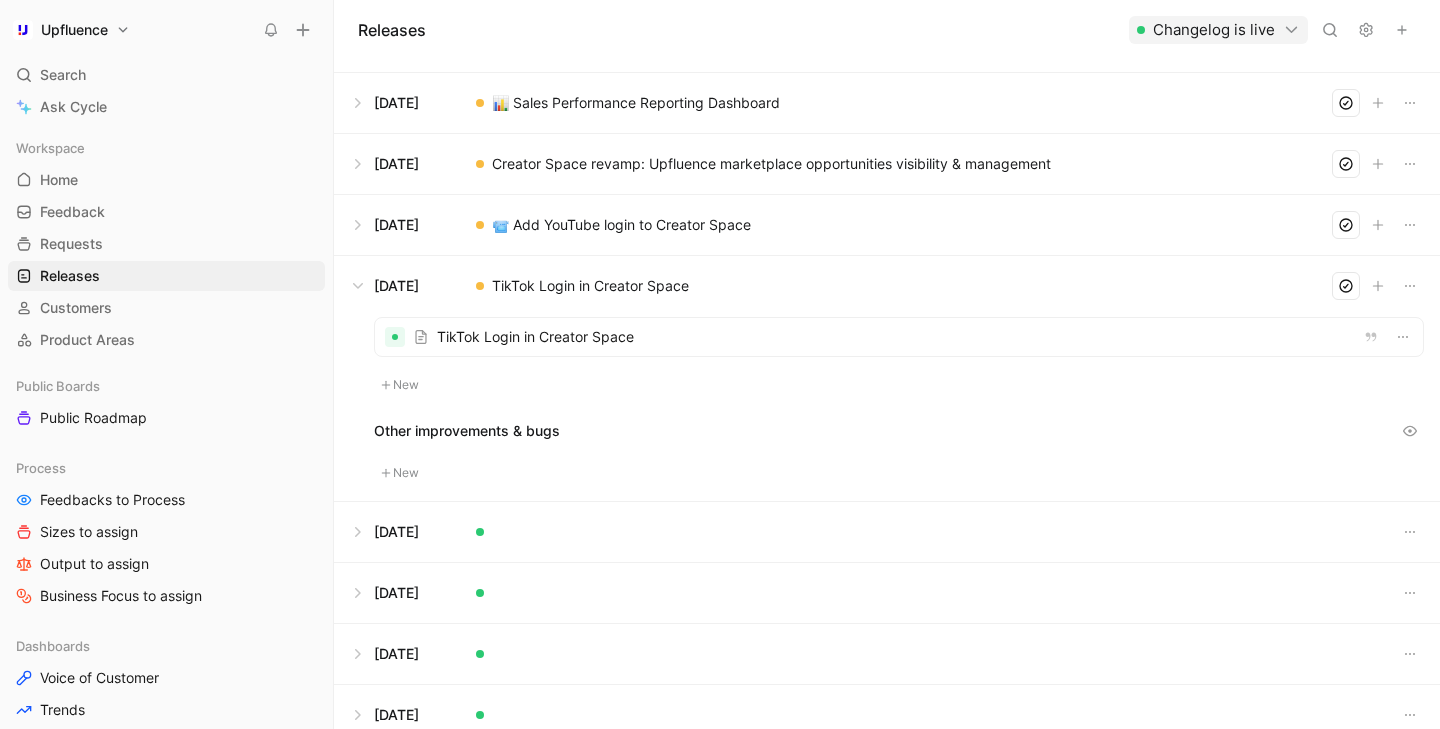 click at bounding box center [899, 337] 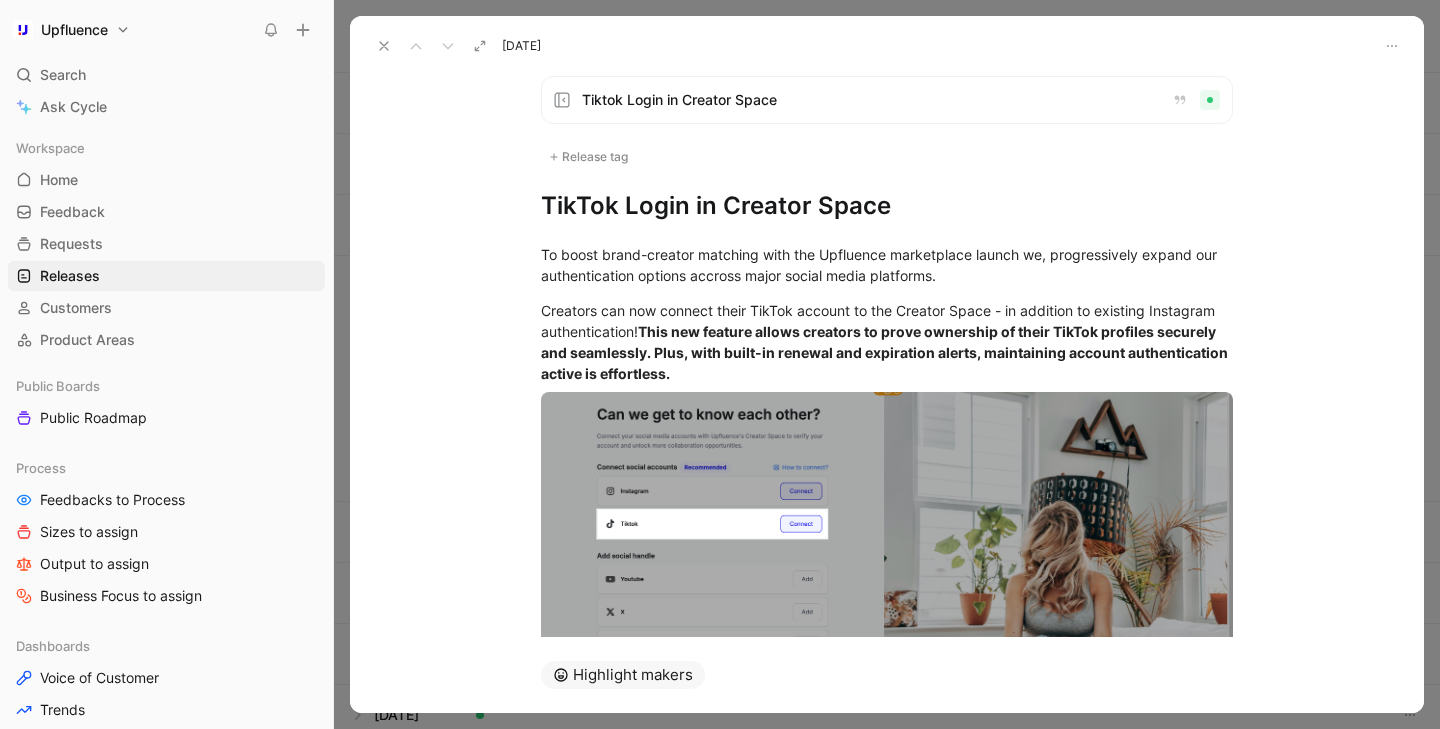 click 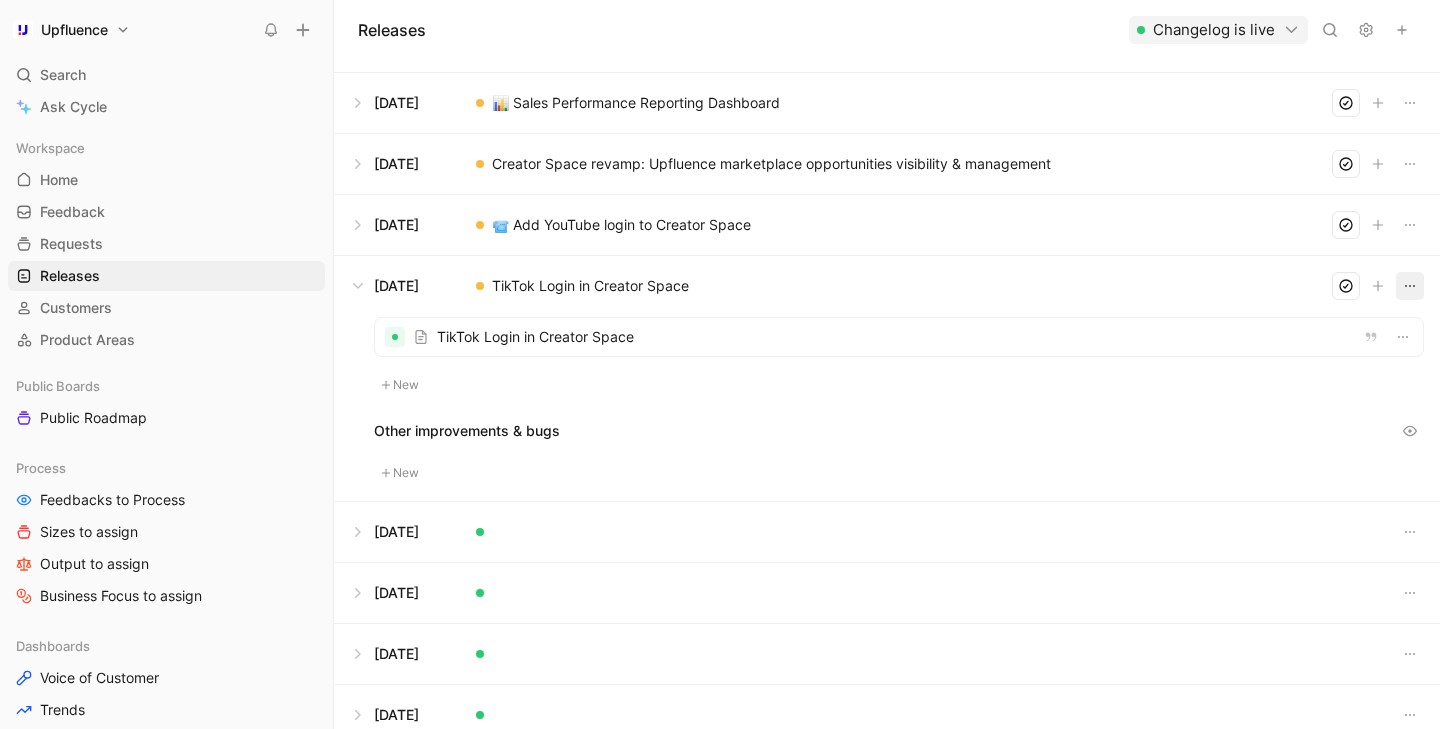 click 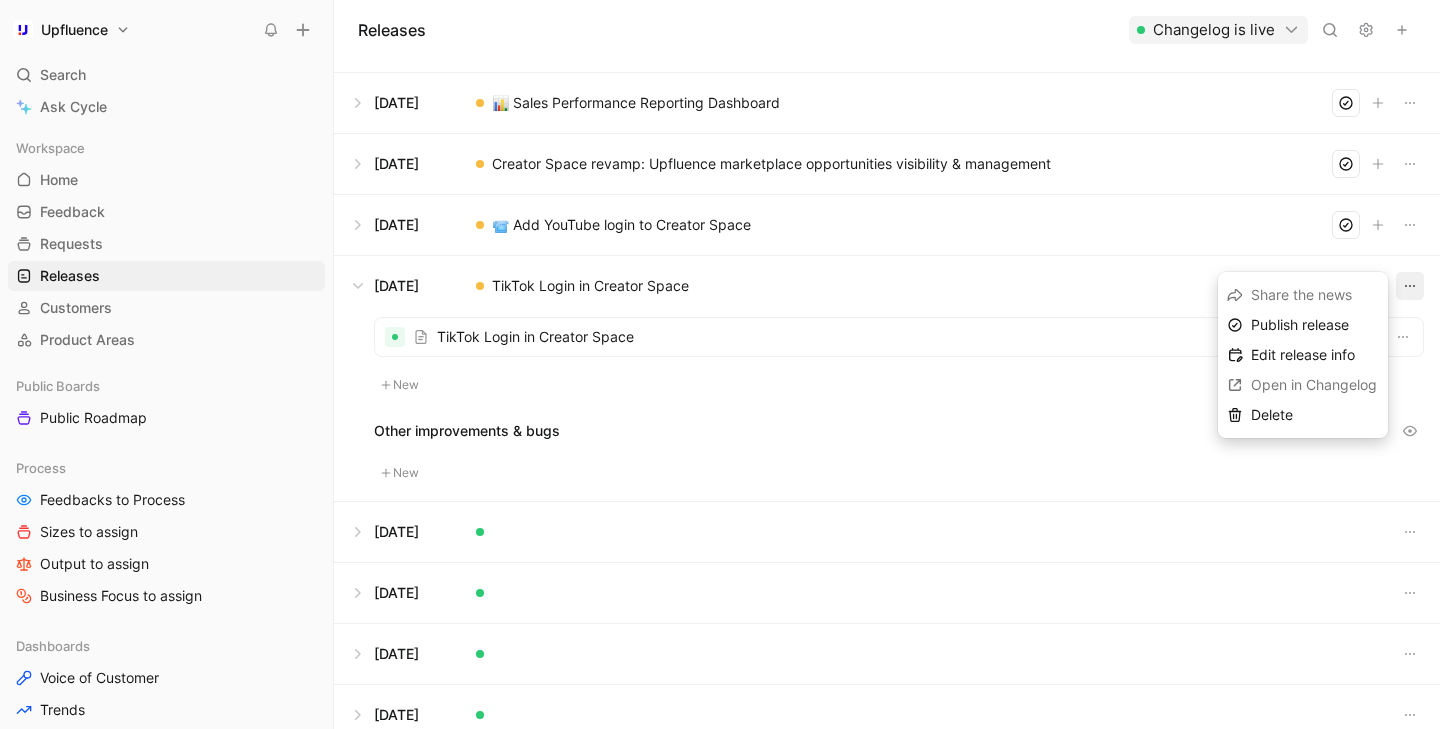 click at bounding box center [899, 337] 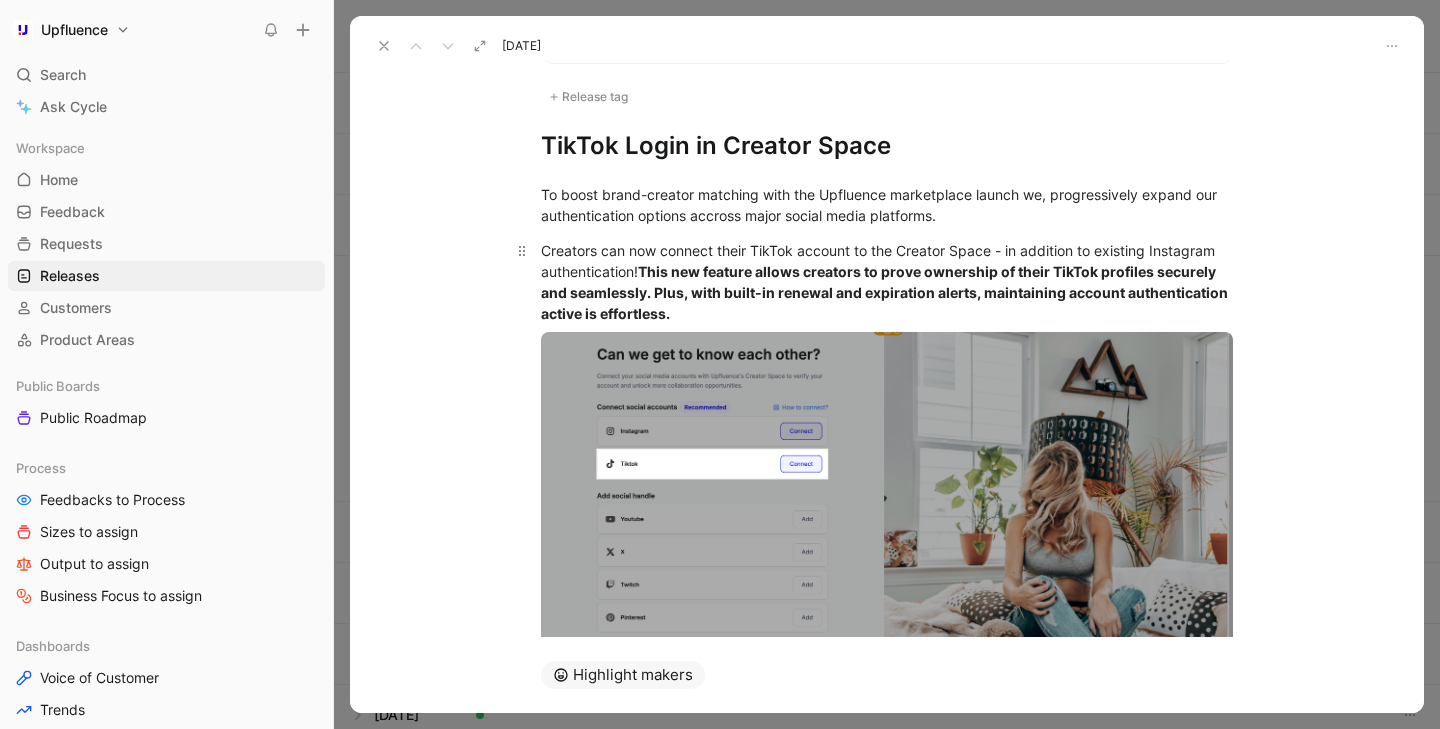 scroll, scrollTop: 62, scrollLeft: 0, axis: vertical 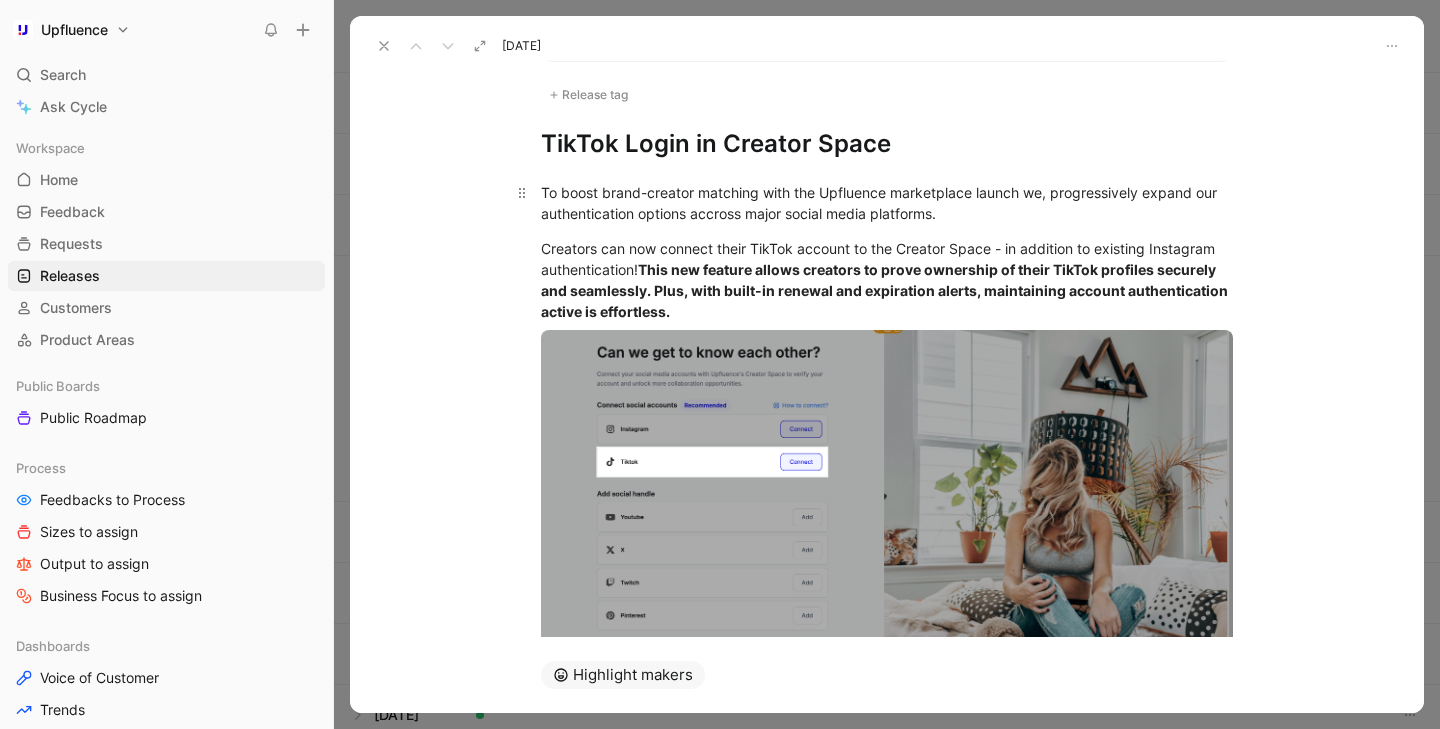 click on "To boost brand-creator matching with the Upfluence marketplace launch we, progressively expand our authentication options accross major social media platforms." at bounding box center [887, 203] 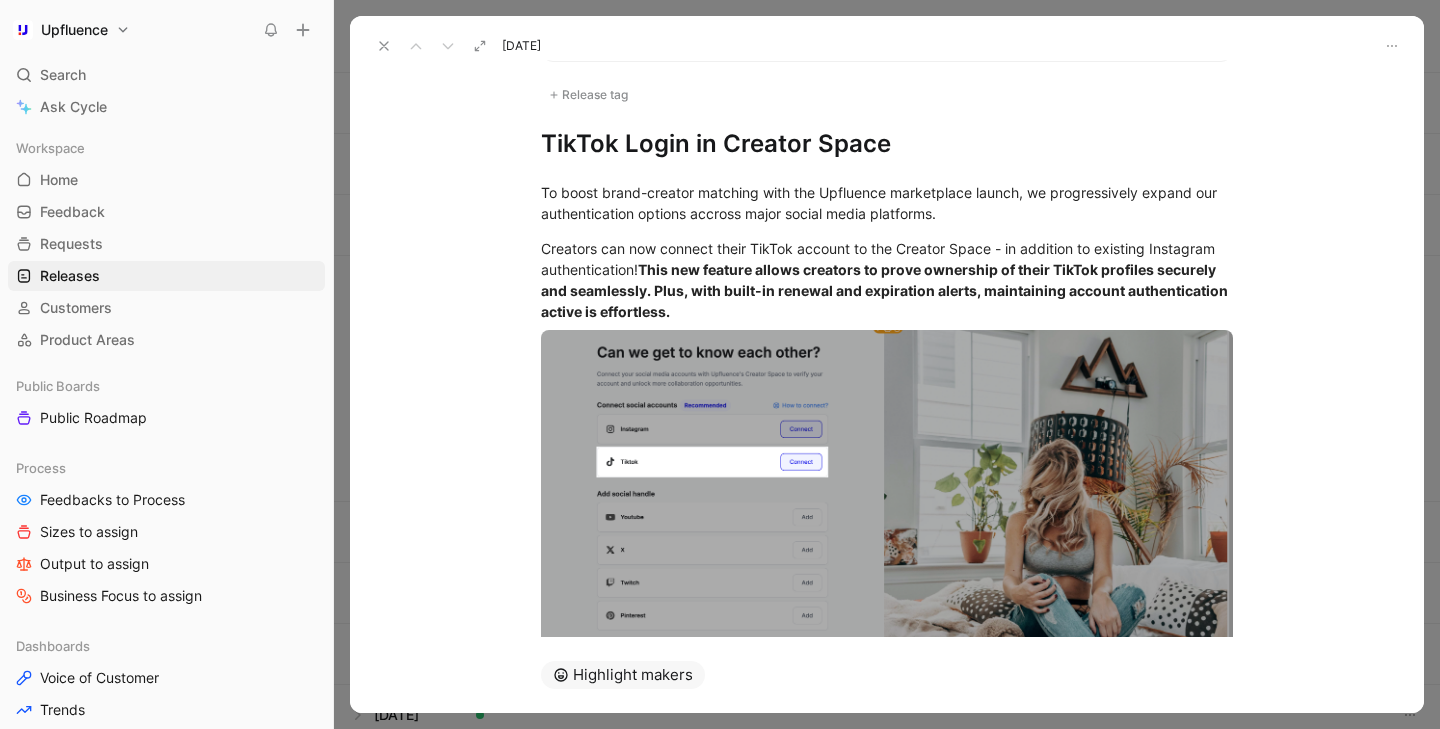 click 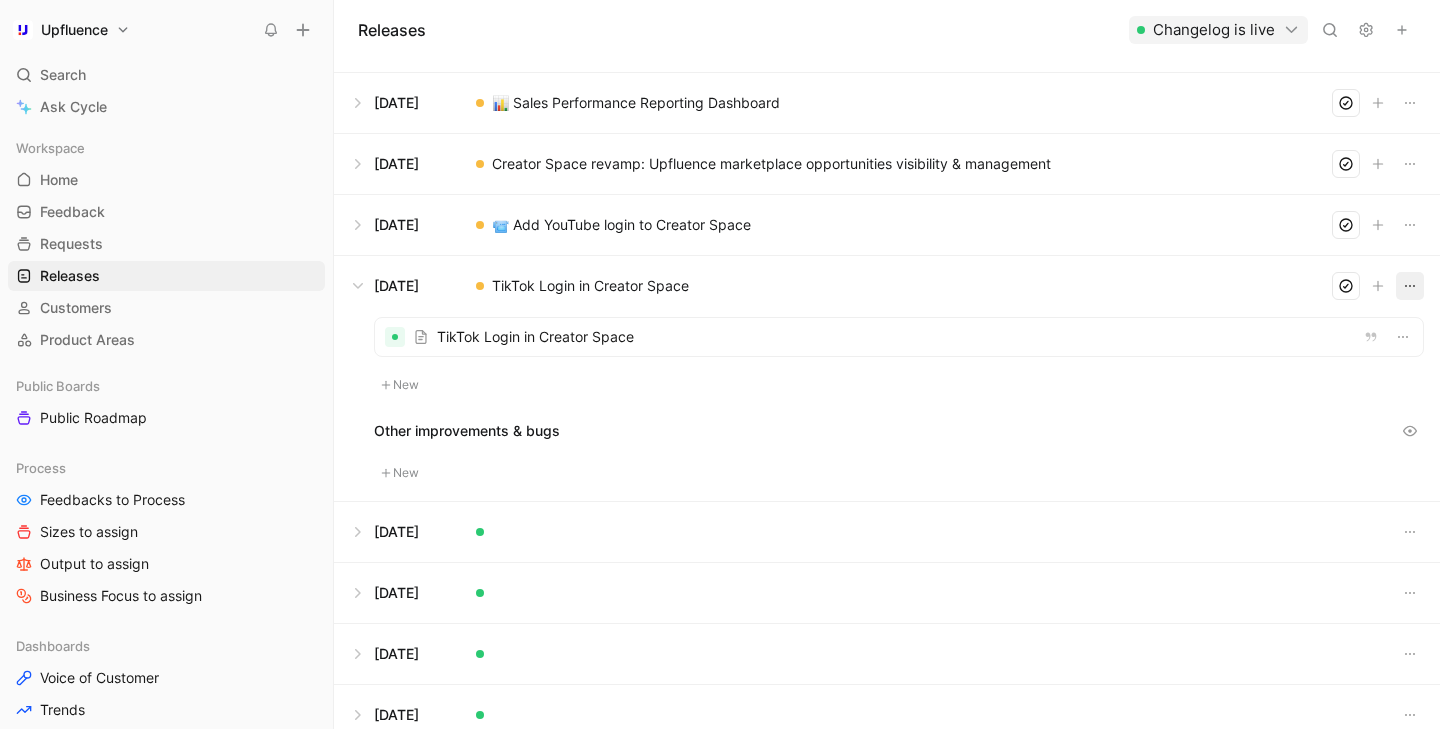 click 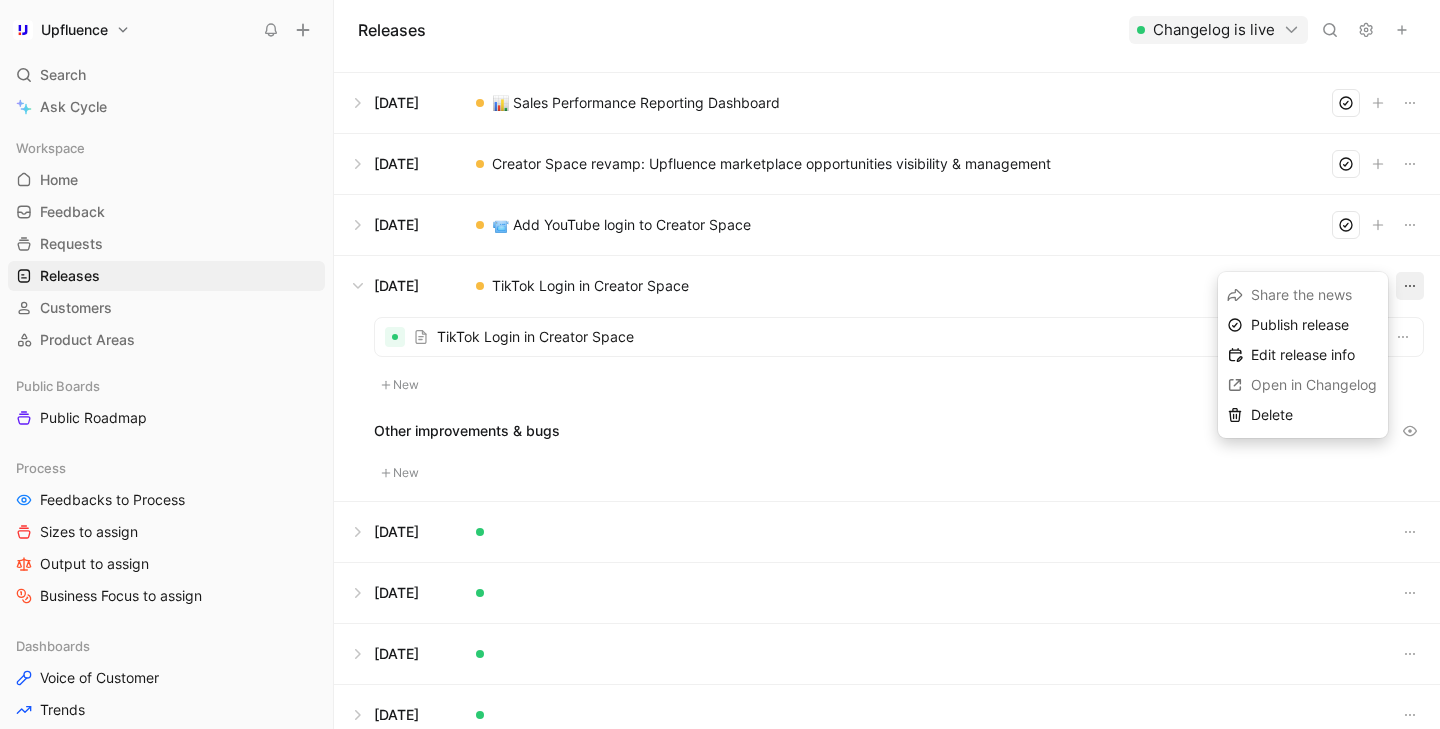 click at bounding box center [899, 337] 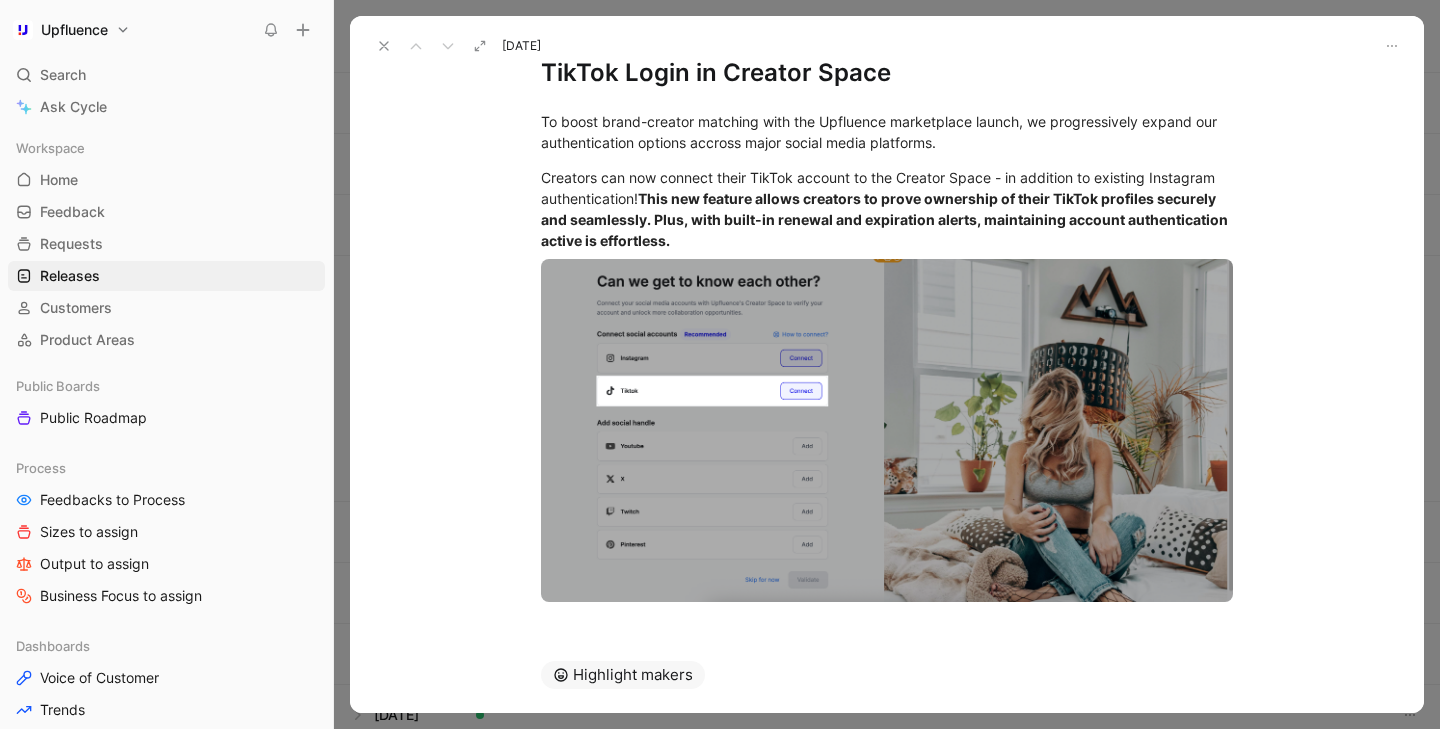 scroll, scrollTop: 265, scrollLeft: 0, axis: vertical 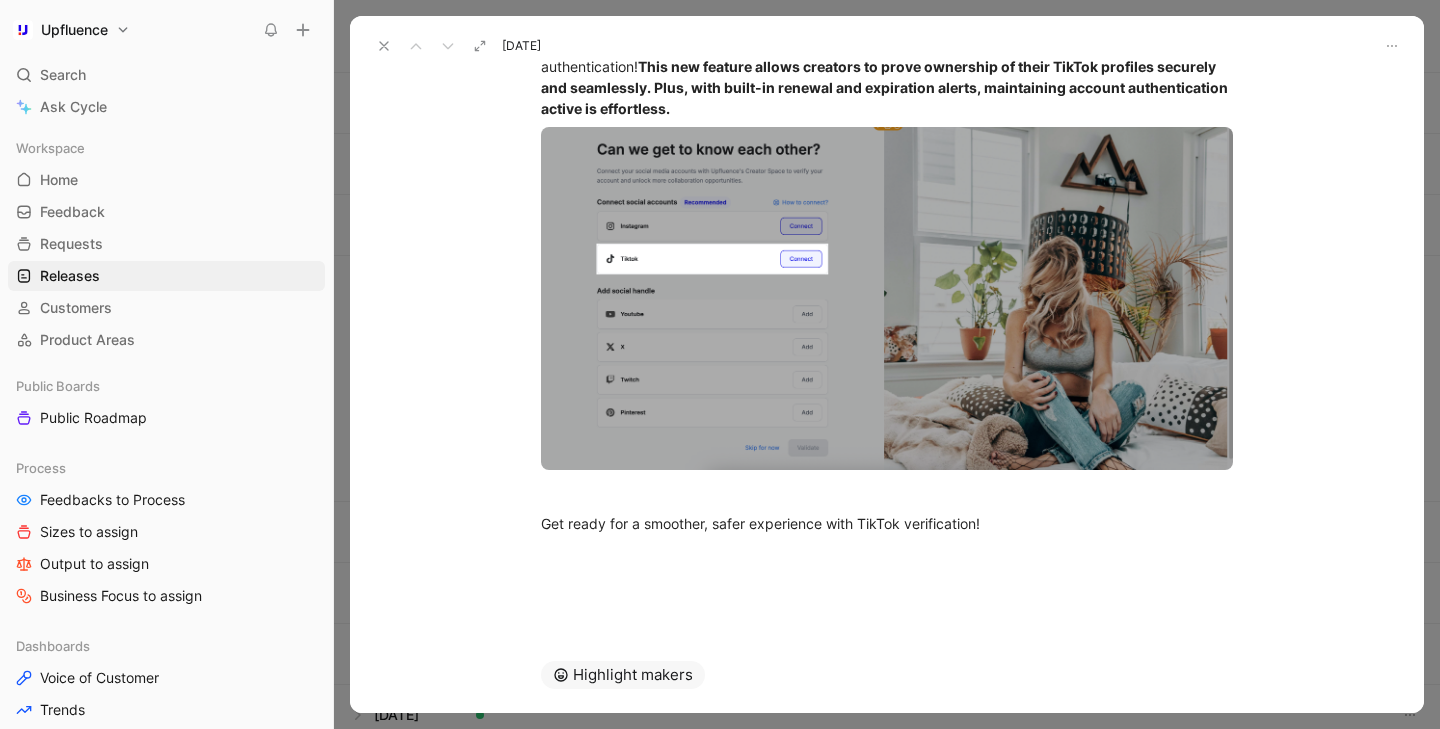 click 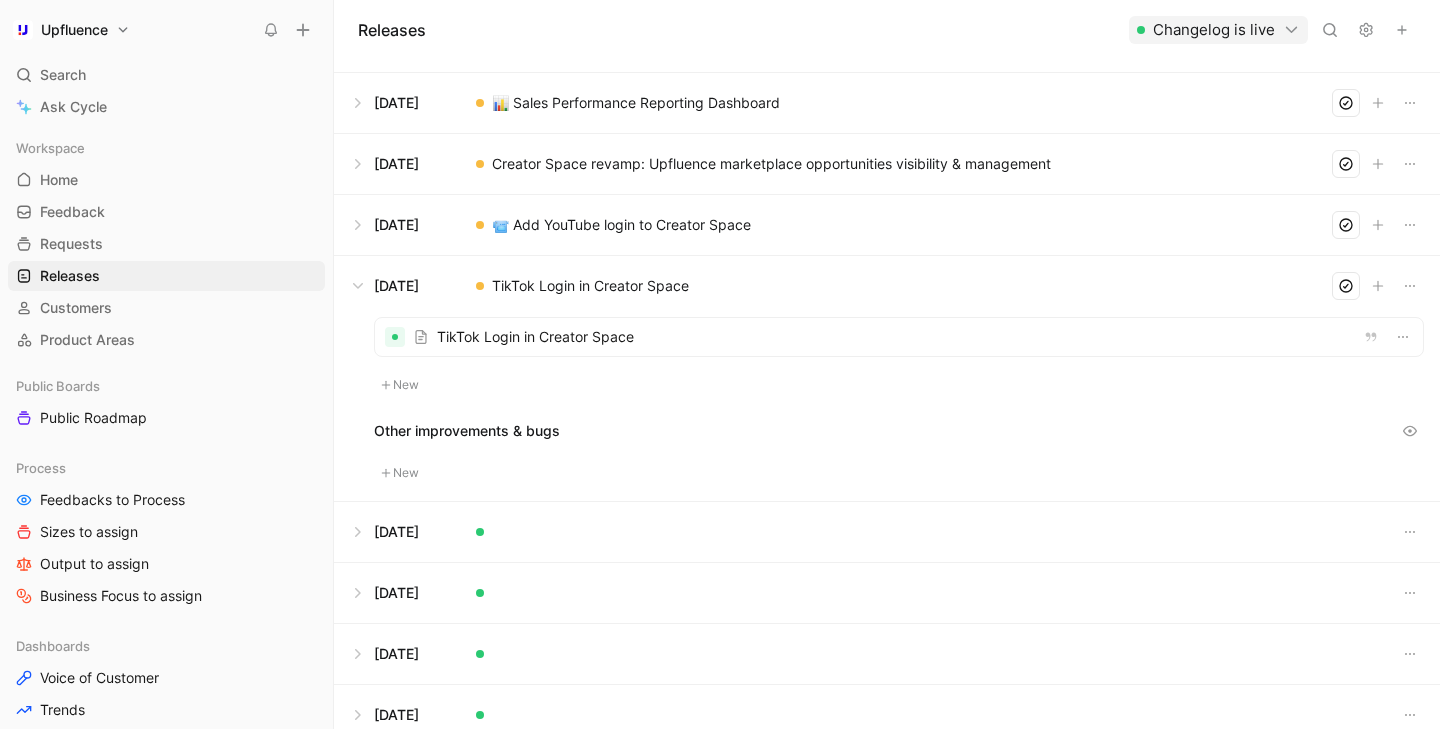 click at bounding box center [899, 337] 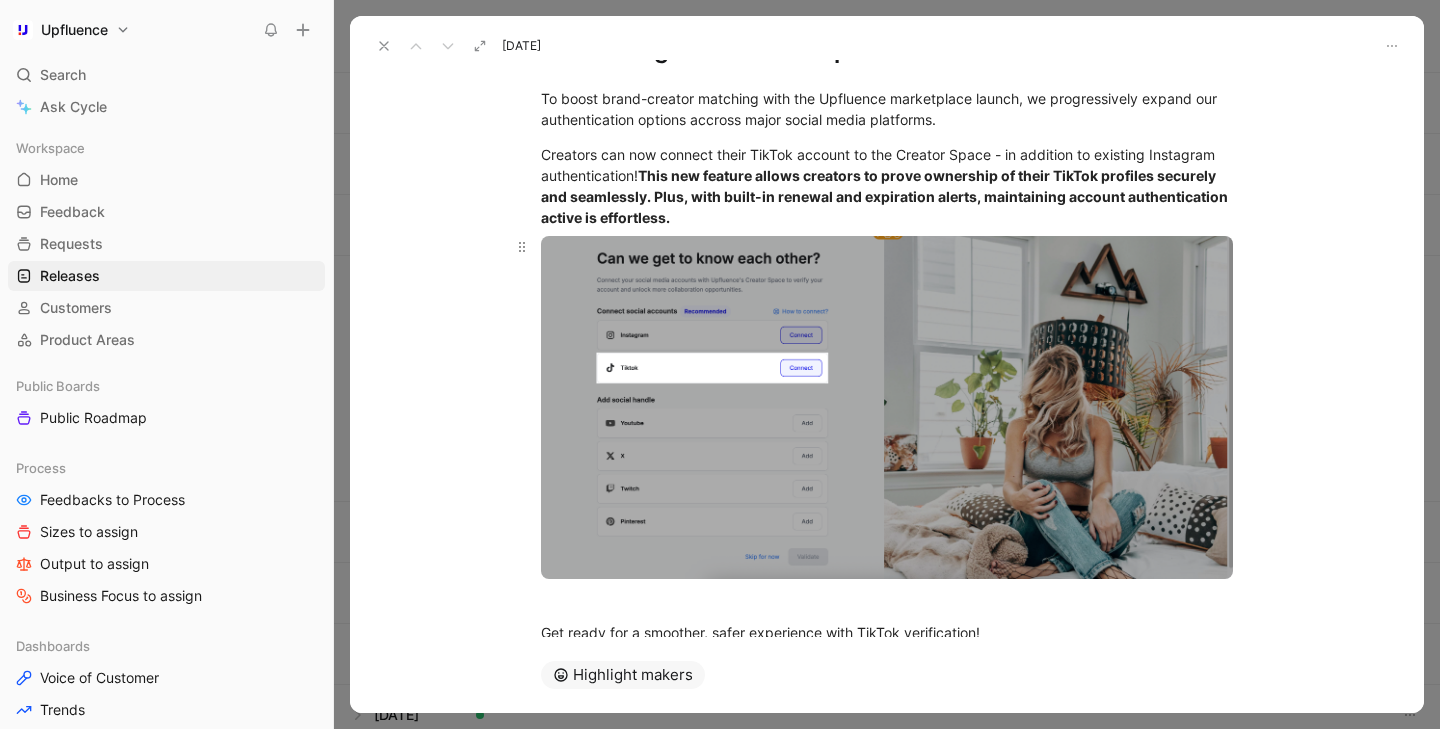 scroll, scrollTop: 265, scrollLeft: 0, axis: vertical 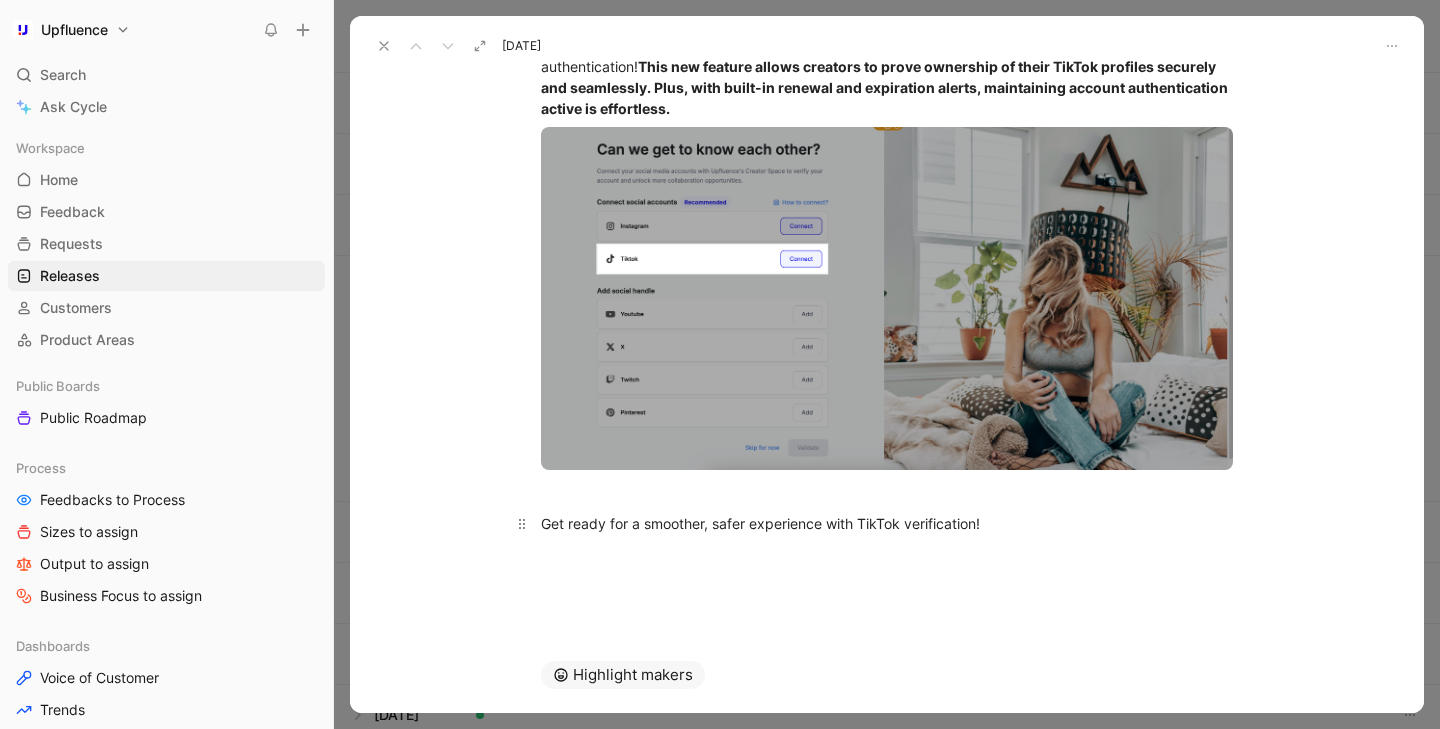 click on "Get ready for a smoother, safer experience with TikTok verification!" at bounding box center (887, 523) 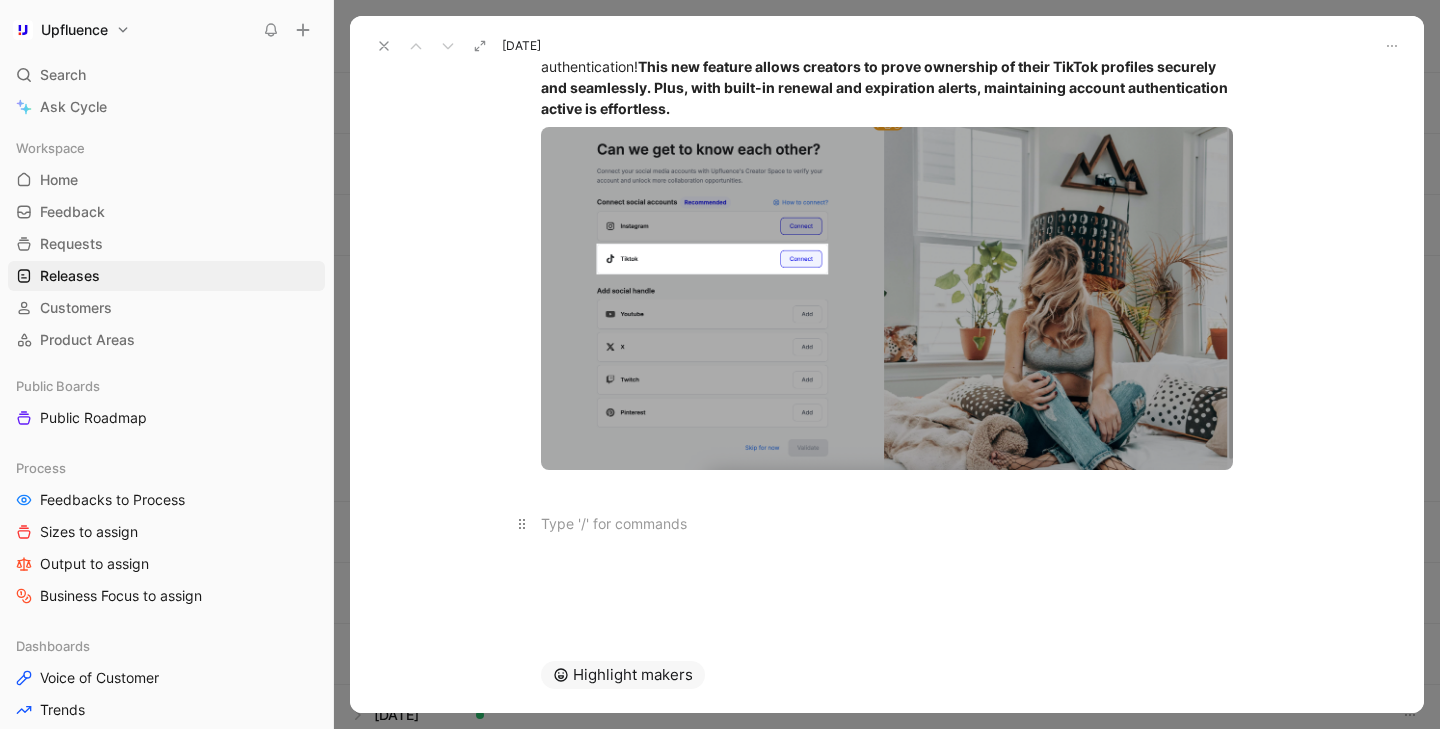 scroll, scrollTop: 230, scrollLeft: 0, axis: vertical 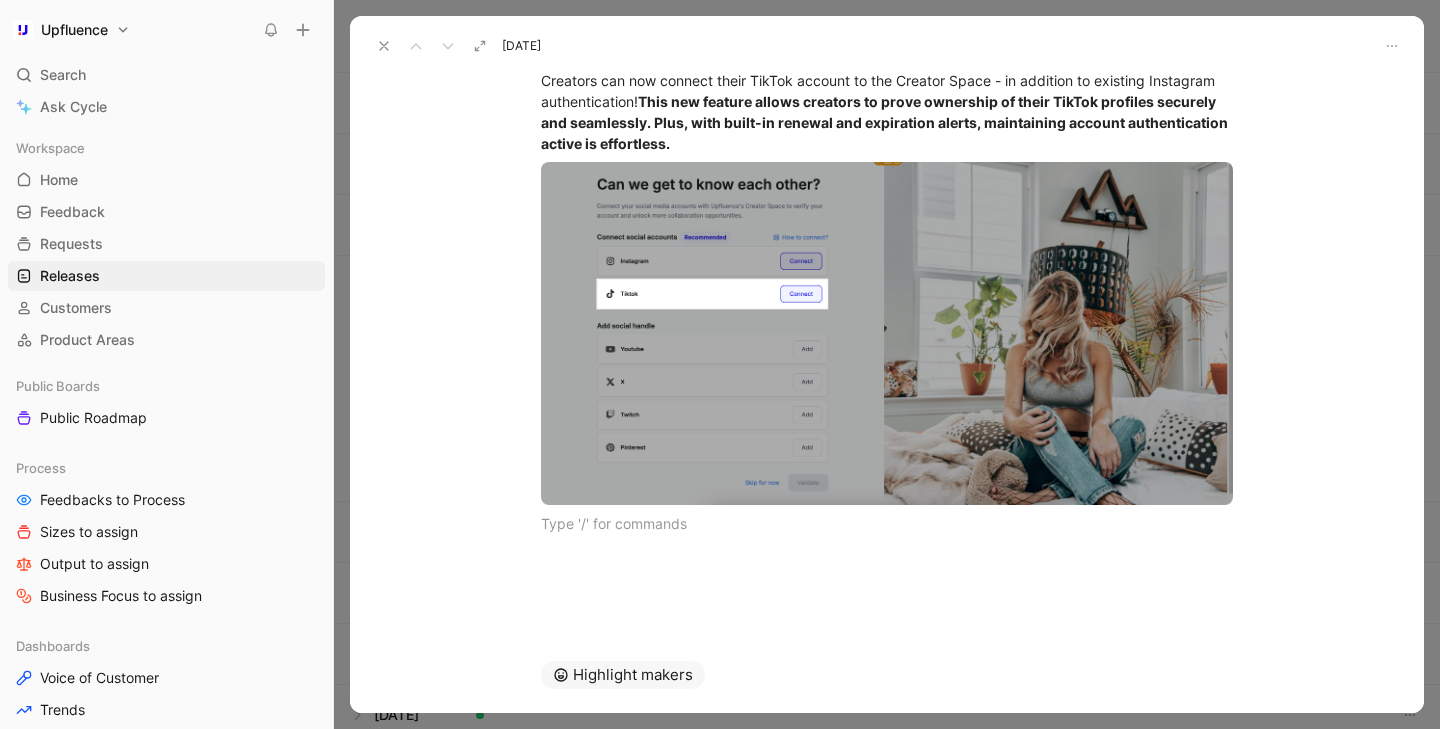 click 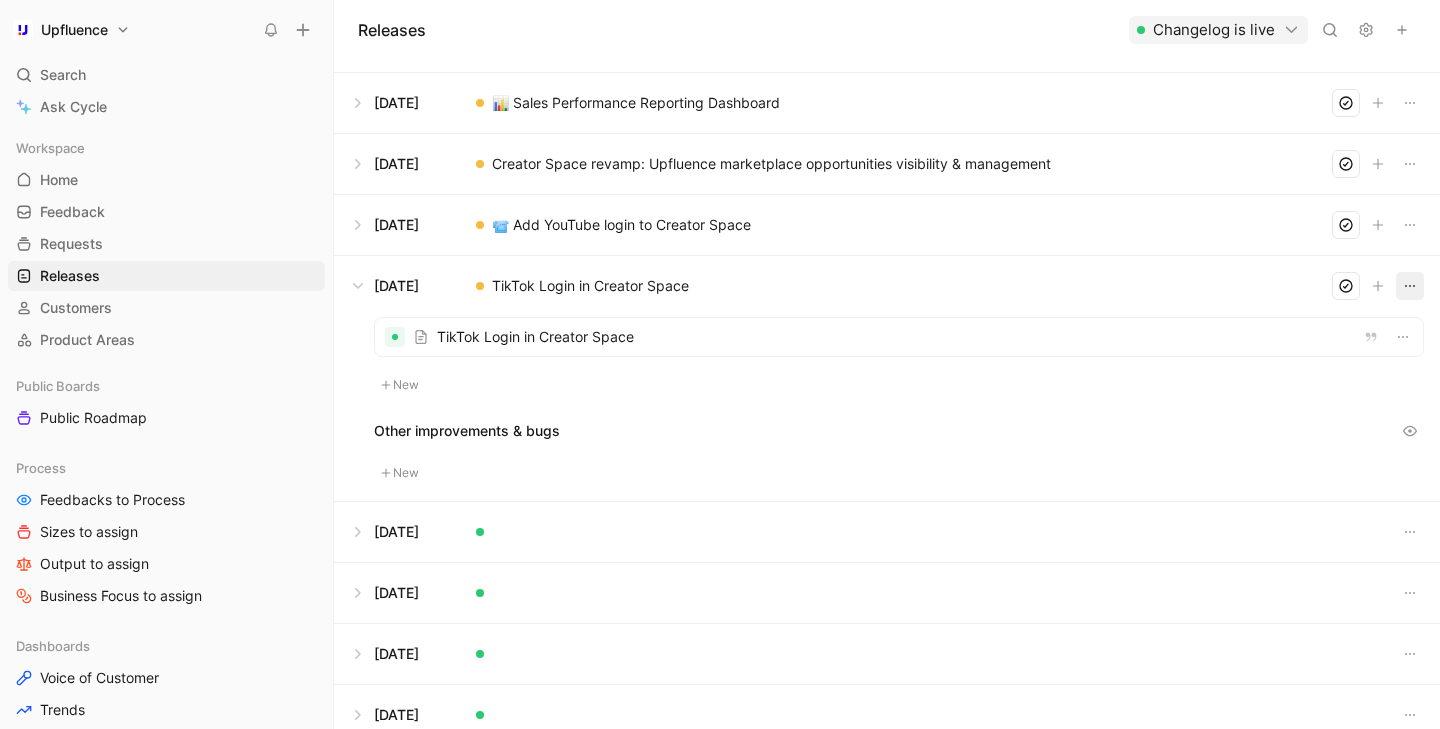 click at bounding box center (1410, 286) 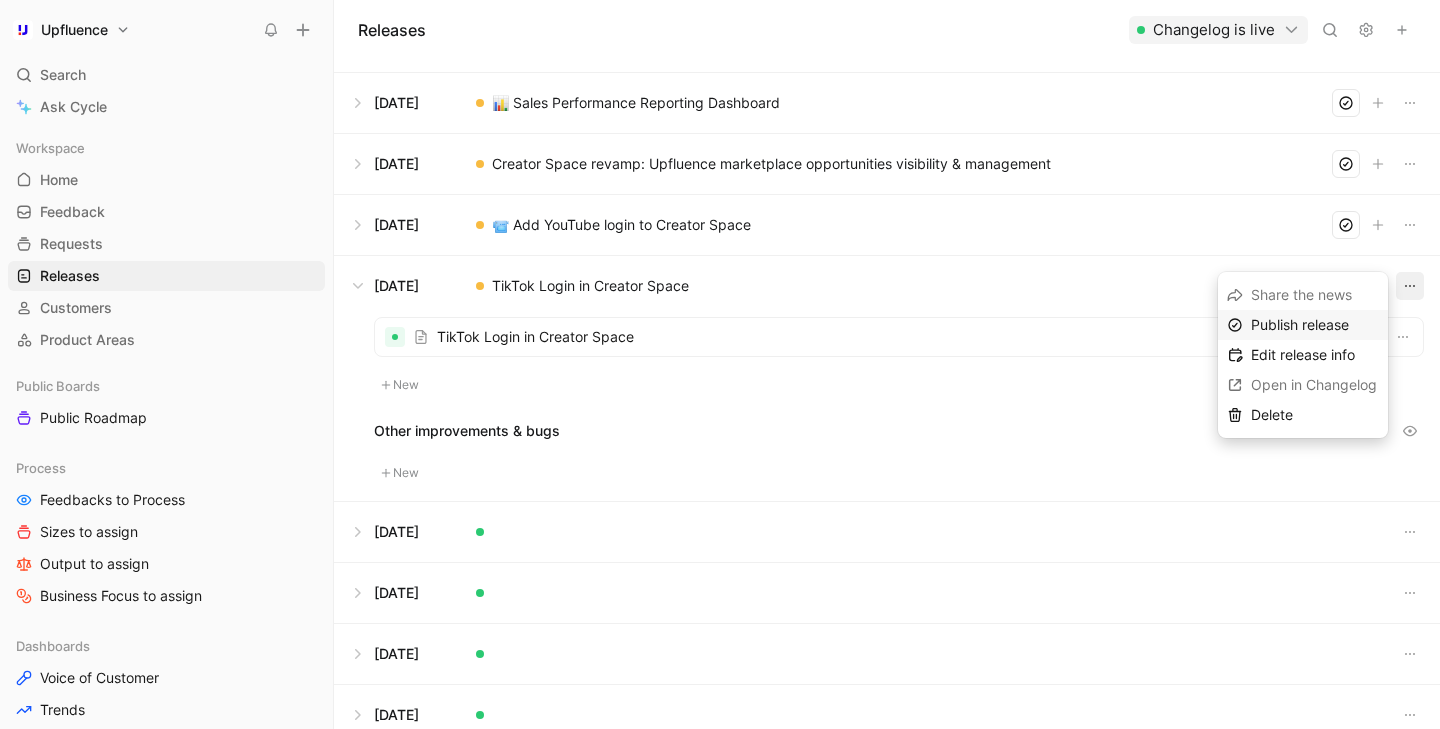 click on "Publish release" at bounding box center (1300, 324) 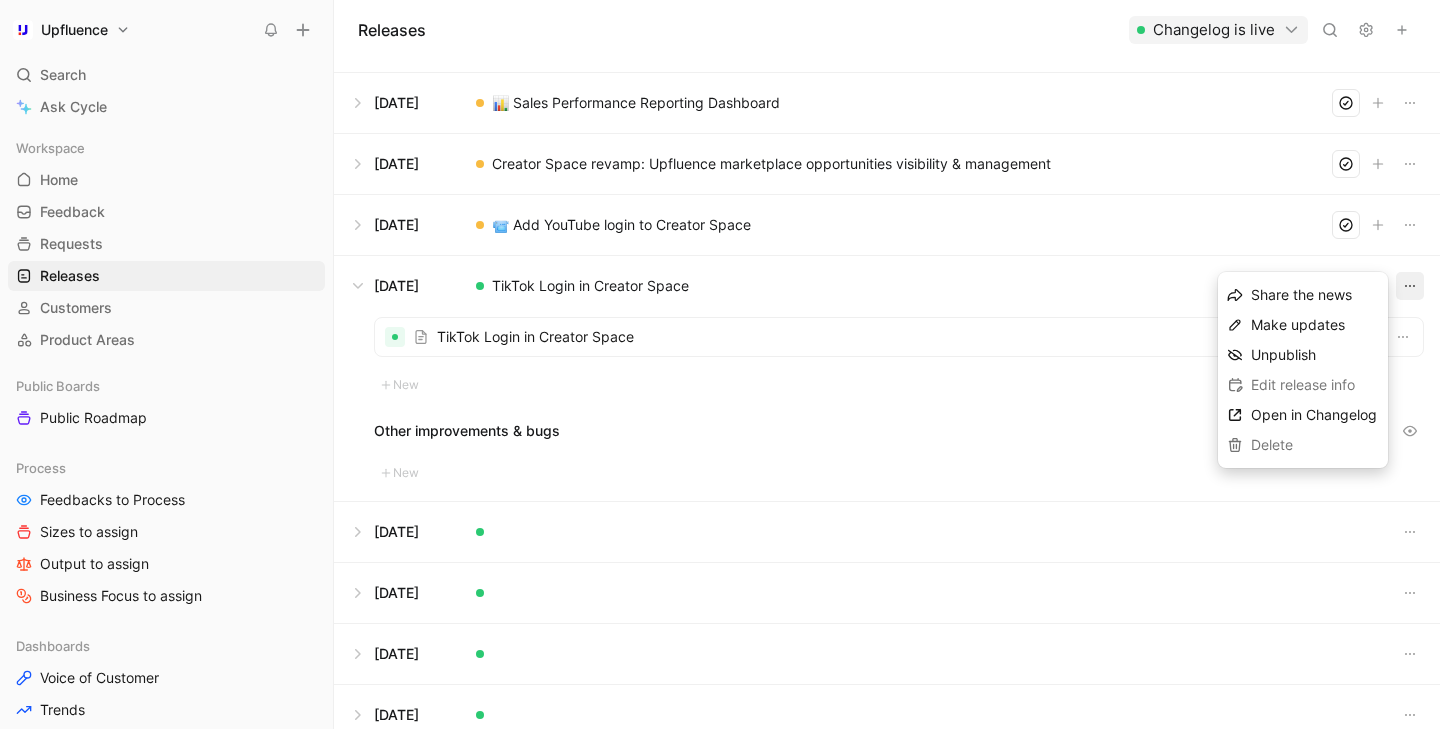 click at bounding box center (887, 225) 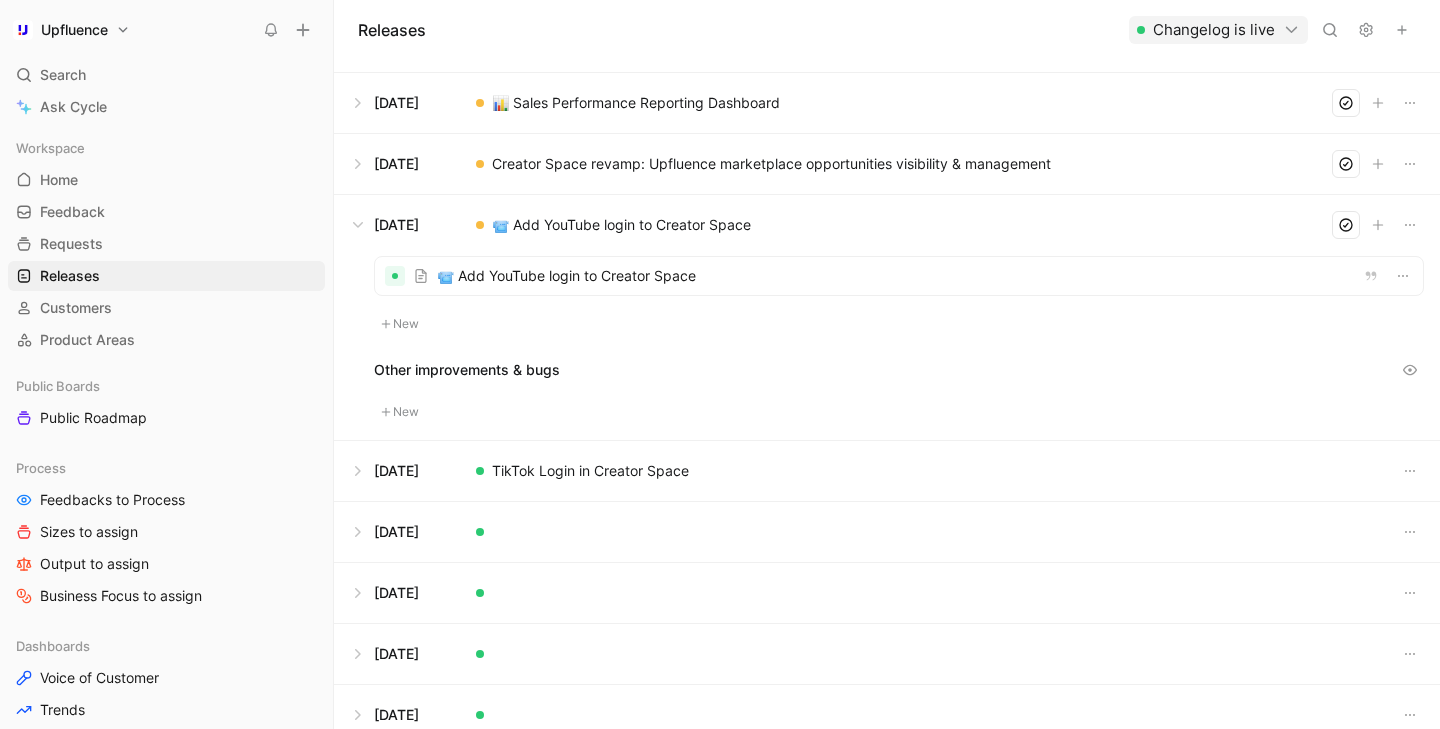 click at bounding box center [899, 276] 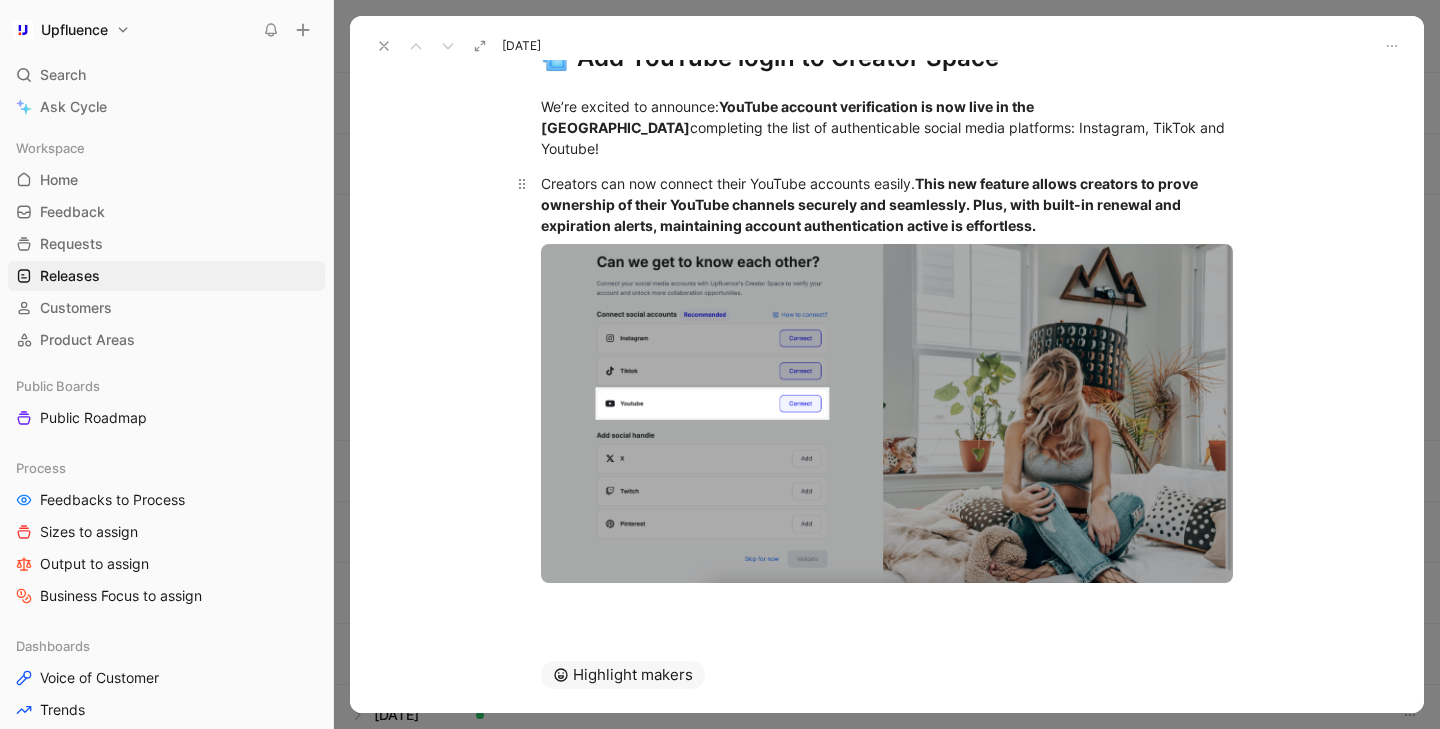 scroll, scrollTop: 148, scrollLeft: 0, axis: vertical 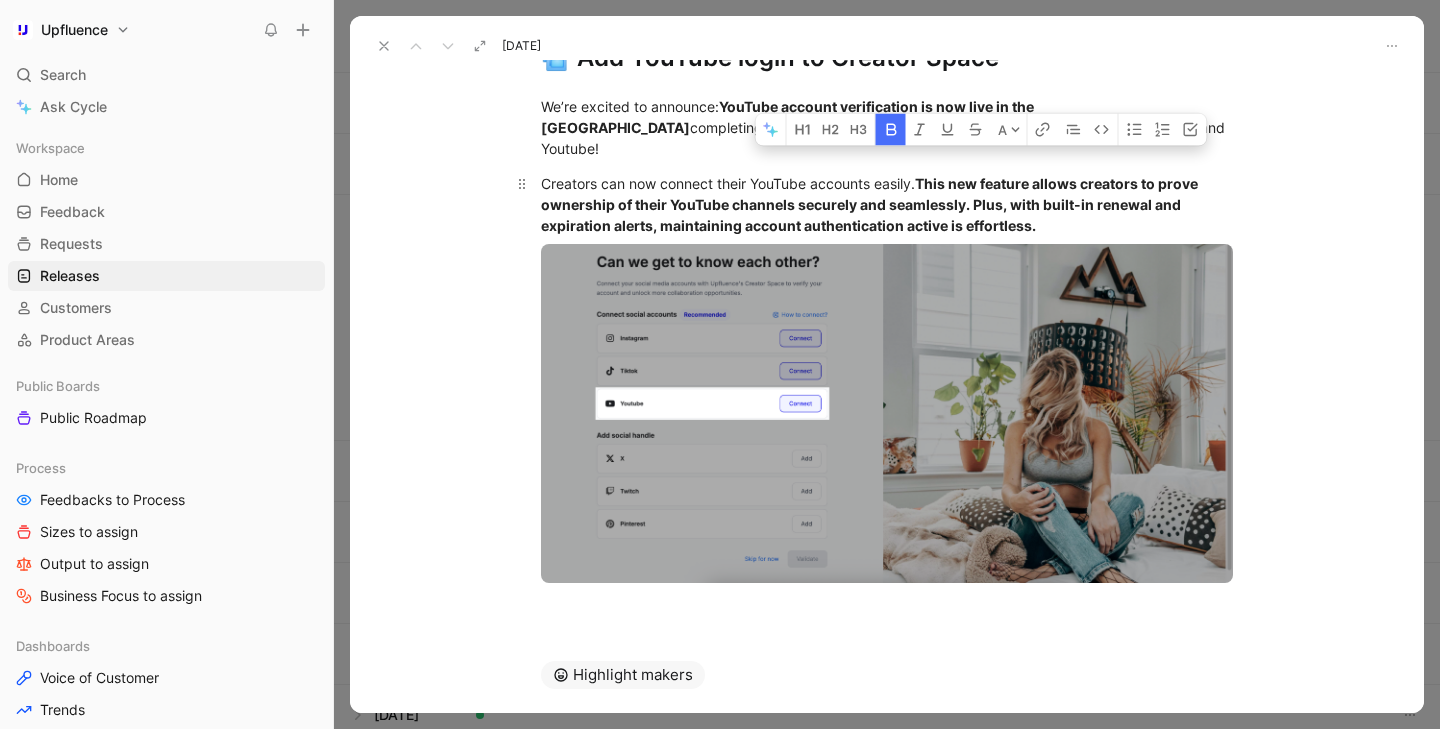 drag, startPoint x: 926, startPoint y: 159, endPoint x: 1091, endPoint y: 198, distance: 169.54645 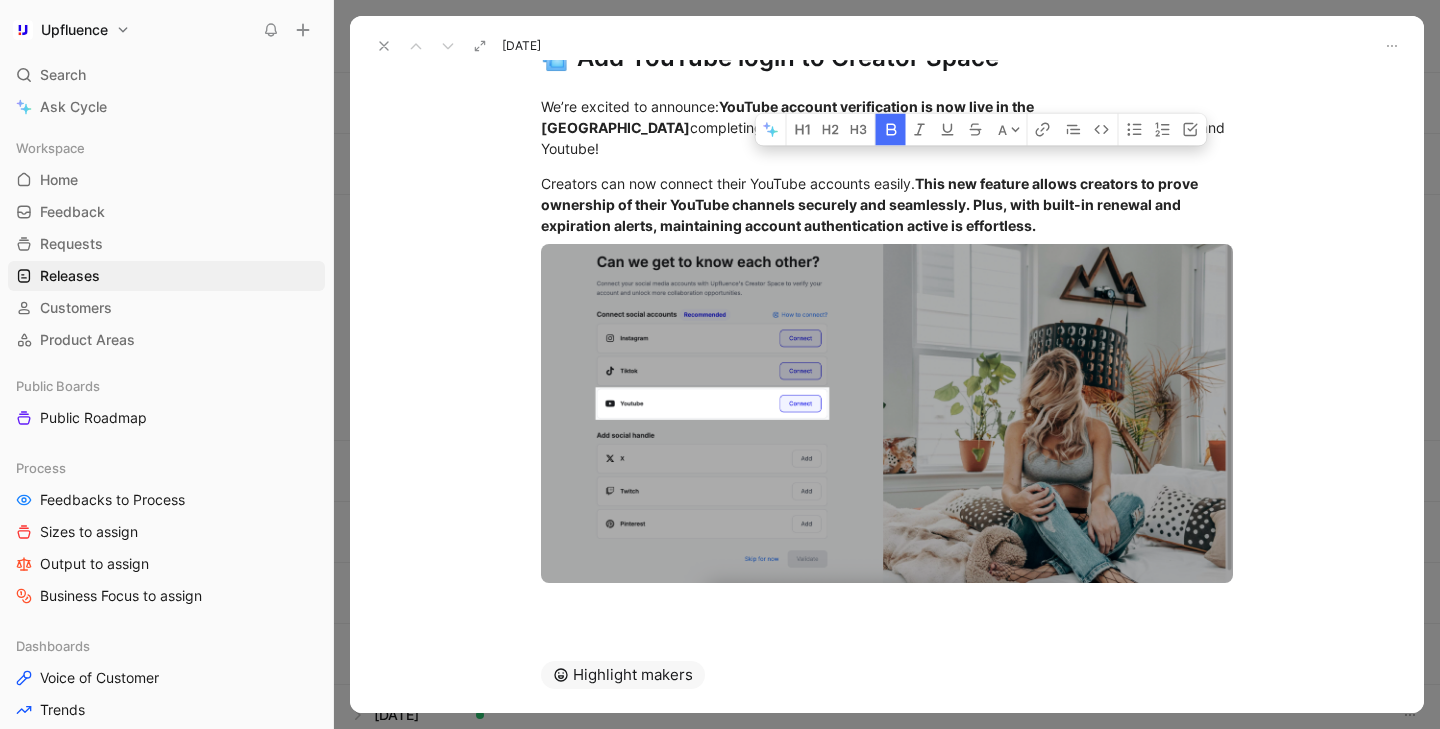 click 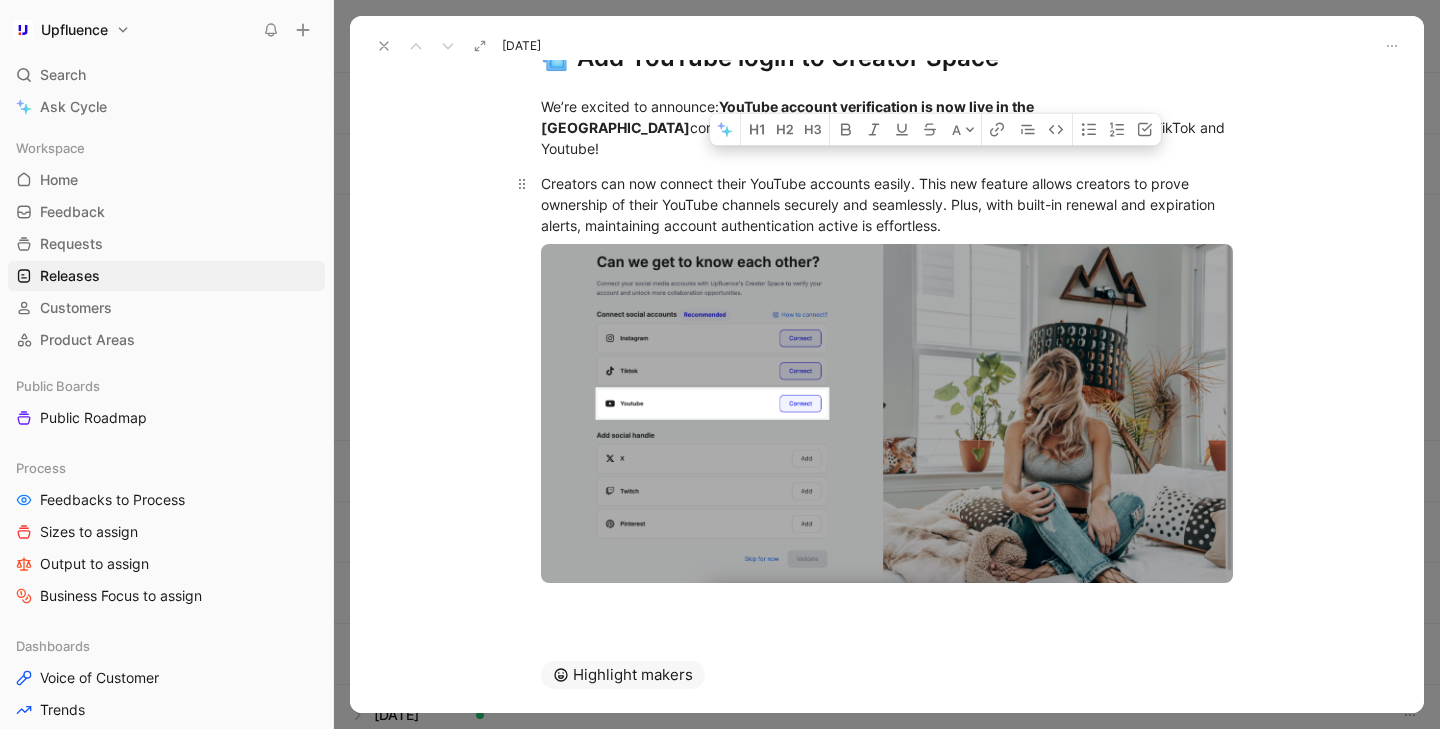 click on "Creators can now connect their YouTube accounts easily. This new feature allows creators to prove ownership of their YouTube channels securely and seamlessly. Plus, with built-in renewal and expiration alerts, maintaining account authentication active is effortless." at bounding box center (887, 204) 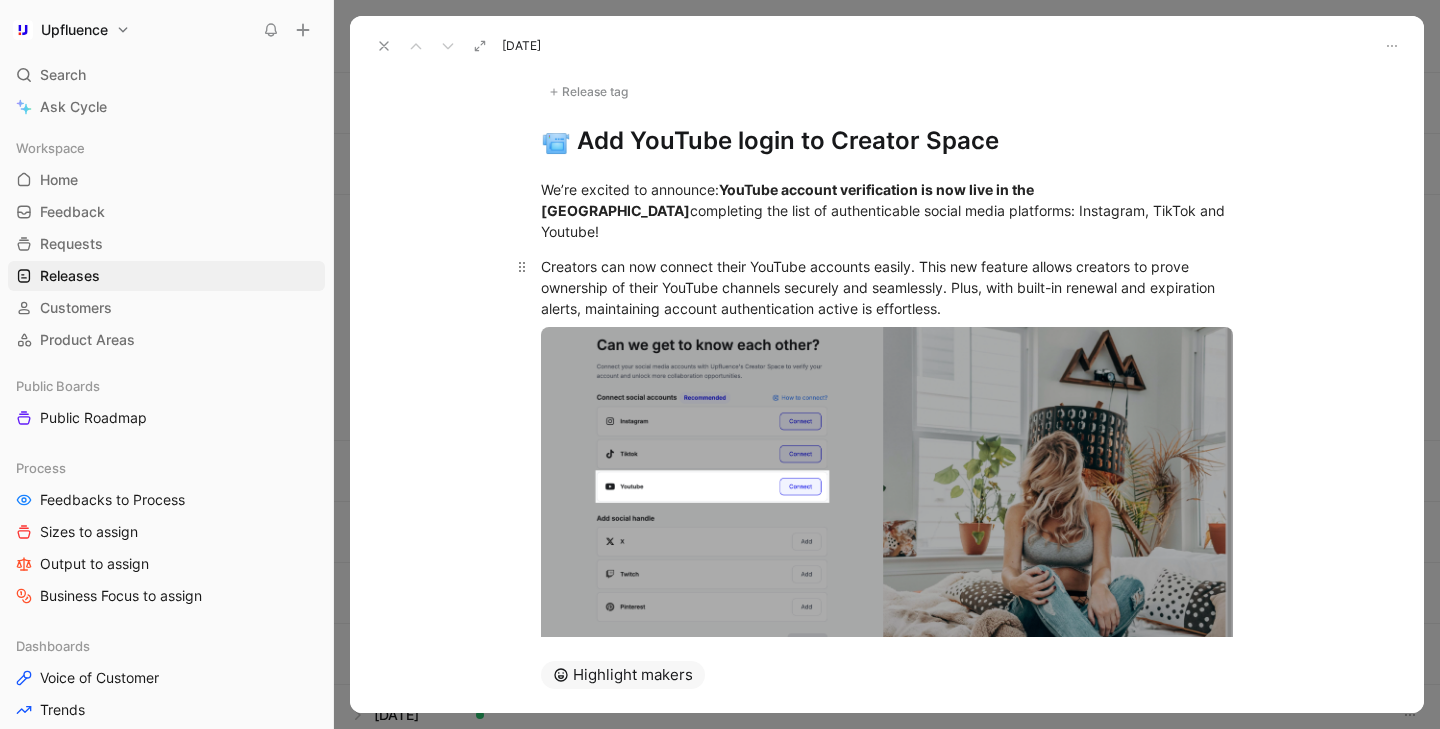 scroll, scrollTop: 0, scrollLeft: 0, axis: both 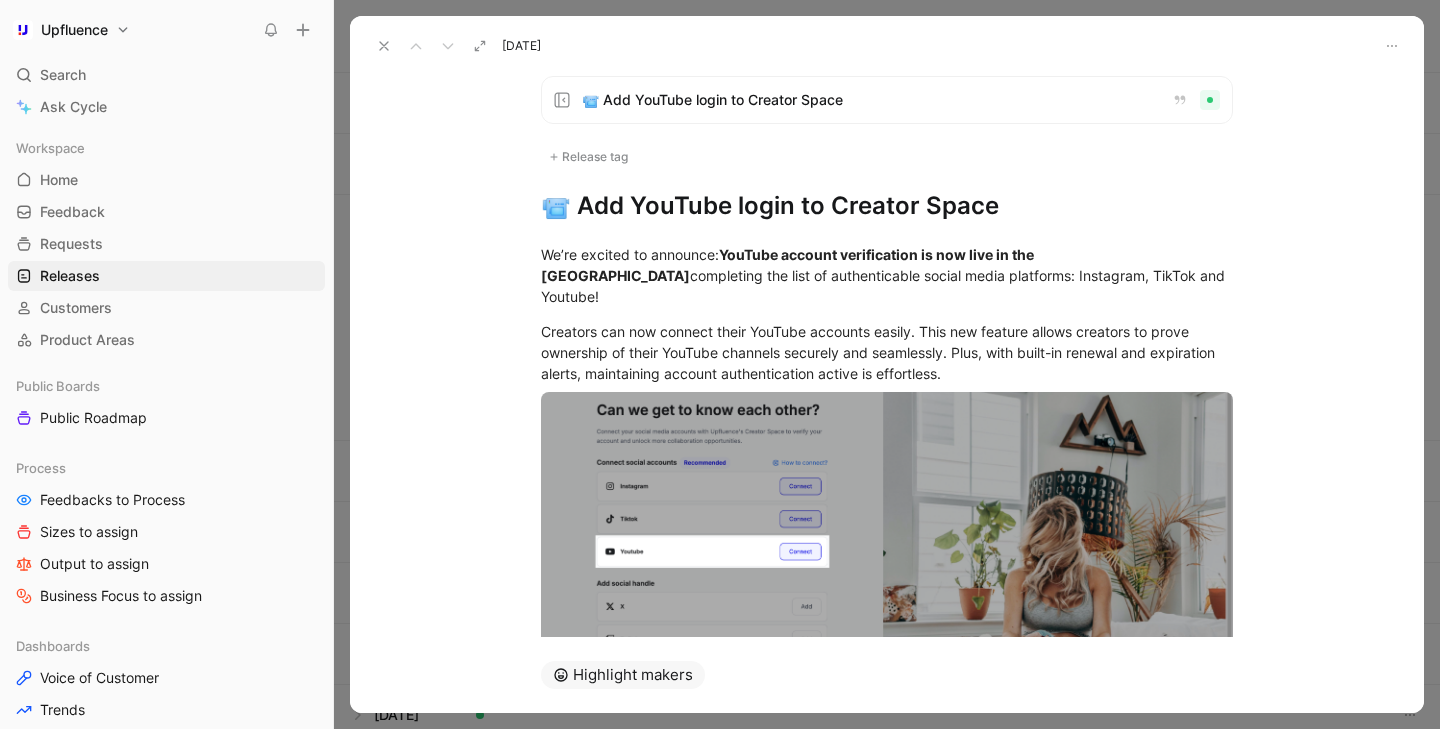 click 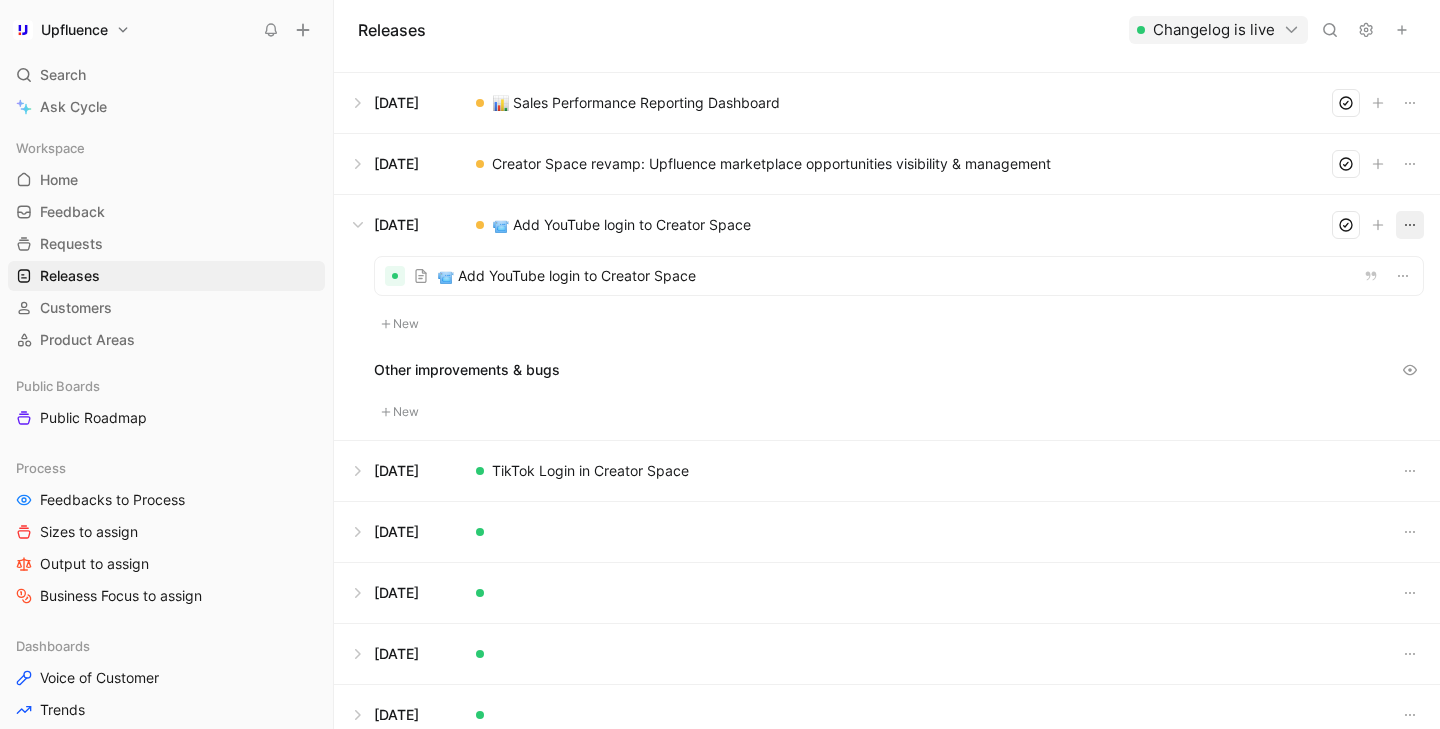 click at bounding box center [1410, 225] 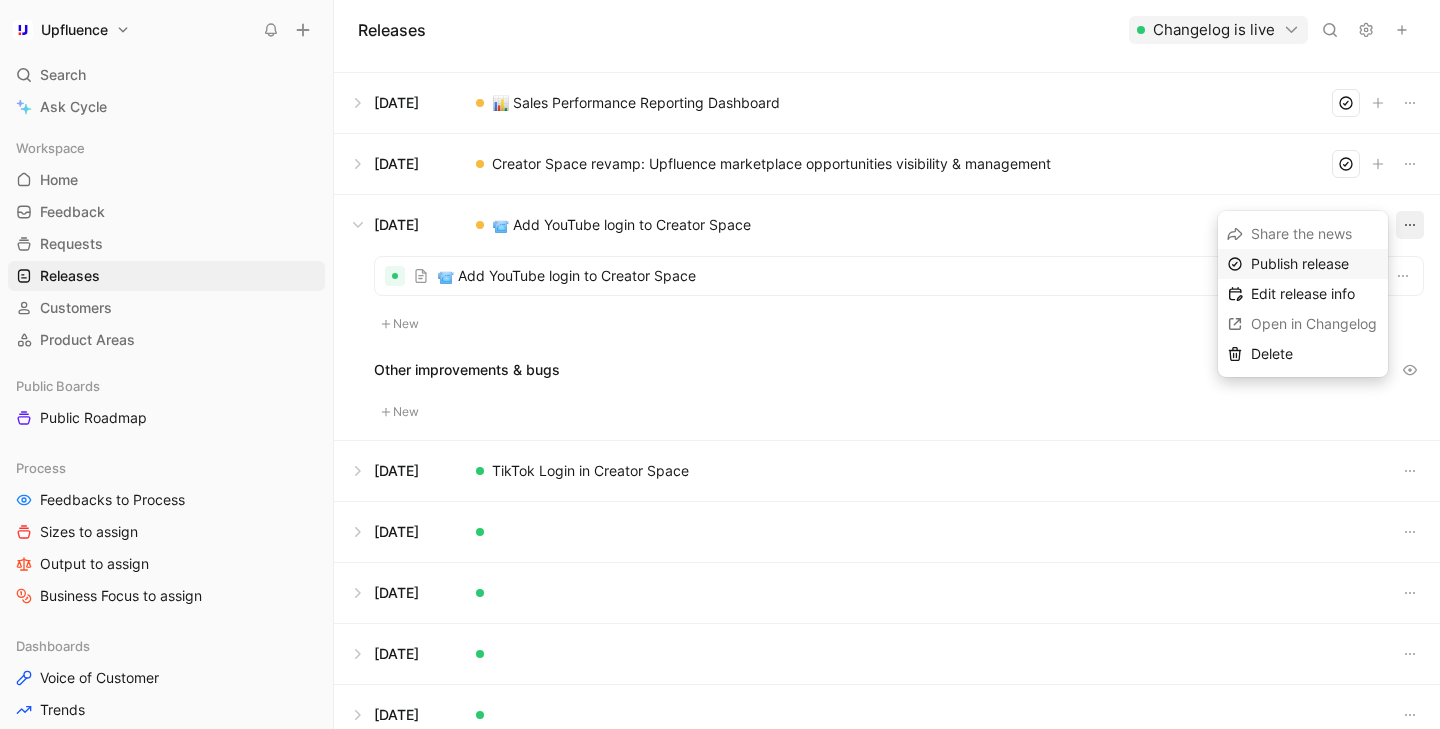 click on "Publish release" at bounding box center [1300, 263] 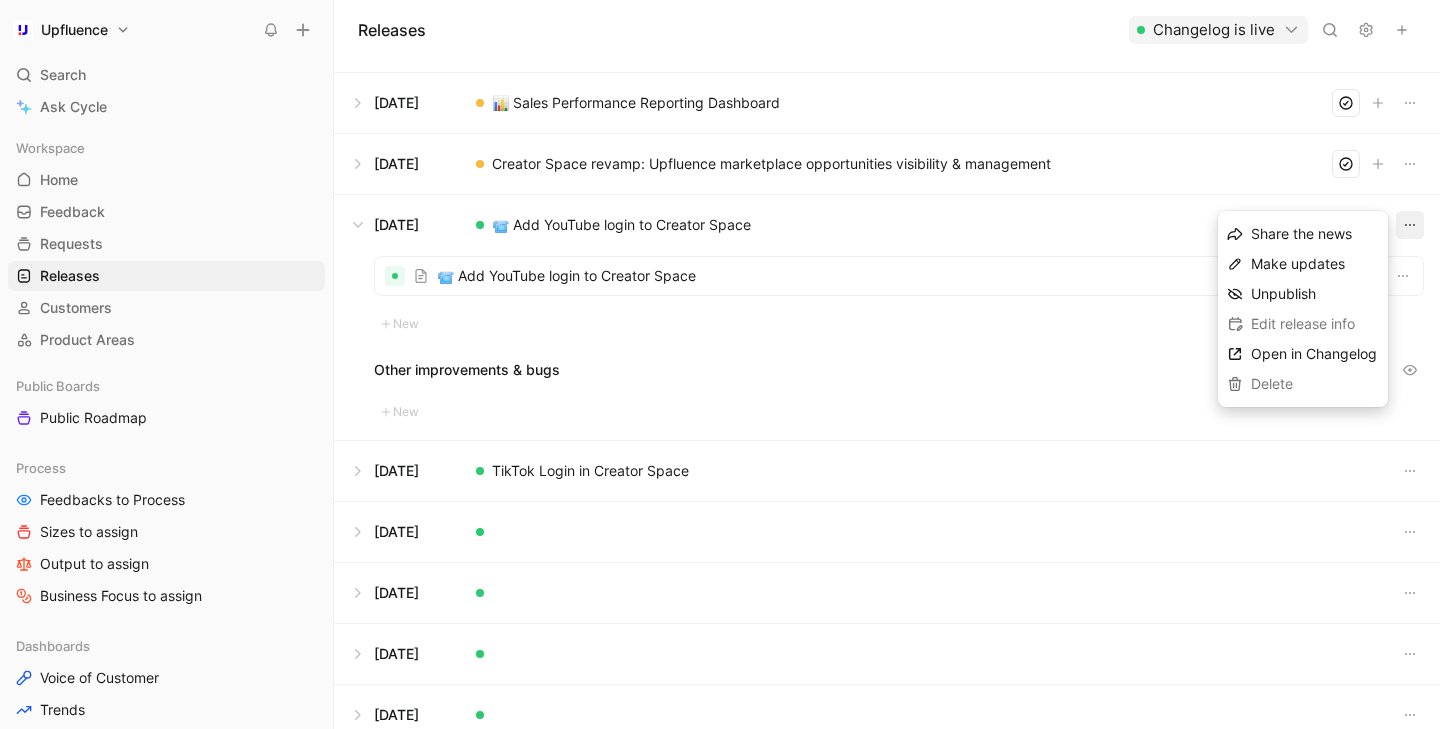 click at bounding box center [887, 471] 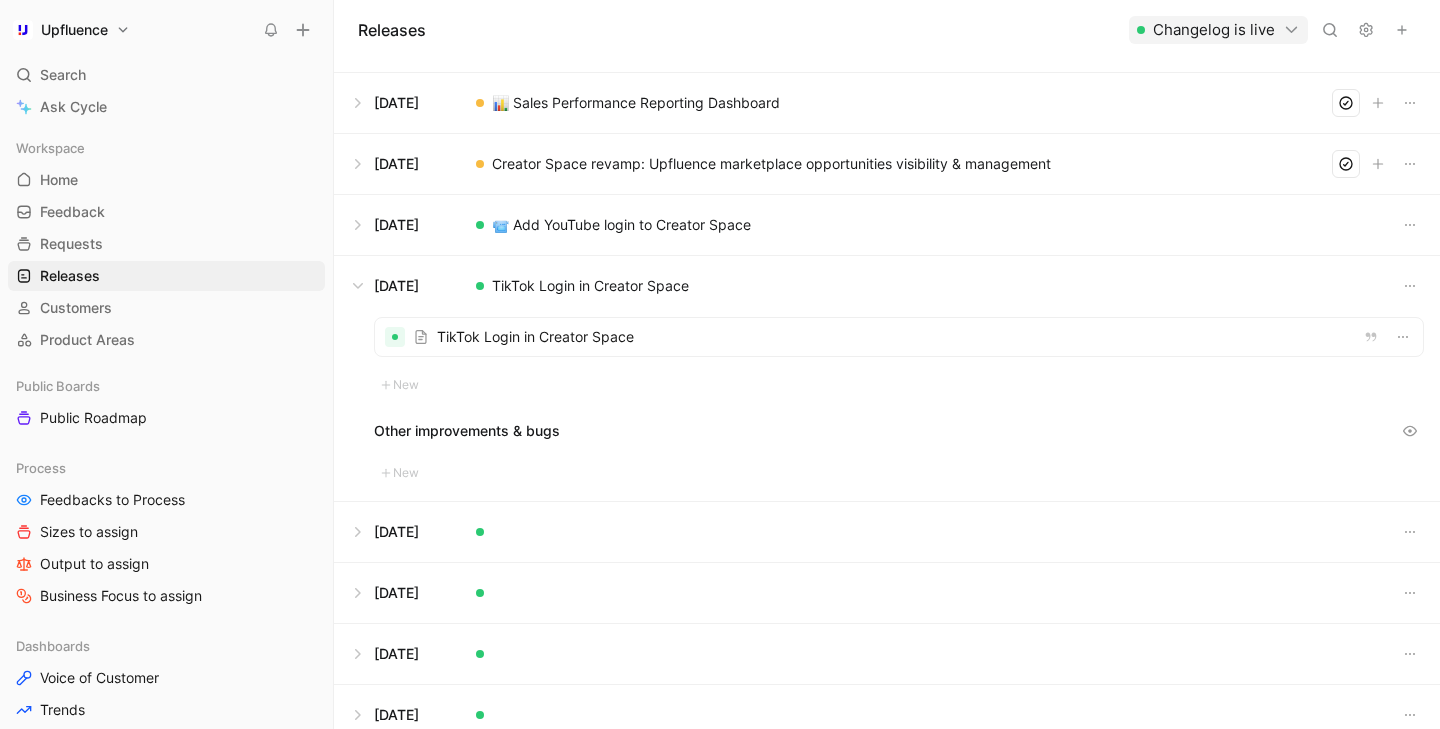 click at bounding box center (887, 286) 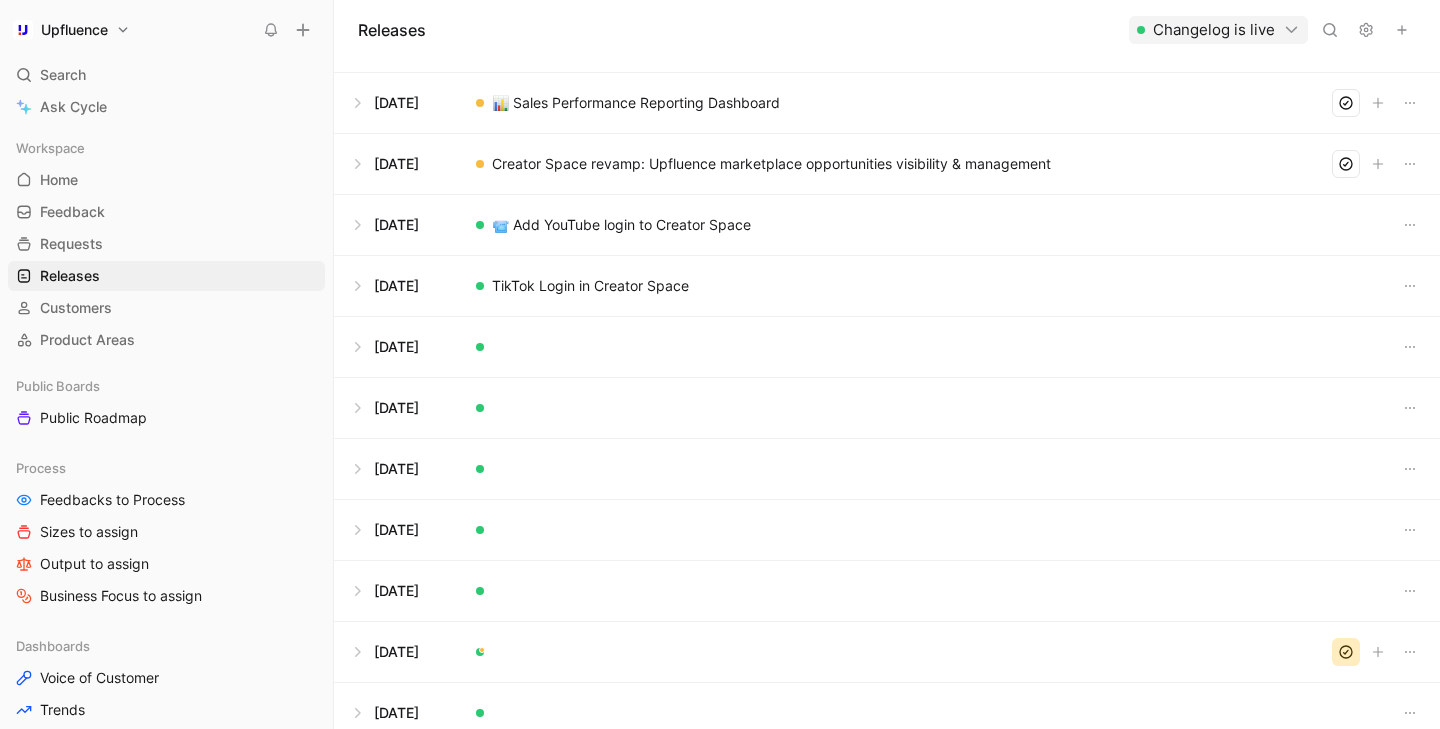click at bounding box center (887, 286) 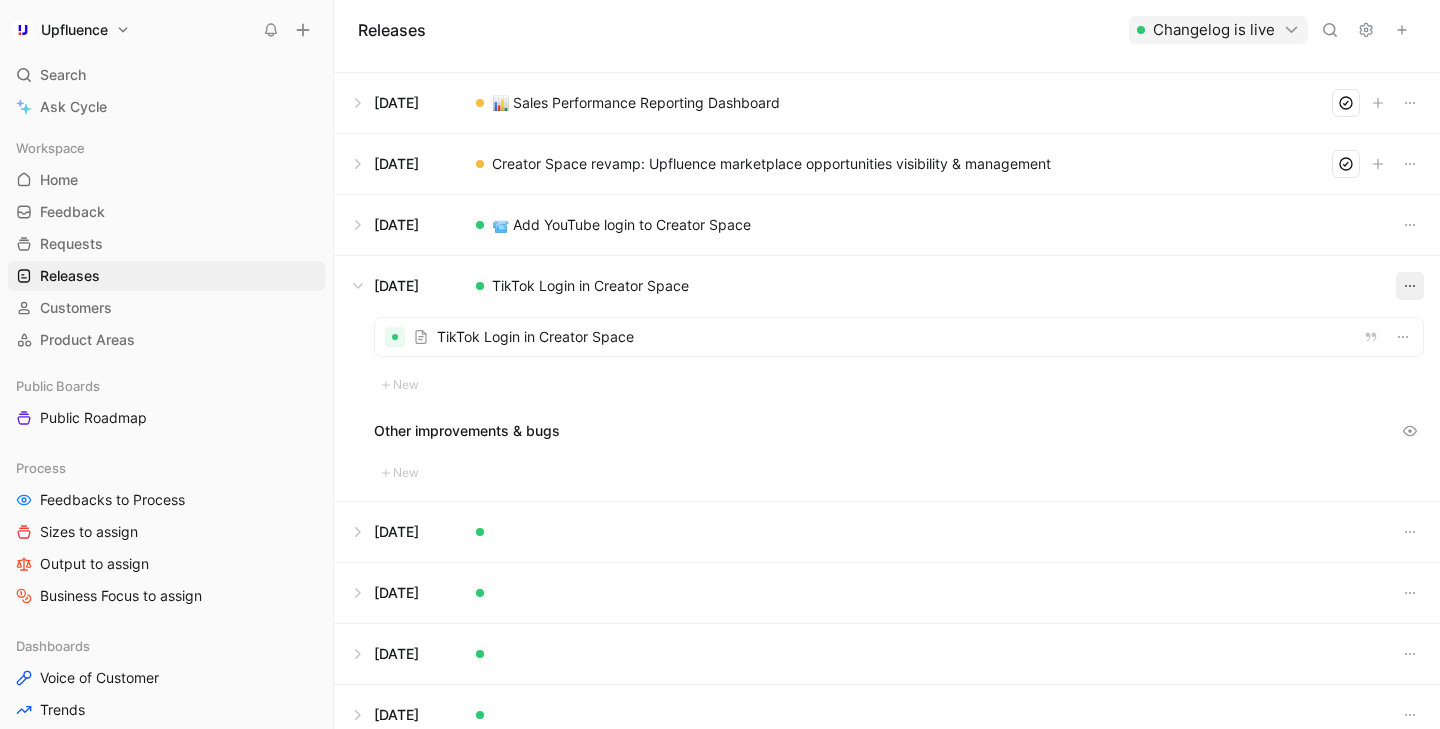 click 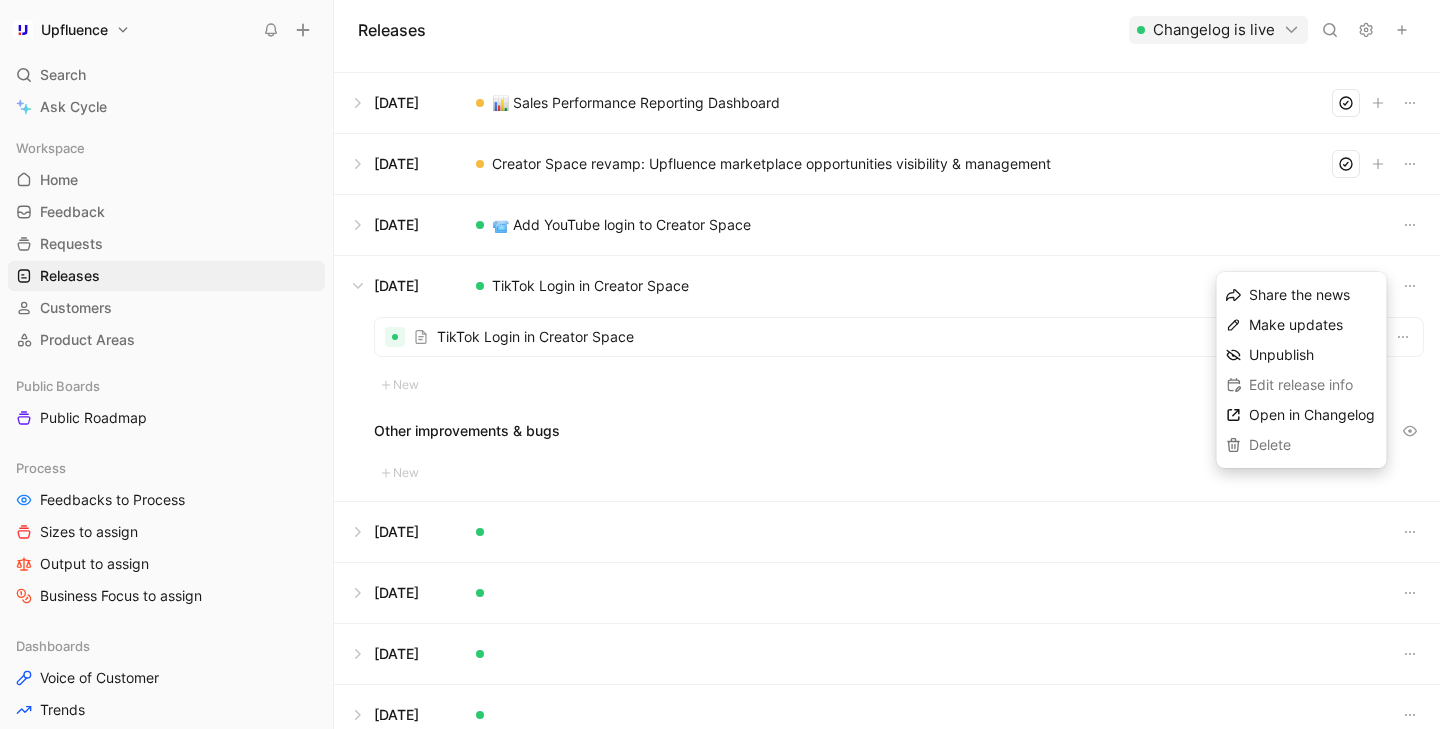 click at bounding box center (887, 286) 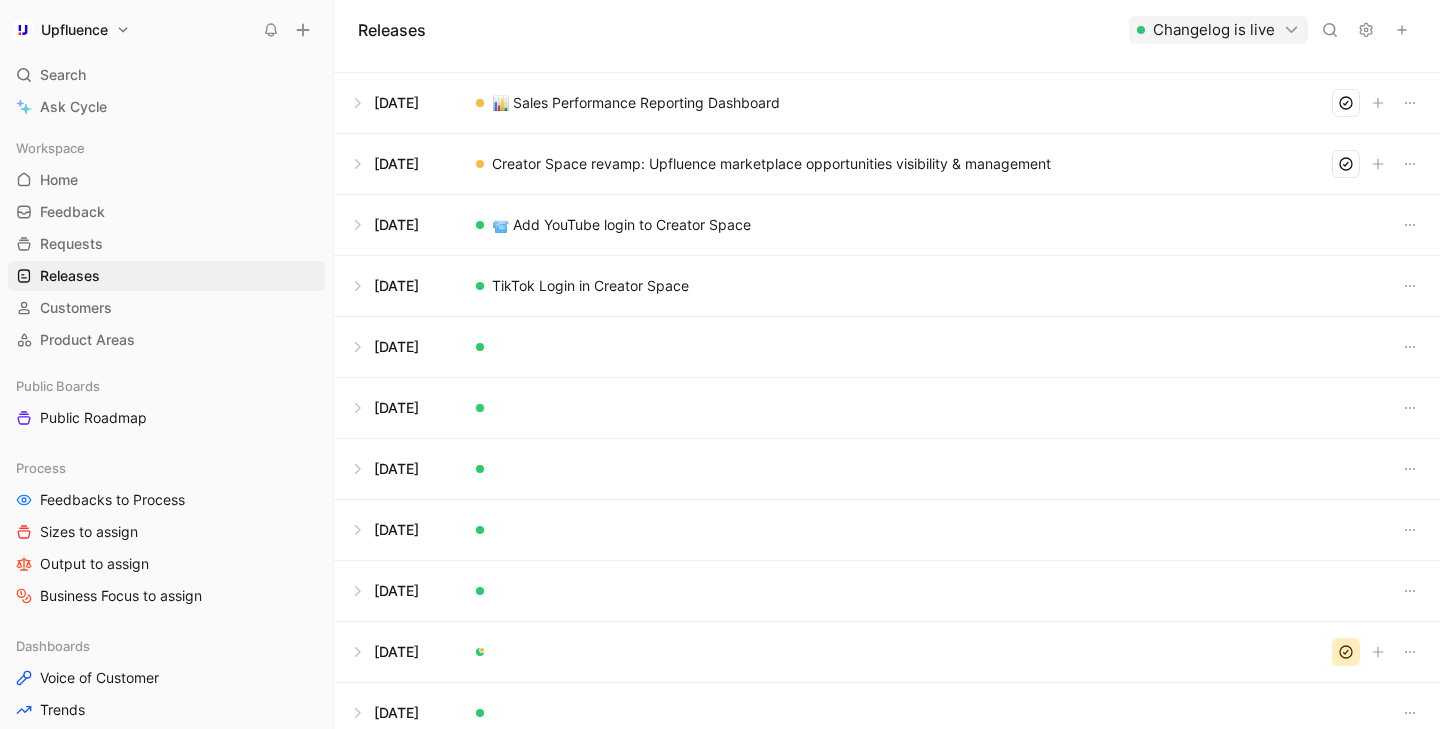 click at bounding box center [887, 286] 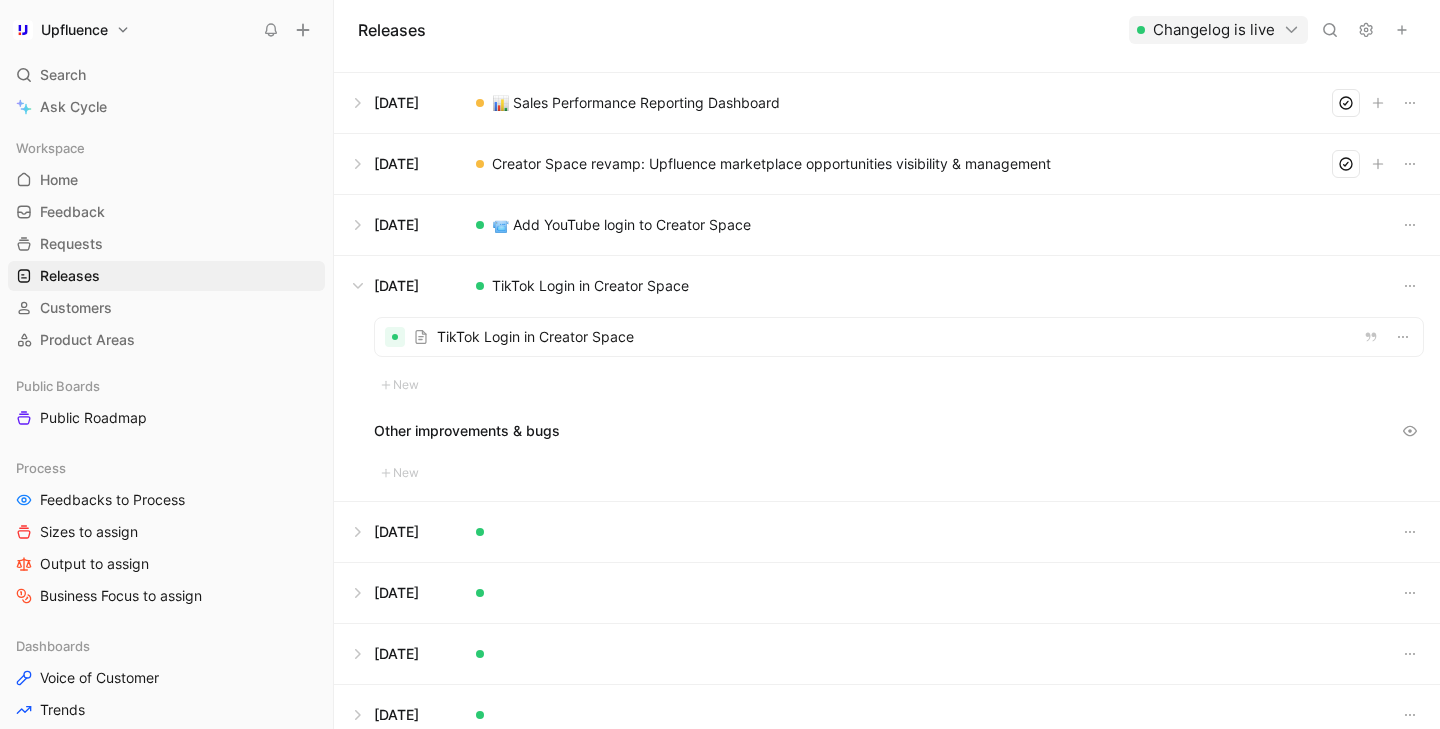 click at bounding box center (899, 337) 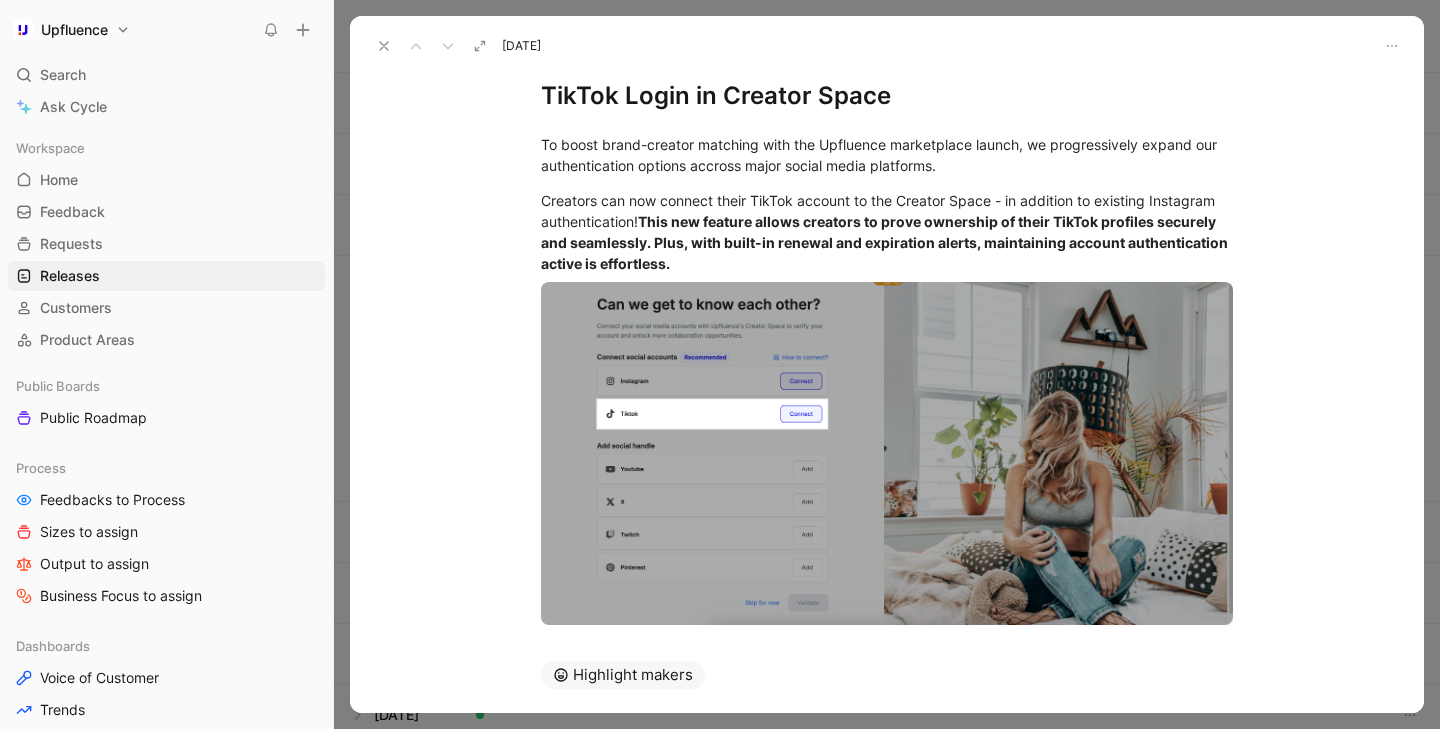 scroll, scrollTop: 0, scrollLeft: 0, axis: both 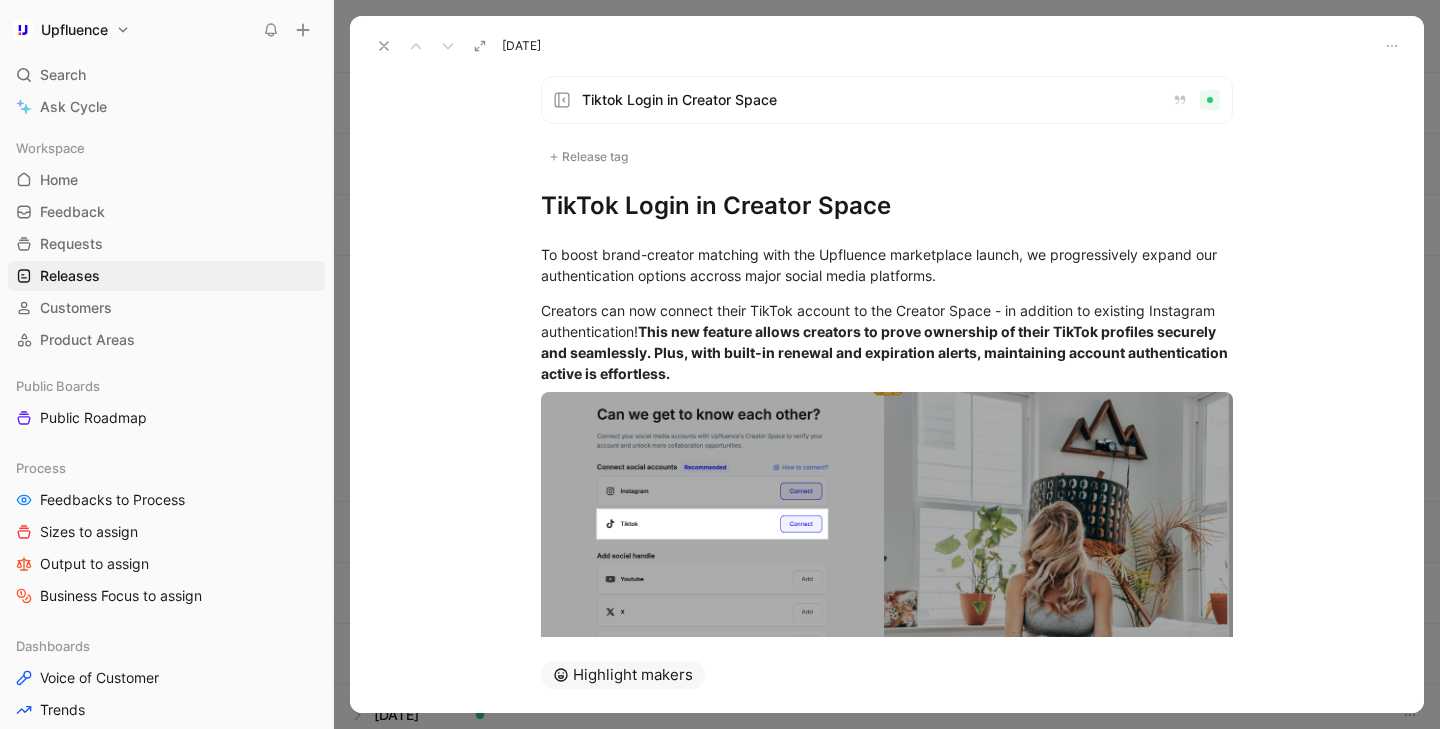 click on "[DATE]" at bounding box center (521, 46) 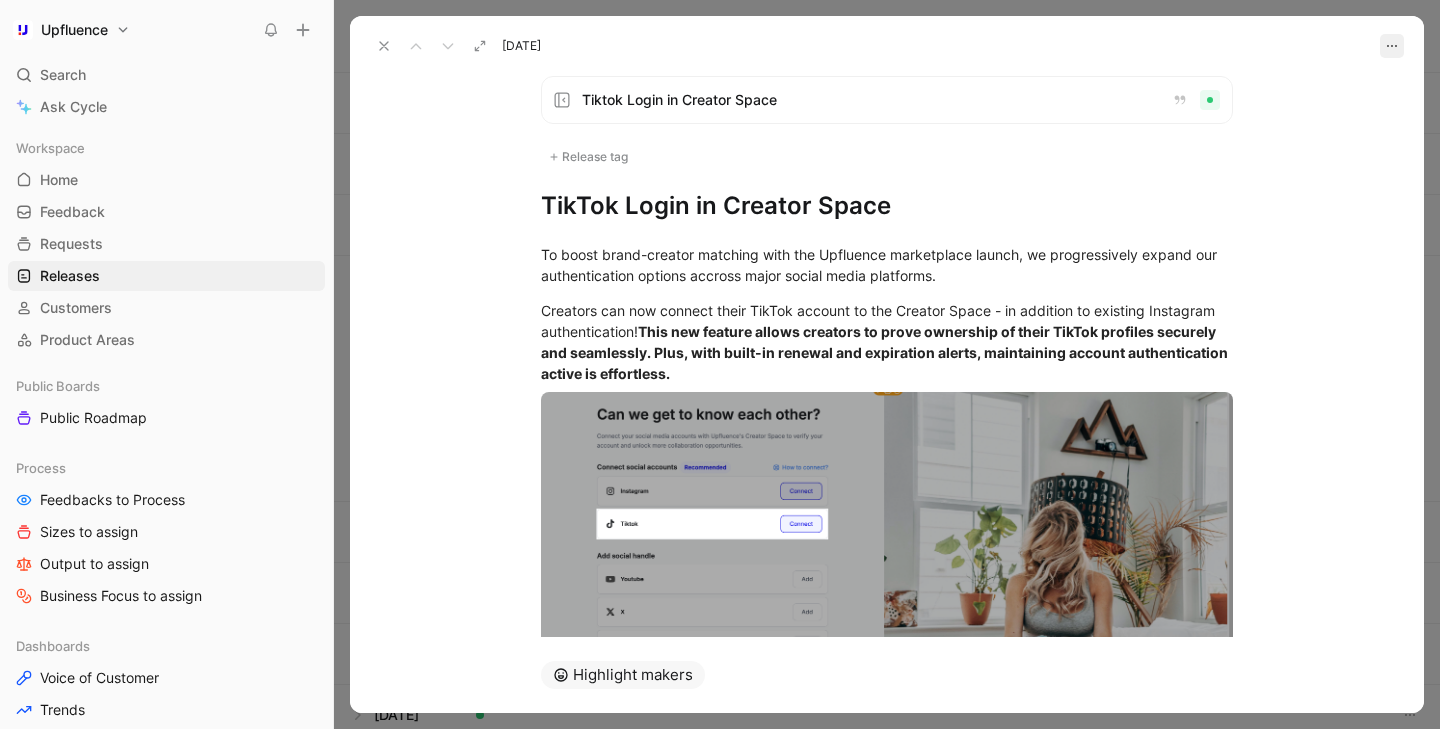 click 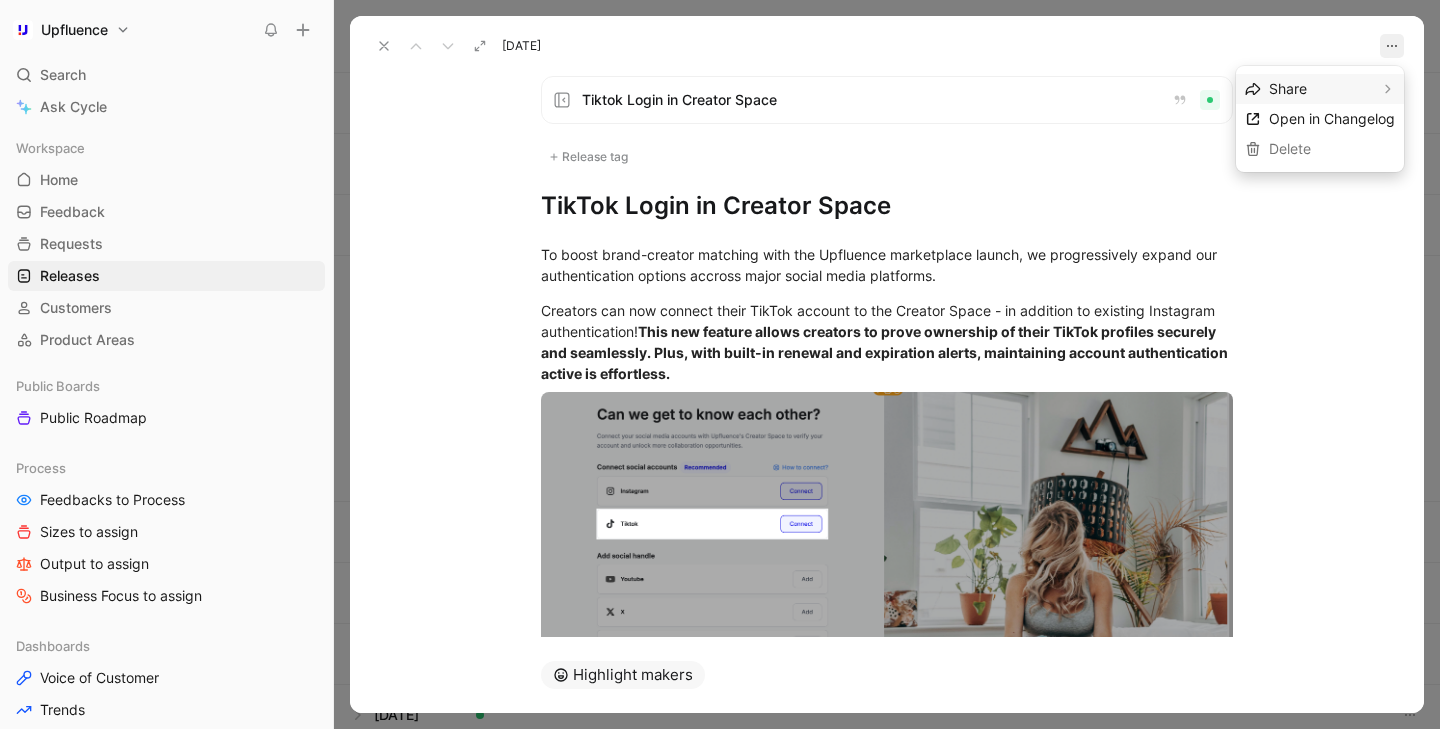 click 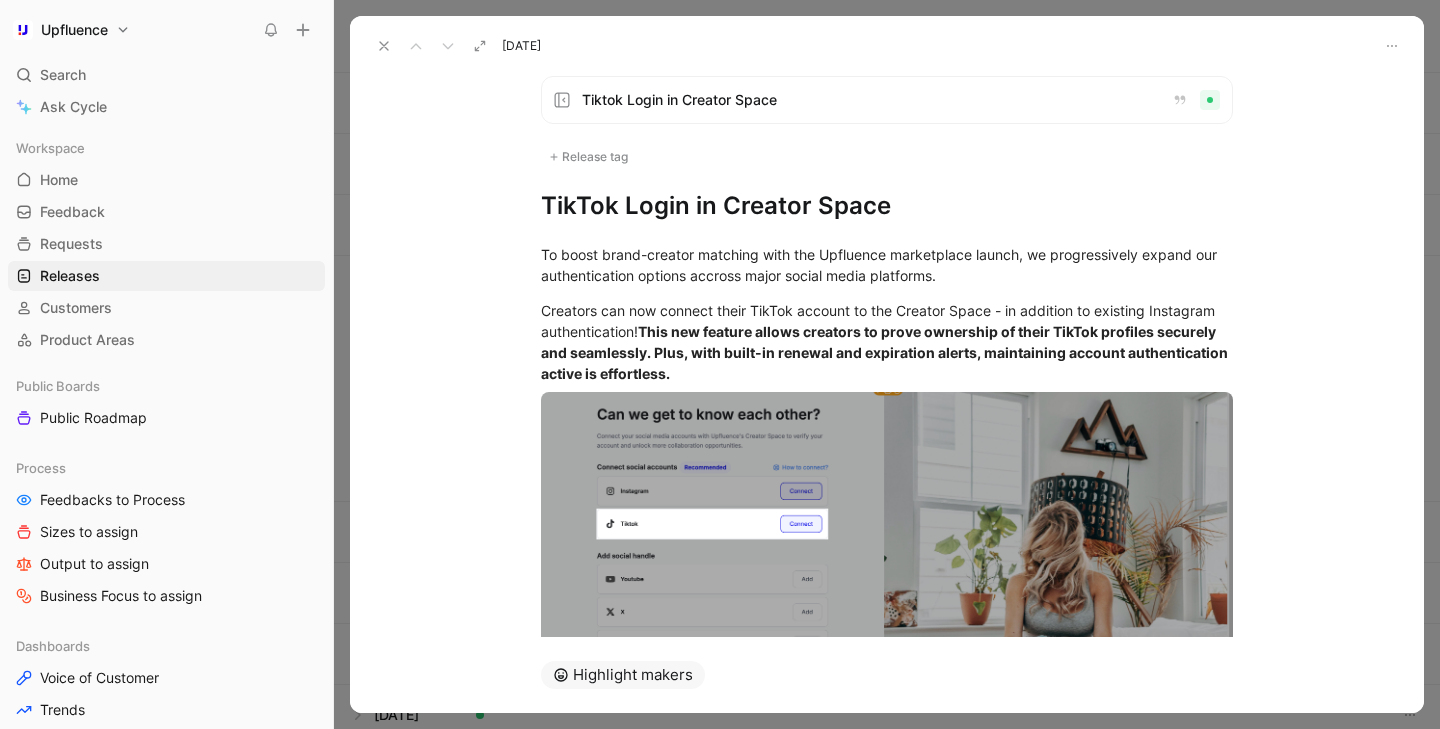 click at bounding box center [384, 46] 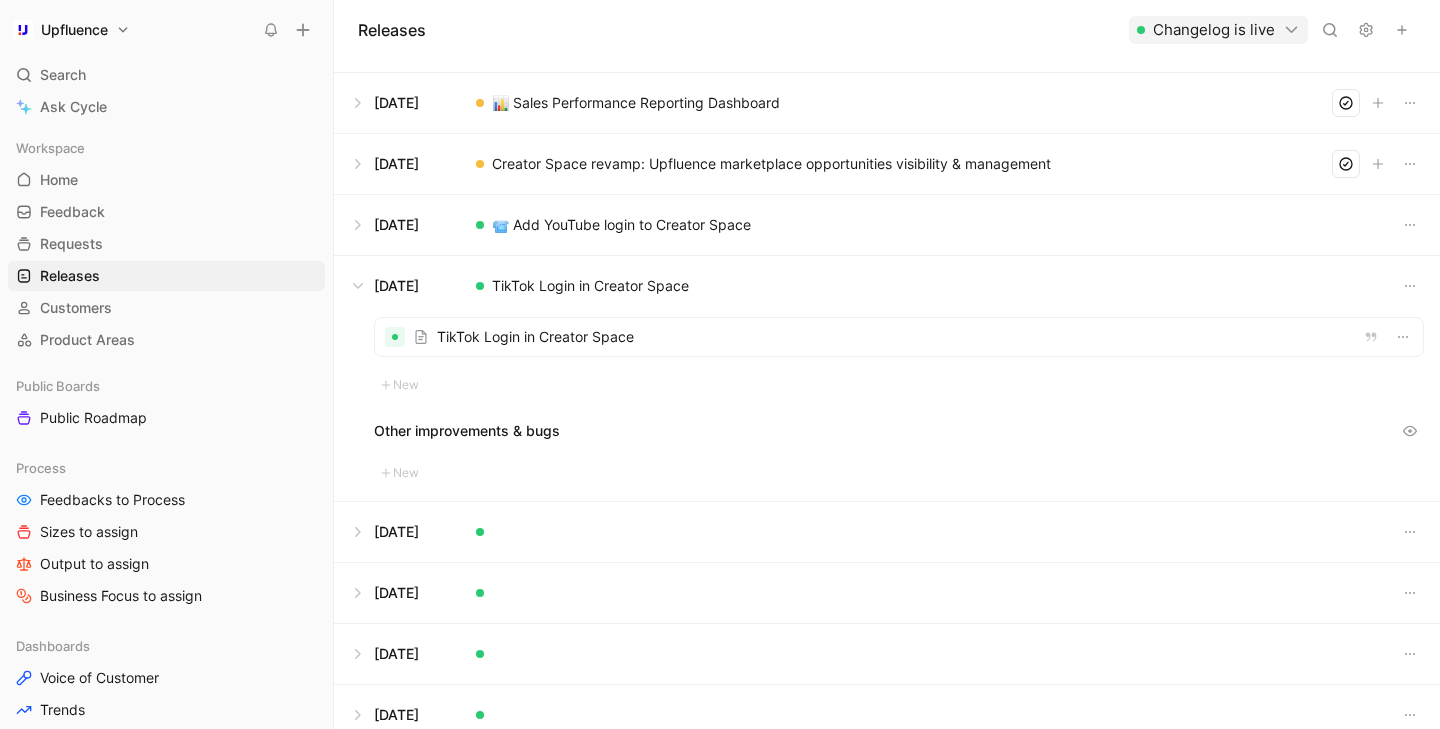 click at bounding box center [887, 286] 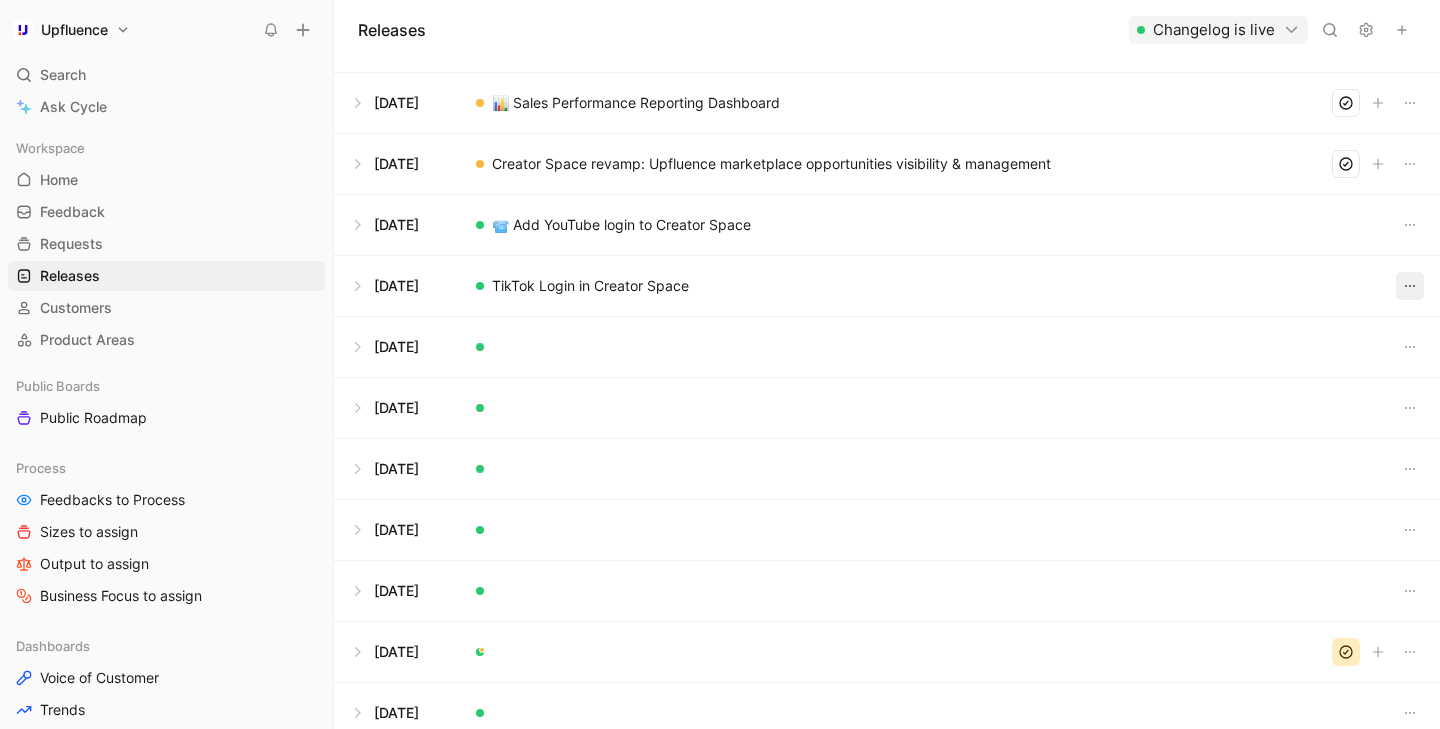 click 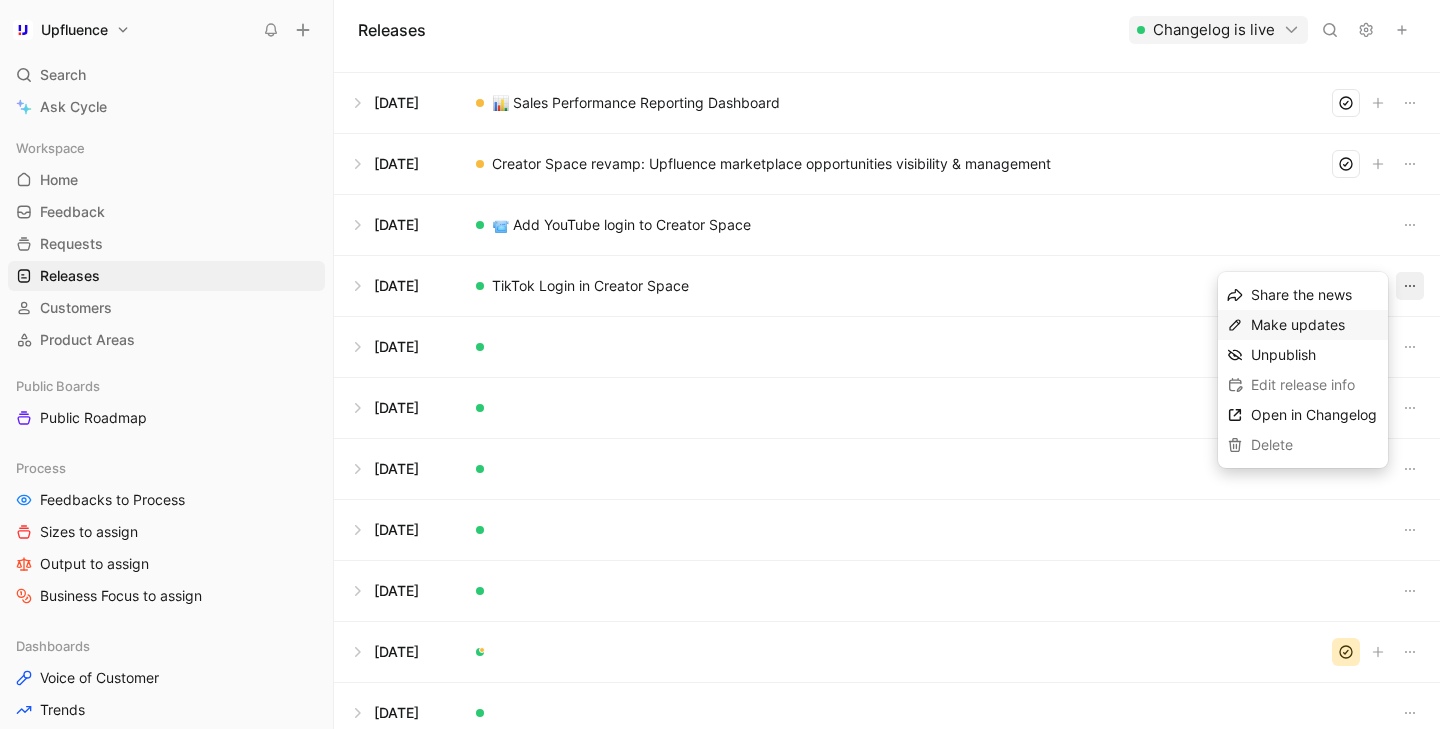 click on "Make updates" at bounding box center (1298, 324) 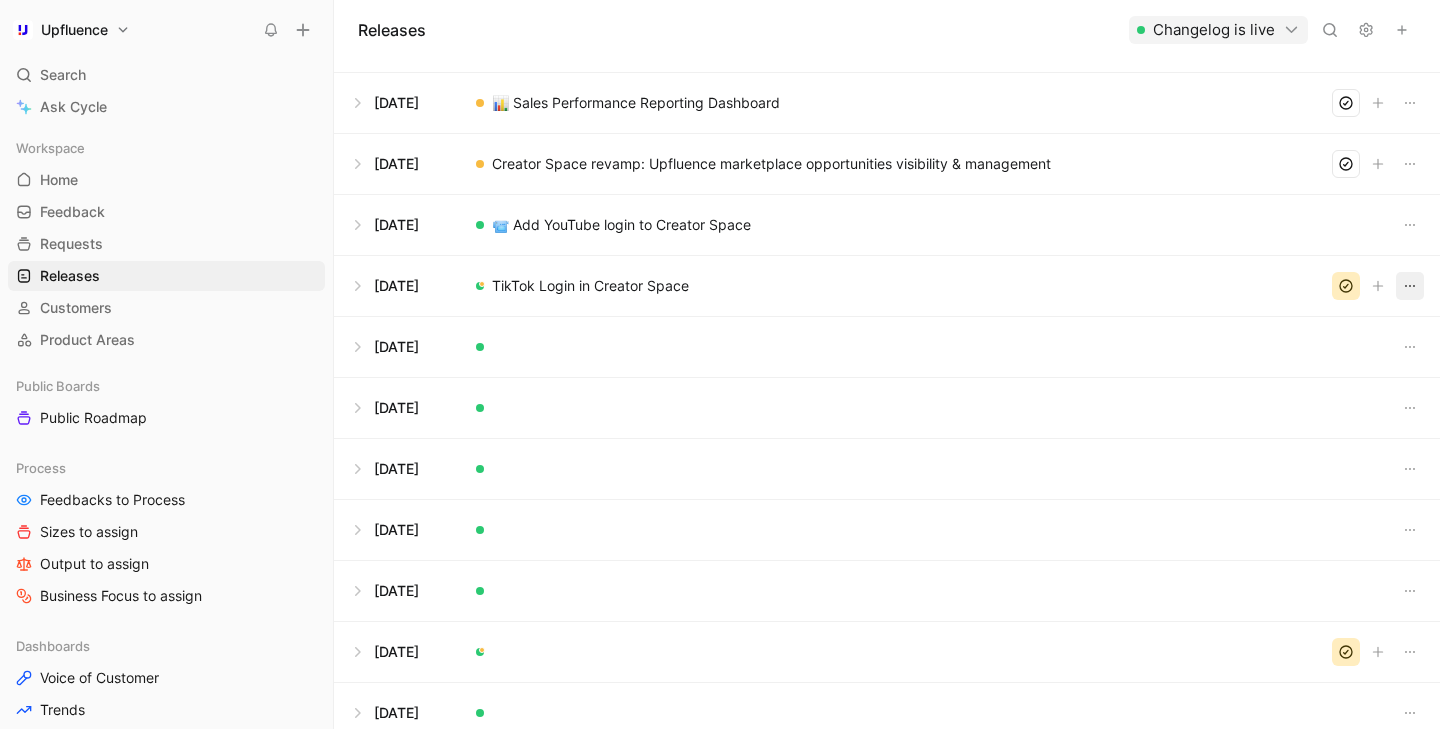 click at bounding box center [1410, 286] 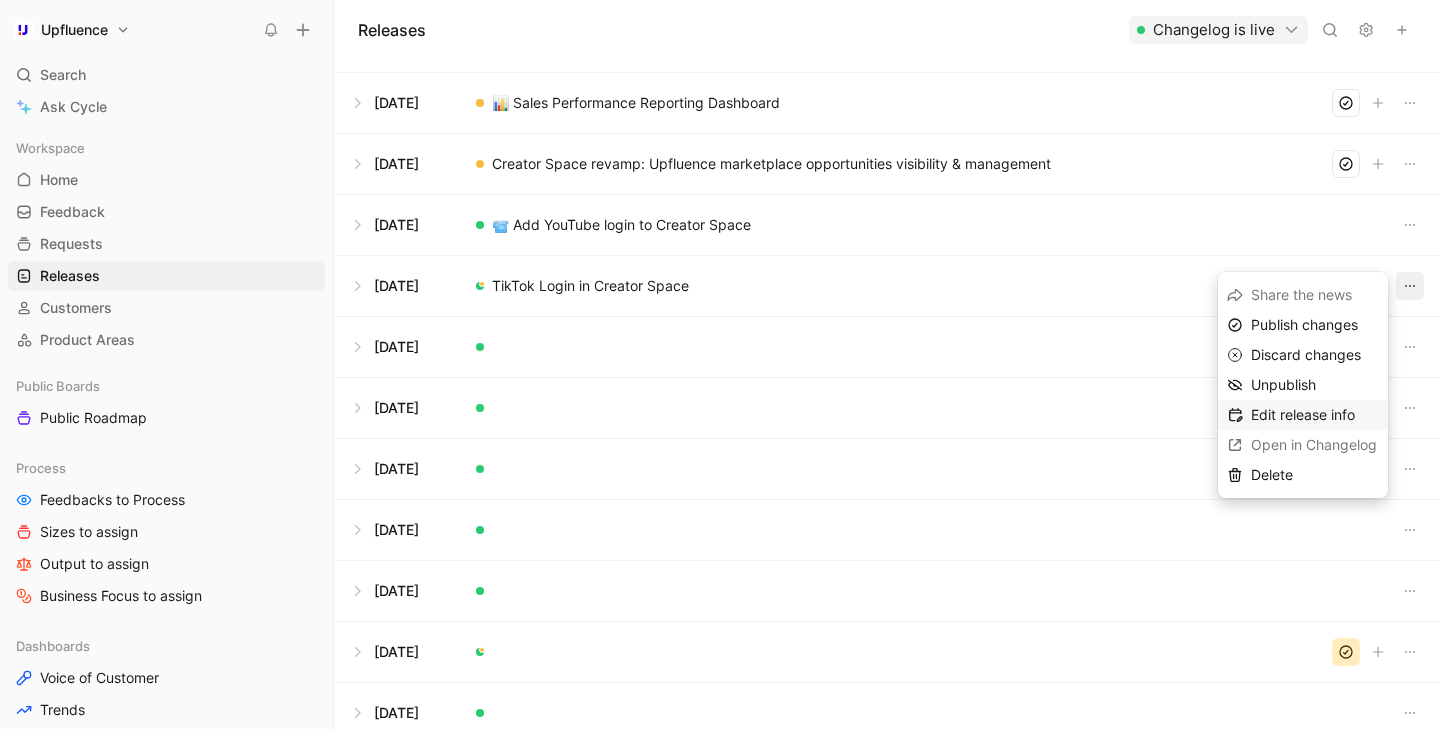 click on "Edit release info" at bounding box center (1303, 415) 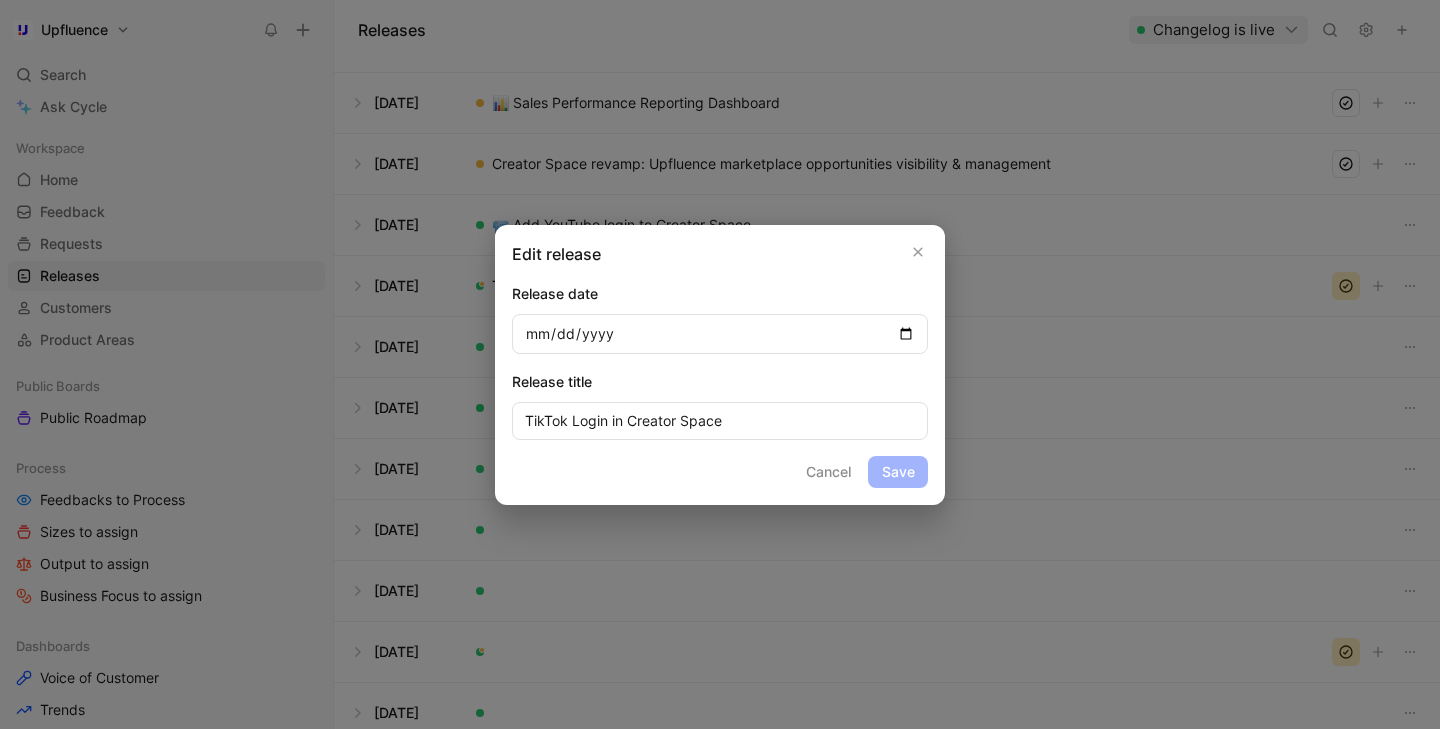 type on "2025-07-24" 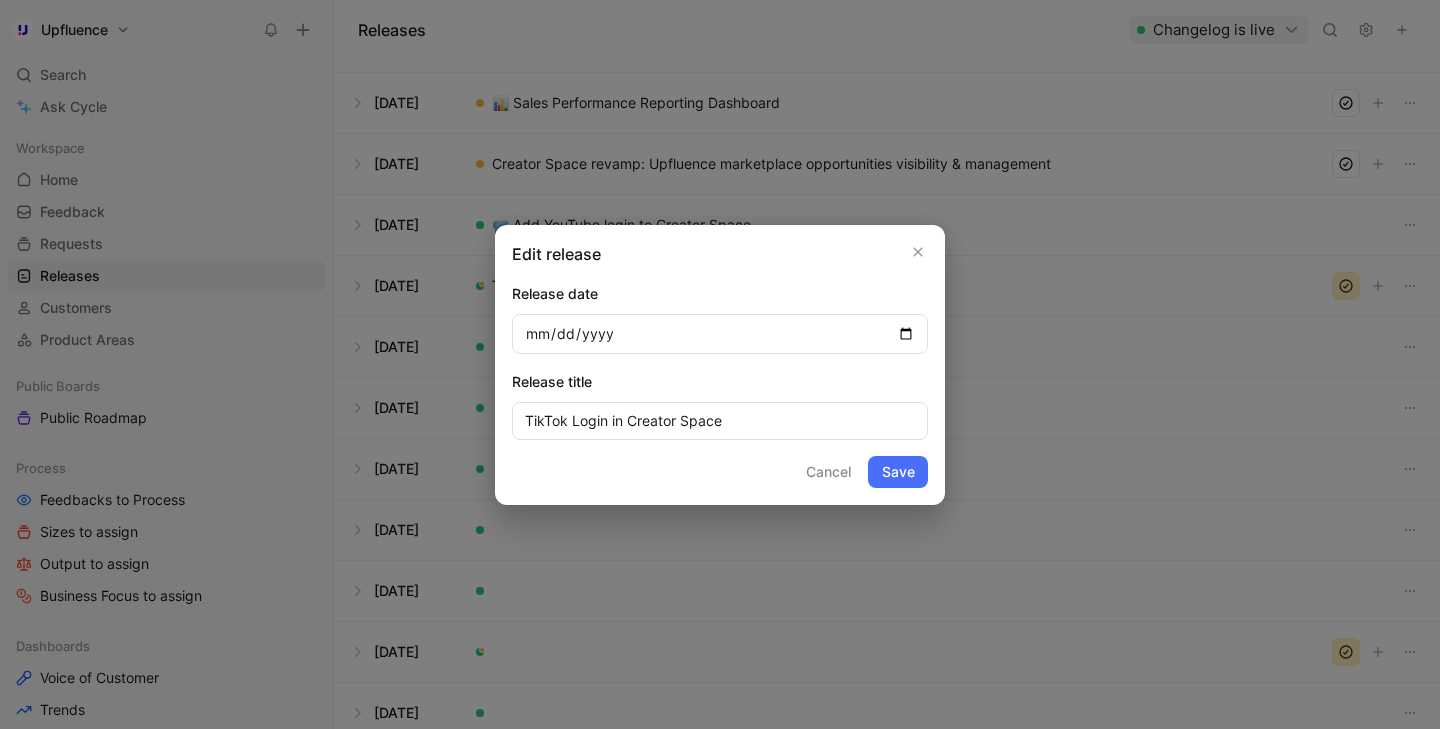 click on "Save" at bounding box center (898, 472) 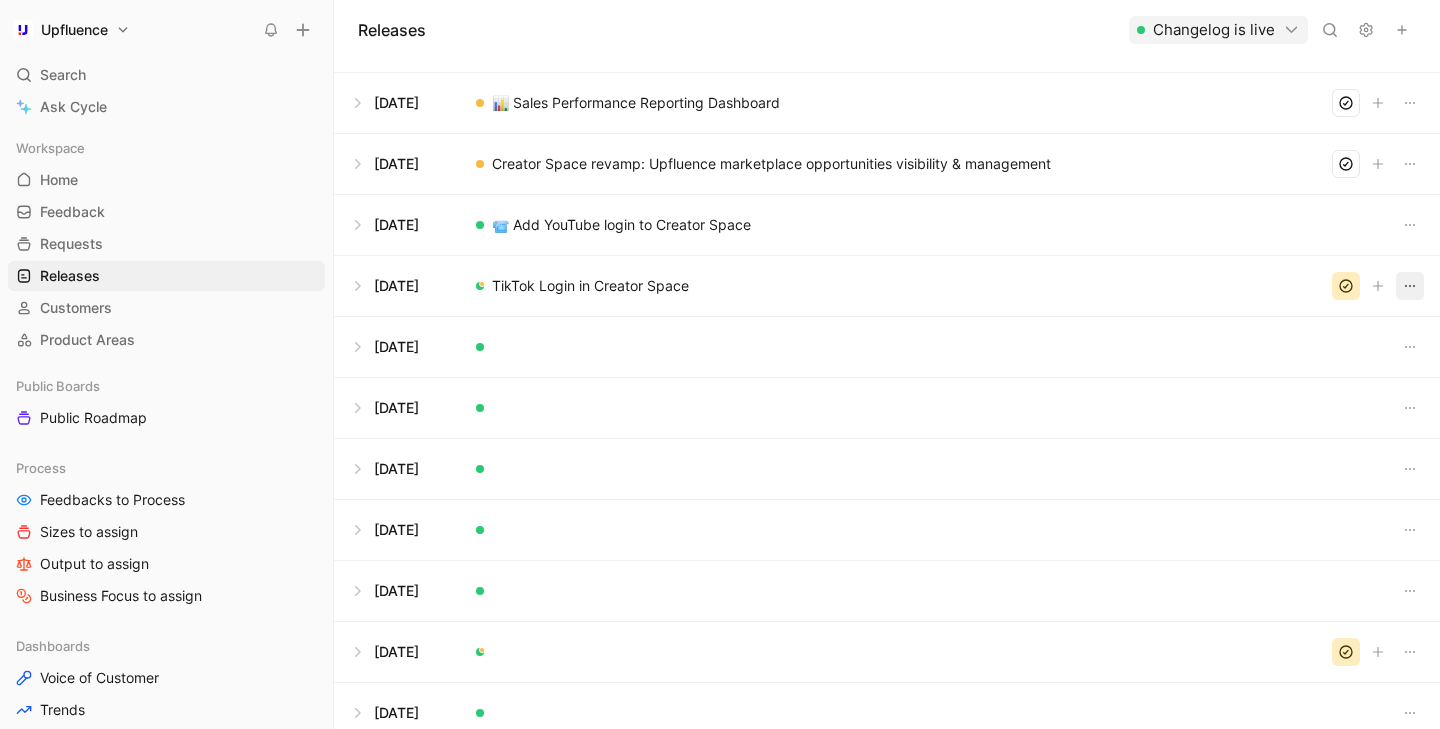 click at bounding box center [1410, 286] 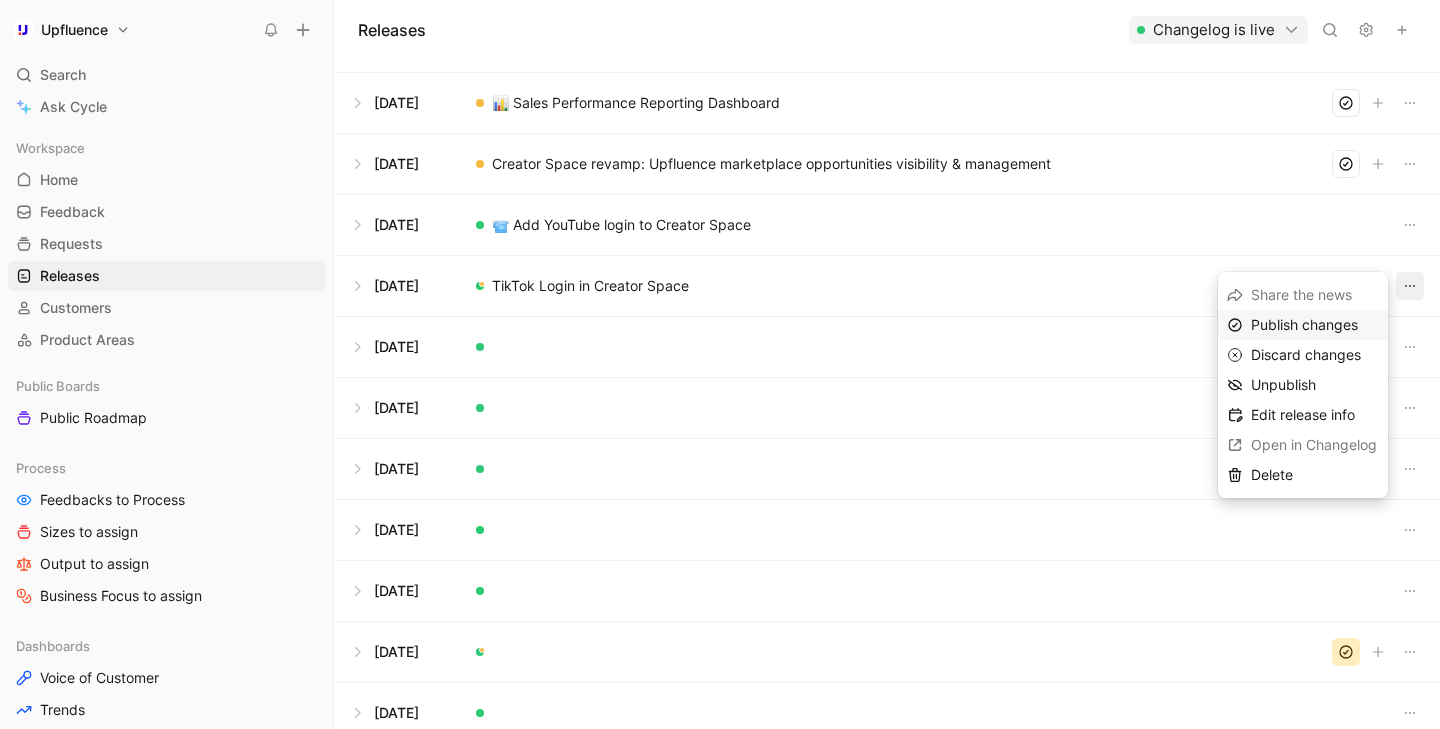 click on "Publish changes" at bounding box center [1304, 324] 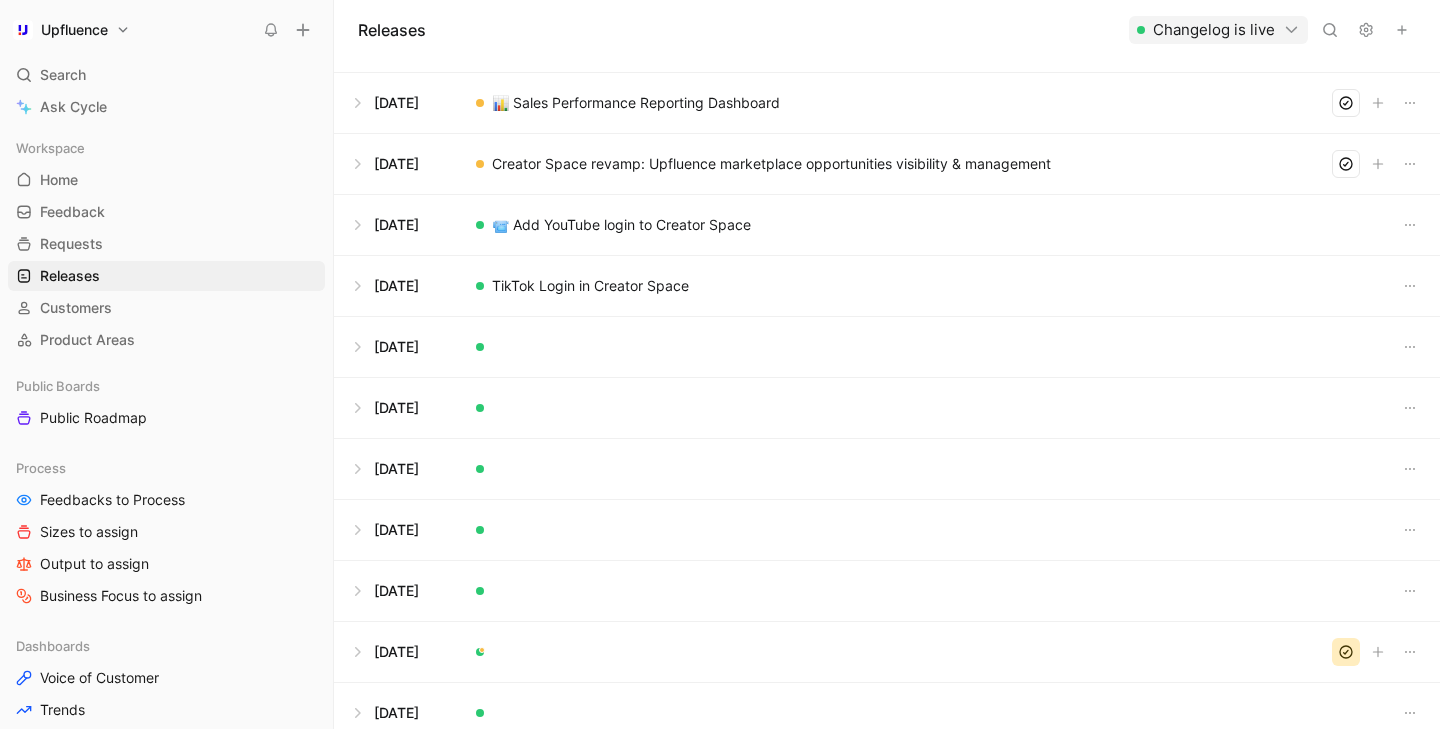click at bounding box center [887, 225] 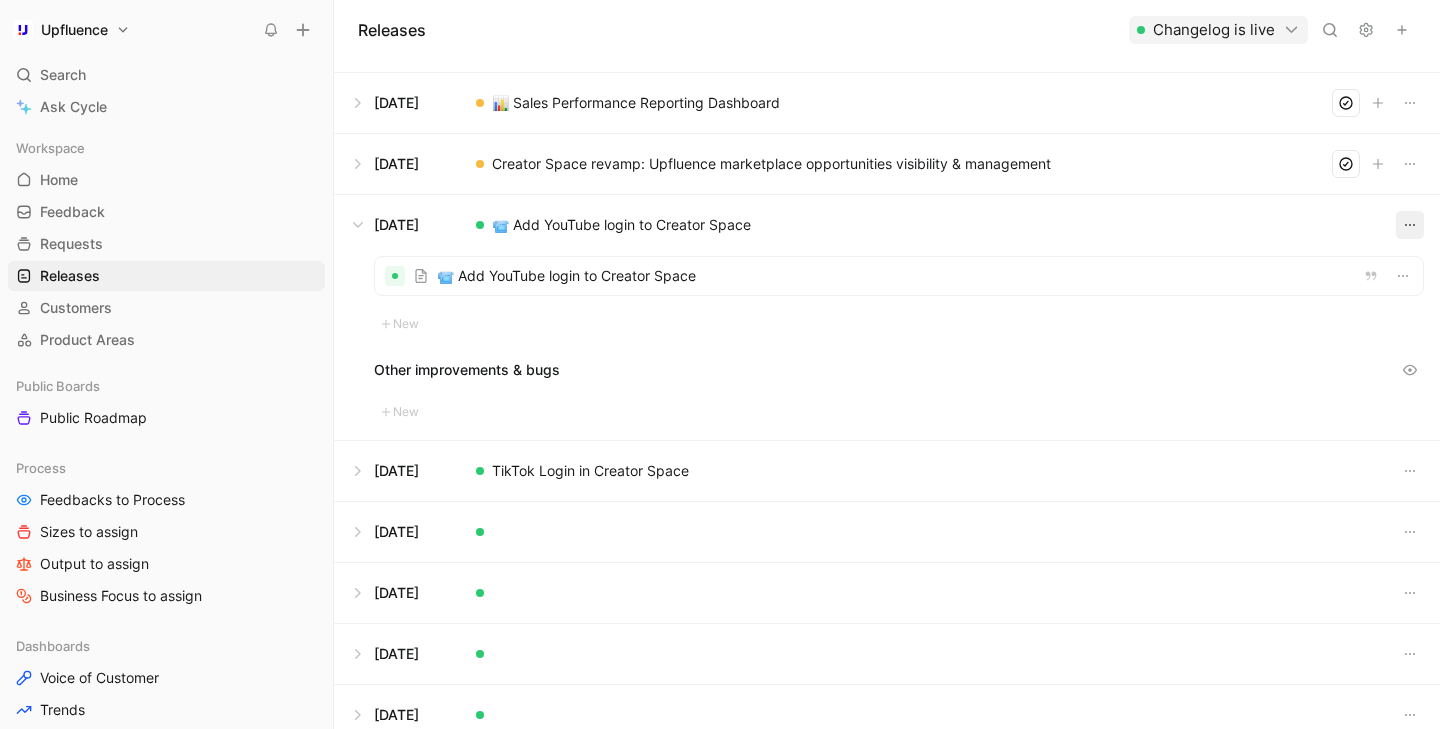click 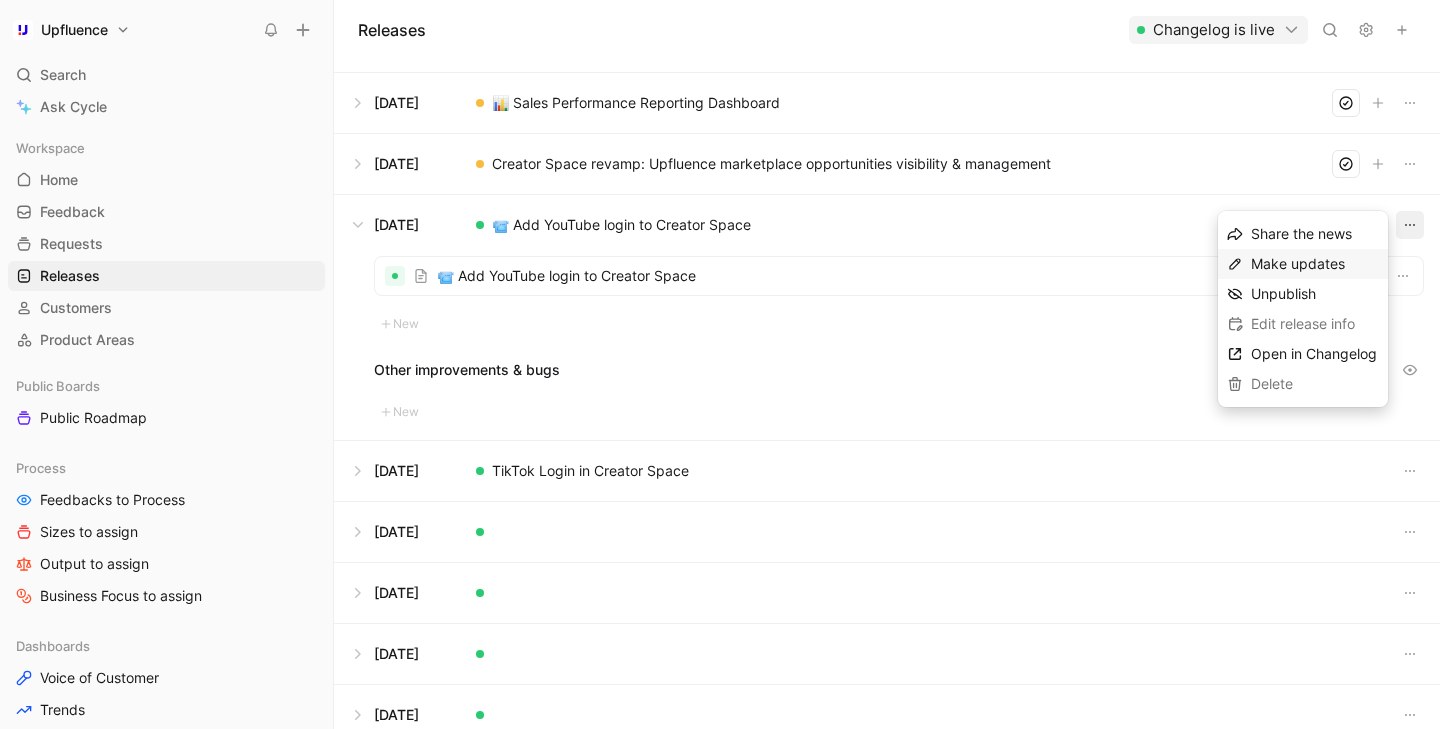 click on "Make updates" at bounding box center (1315, 264) 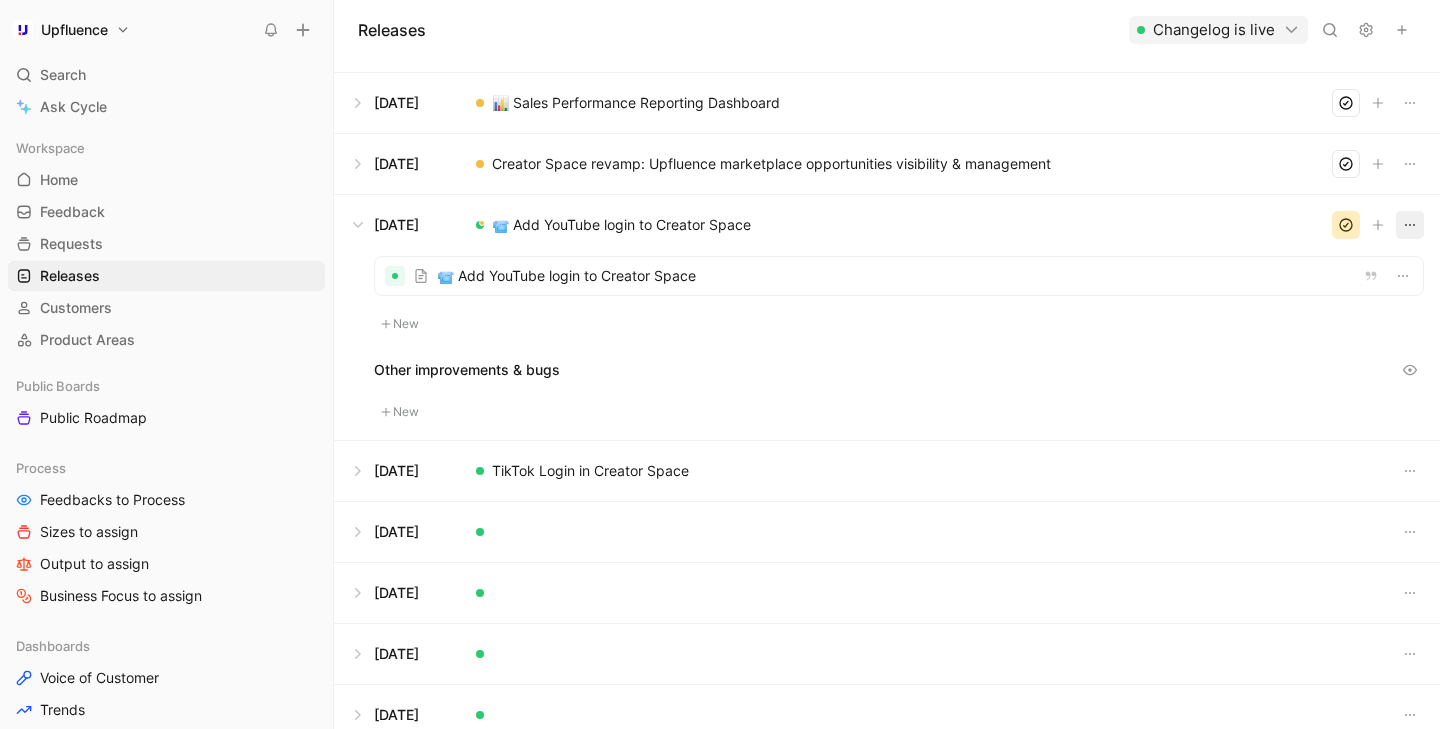 click 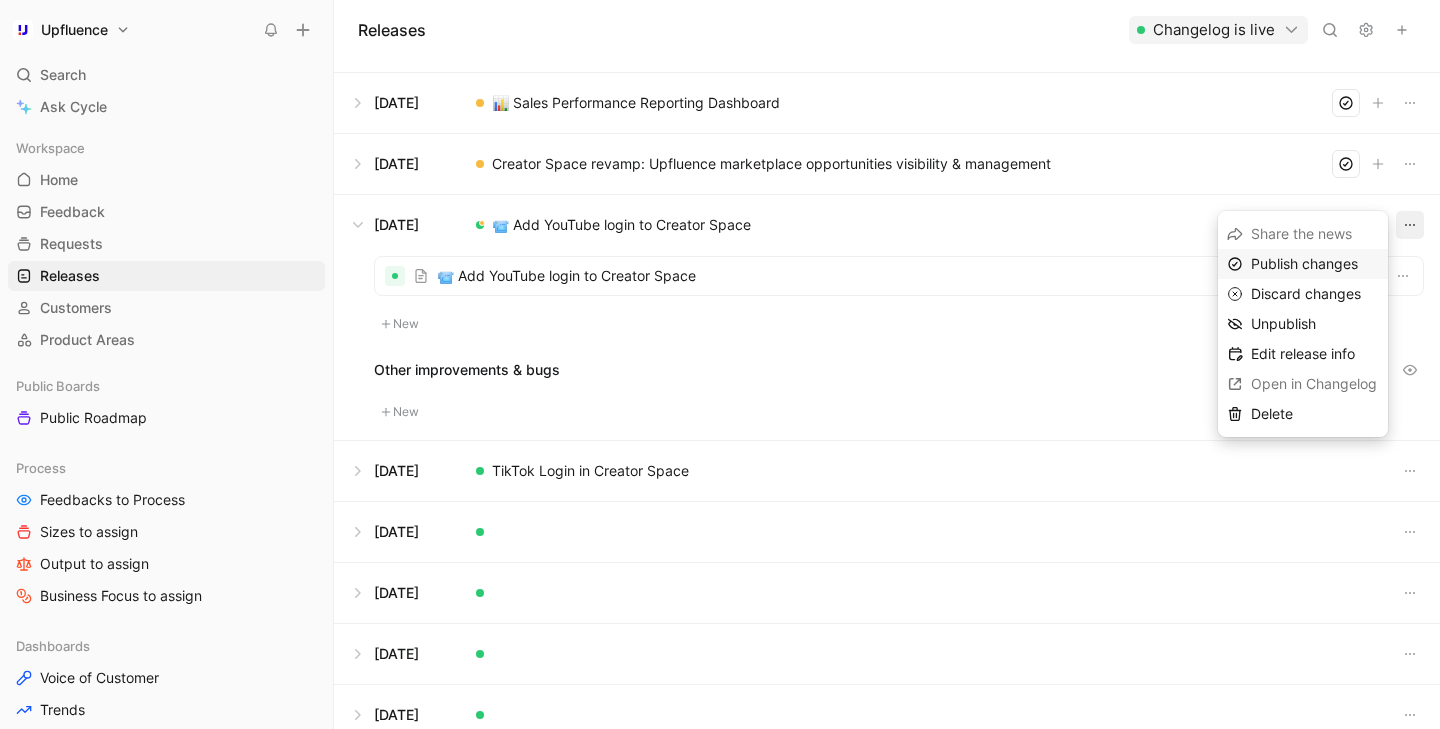 click on "Publish changes" at bounding box center (1315, 264) 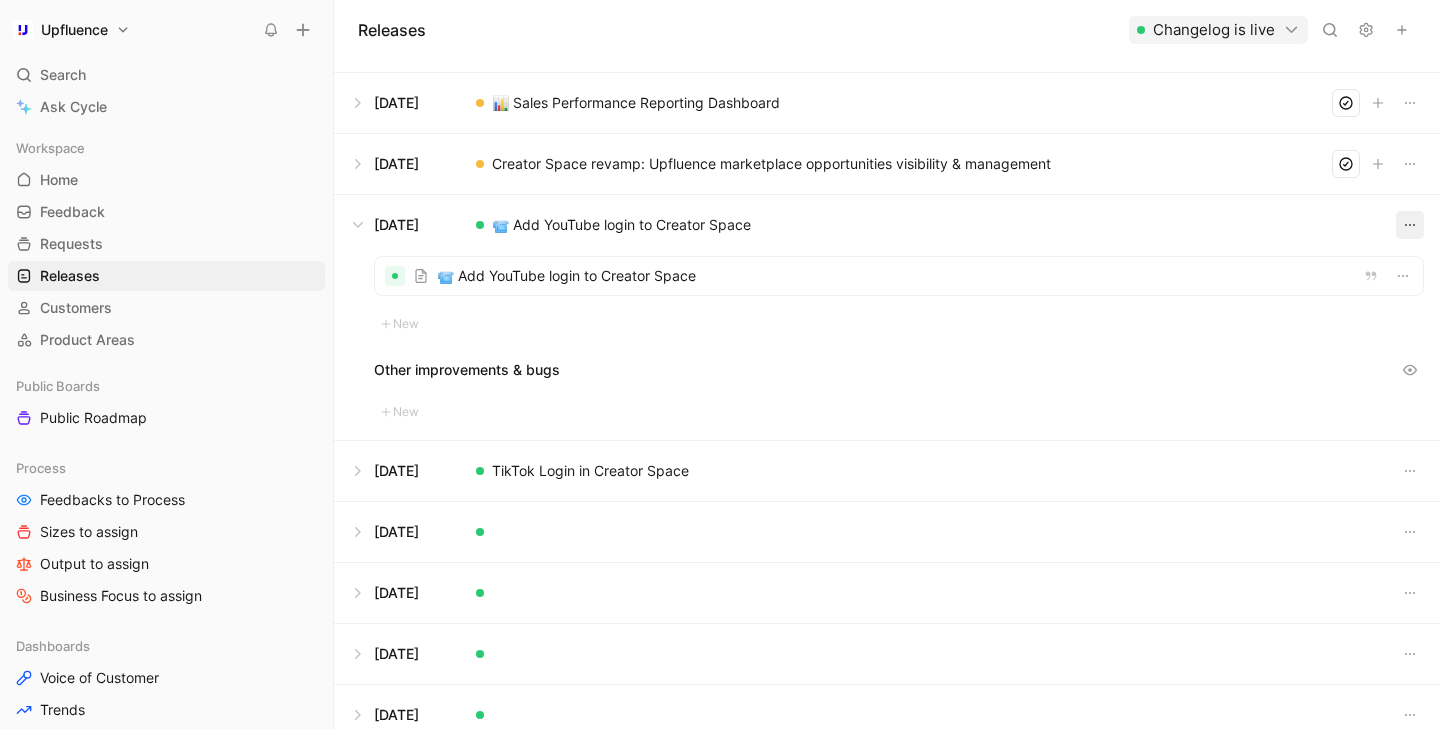 click at bounding box center [1410, 225] 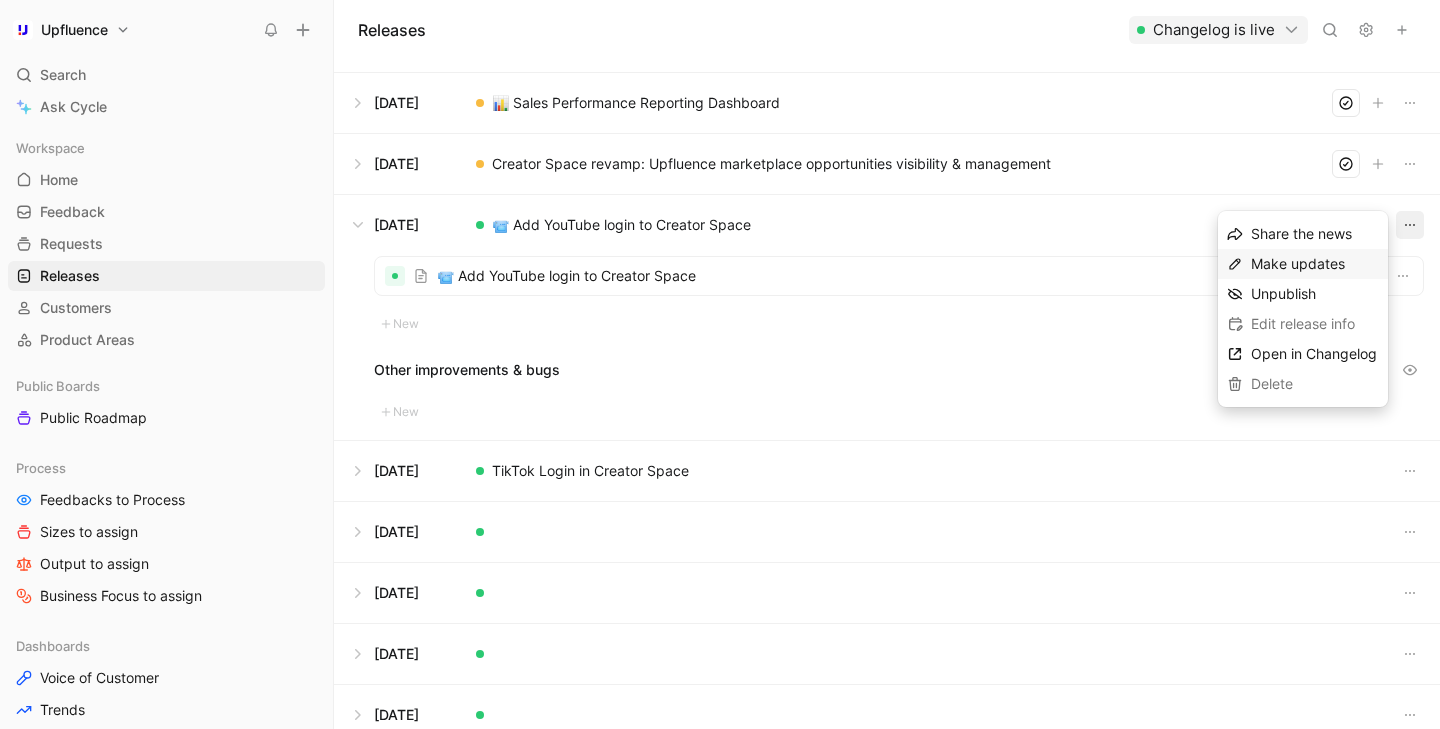 click on "Make updates" at bounding box center [1298, 263] 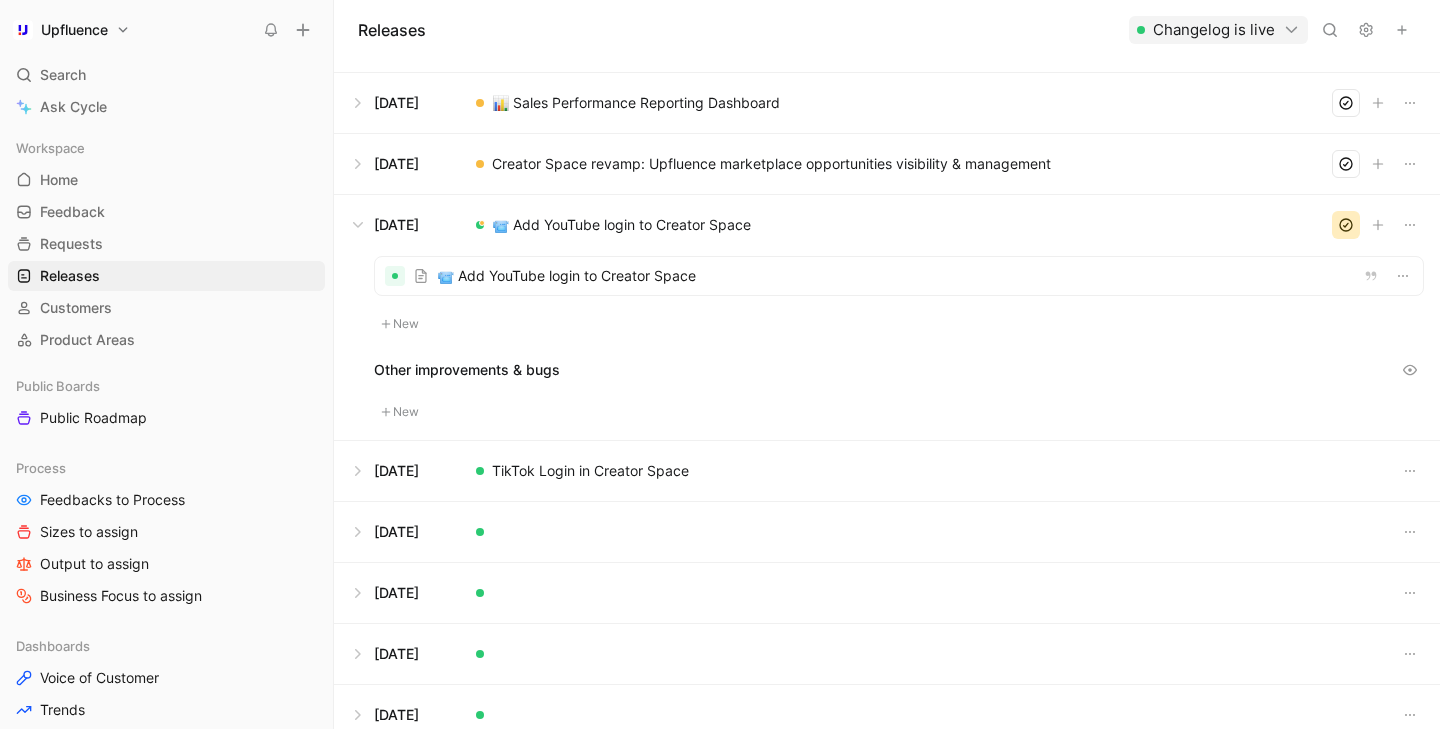 click at bounding box center (899, 276) 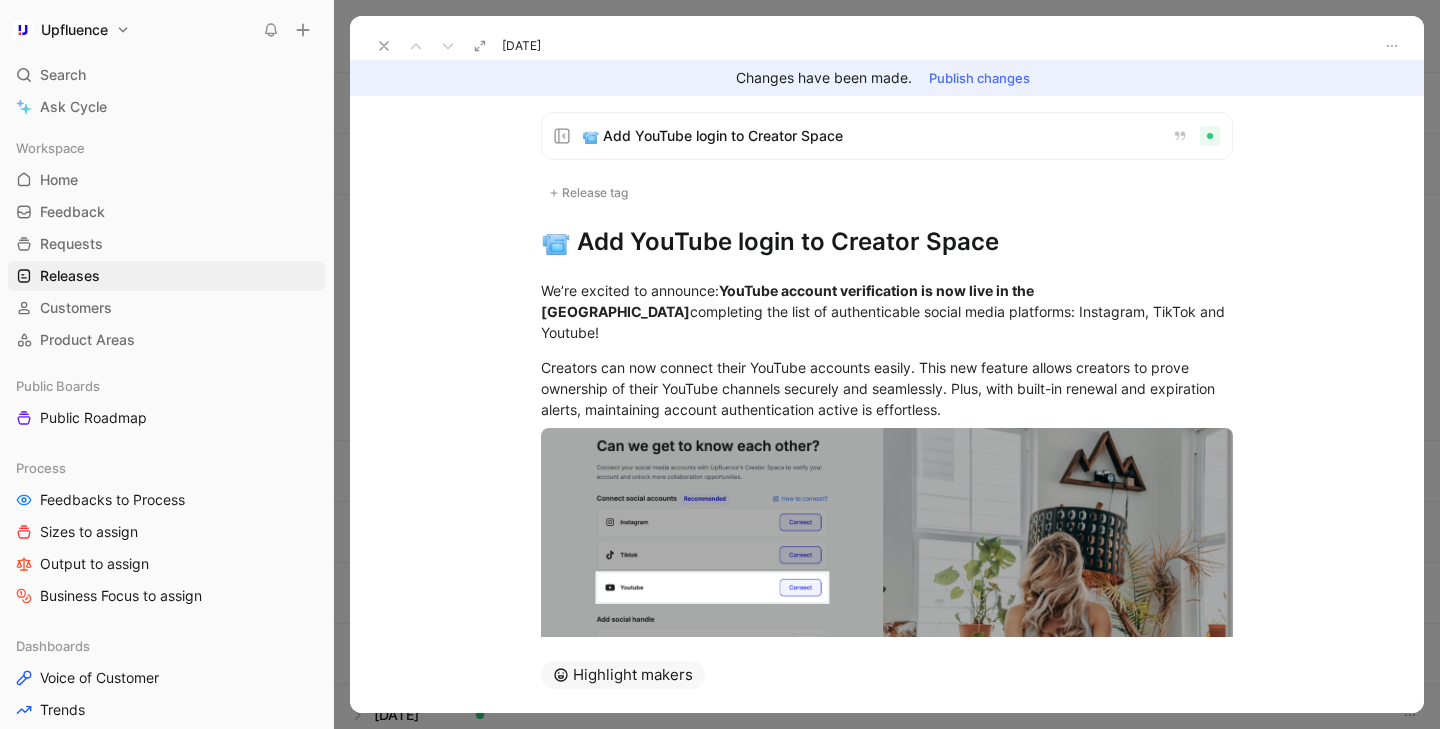 click 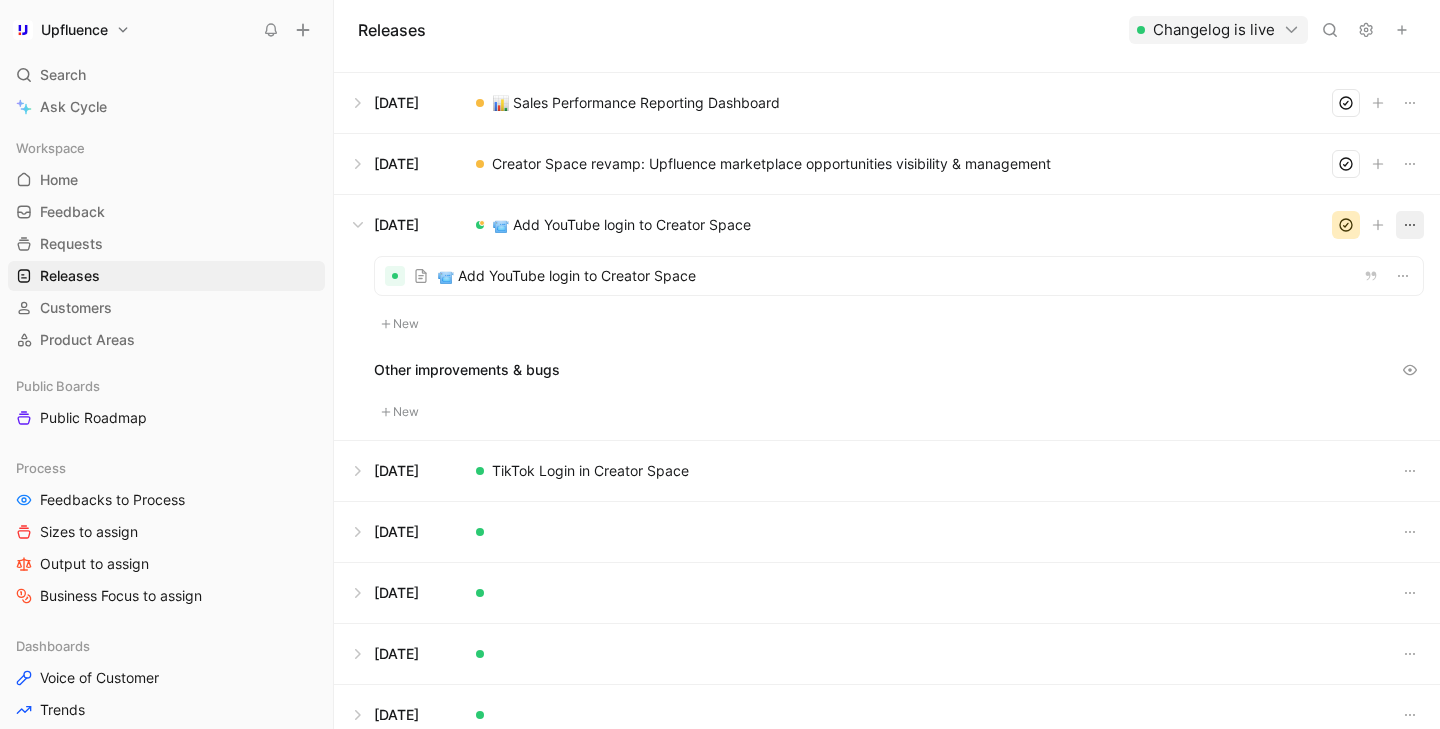 click 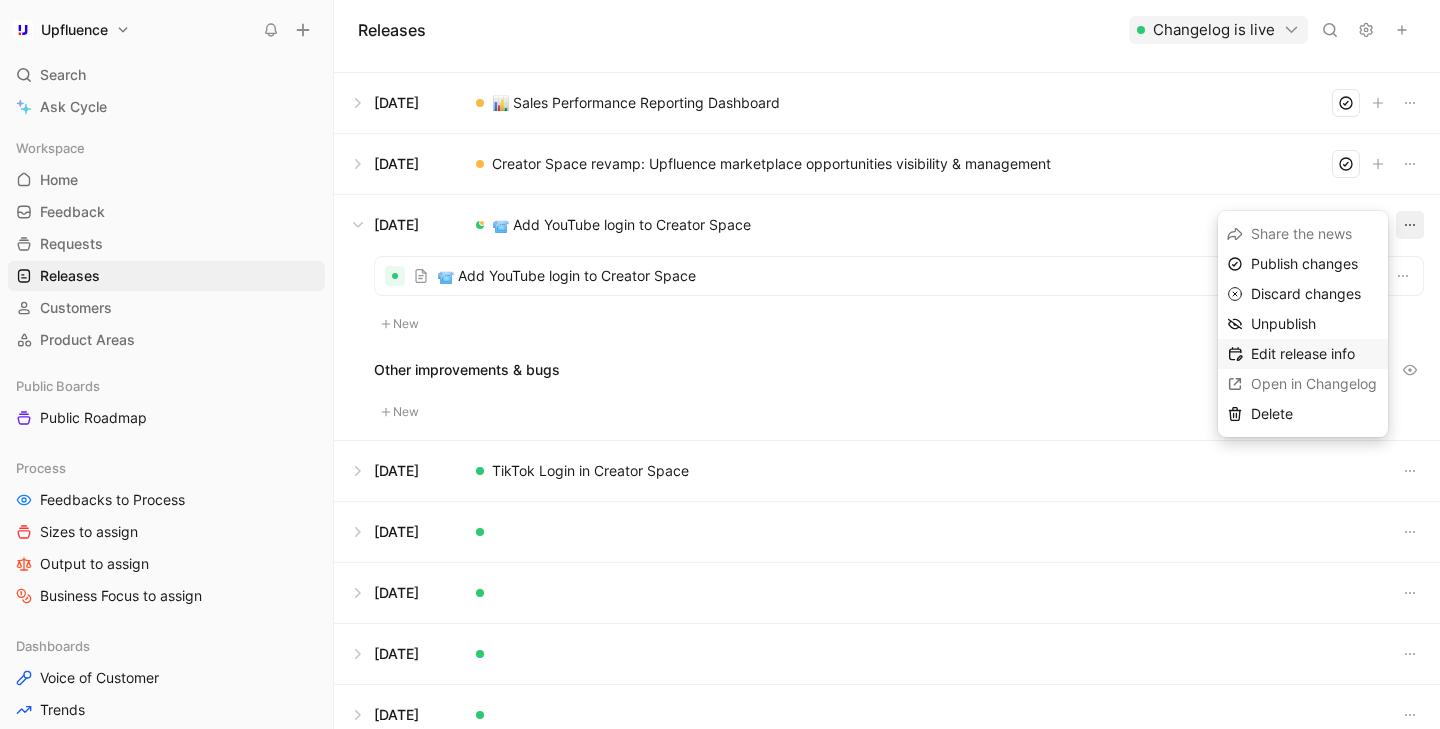 click on "Edit release info" at bounding box center (1303, 353) 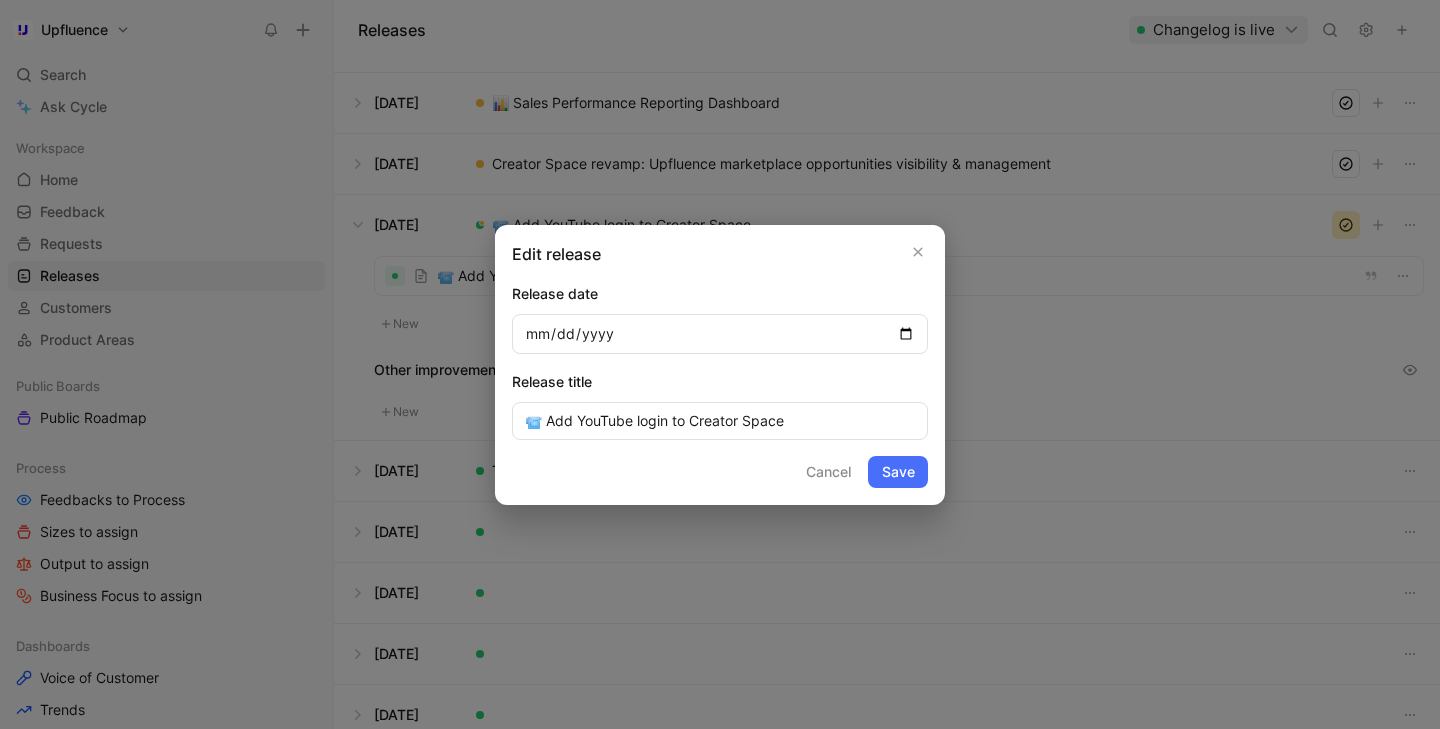 type on "2025-07-24" 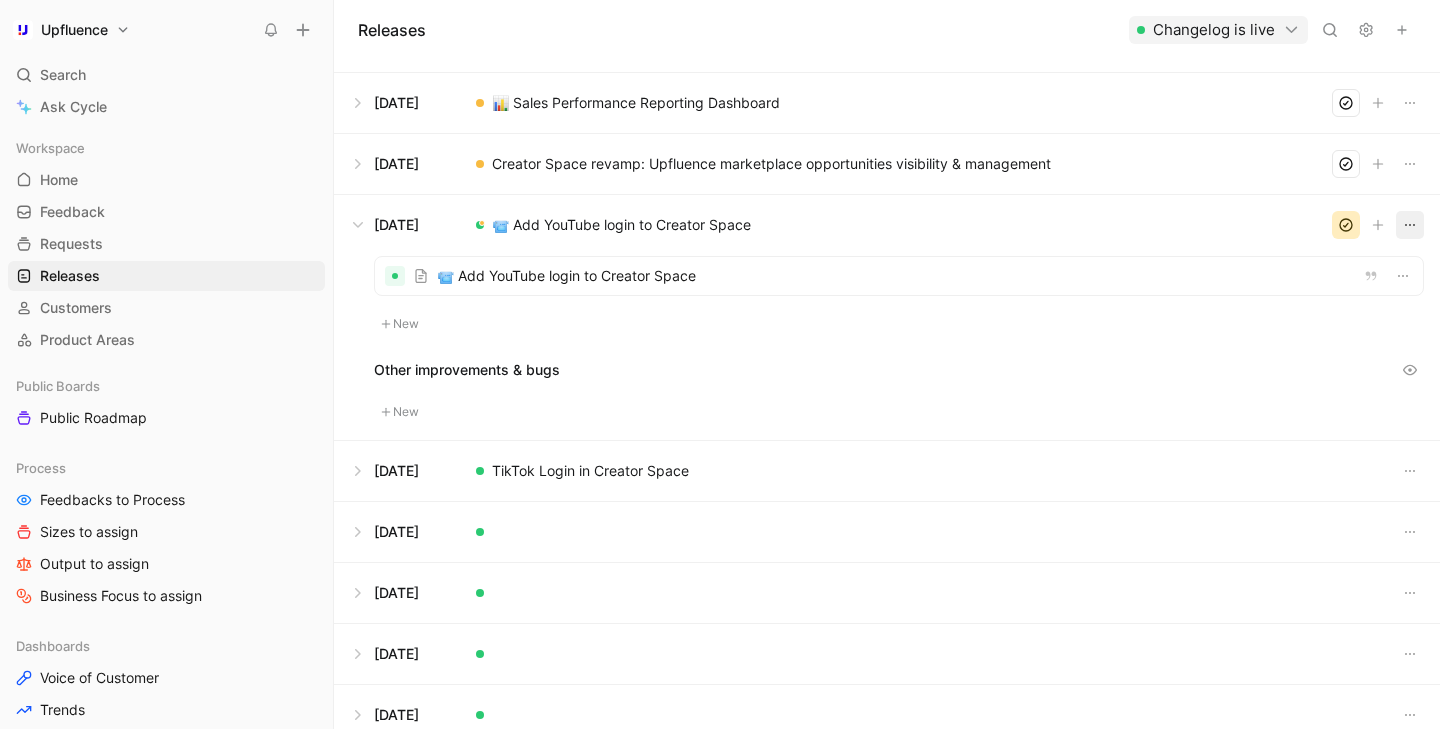 click 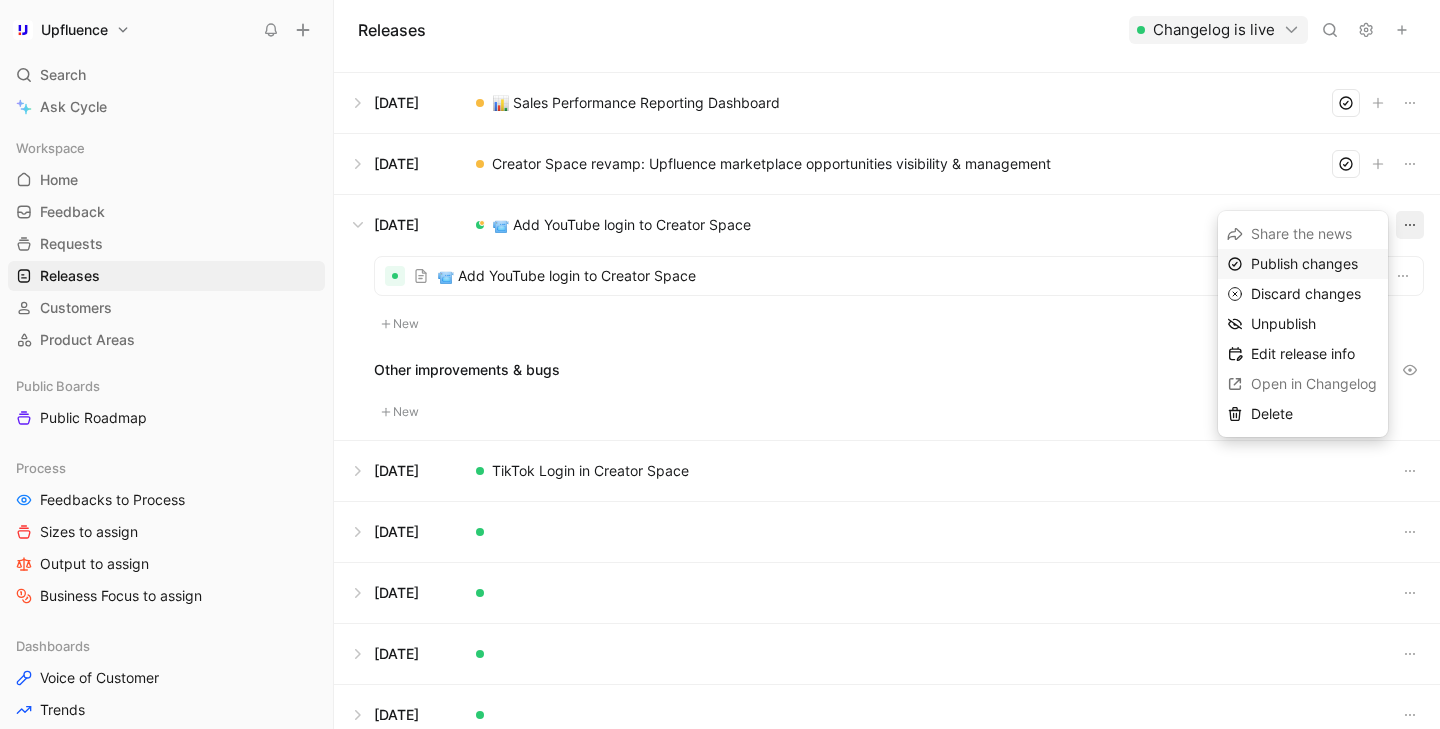 click on "Publish changes" at bounding box center [1304, 263] 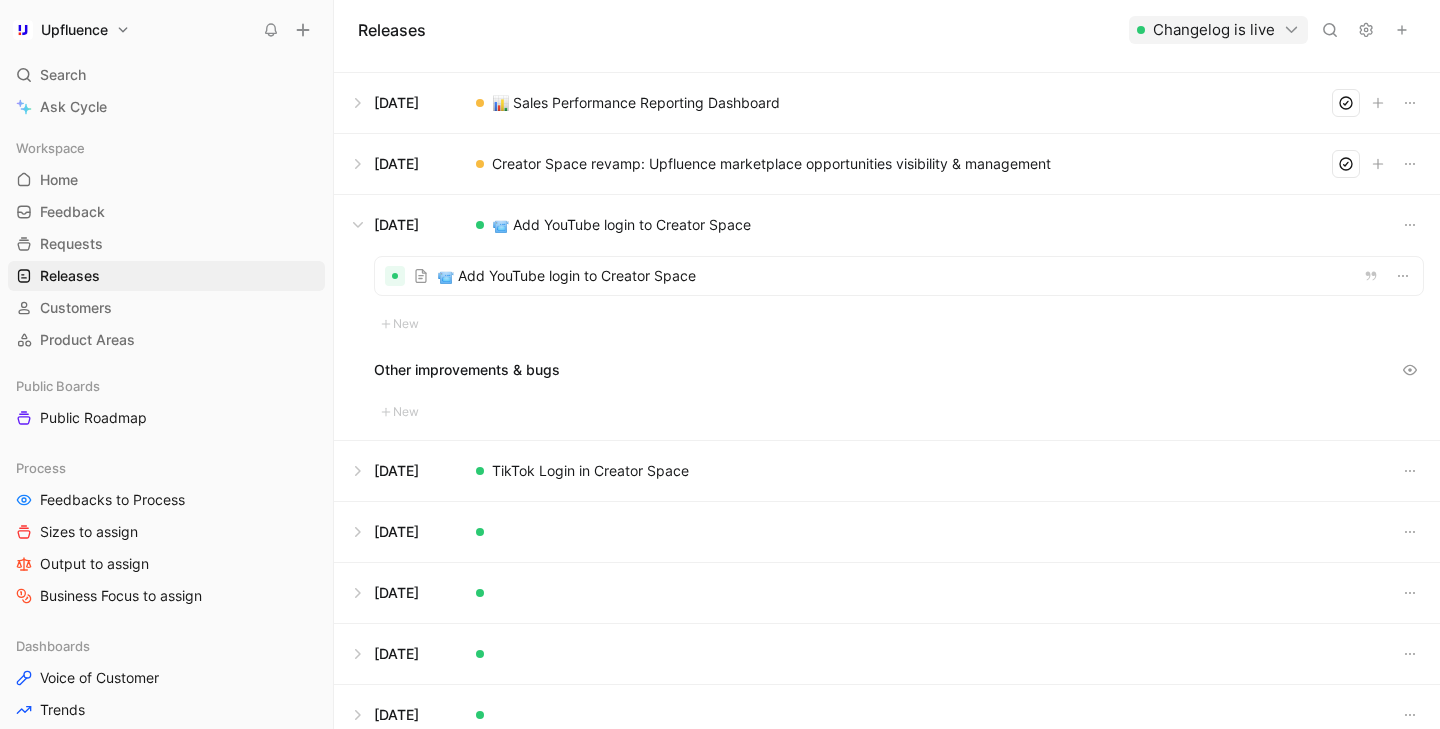 click at bounding box center (887, 225) 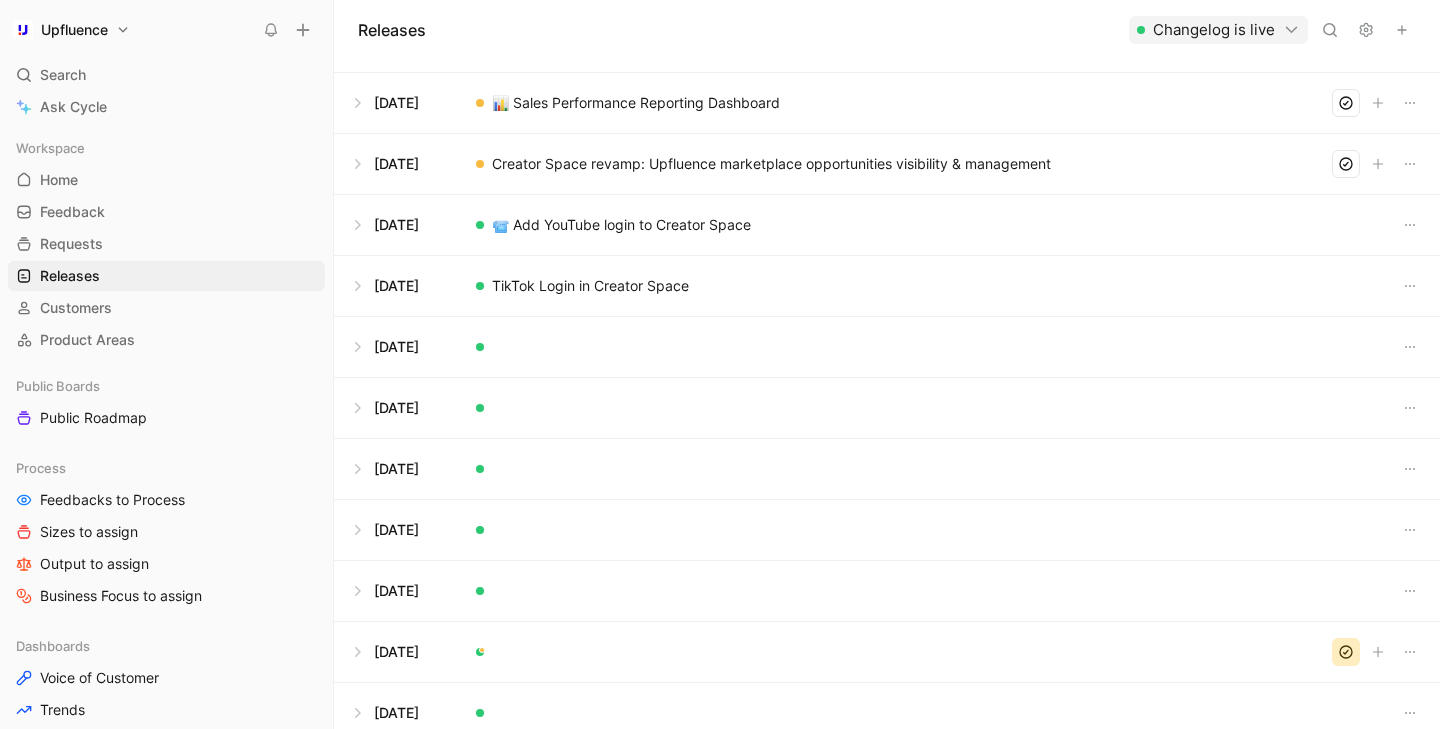 scroll, scrollTop: 0, scrollLeft: 0, axis: both 